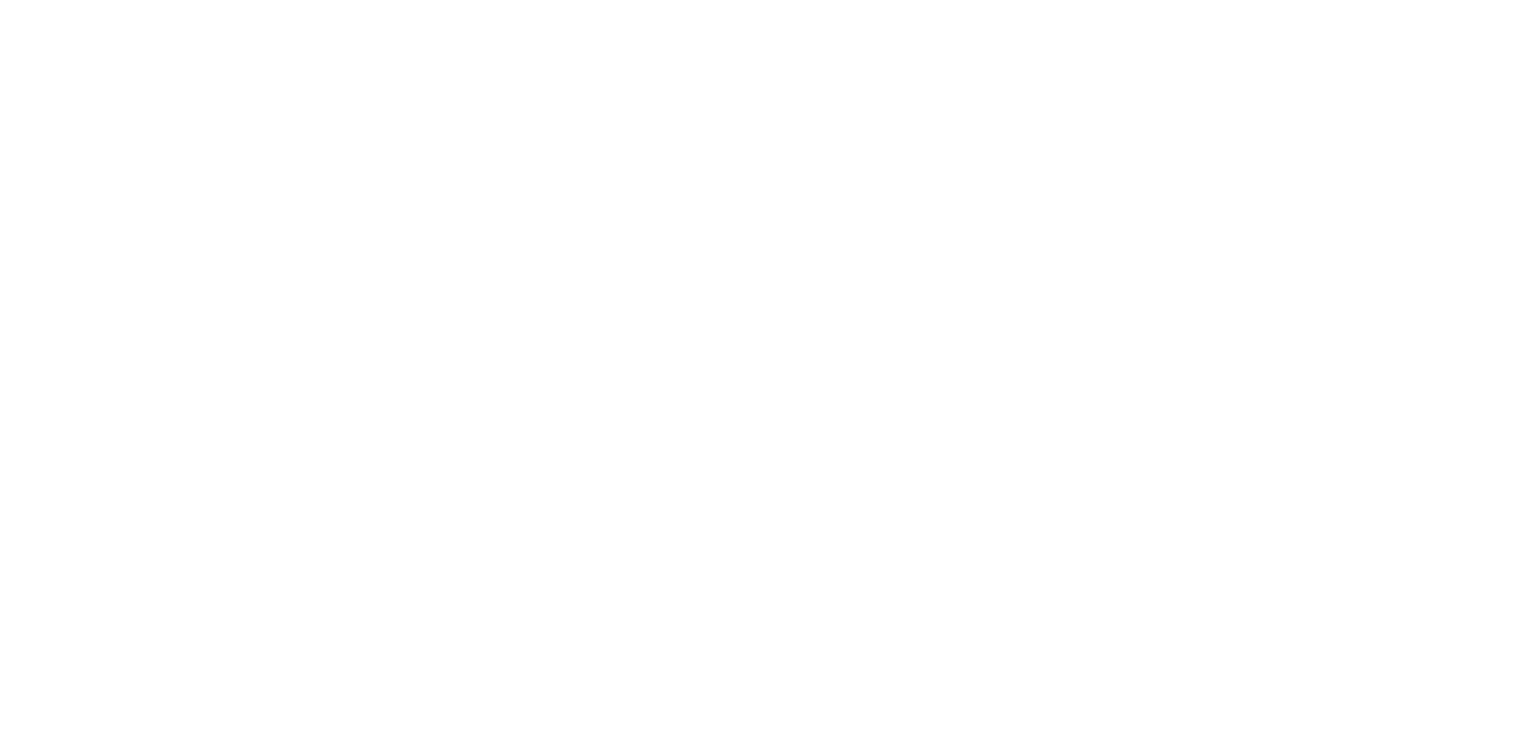scroll, scrollTop: 0, scrollLeft: 0, axis: both 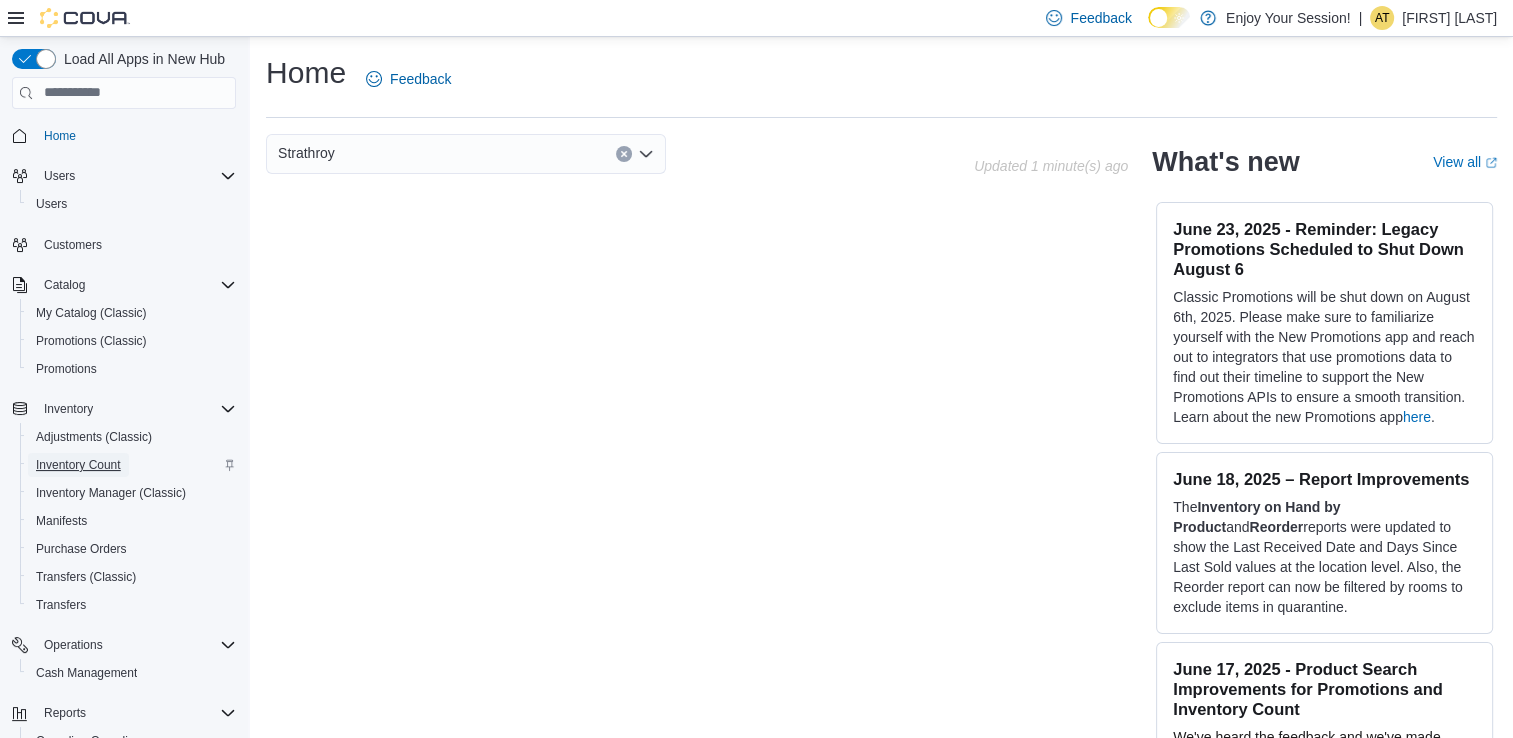 click on "Inventory Count" at bounding box center (78, 465) 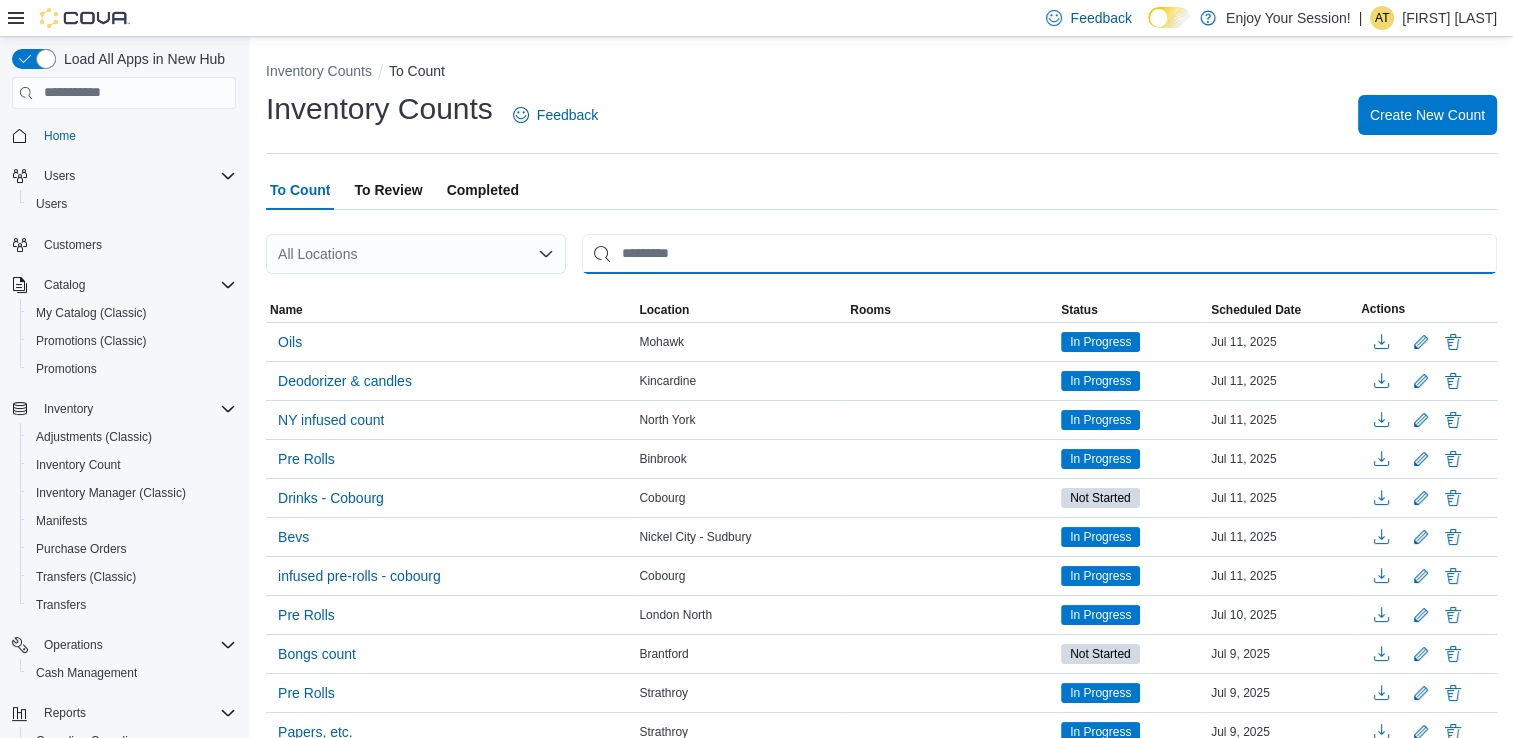 click at bounding box center [1039, 254] 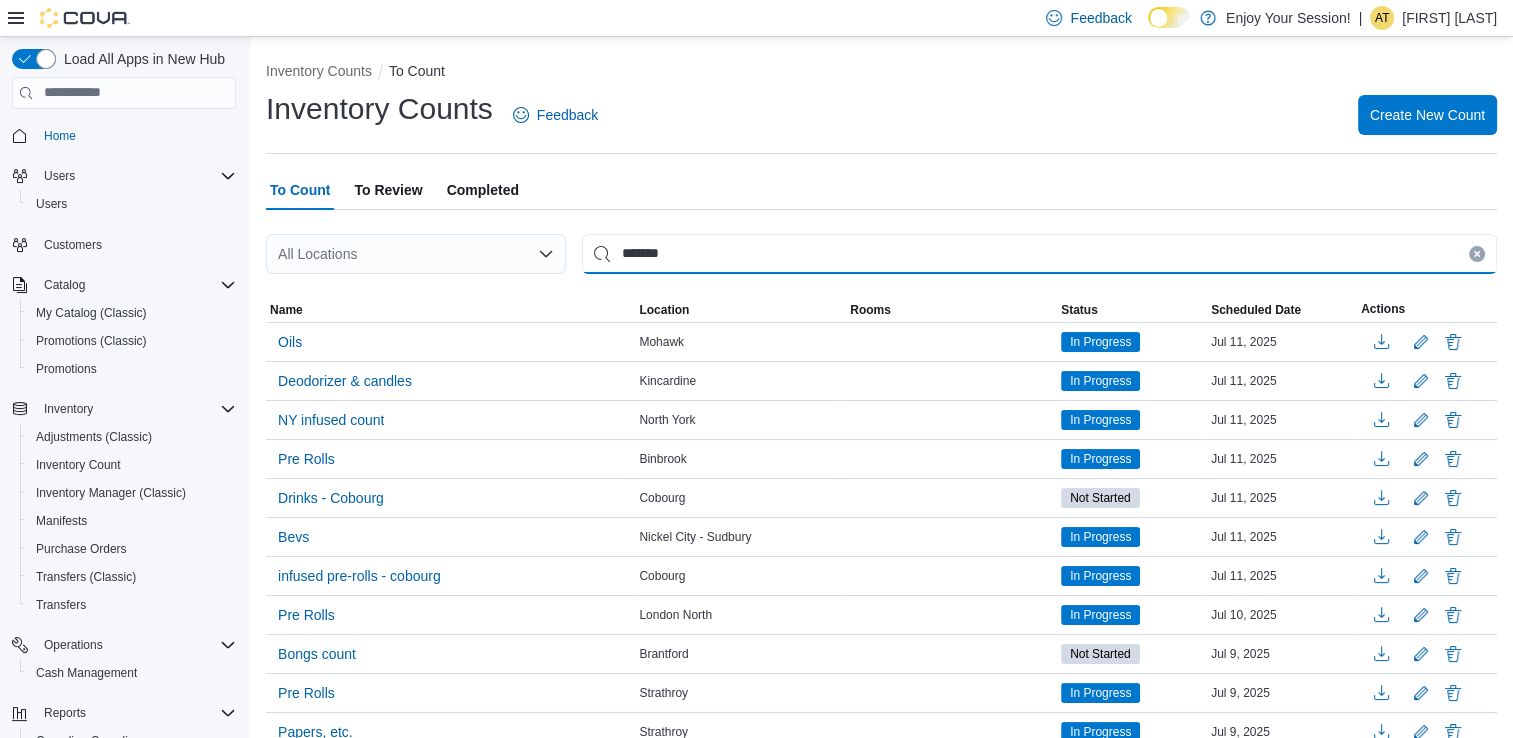 type on "*******" 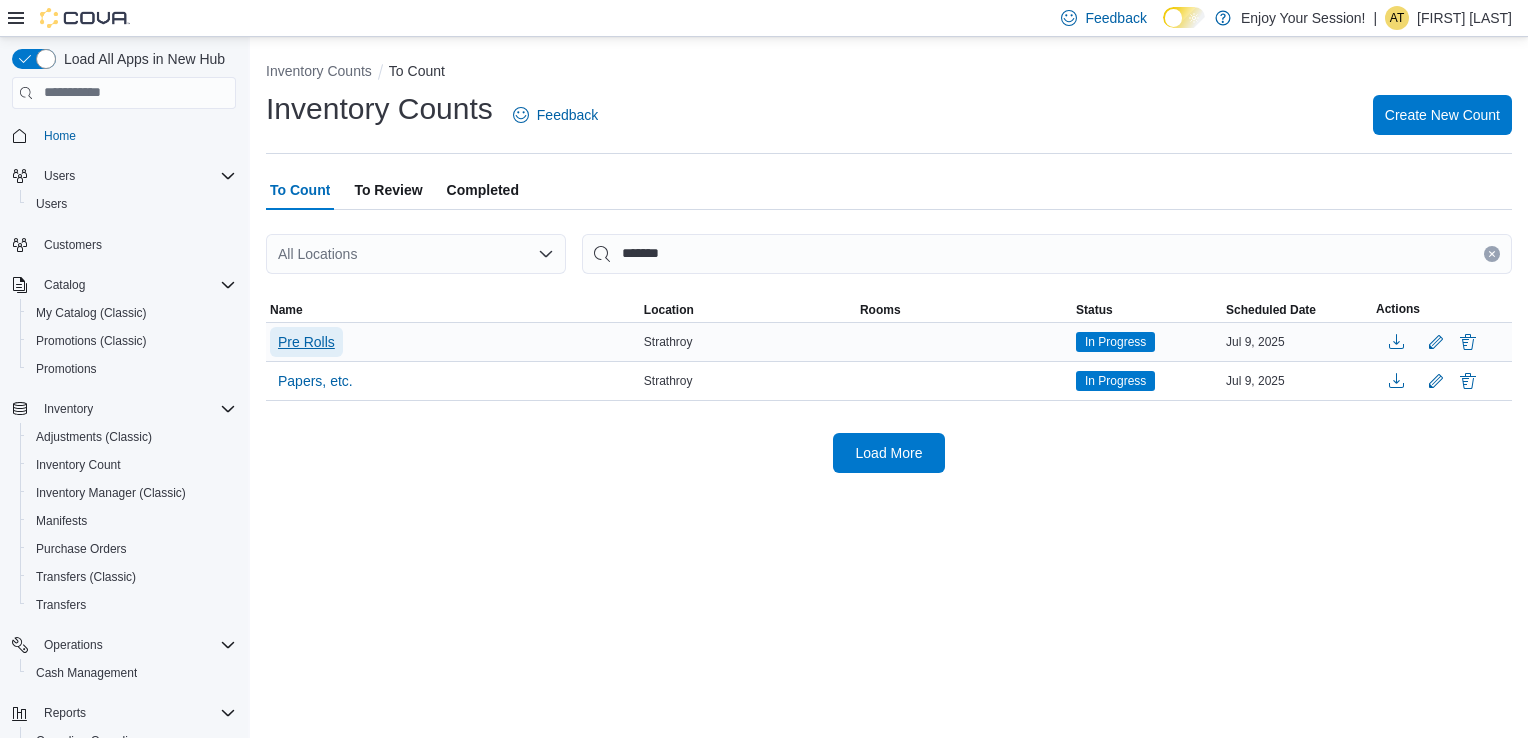click on "Pre Rolls" at bounding box center [306, 342] 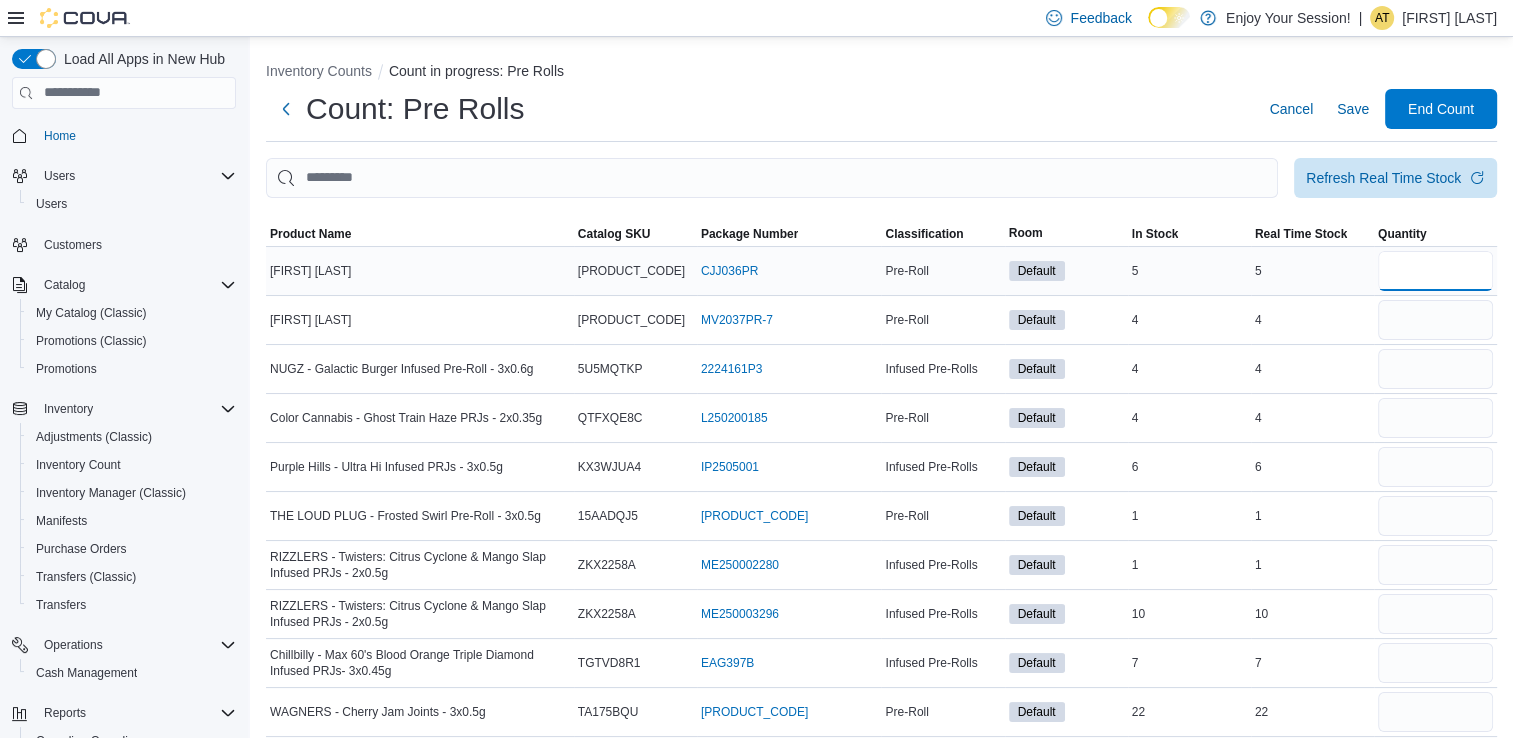 click at bounding box center (1435, 271) 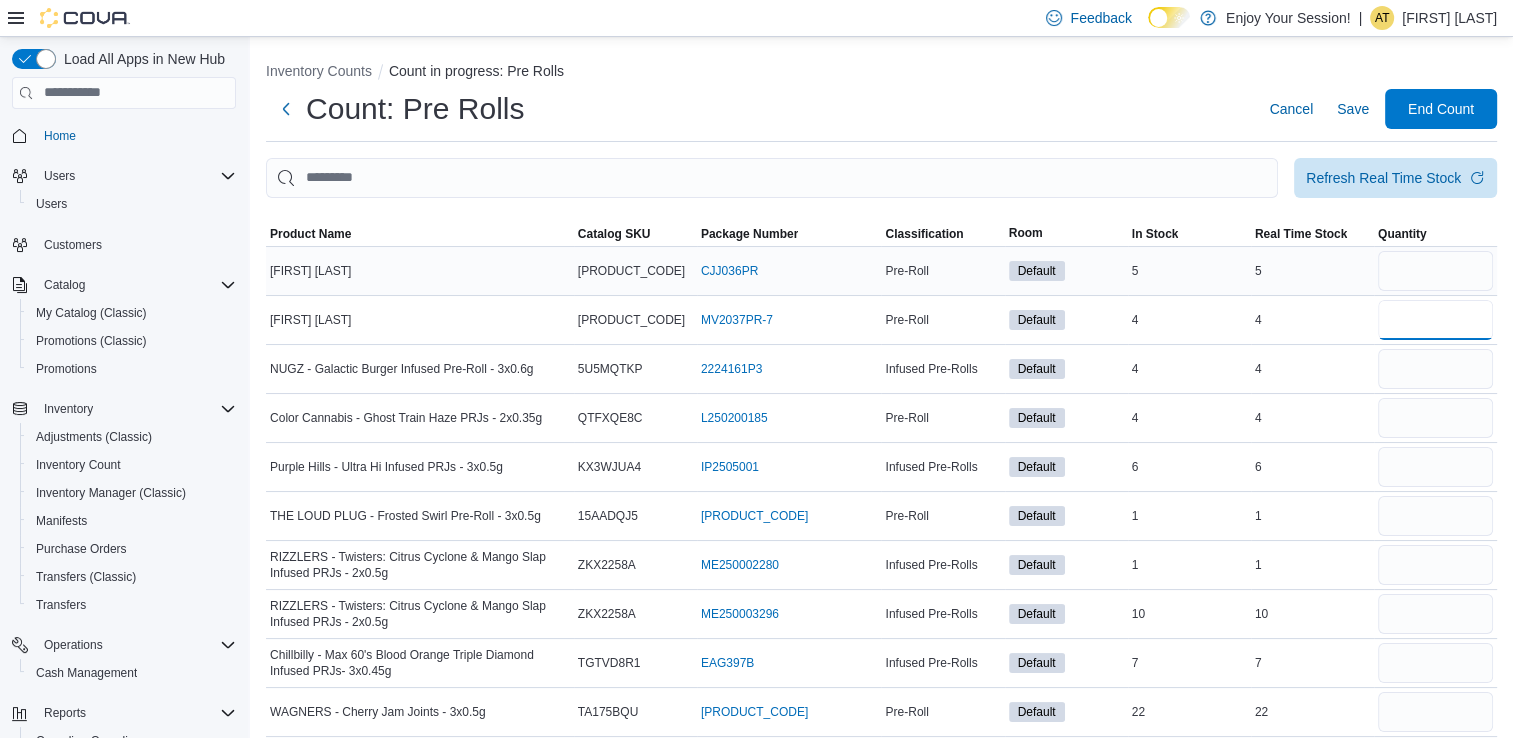 type 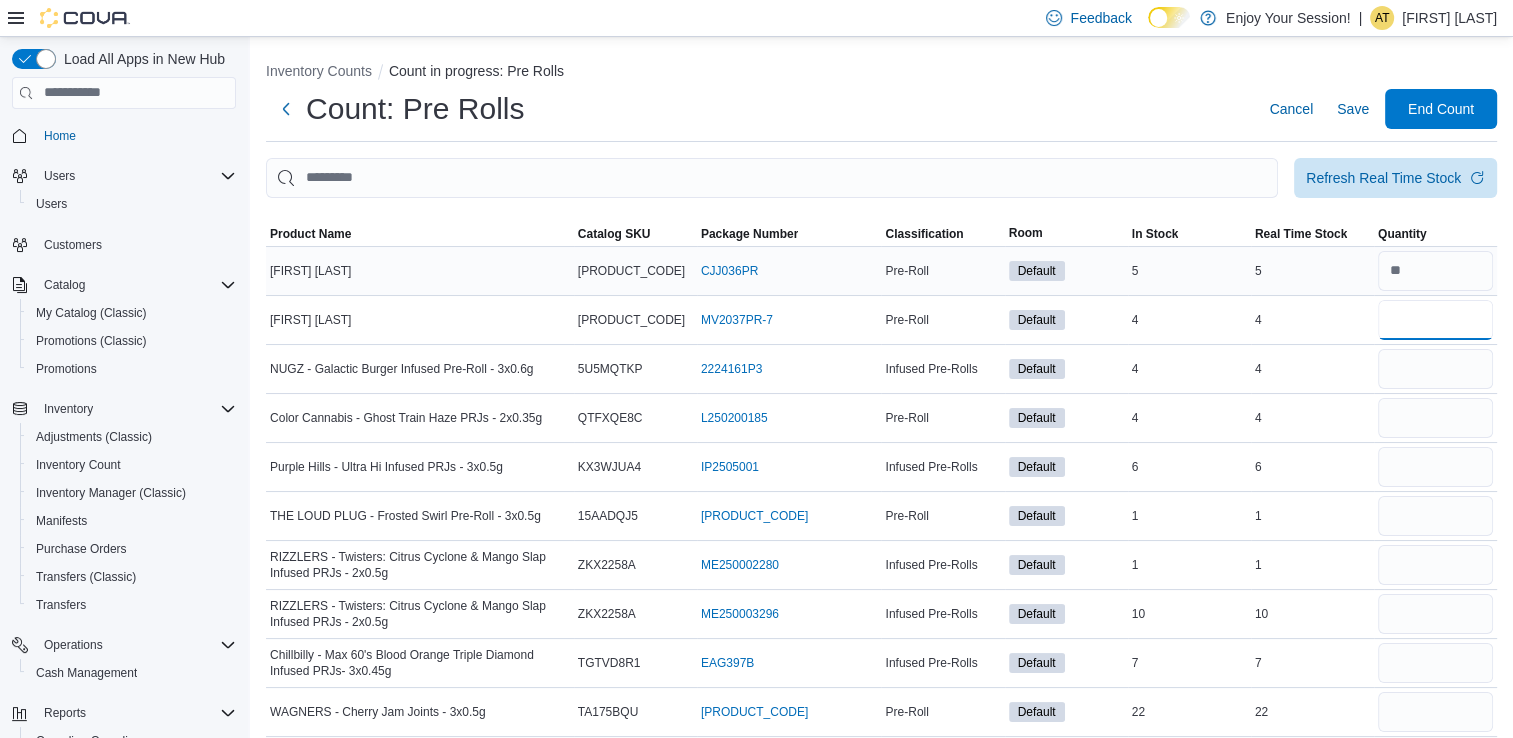 type on "*" 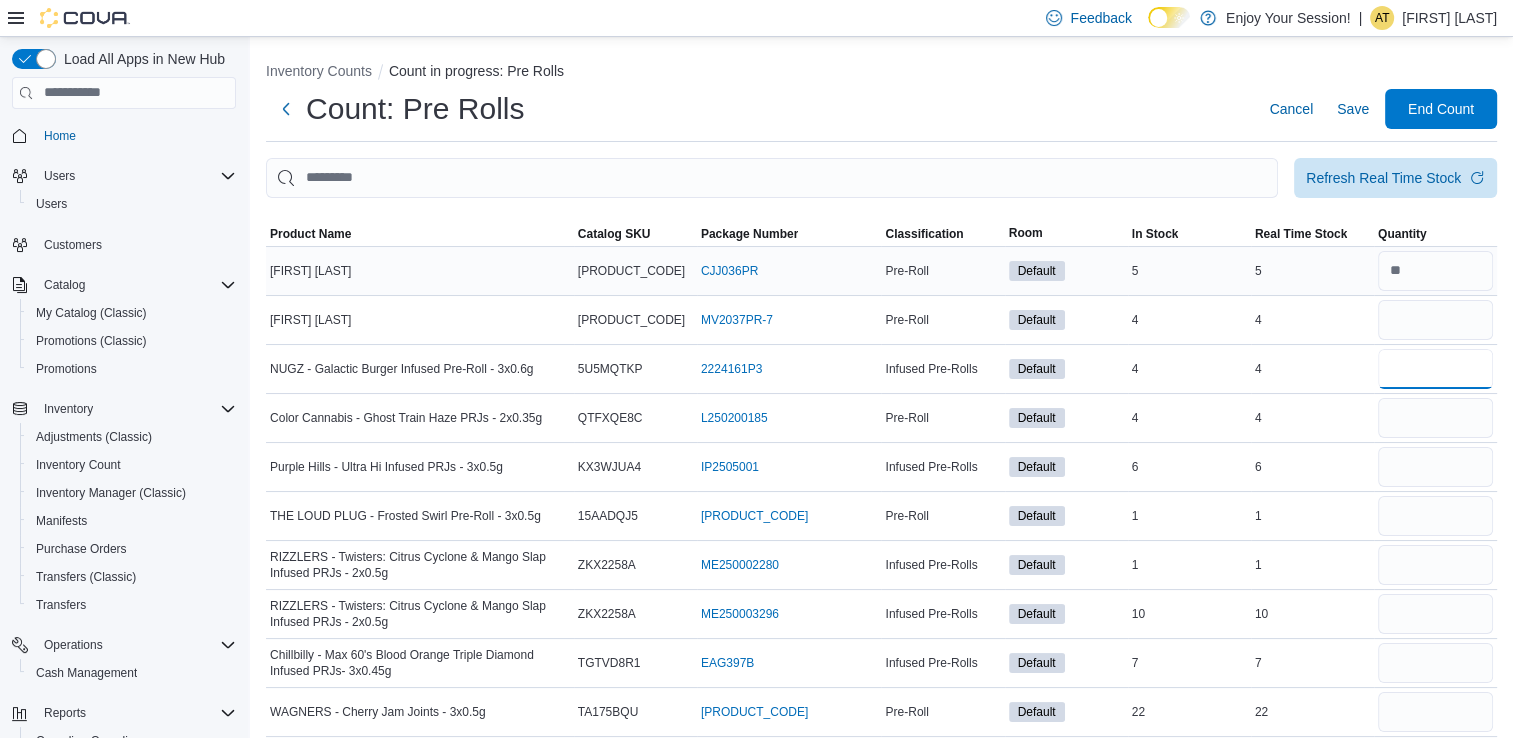 type 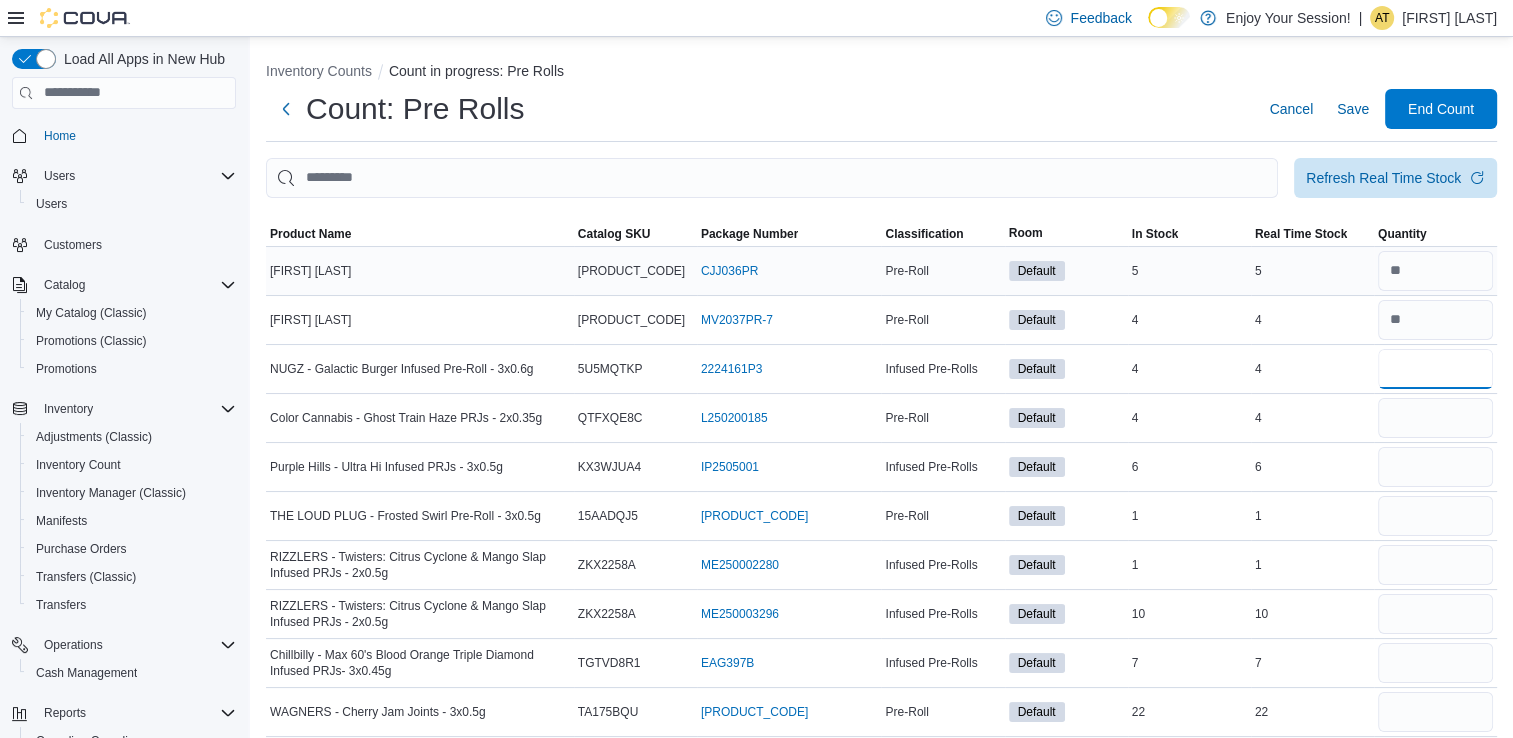 type on "*" 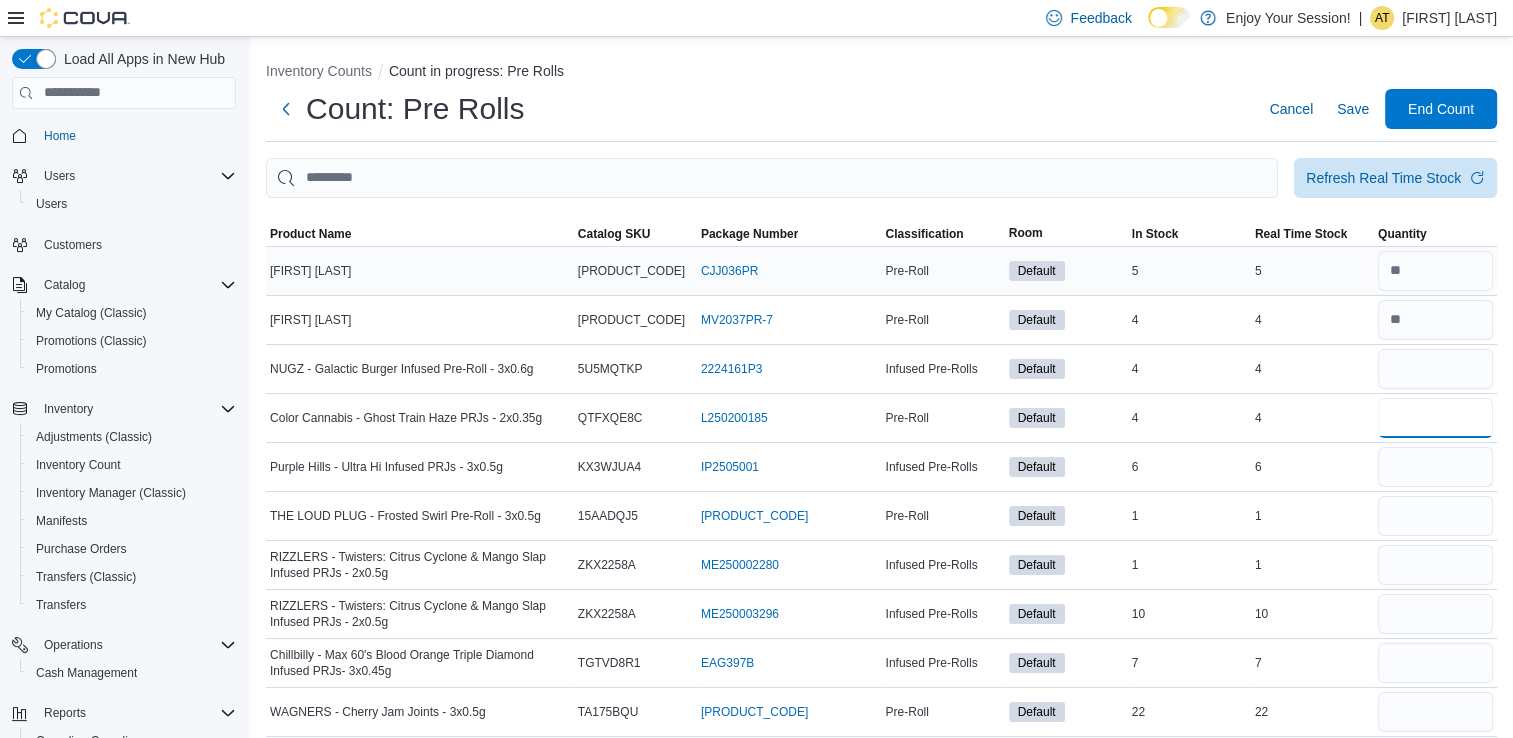 type 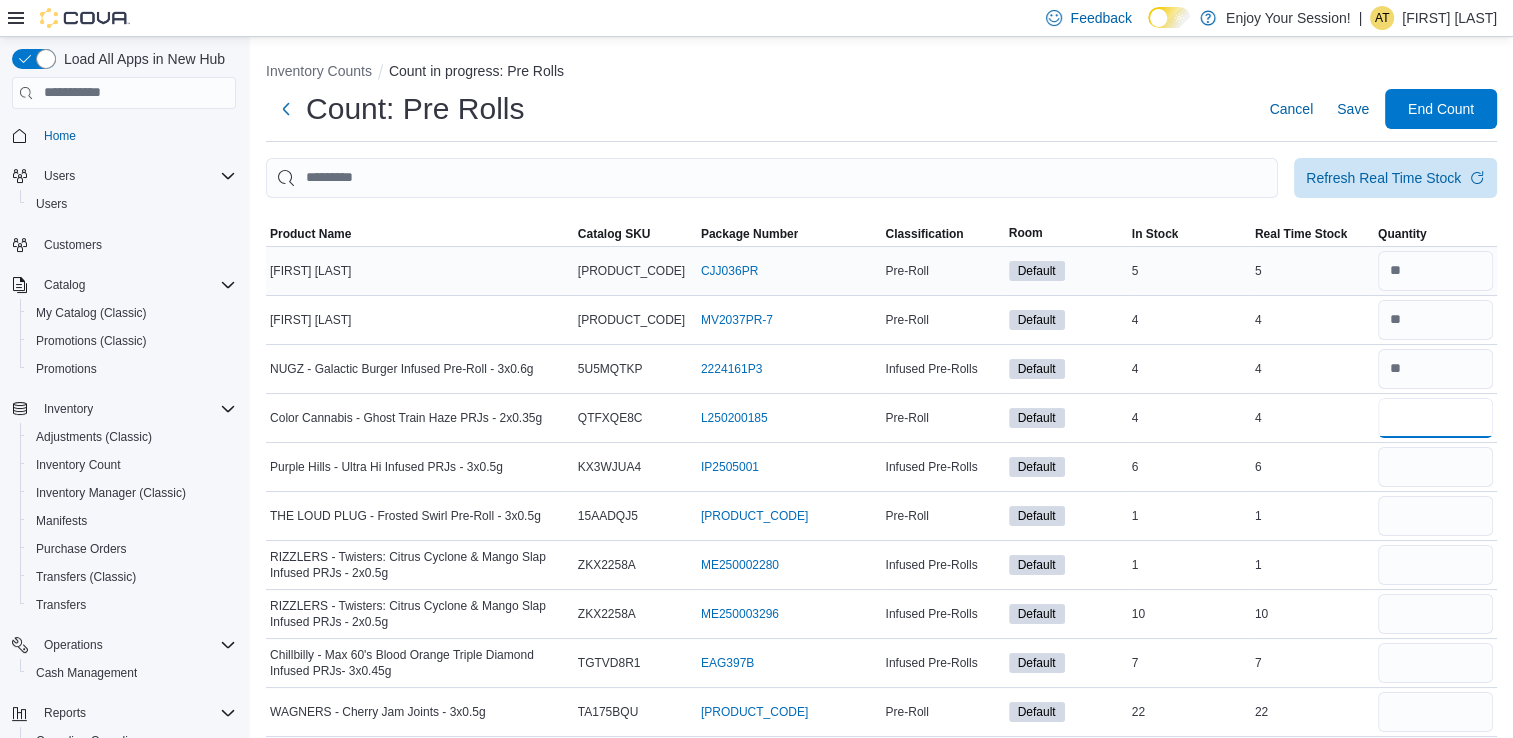 type on "*" 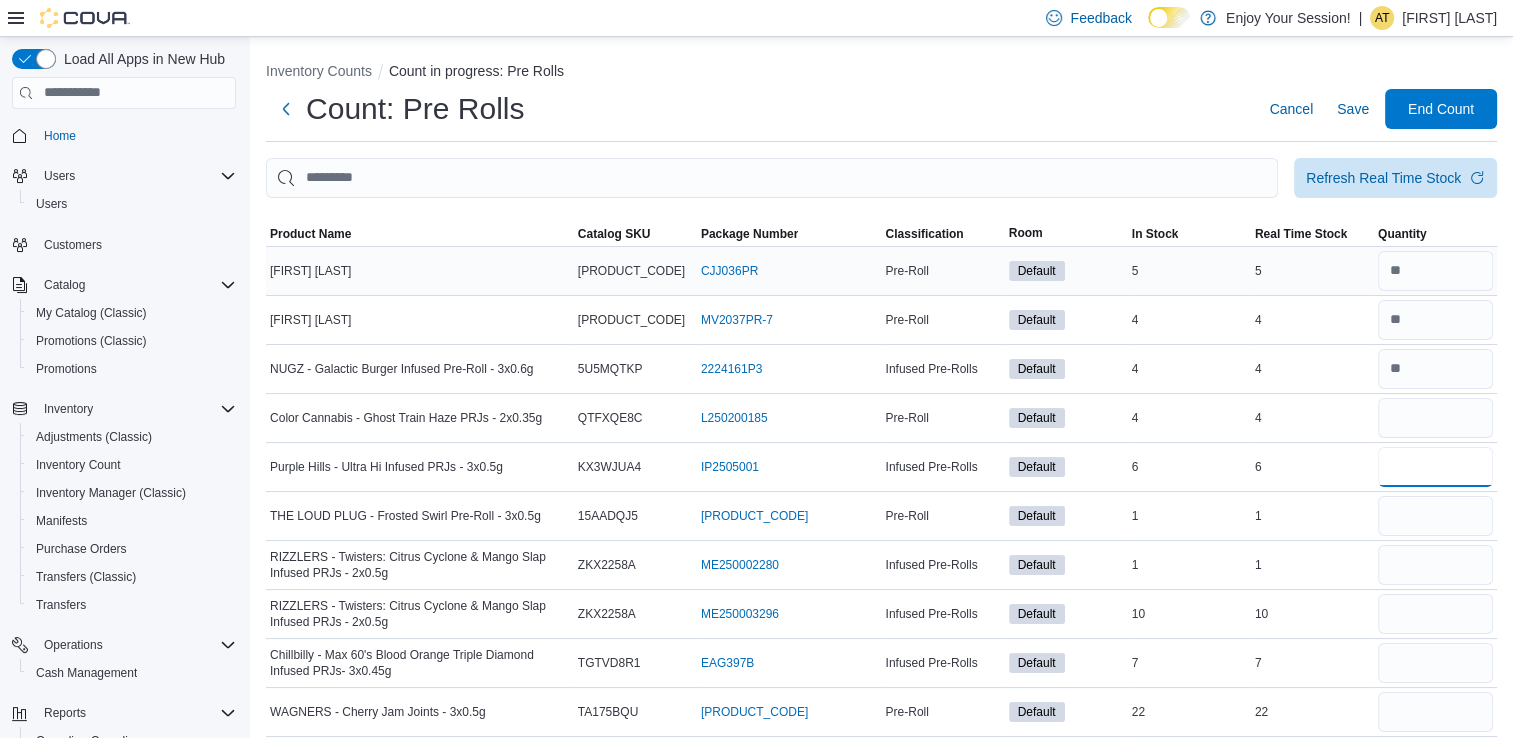 type 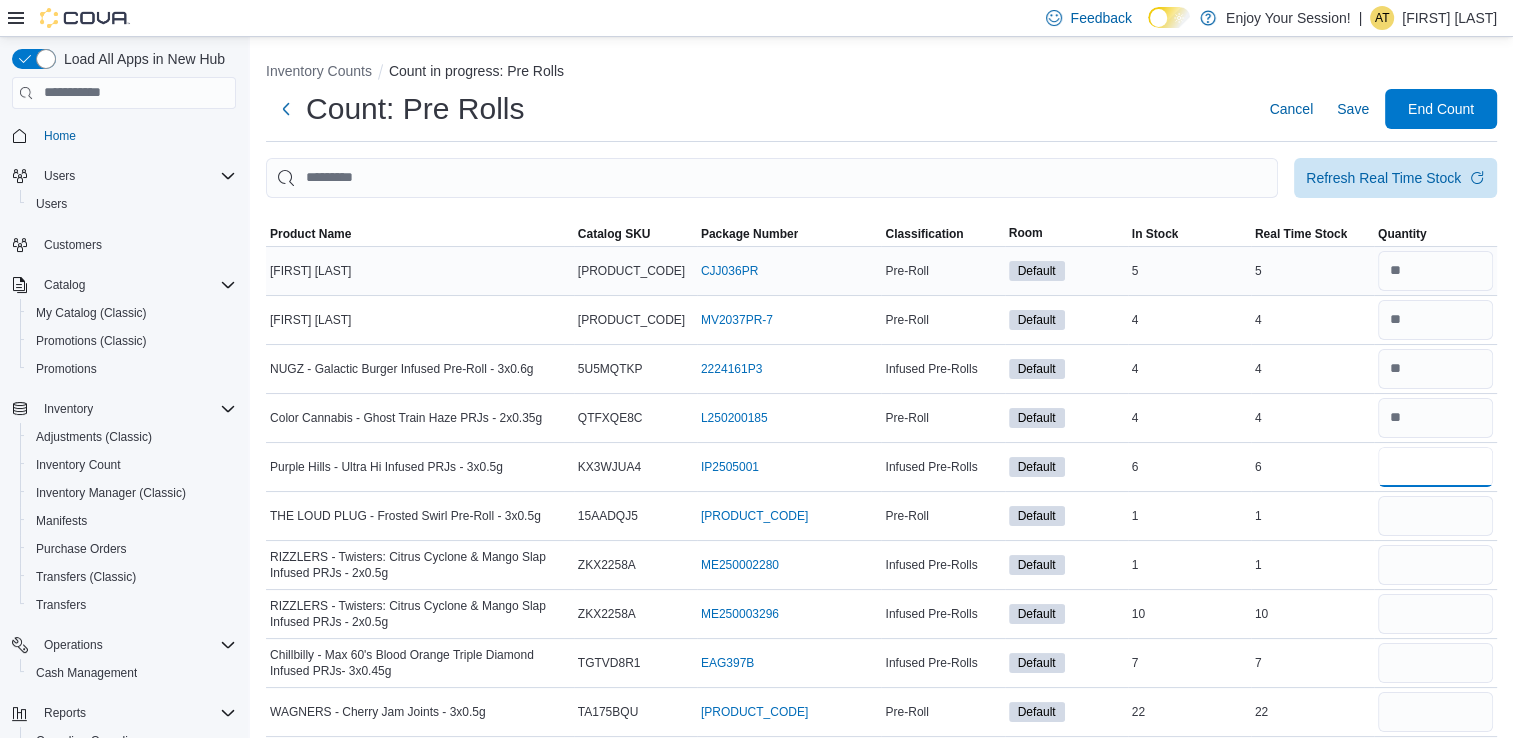 type on "*" 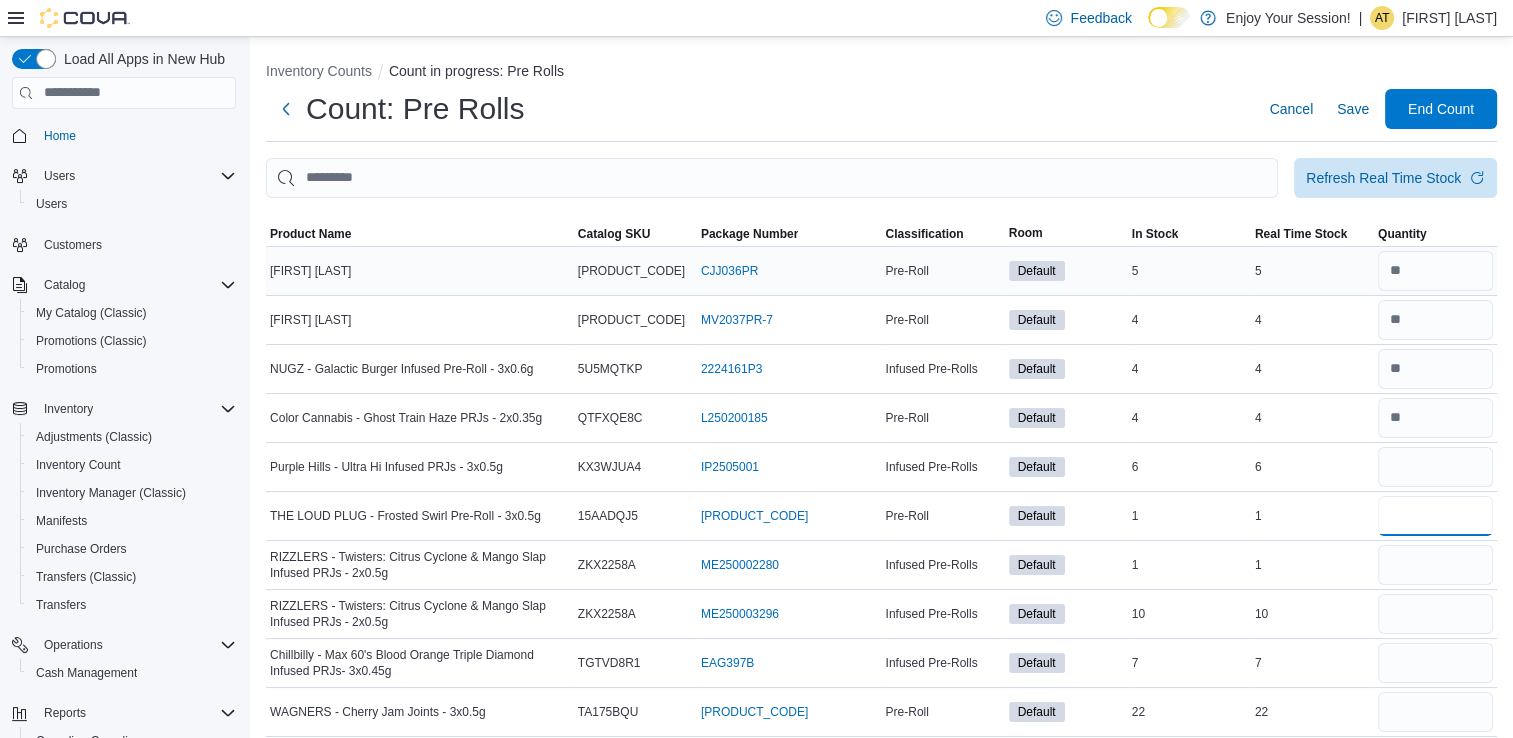 type 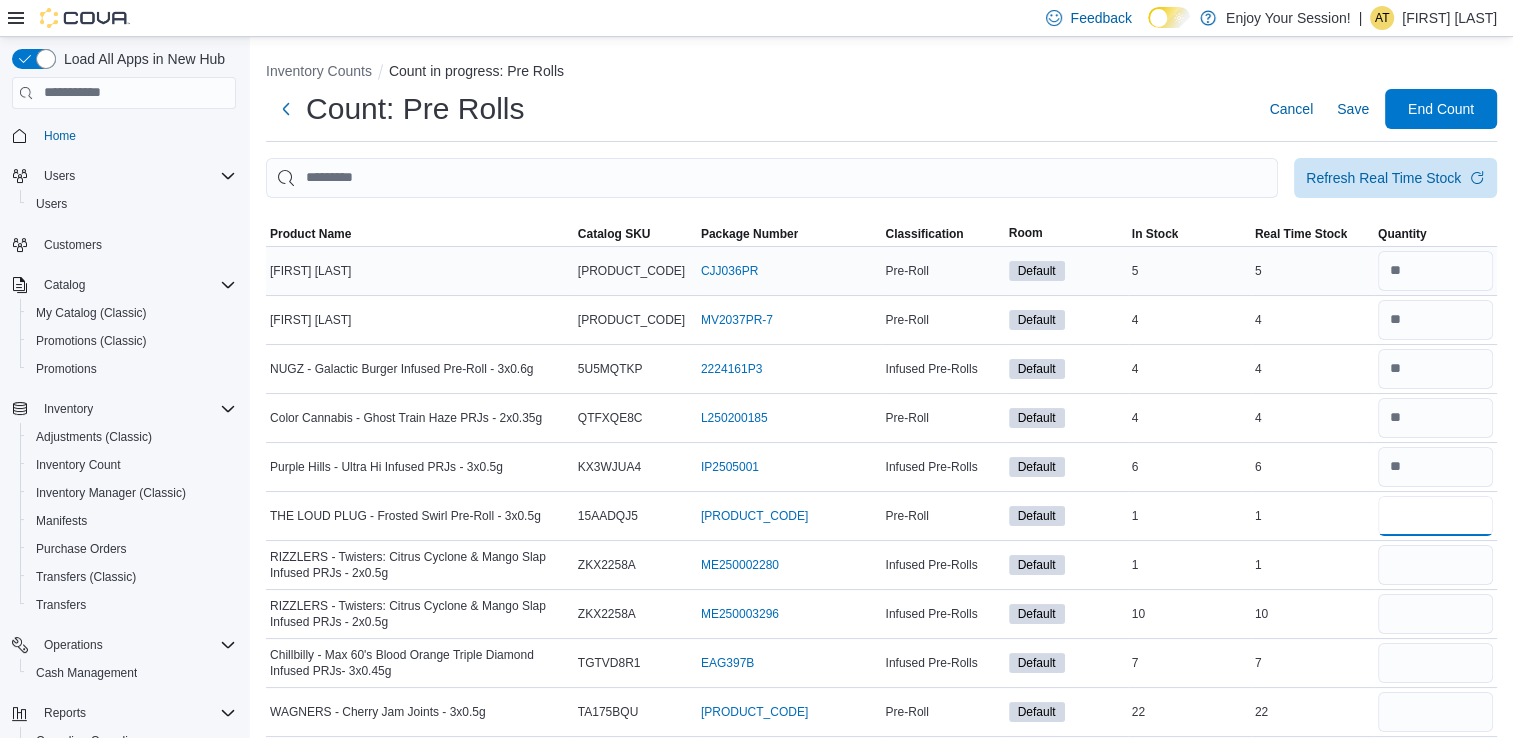 type on "*" 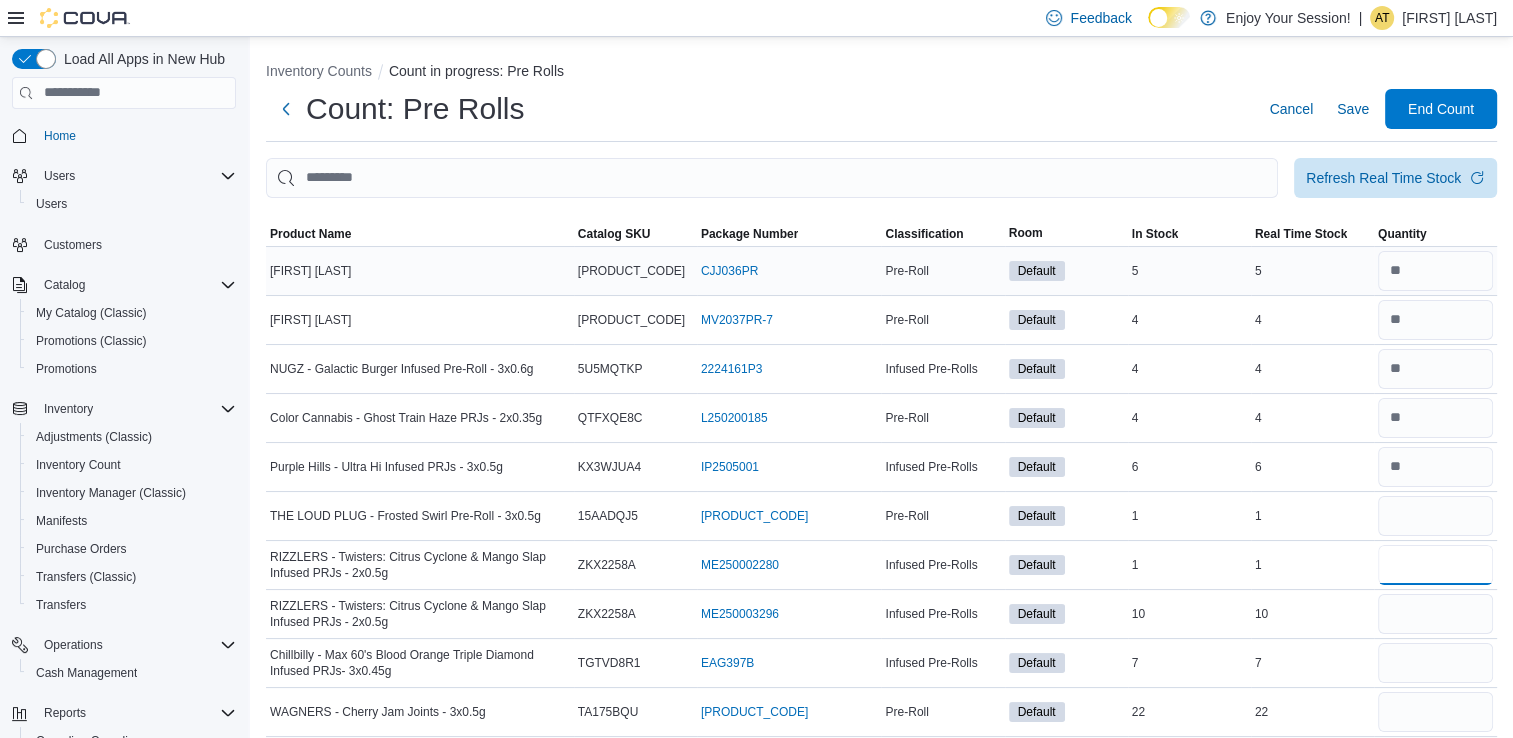 type 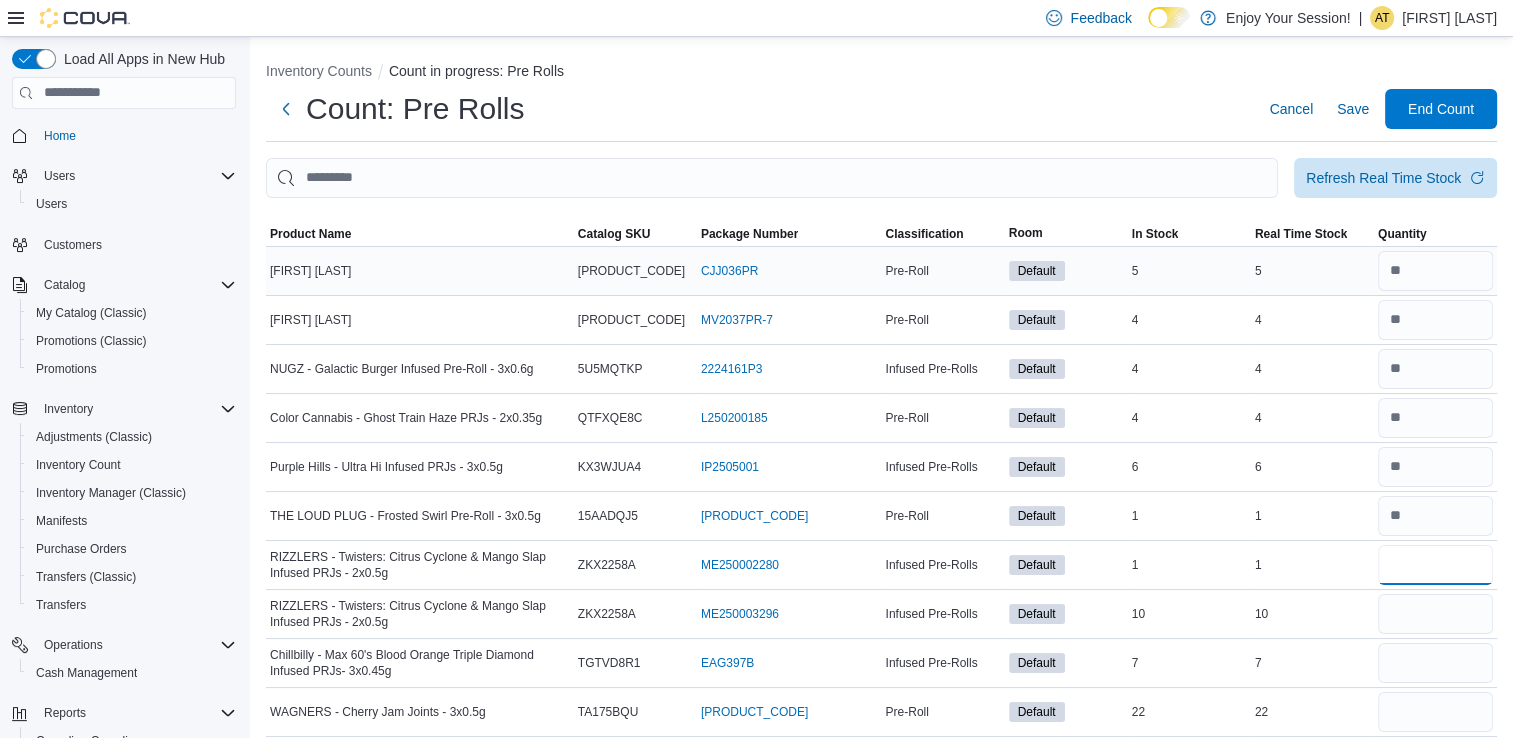 type on "*" 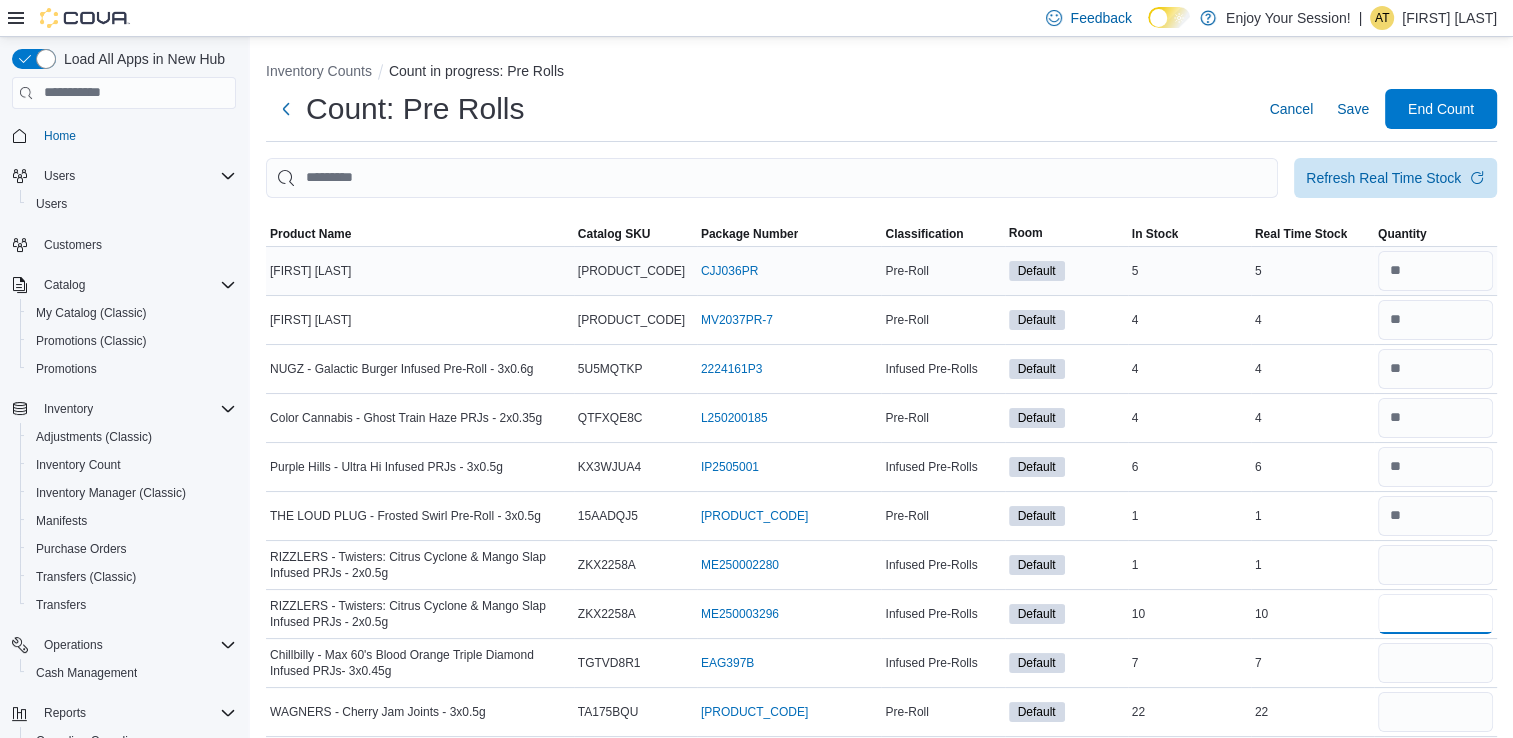 type 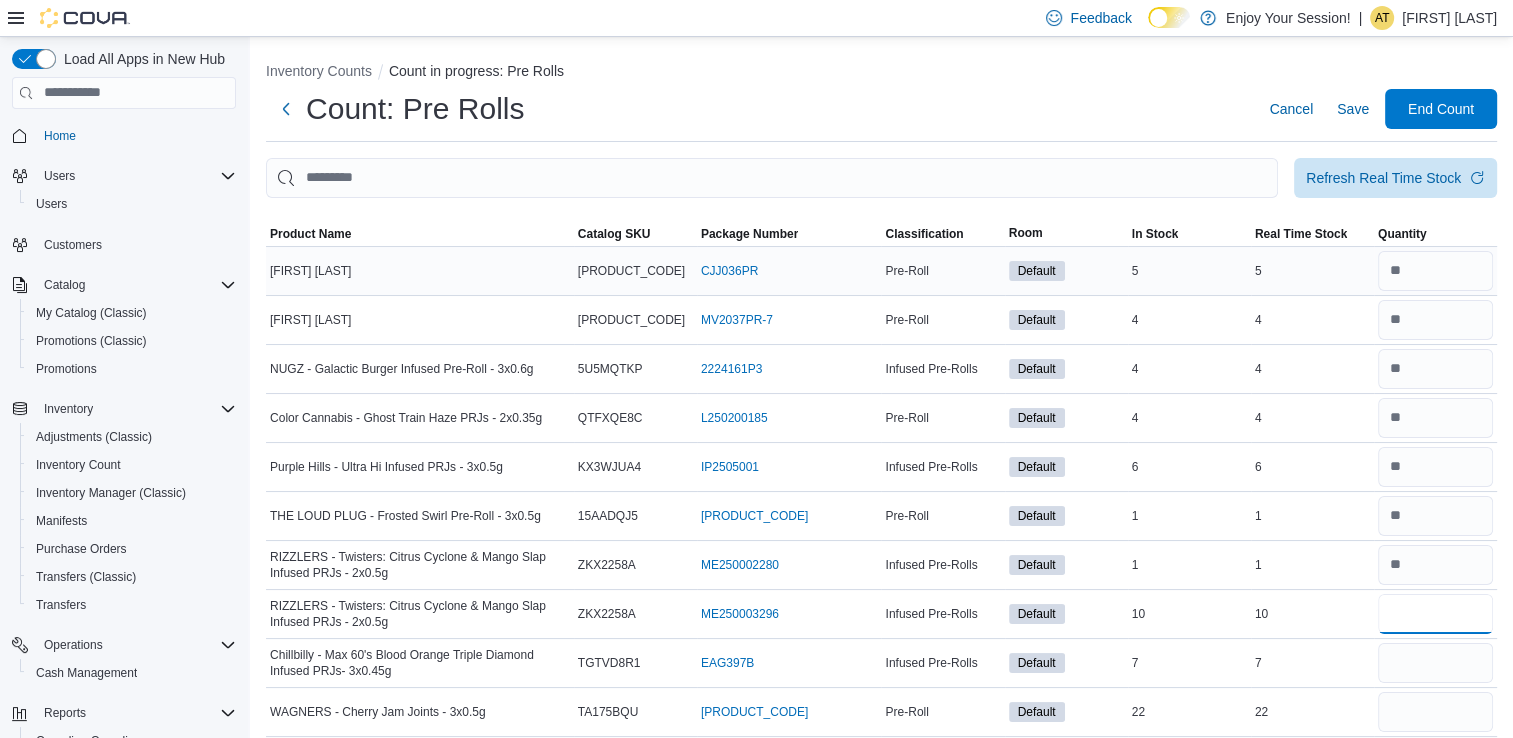type on "**" 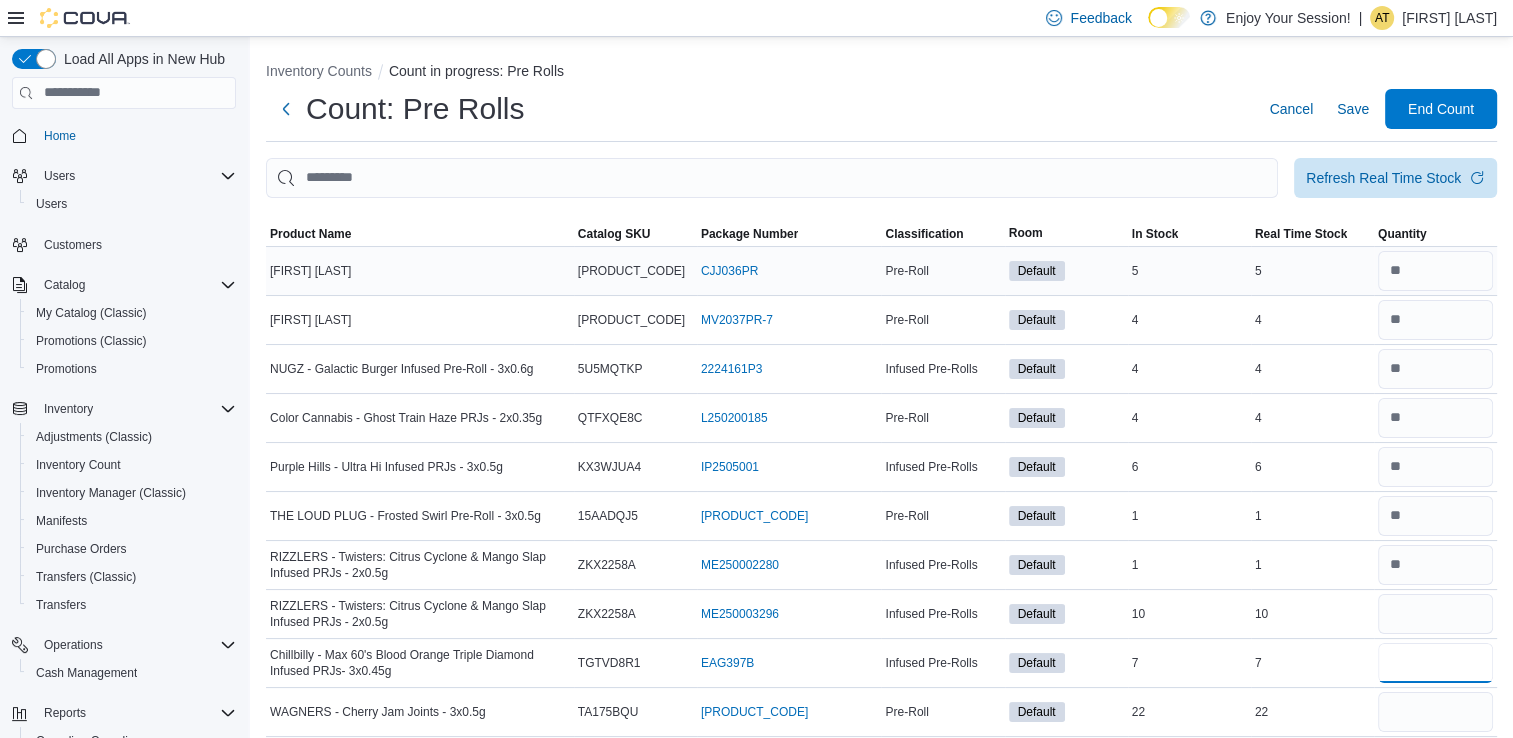 type 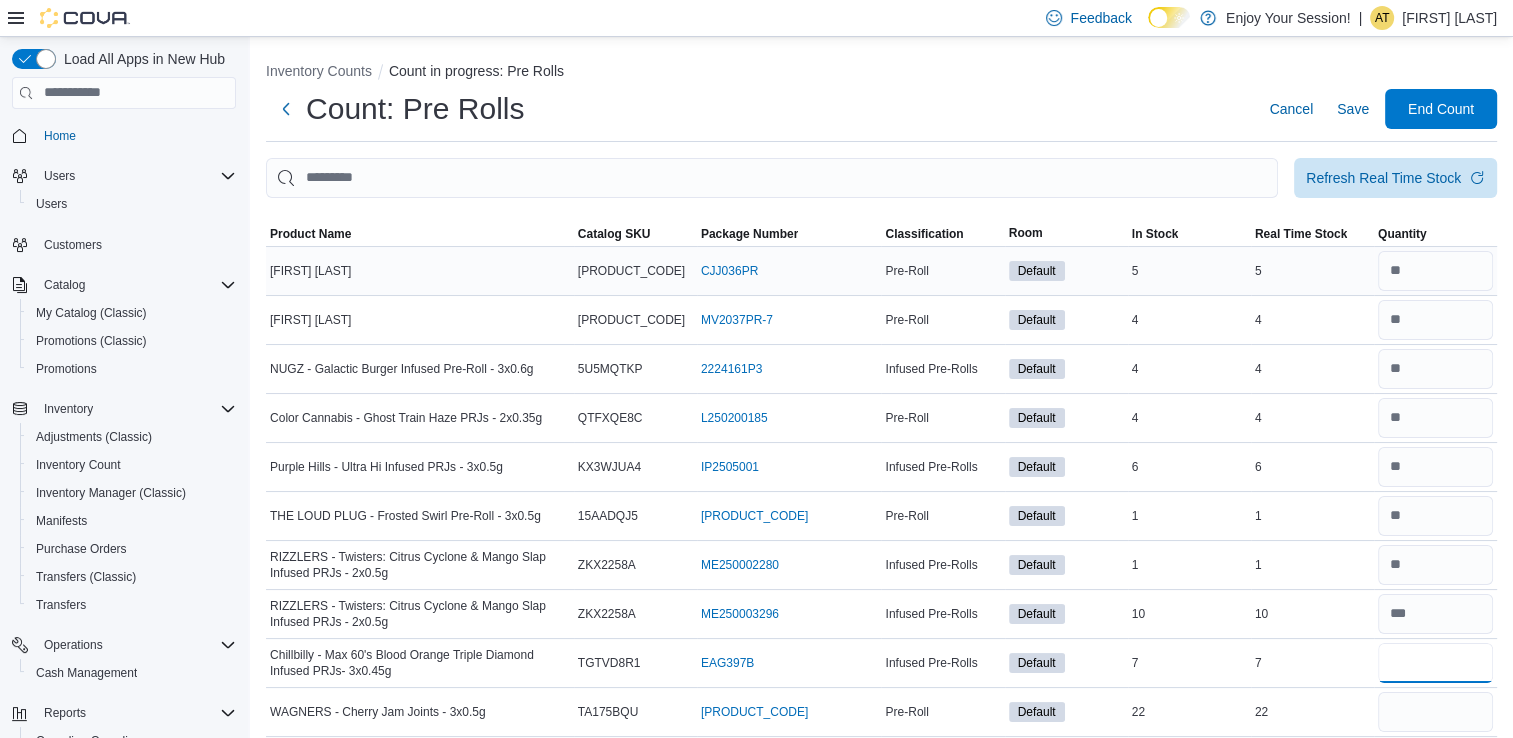 type on "*" 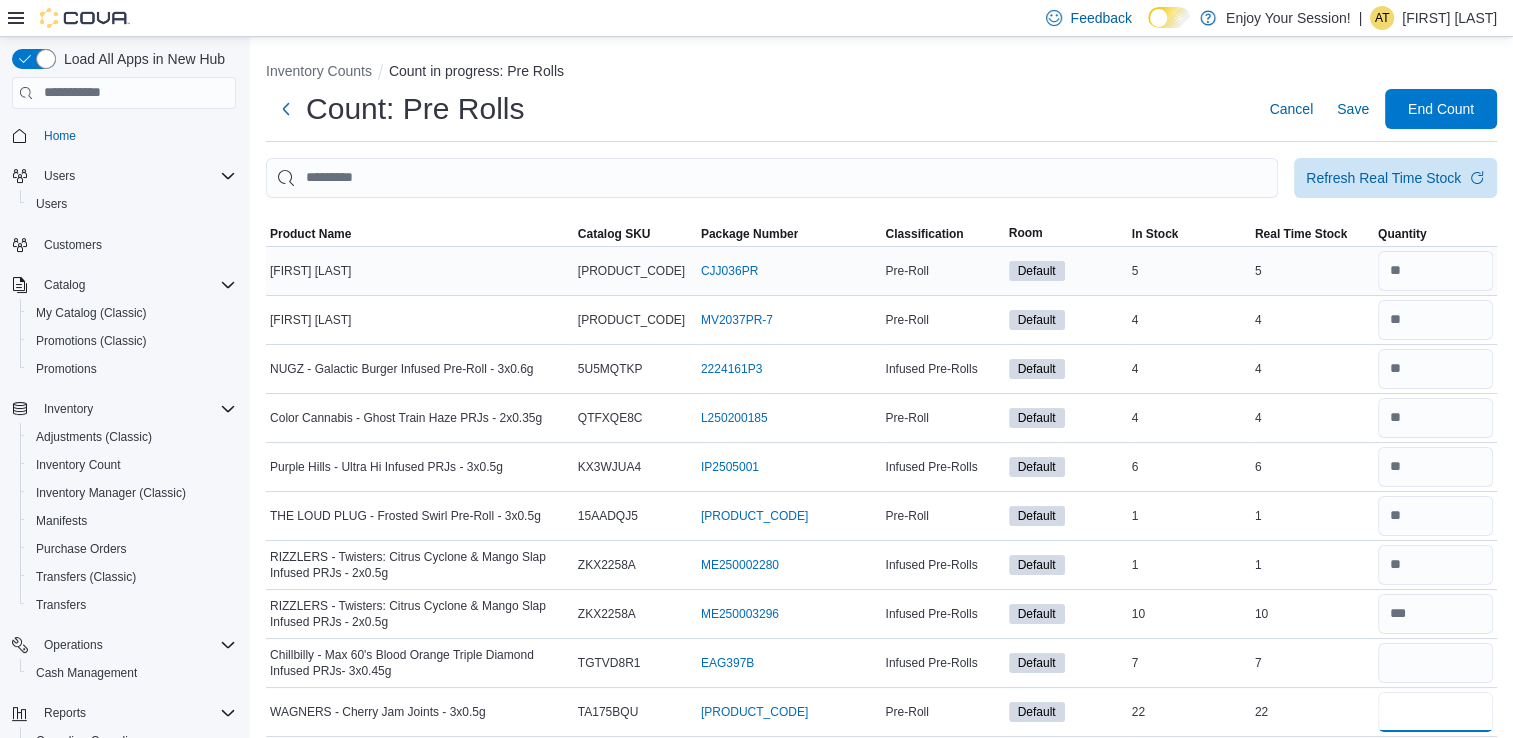 type 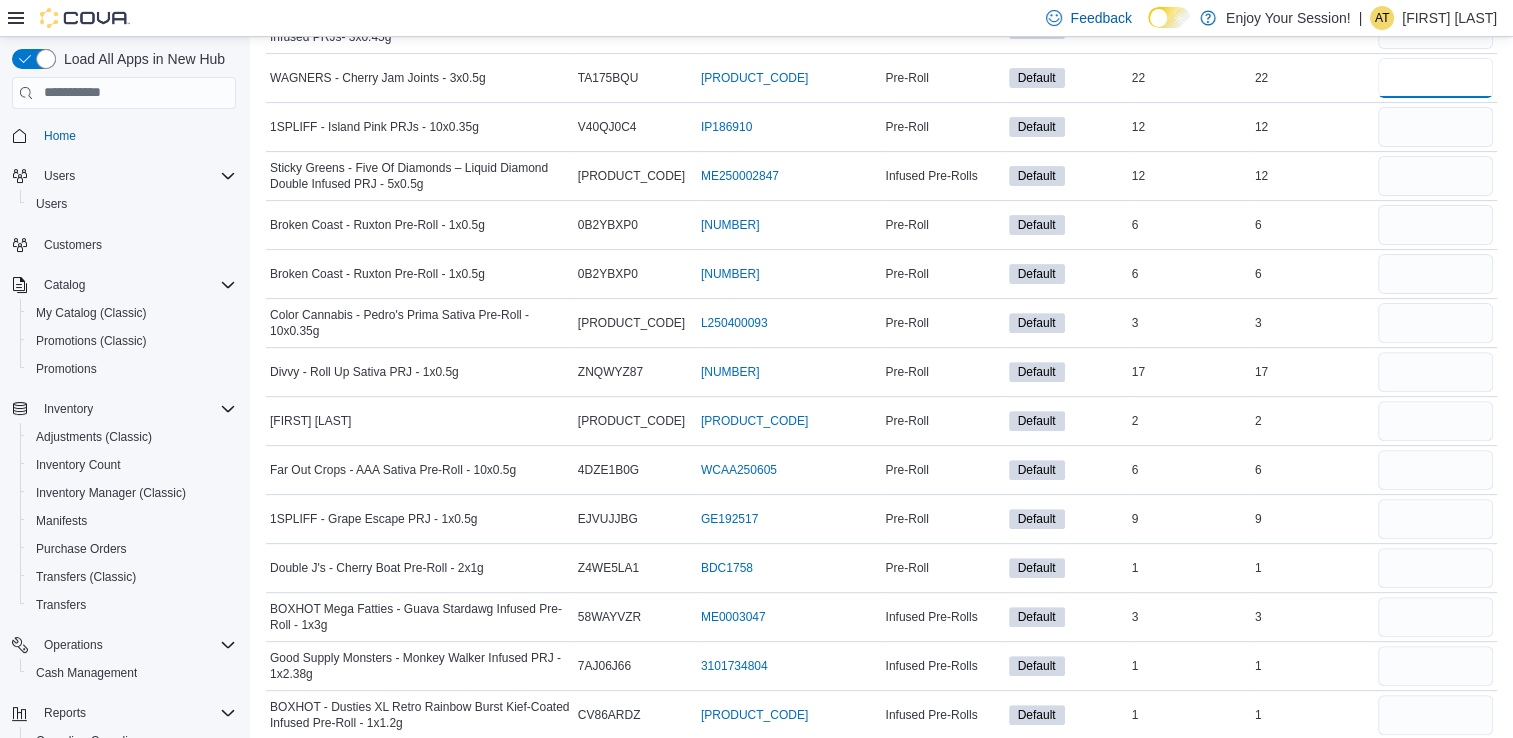 scroll, scrollTop: 678, scrollLeft: 0, axis: vertical 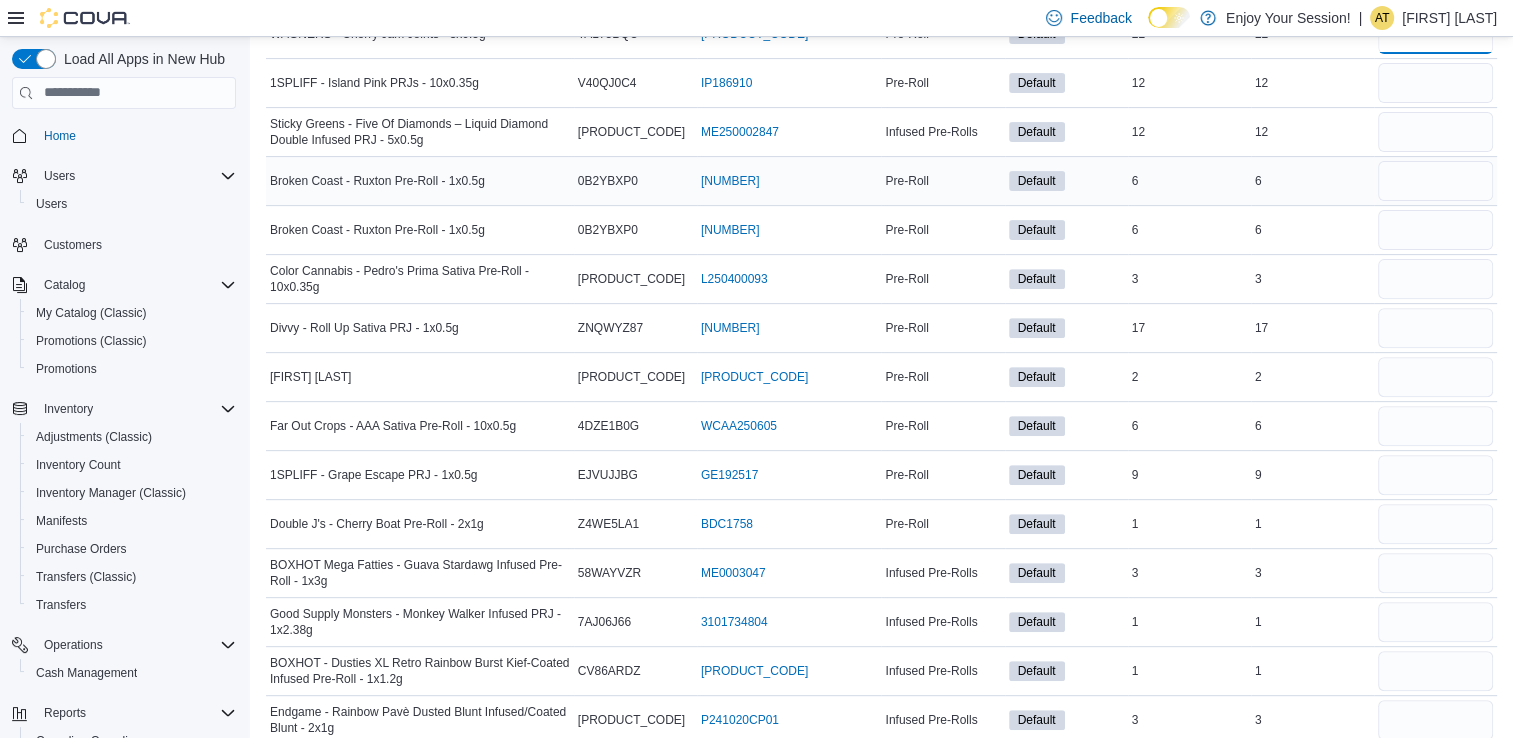 type on "**" 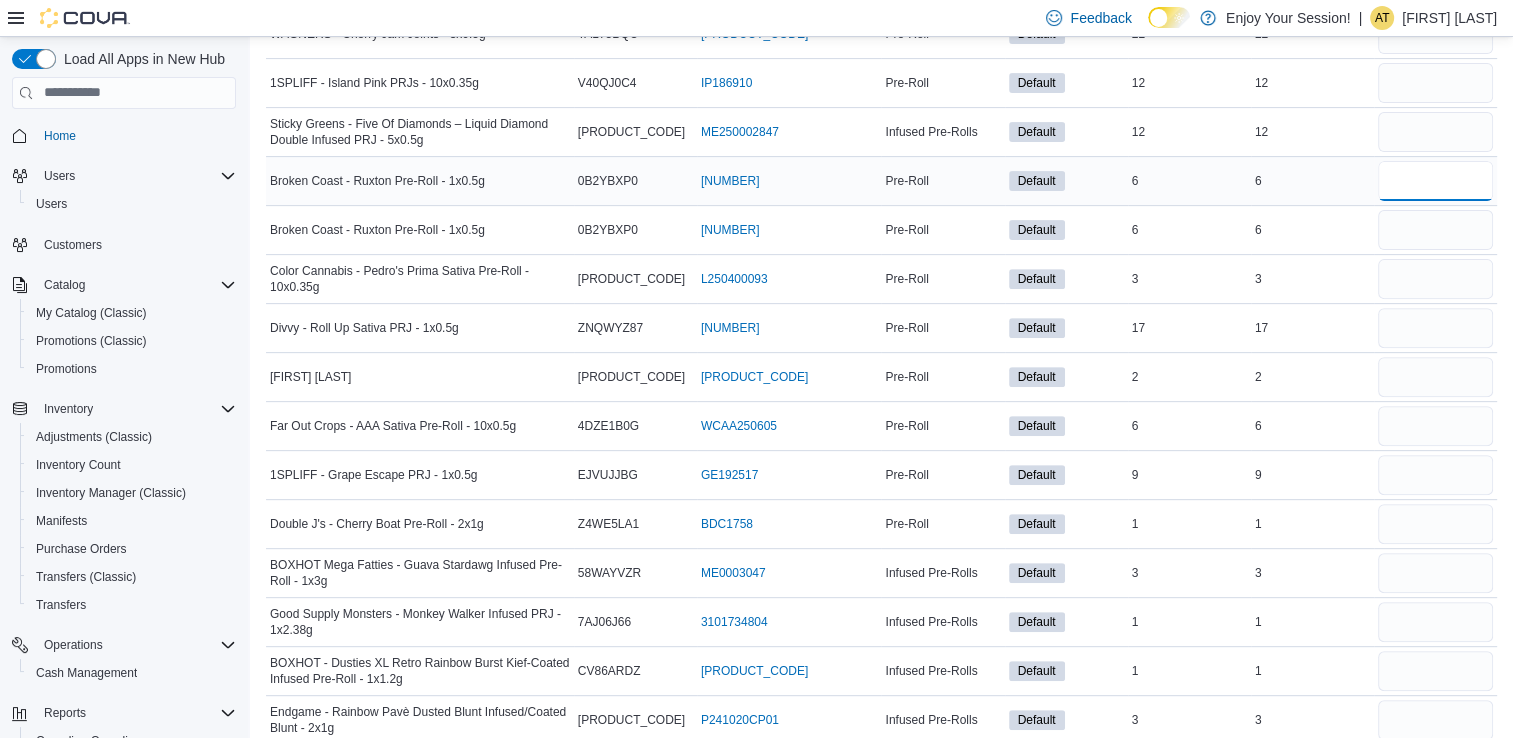 type 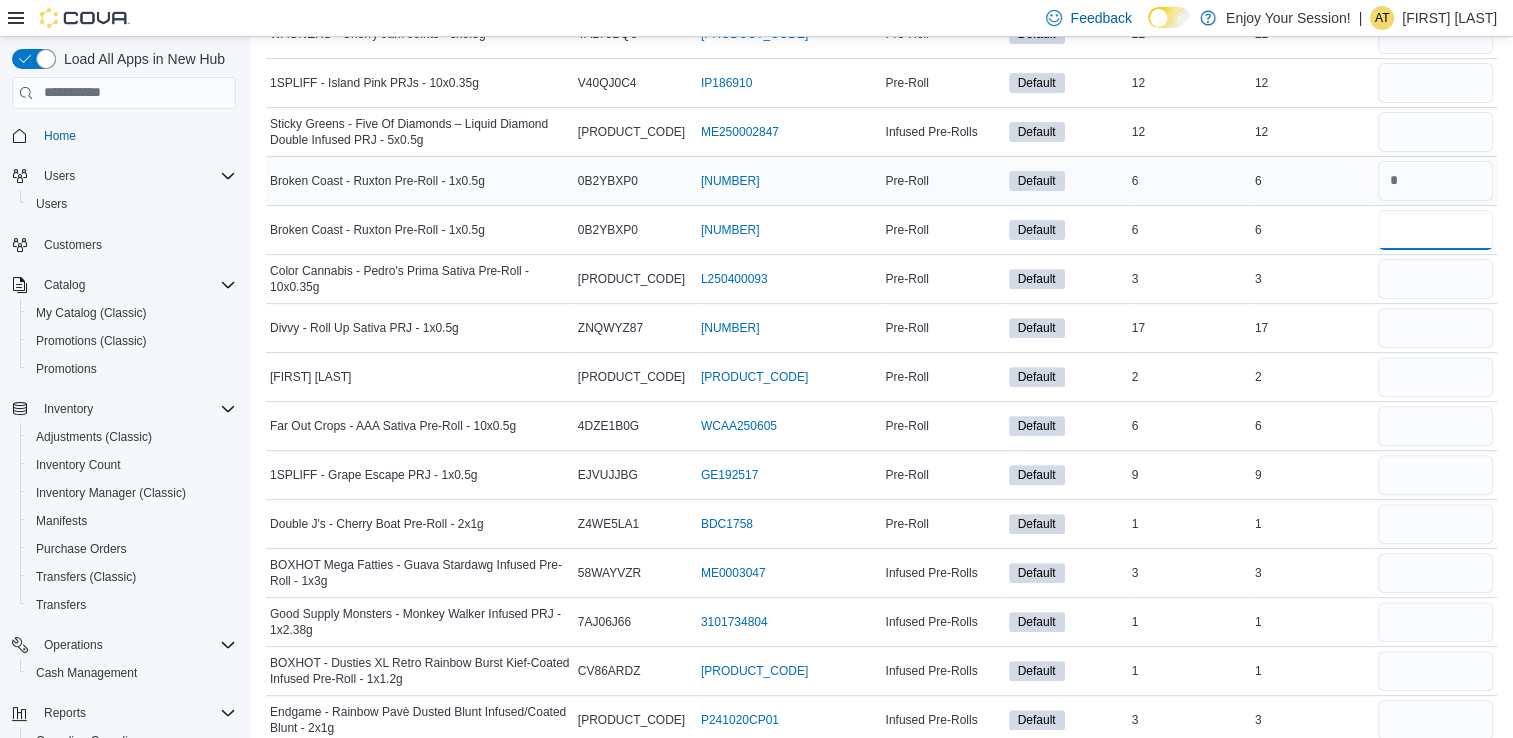 type 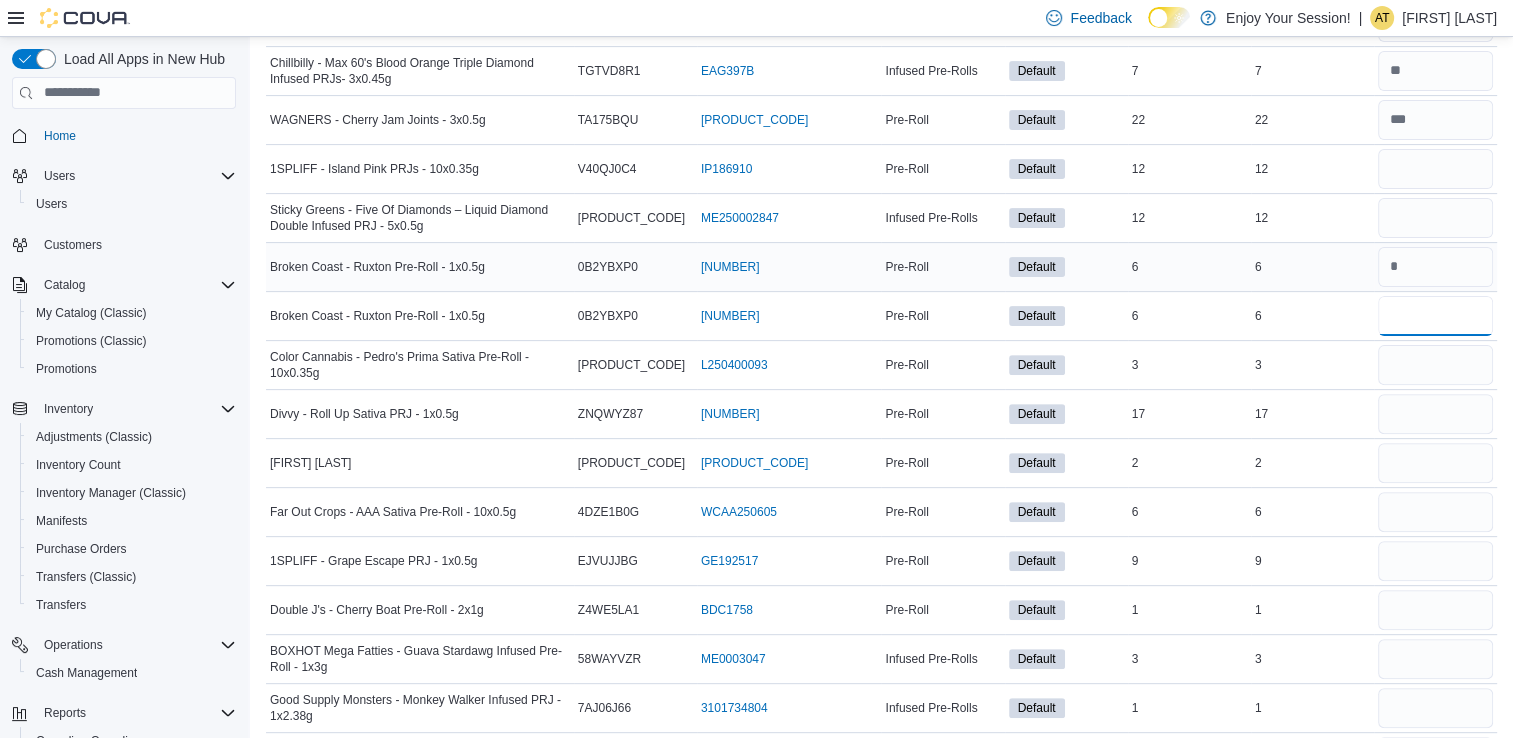 scroll, scrollTop: 568, scrollLeft: 0, axis: vertical 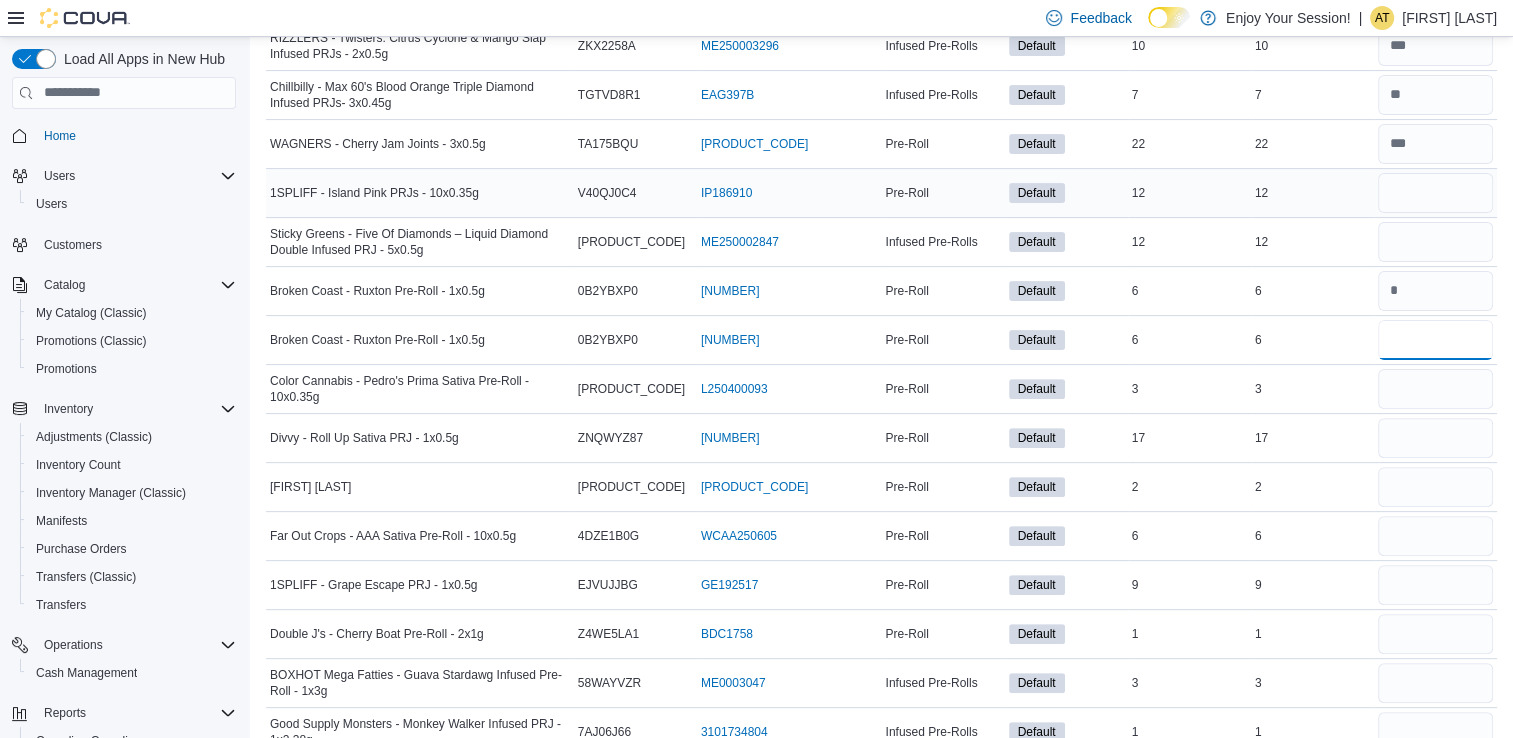 type on "*" 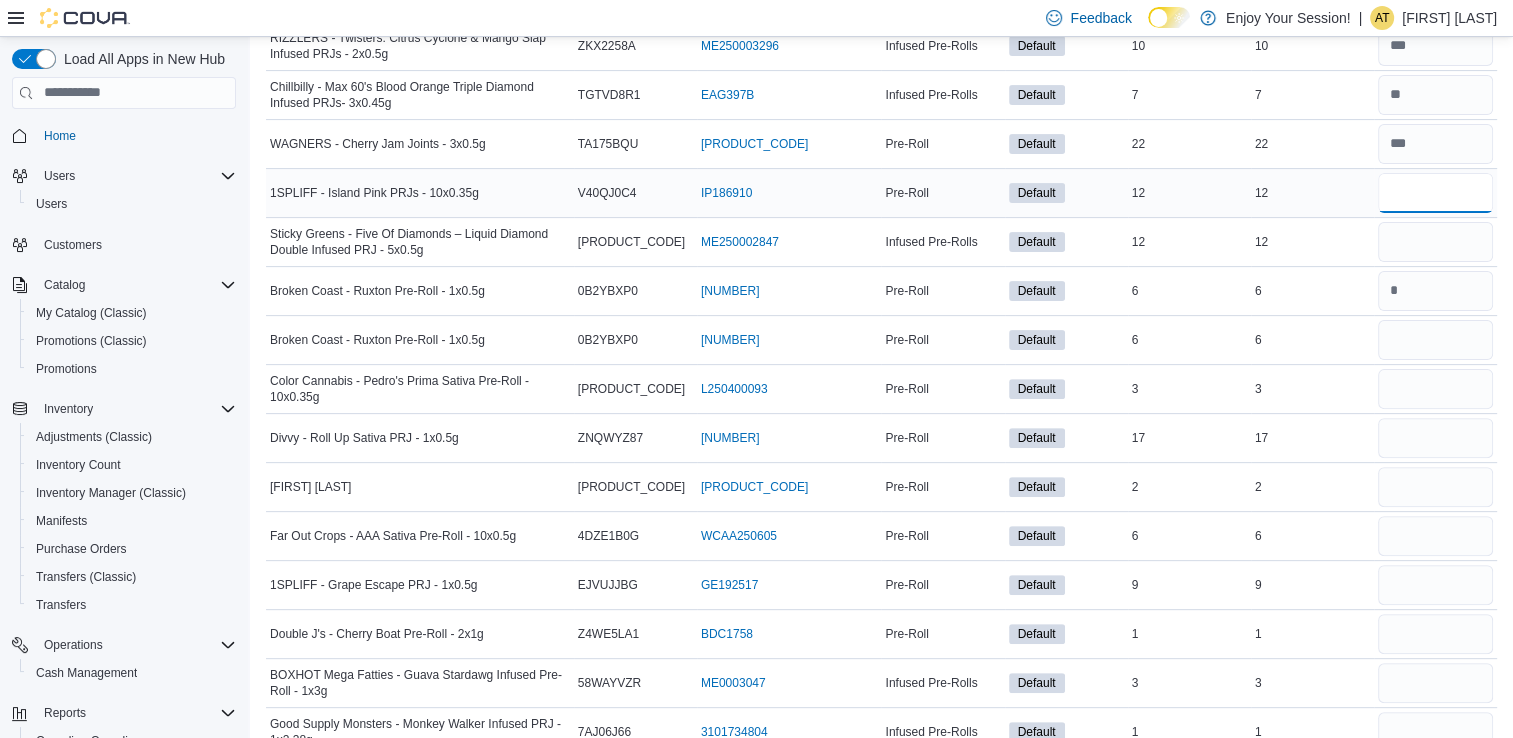 type 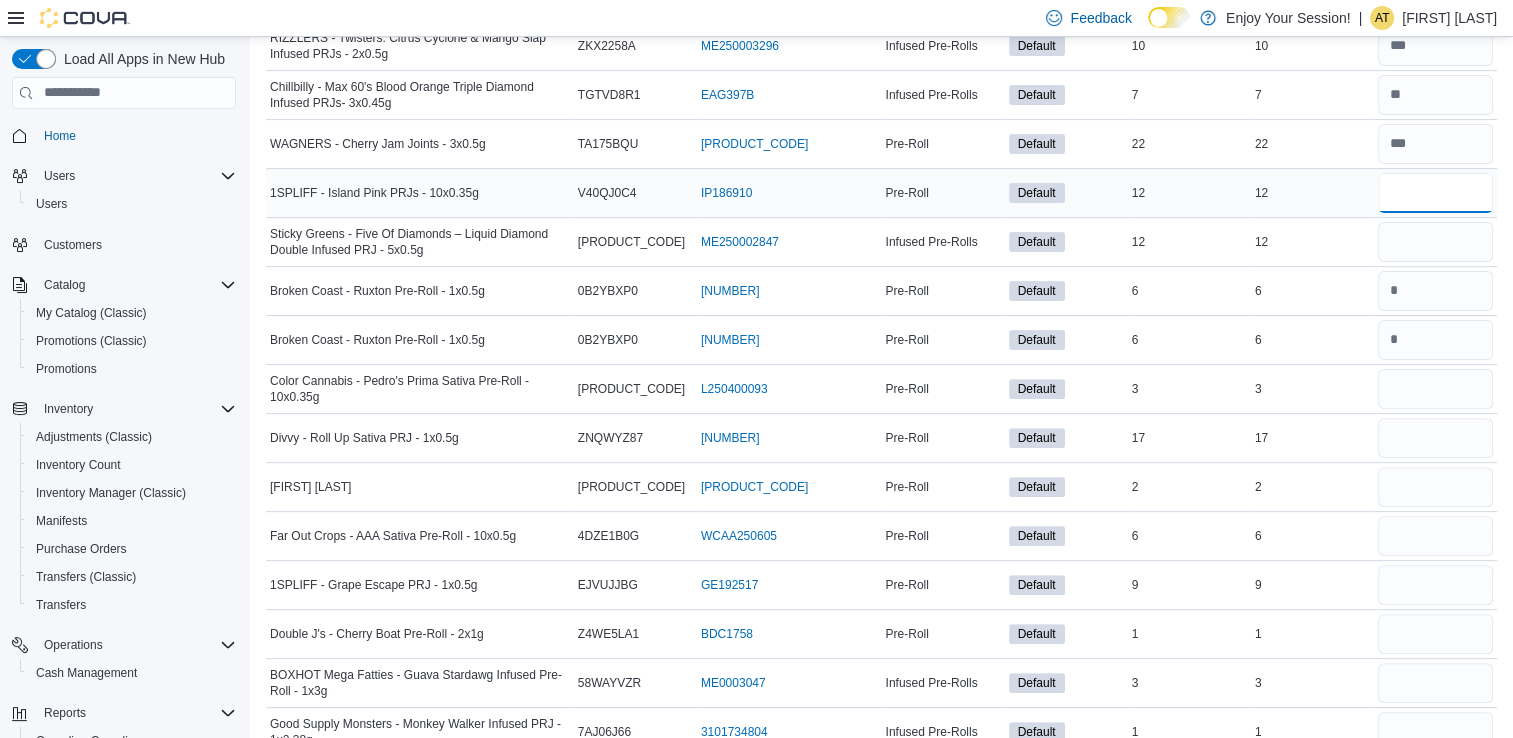 click at bounding box center (1435, 193) 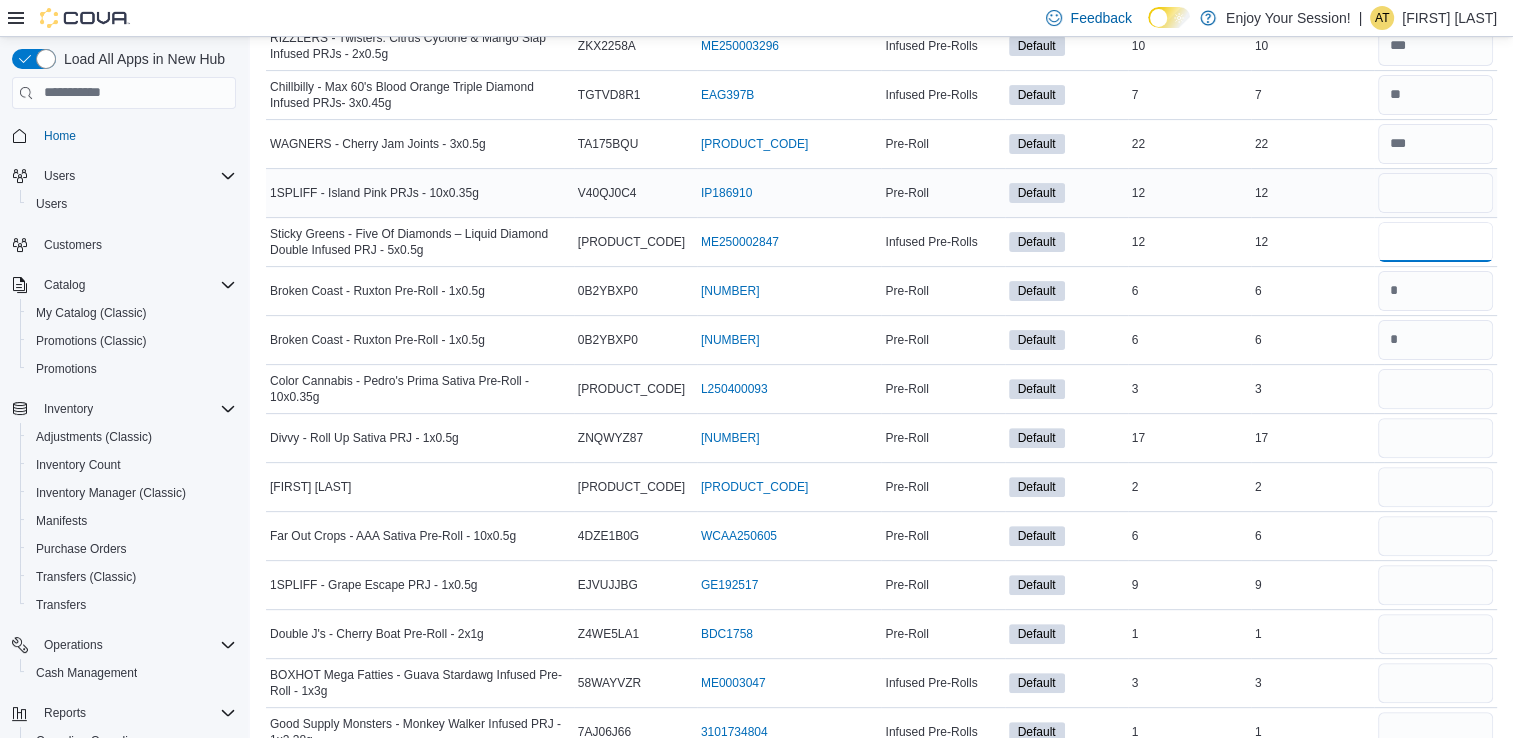 type 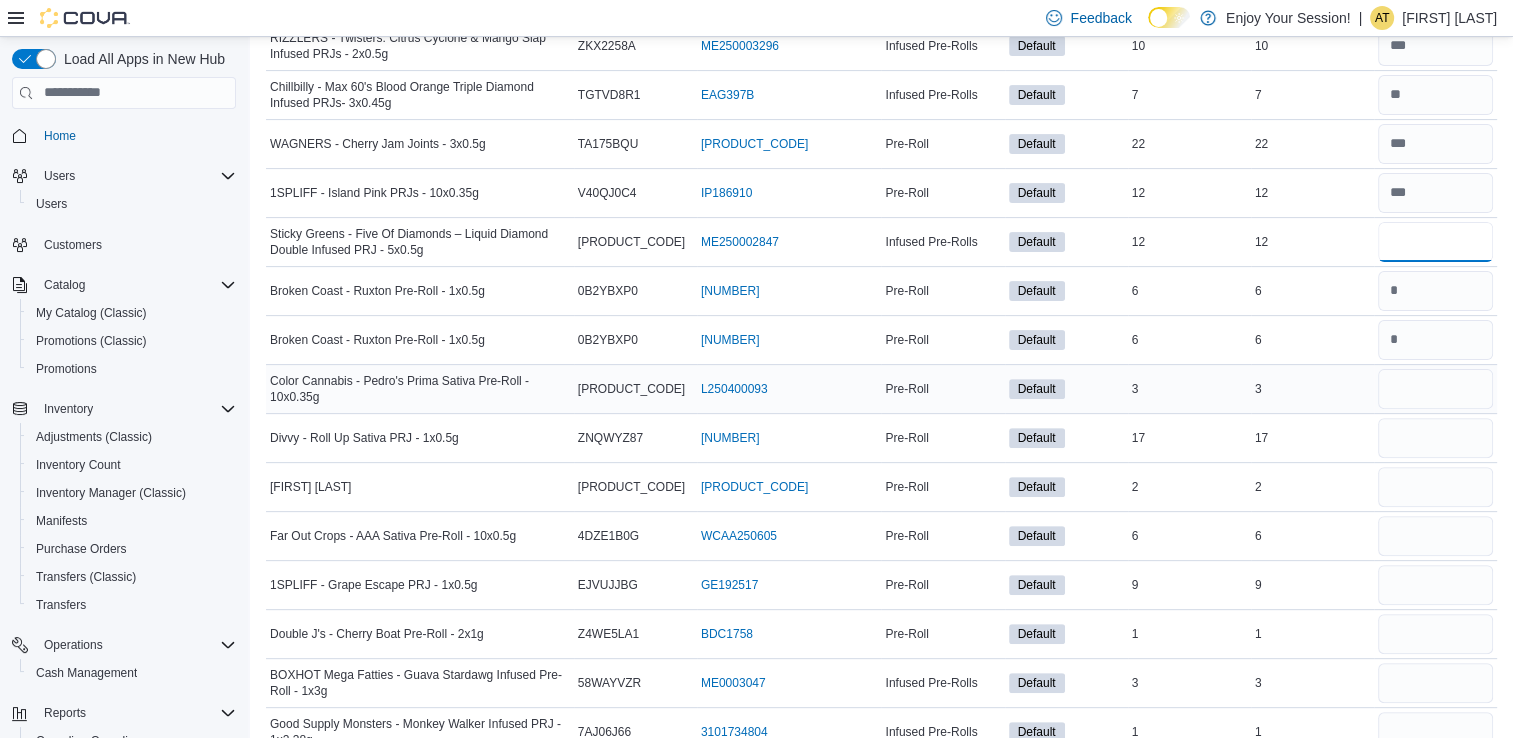 type on "**" 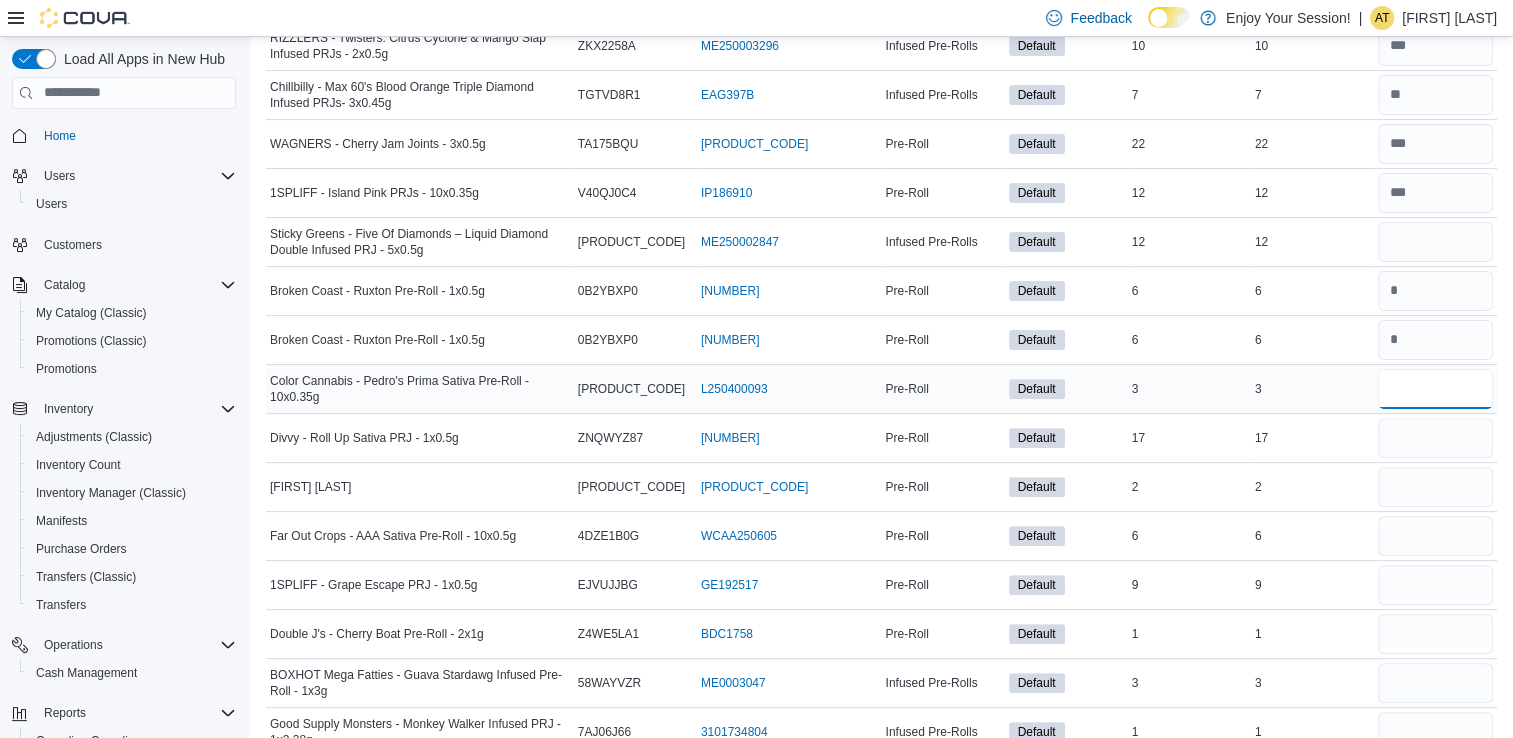 type 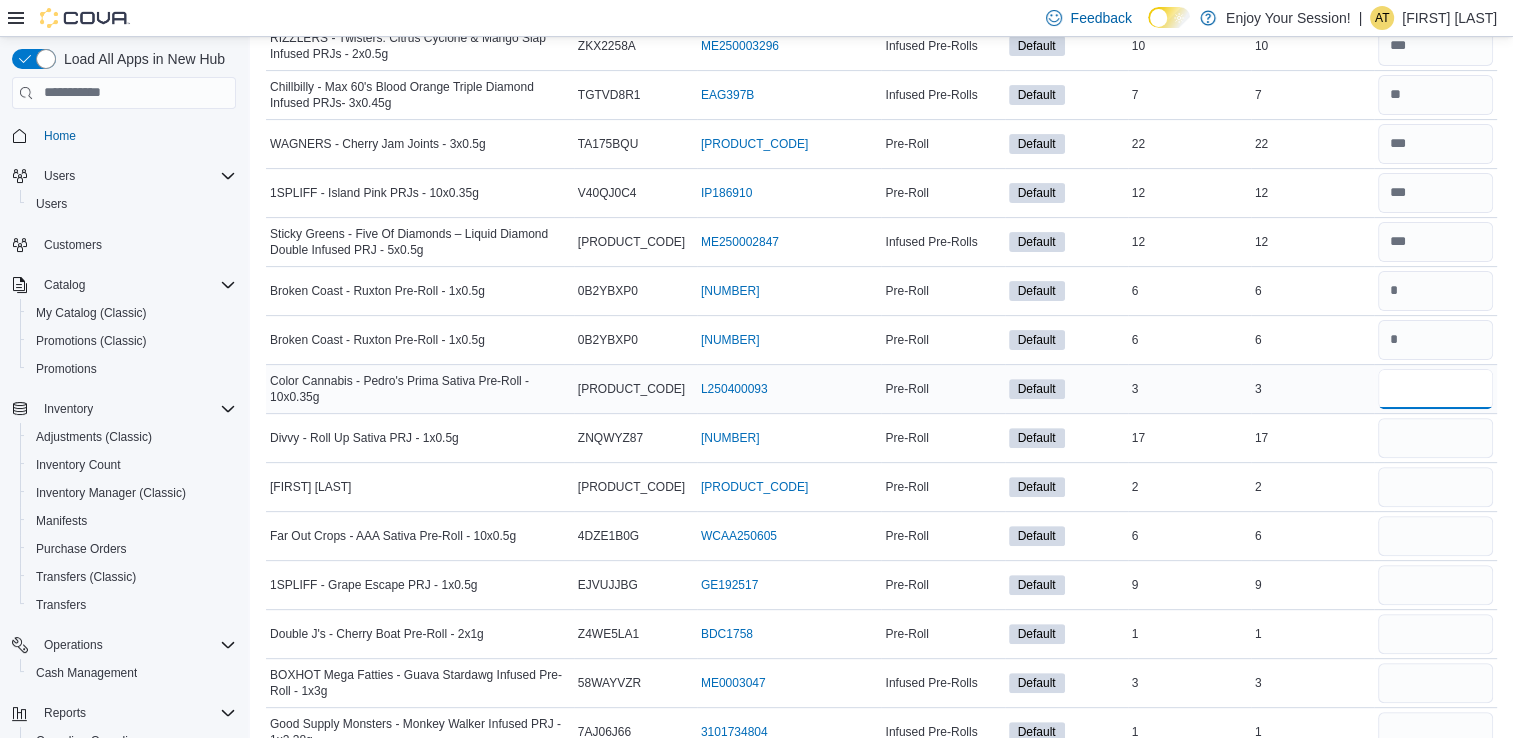 click at bounding box center [1435, 389] 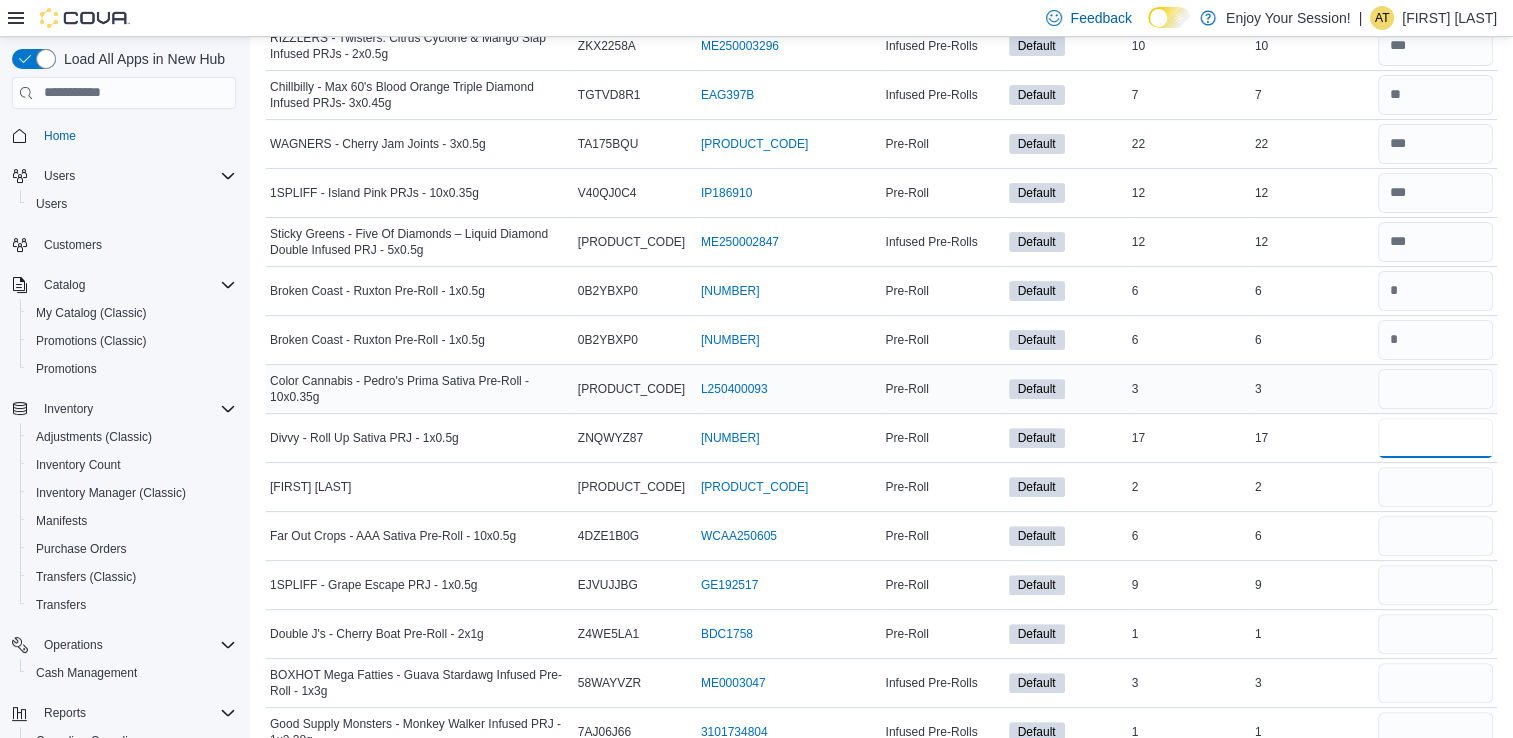 type 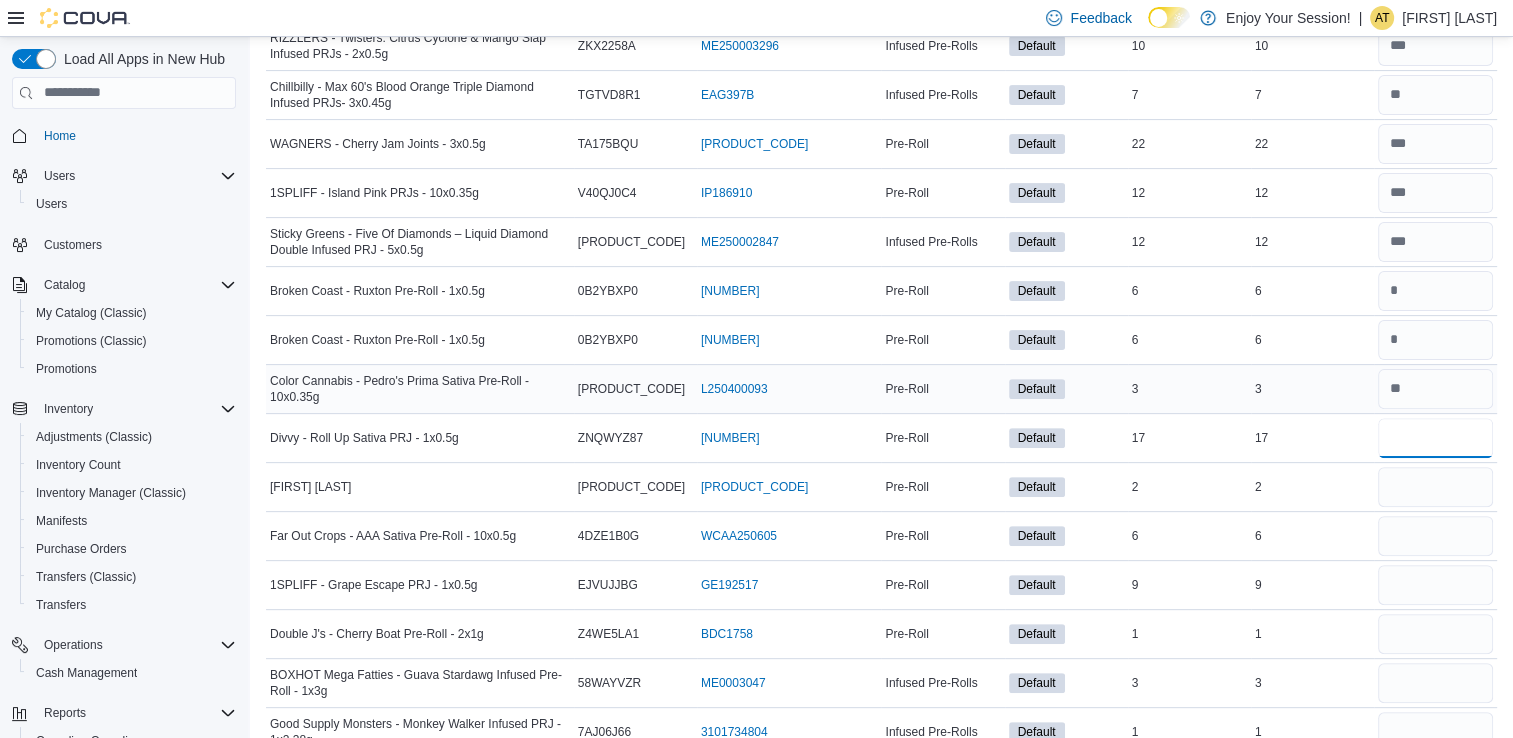 type on "**" 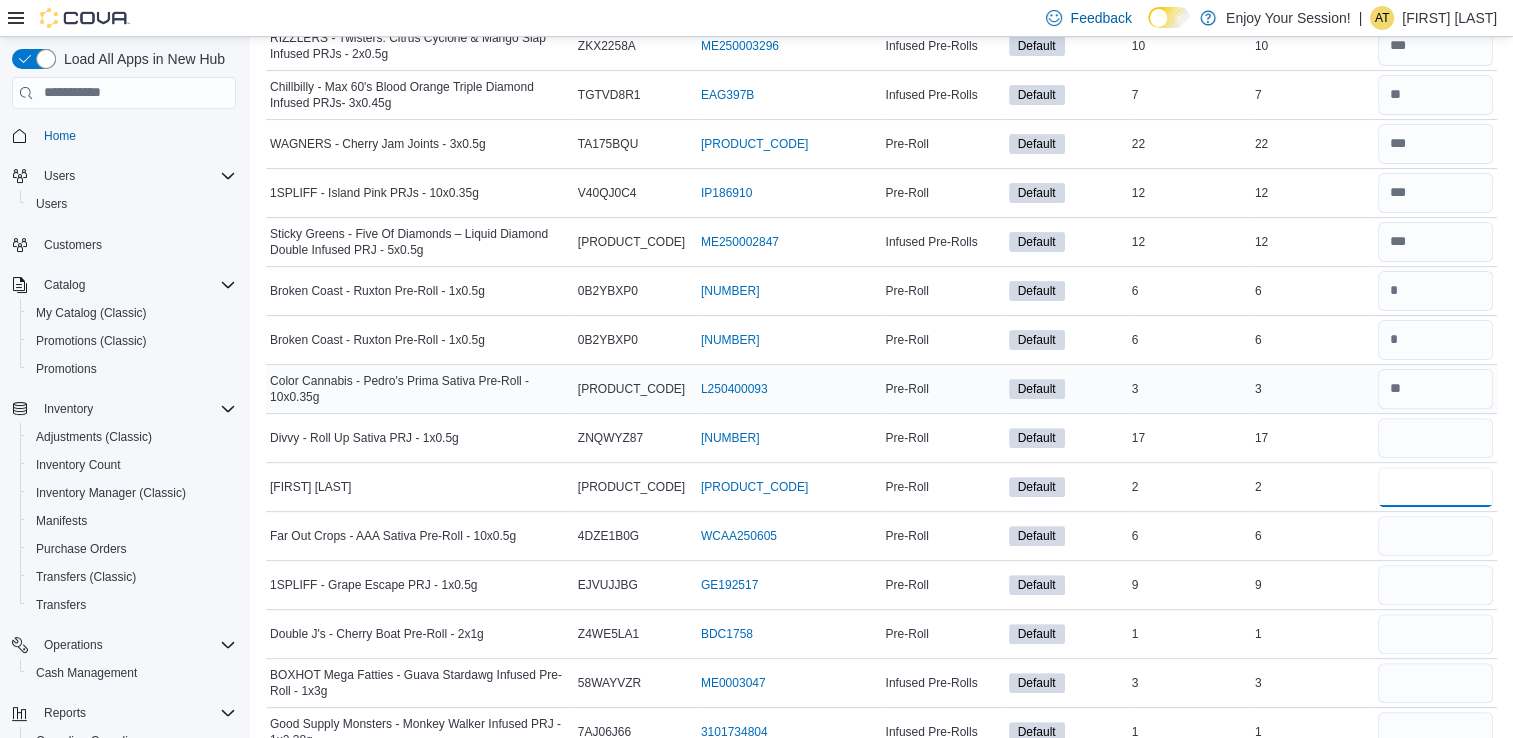 type 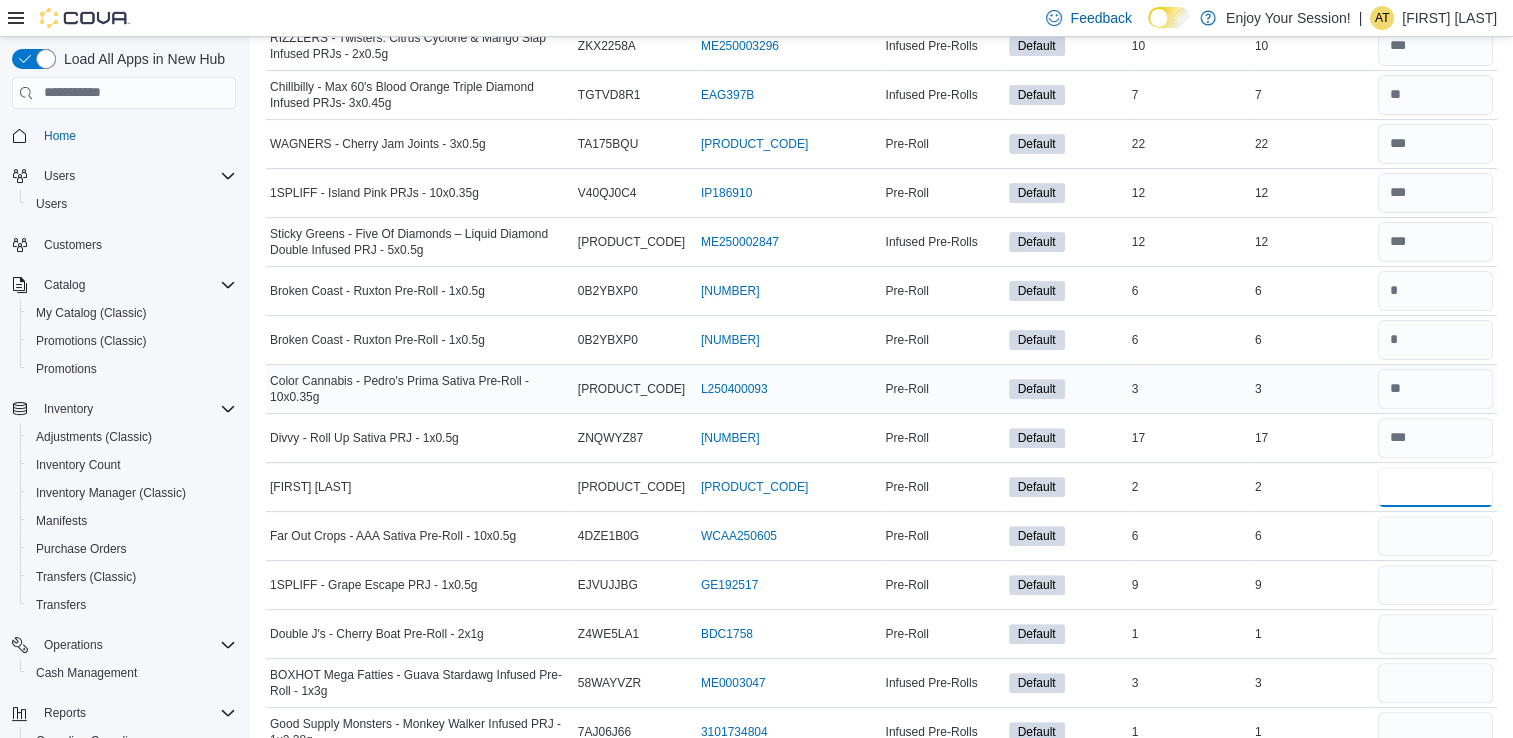 type on "*" 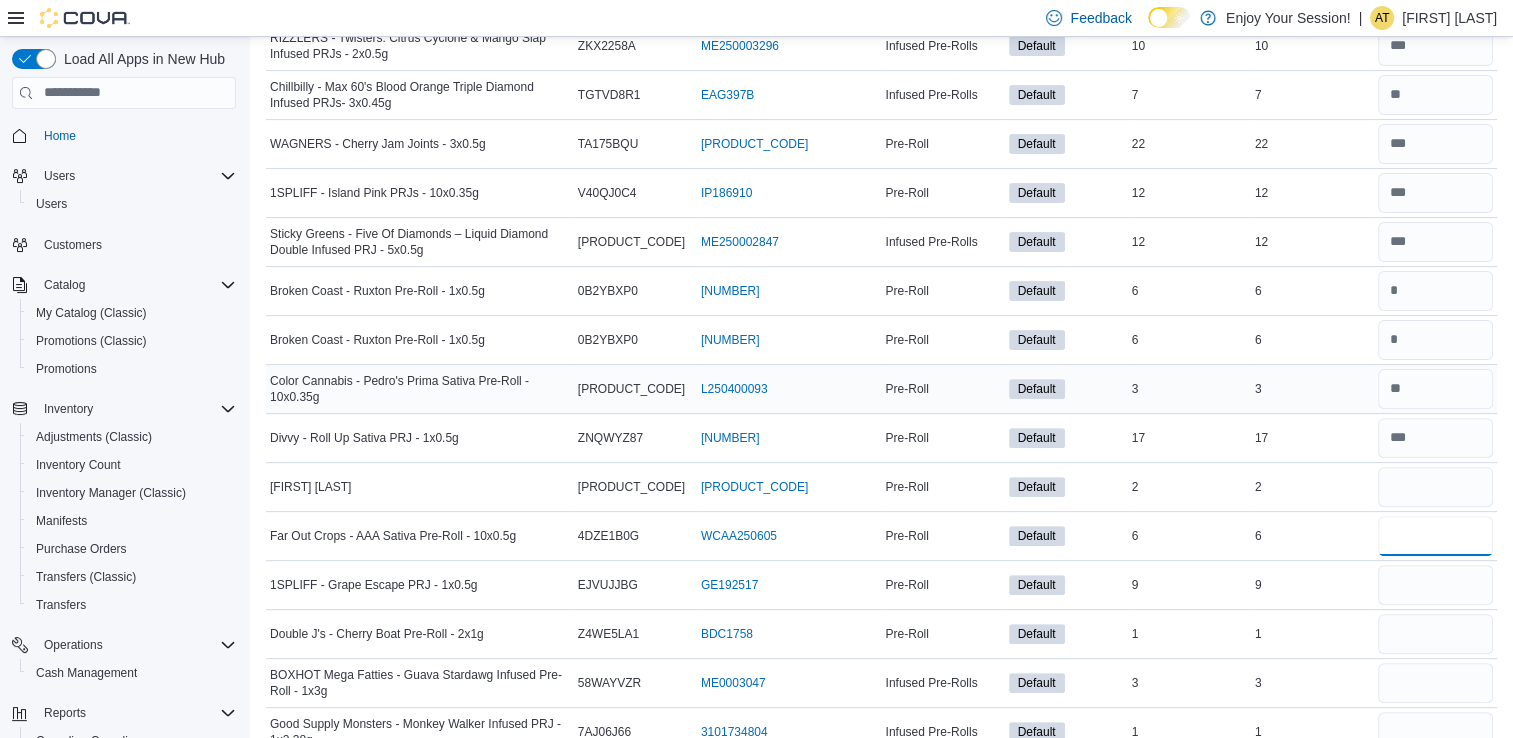 type 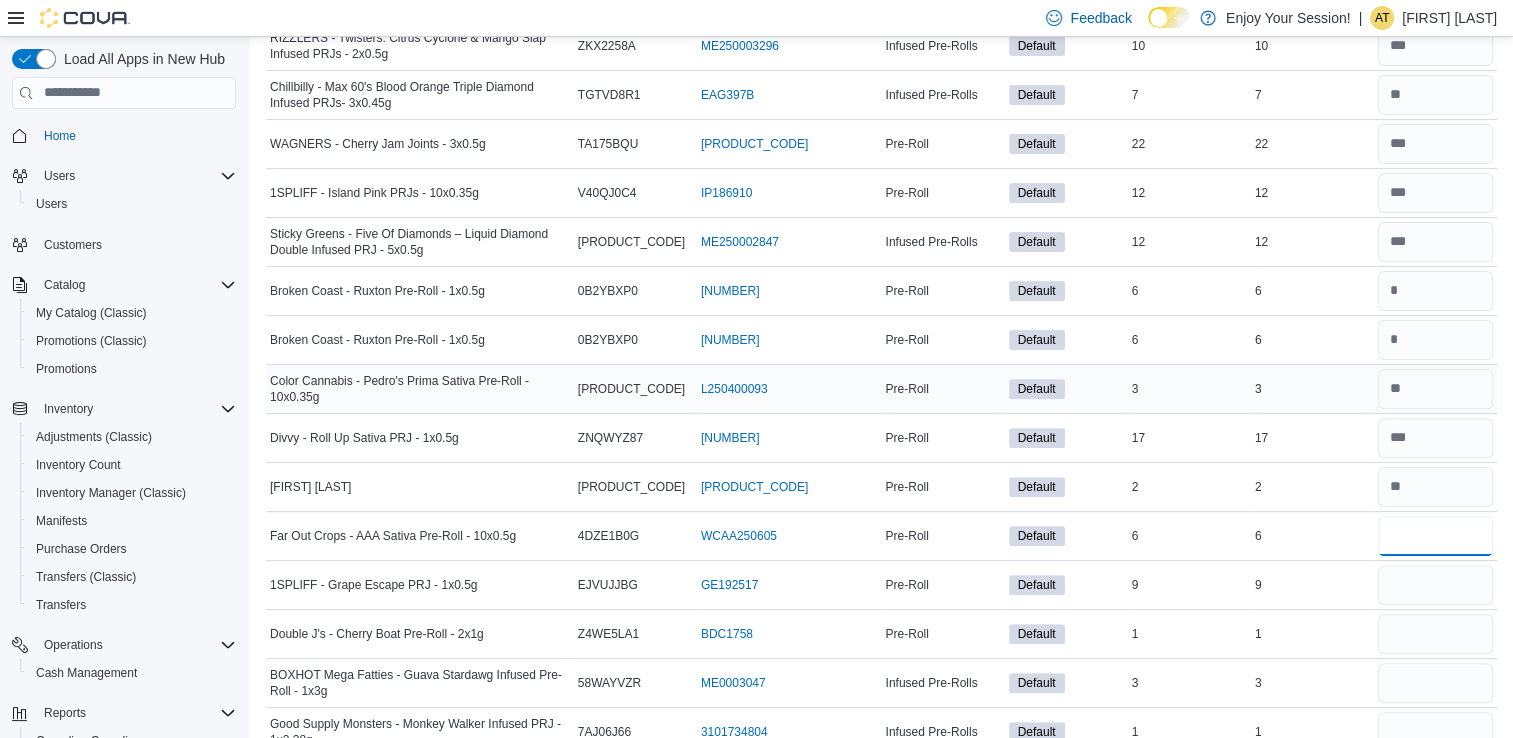 type on "*" 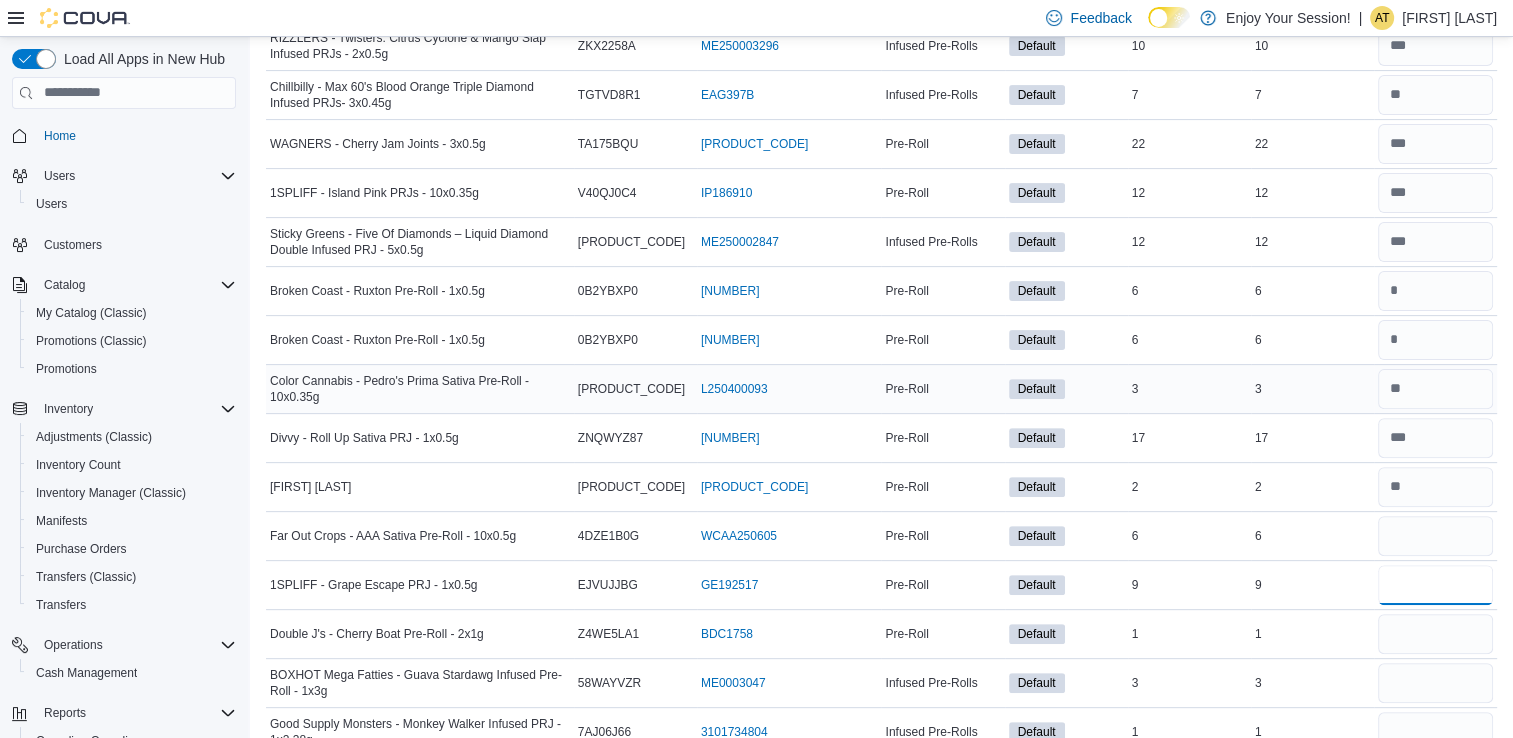 type 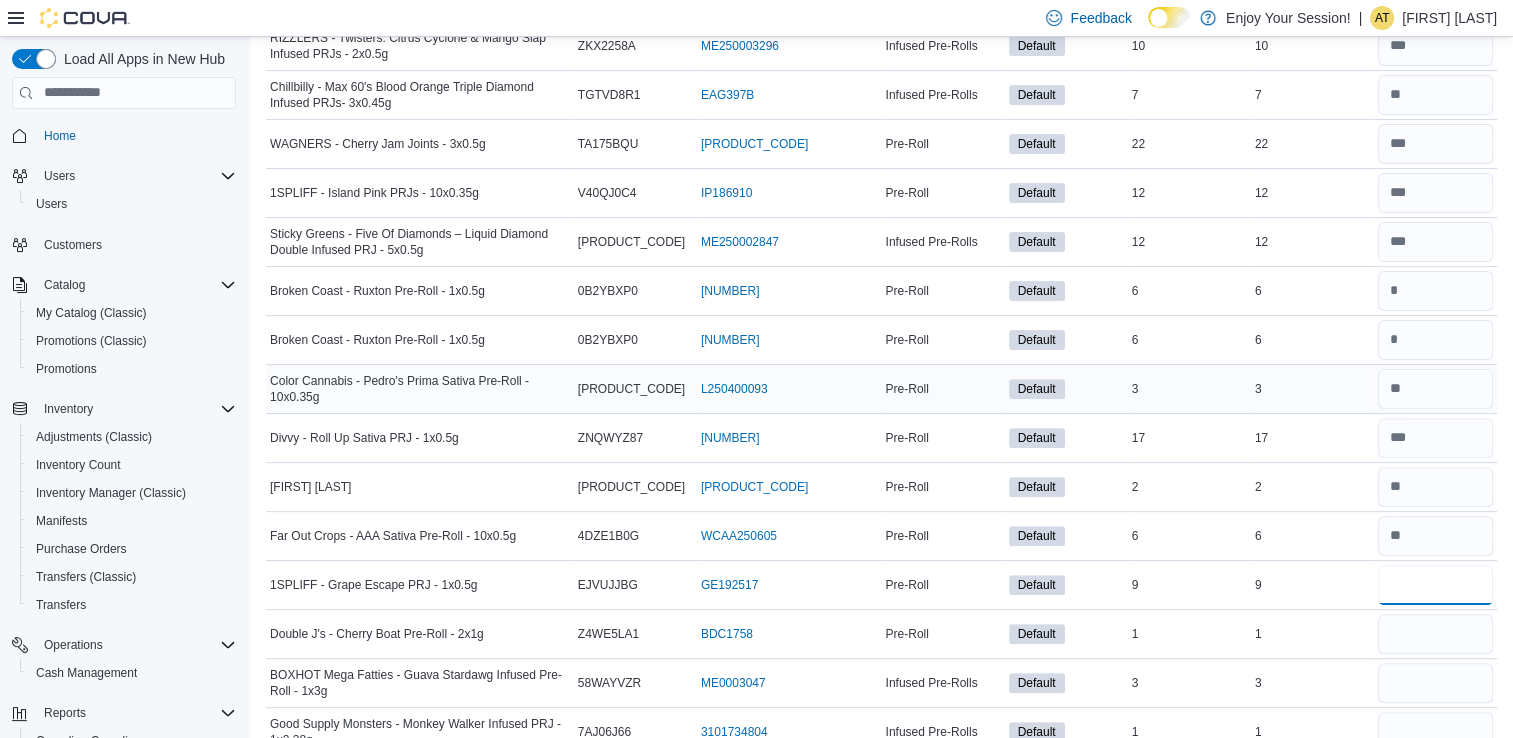 type on "*" 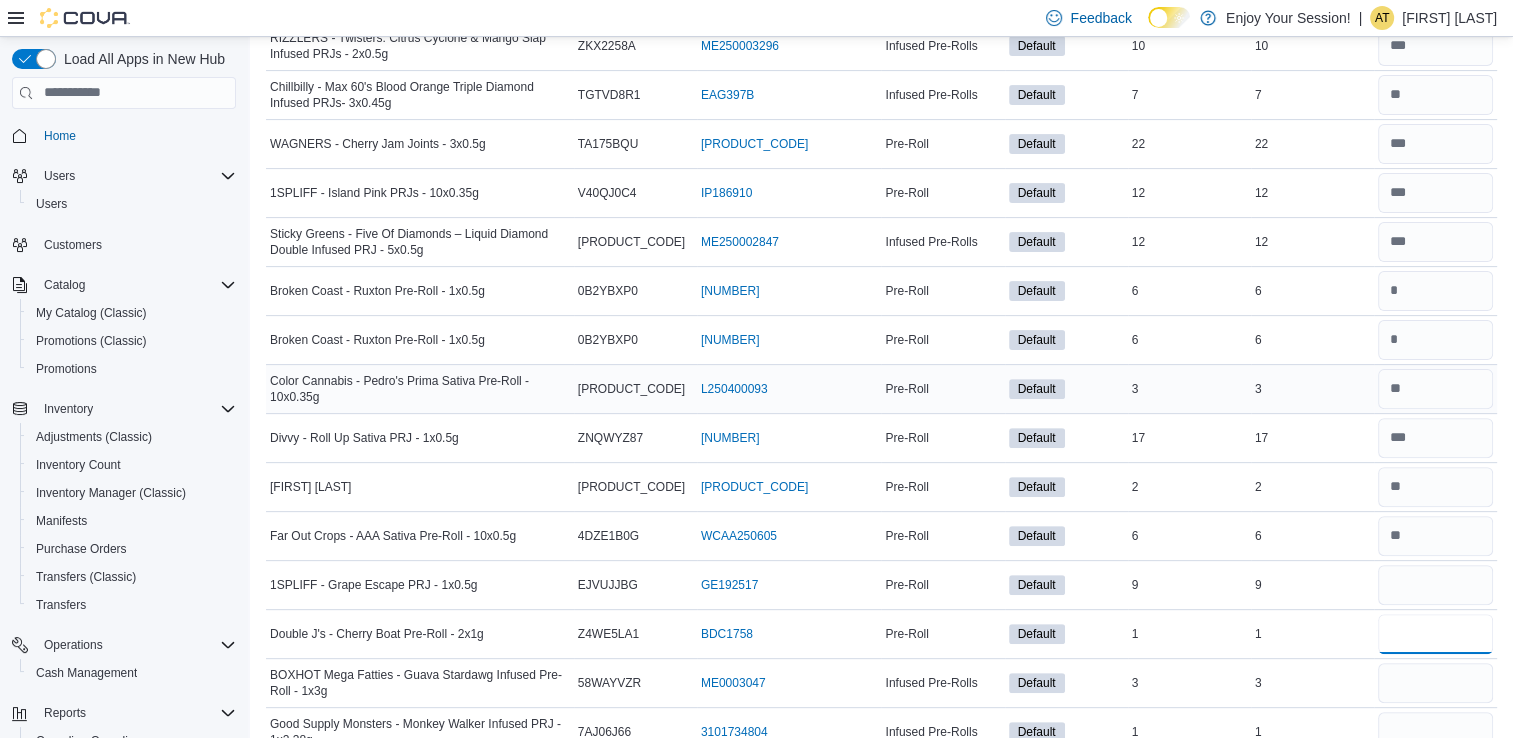 type 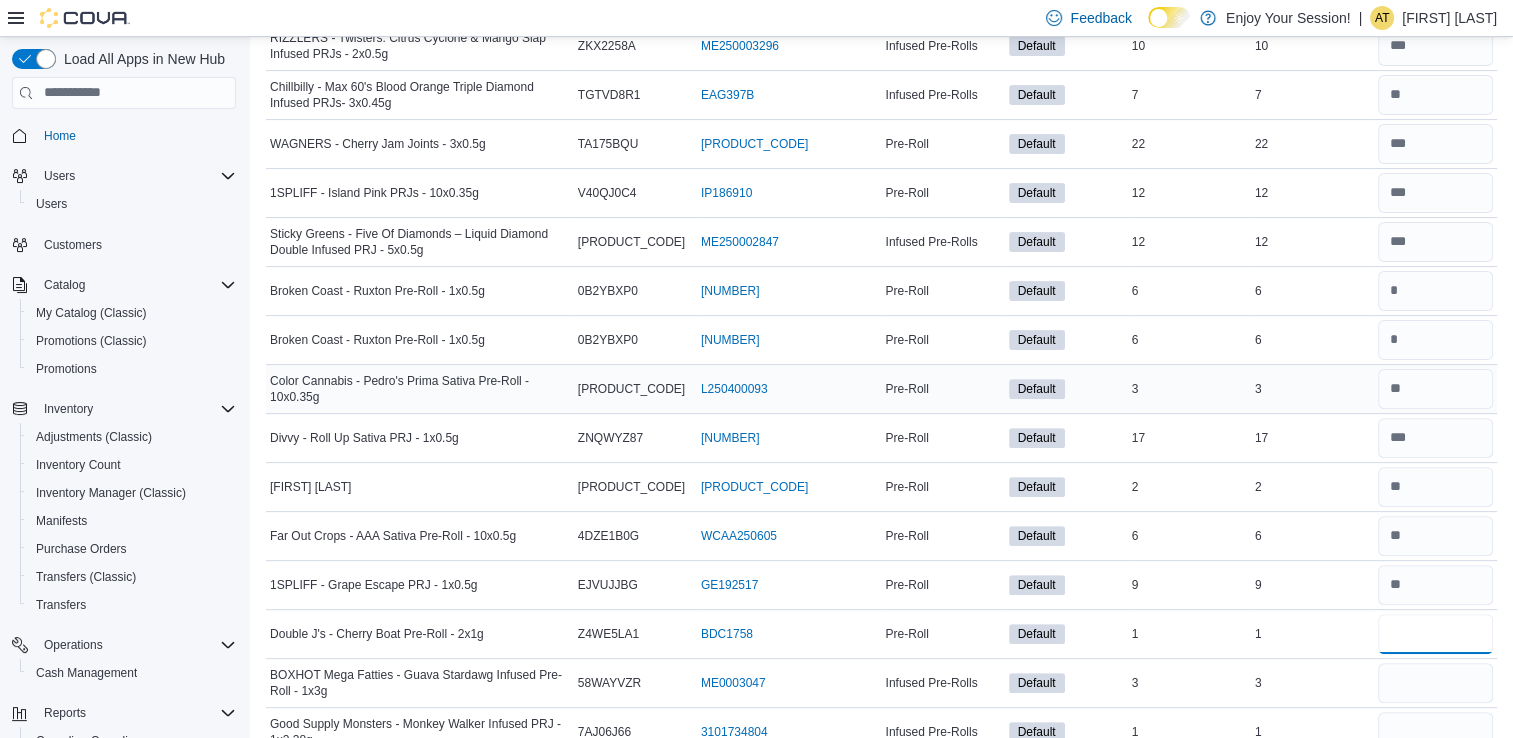type on "*" 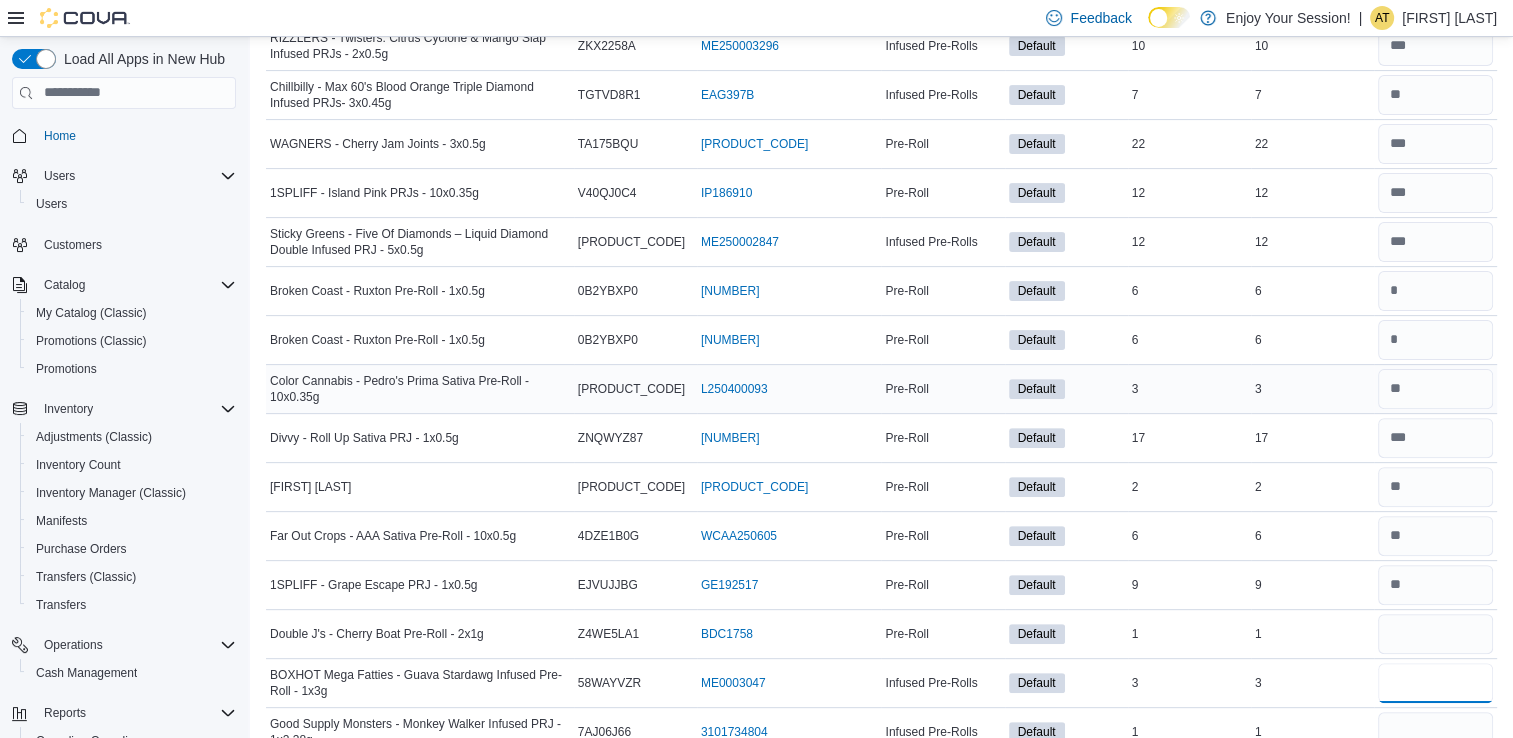 type 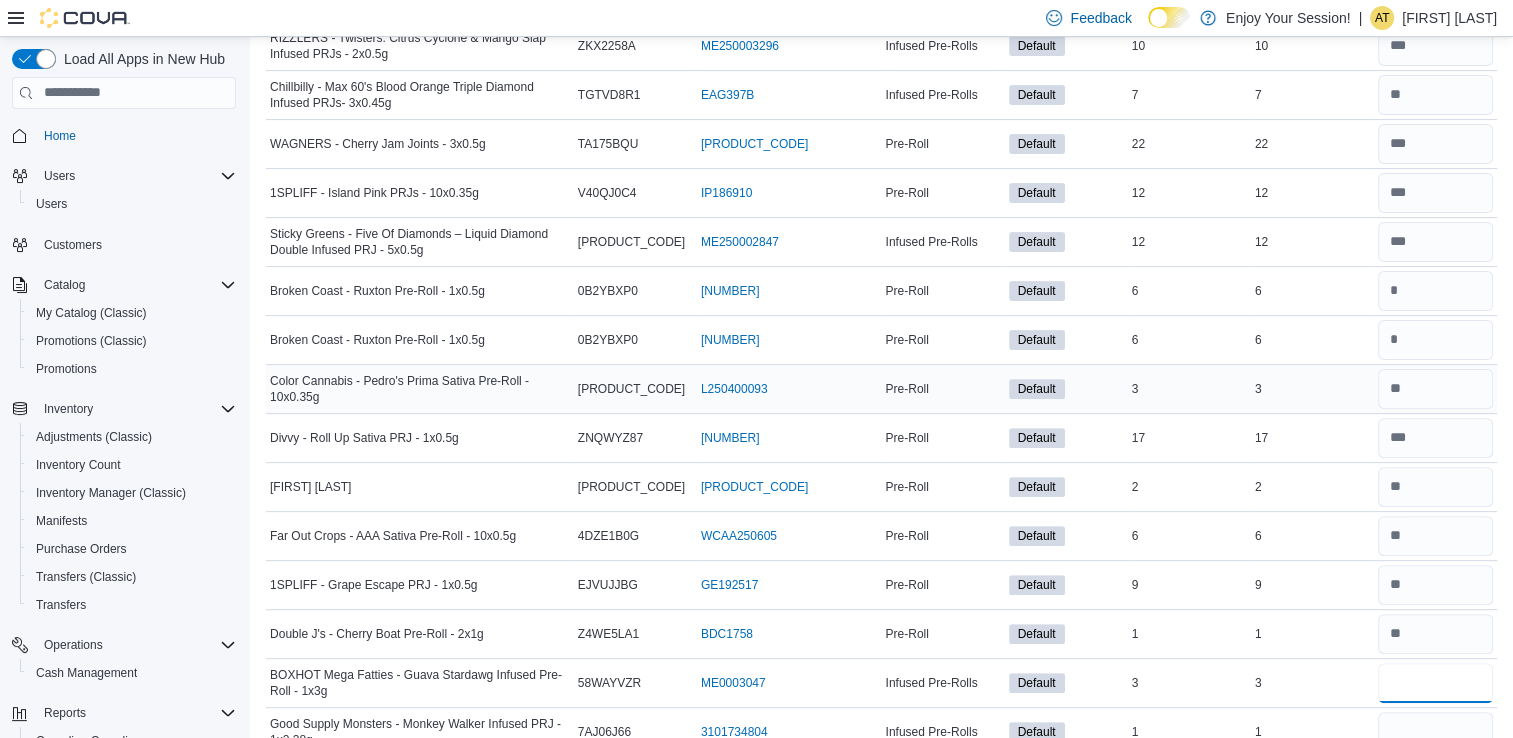 type on "*" 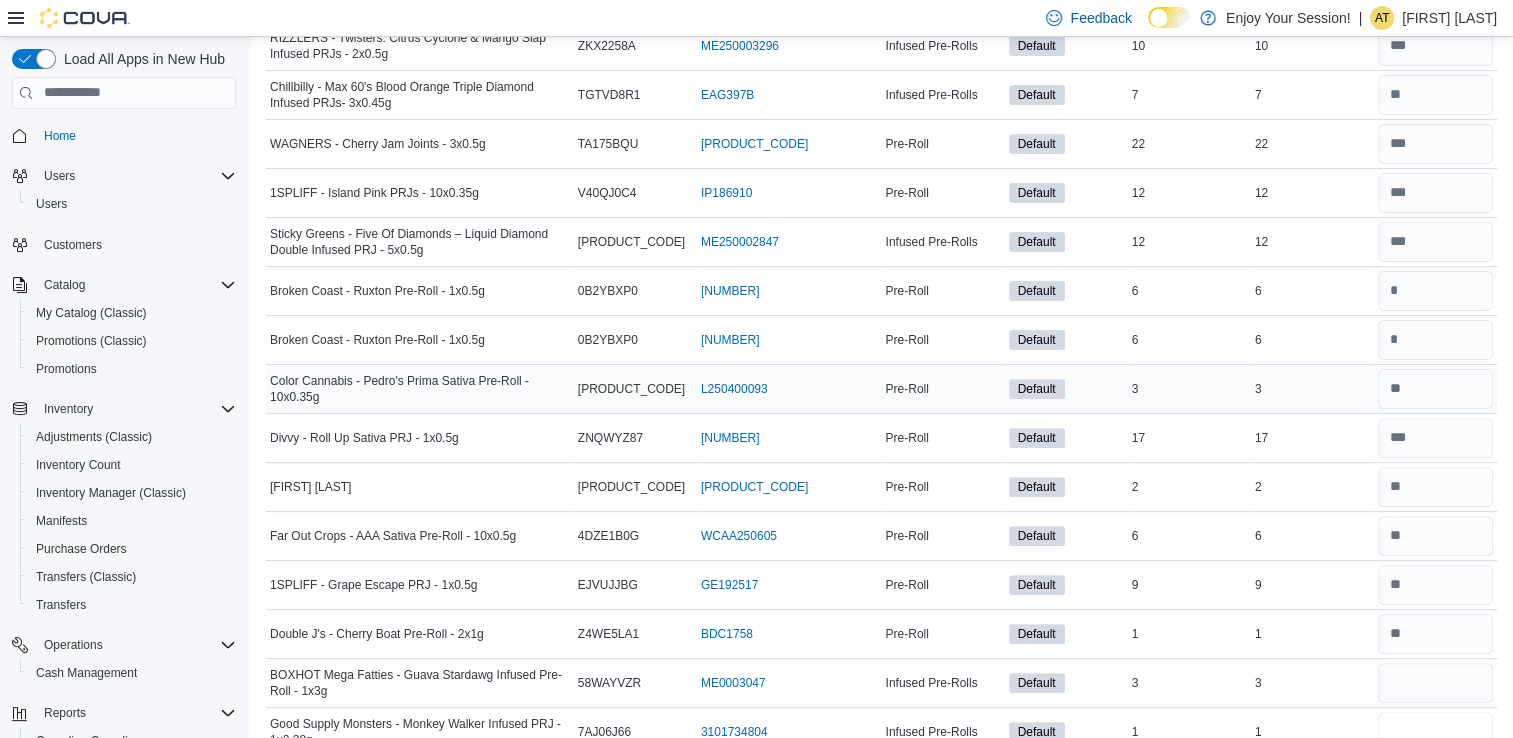 type 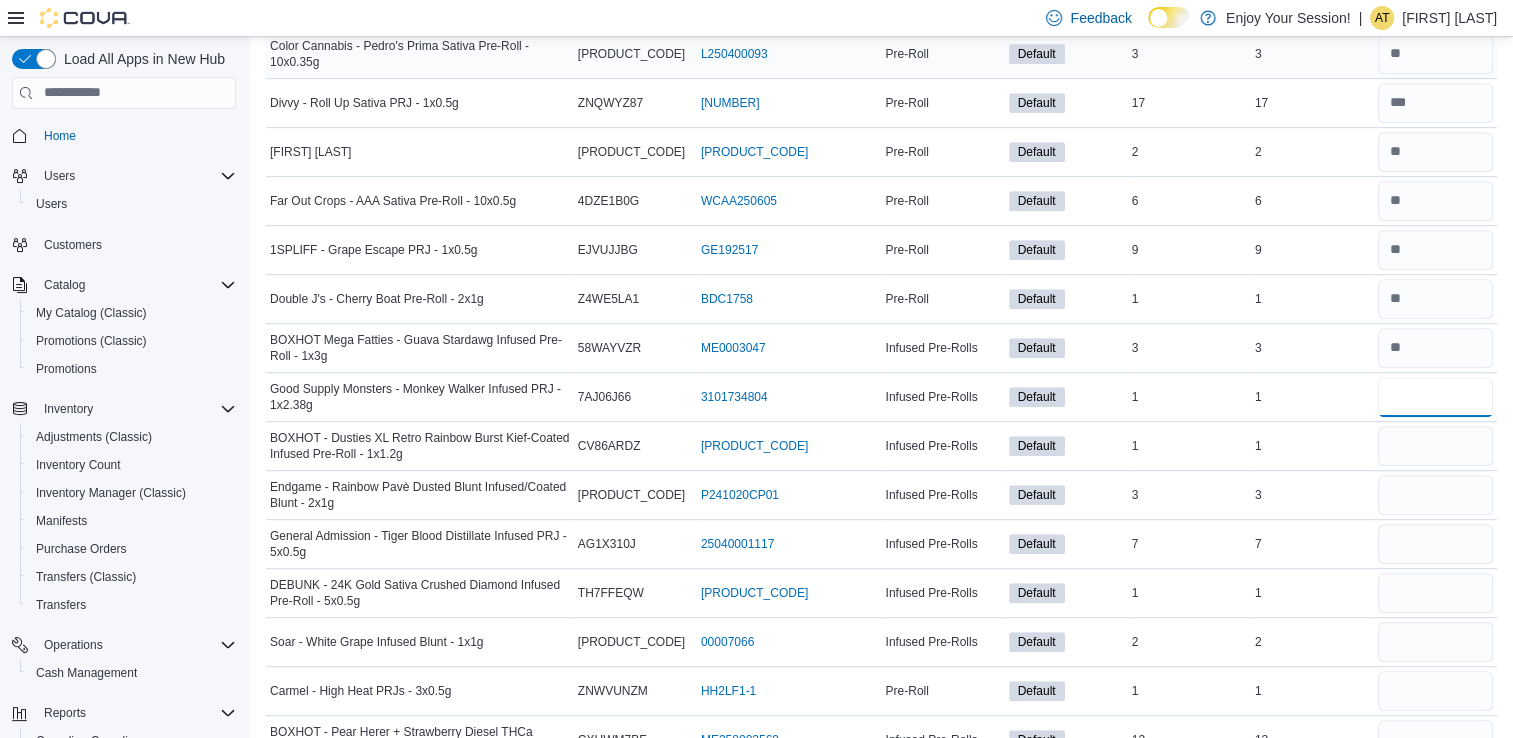 scroll, scrollTop: 1212, scrollLeft: 0, axis: vertical 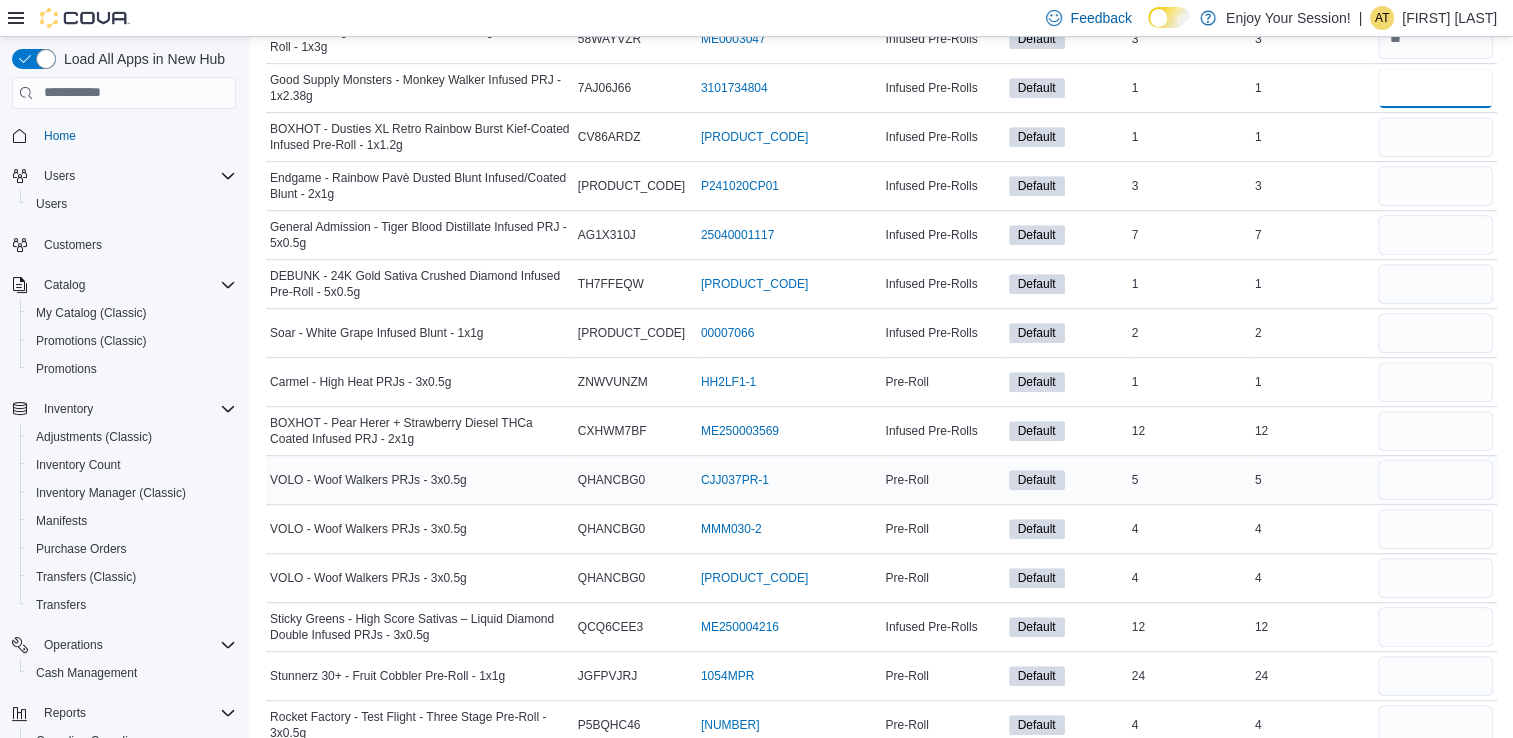 type on "*" 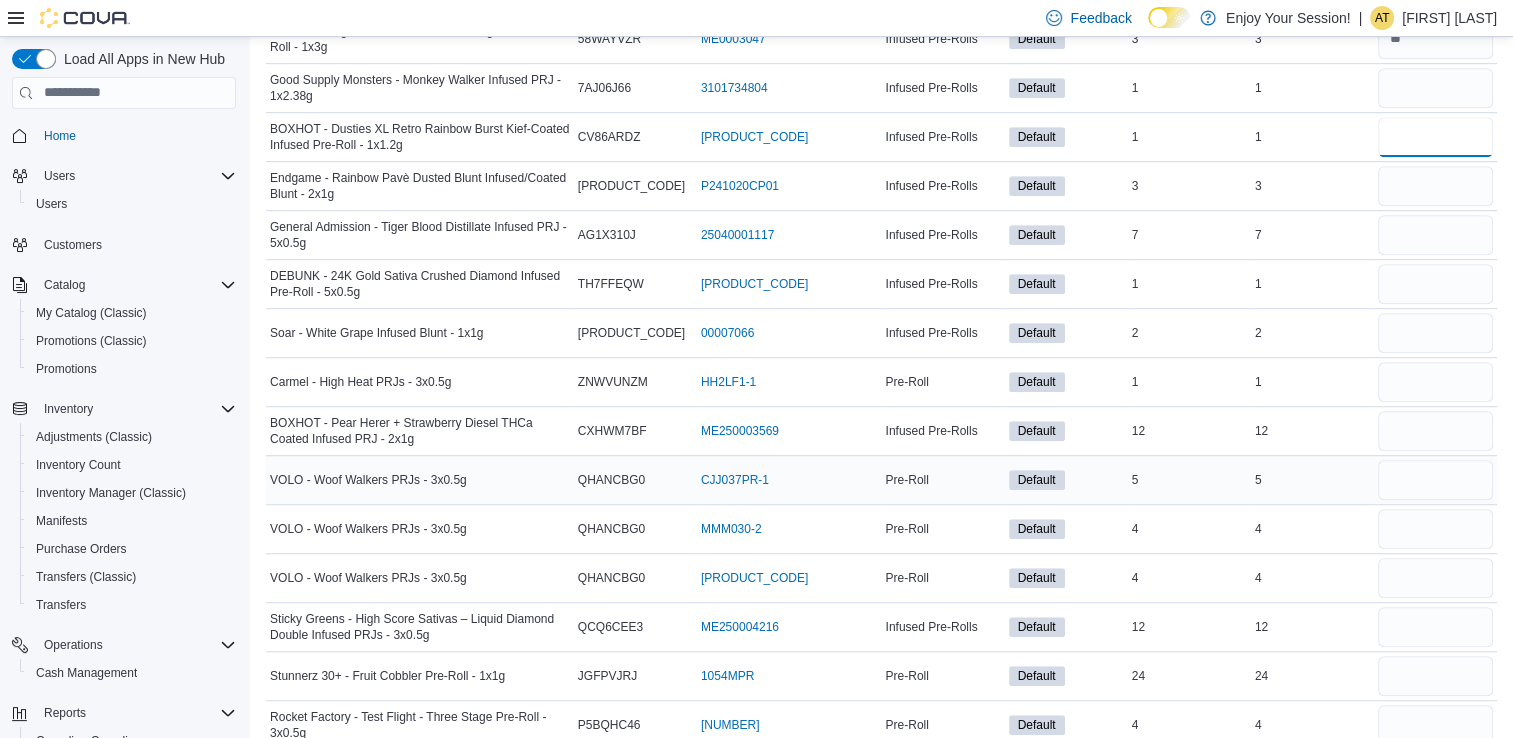 type 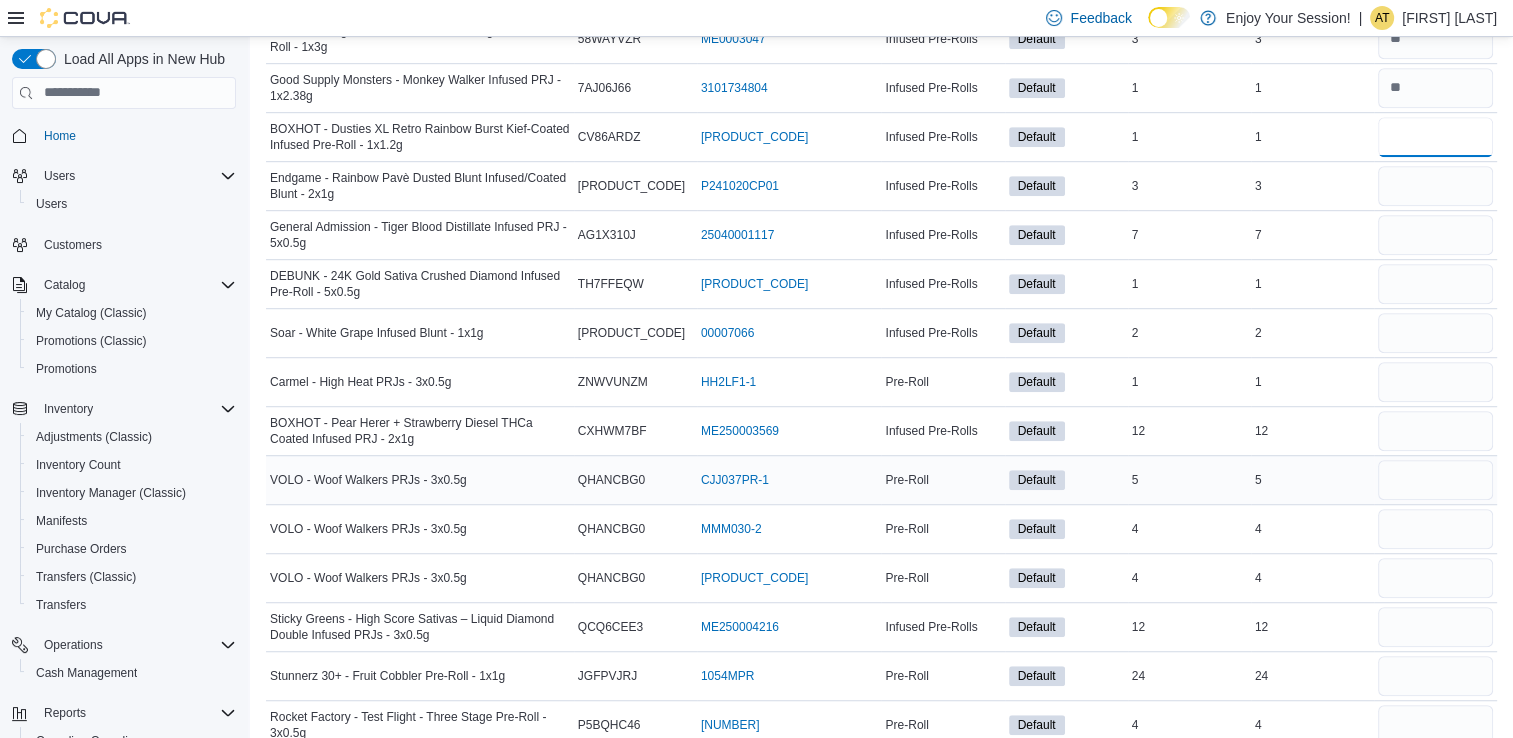 type on "*" 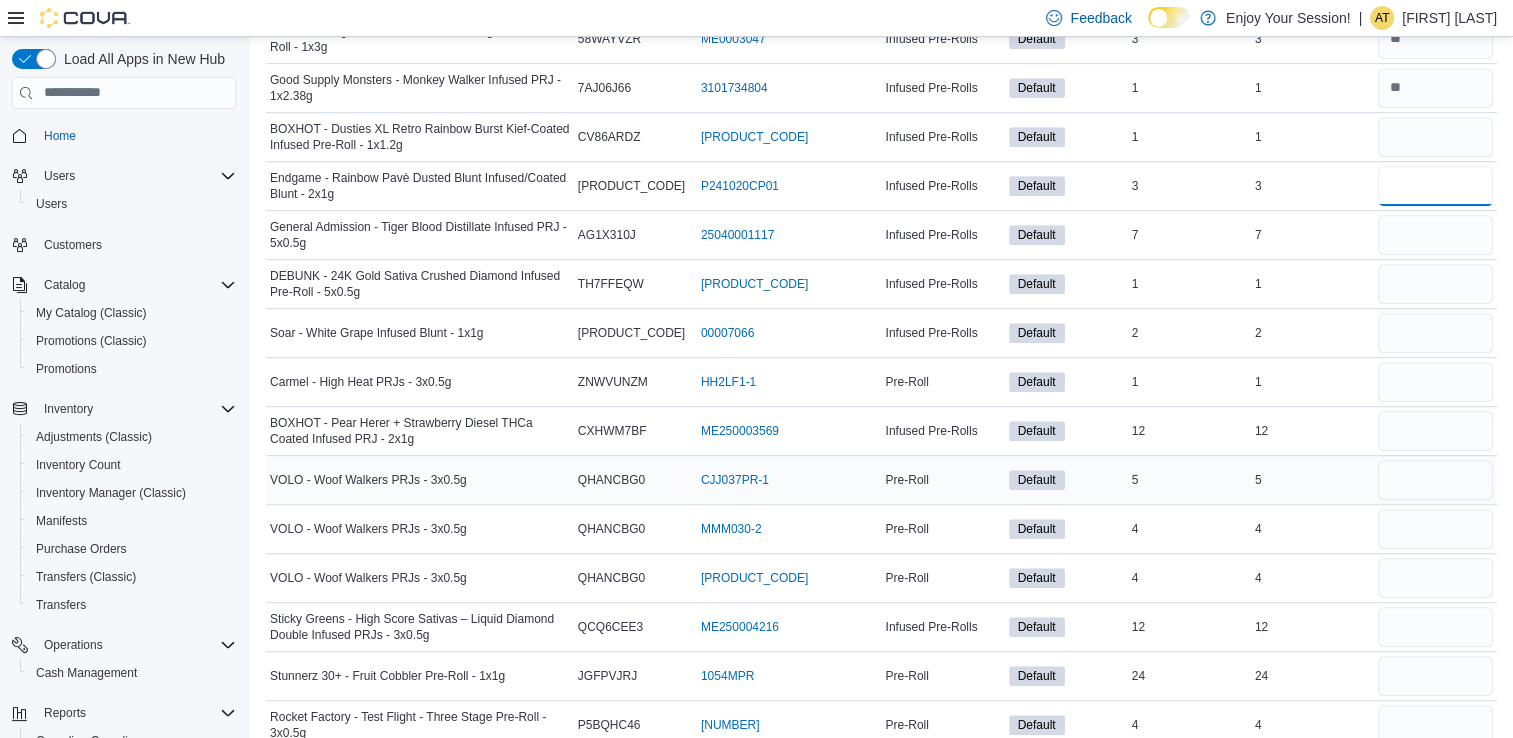 type 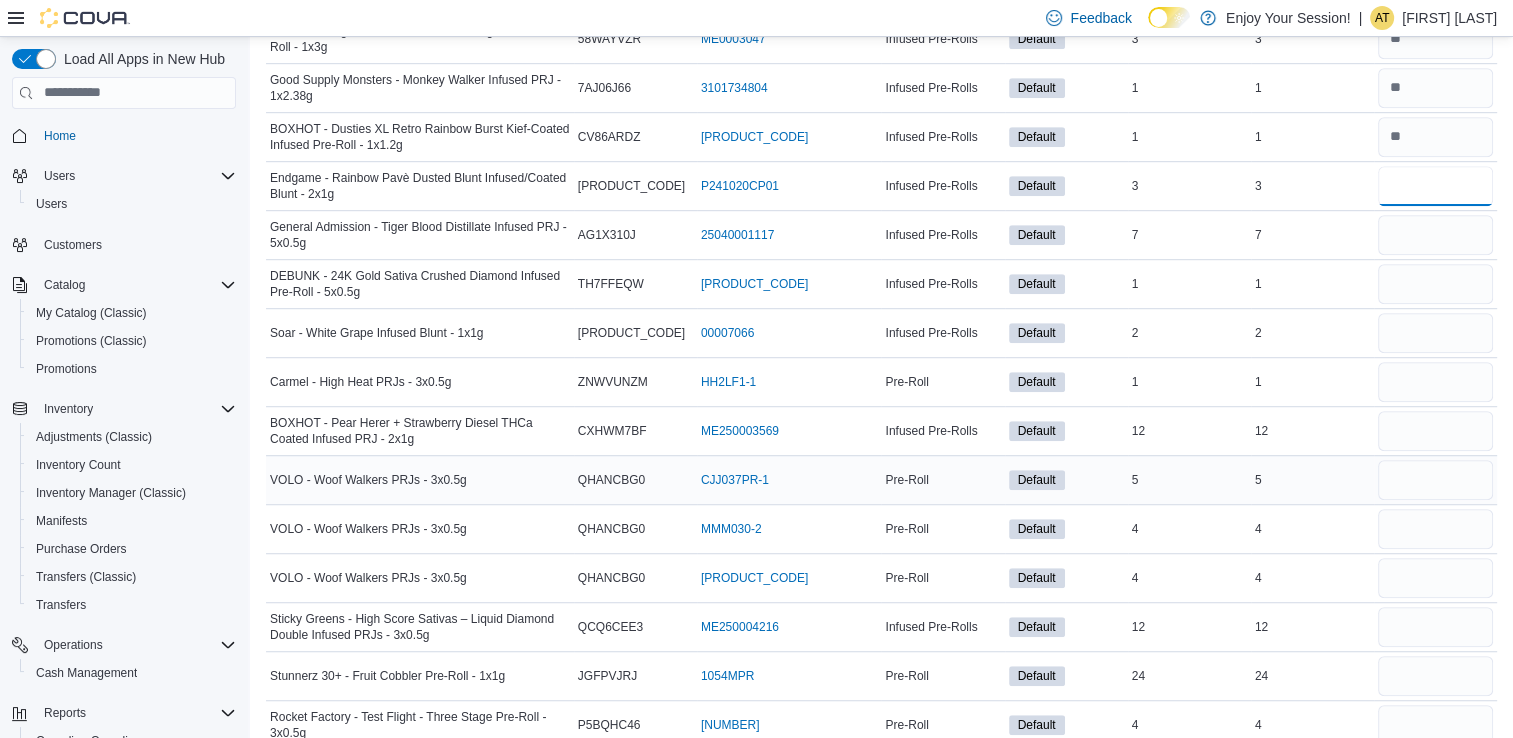 type on "*" 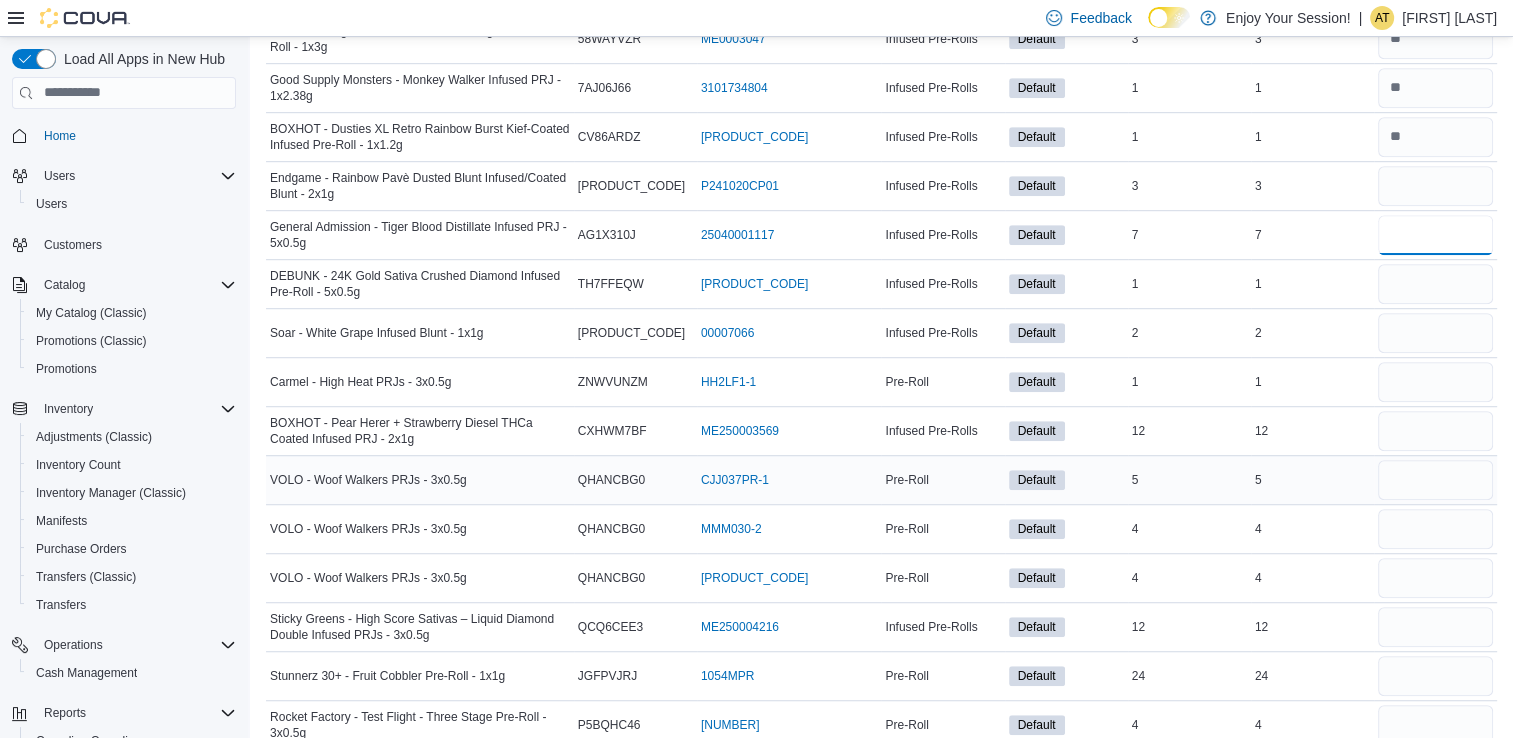 type 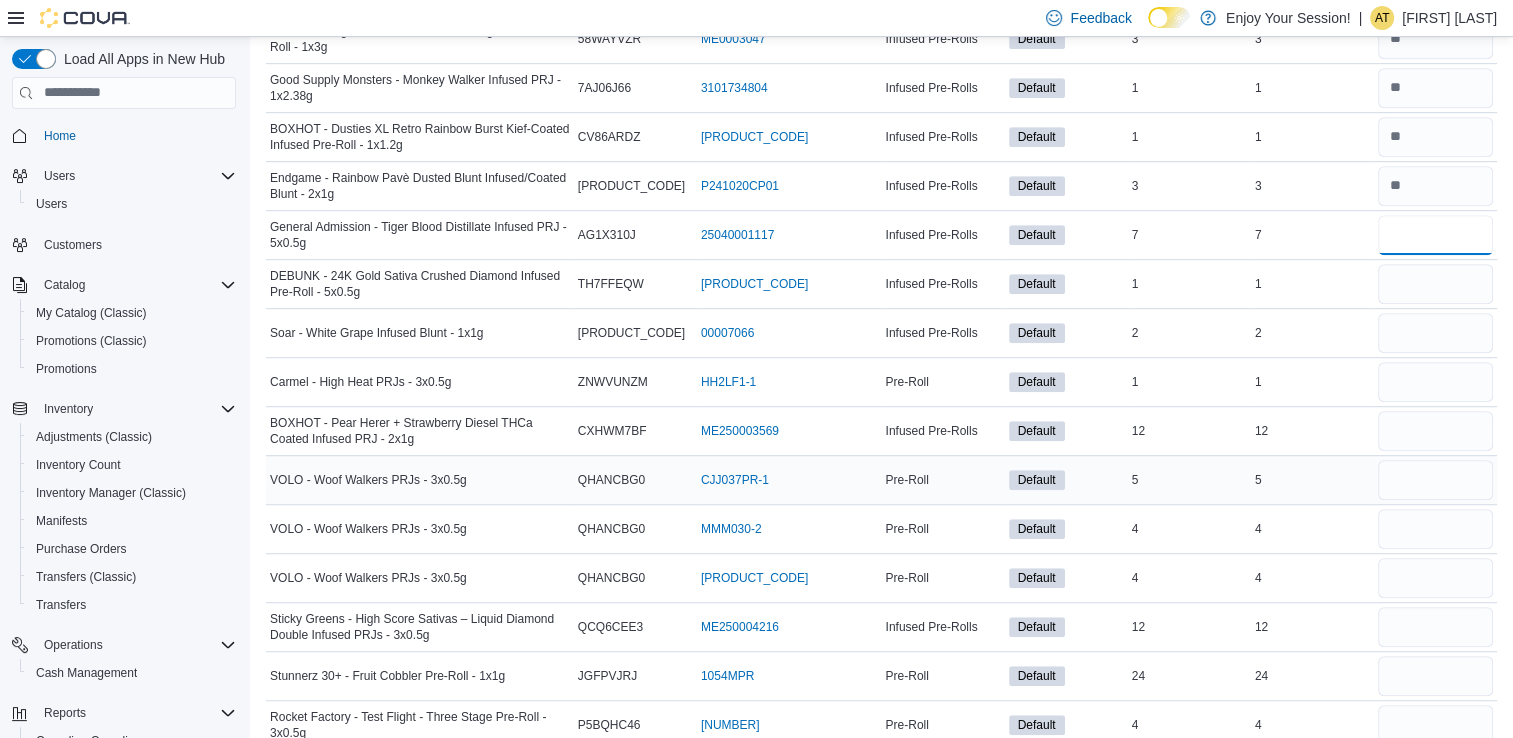 type on "*" 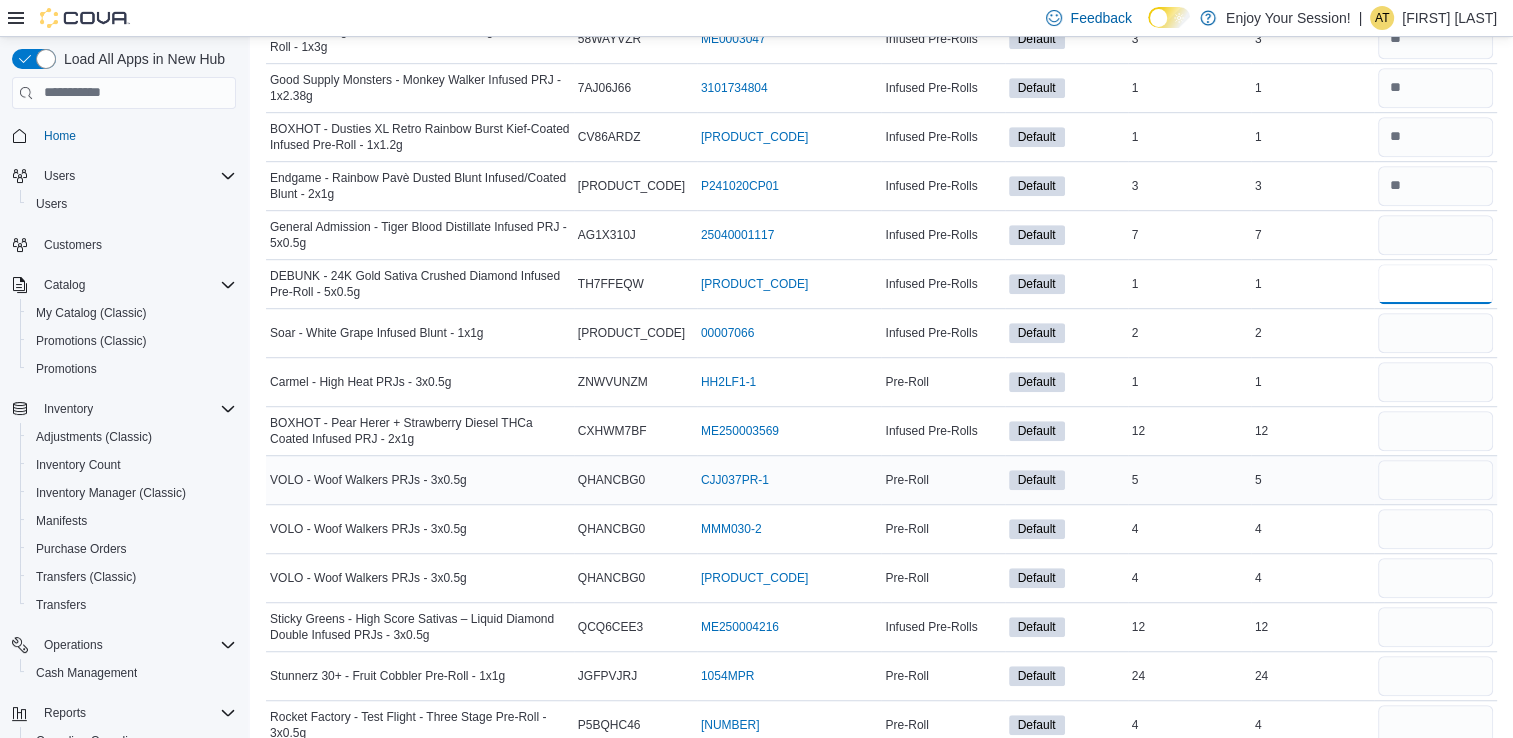 type 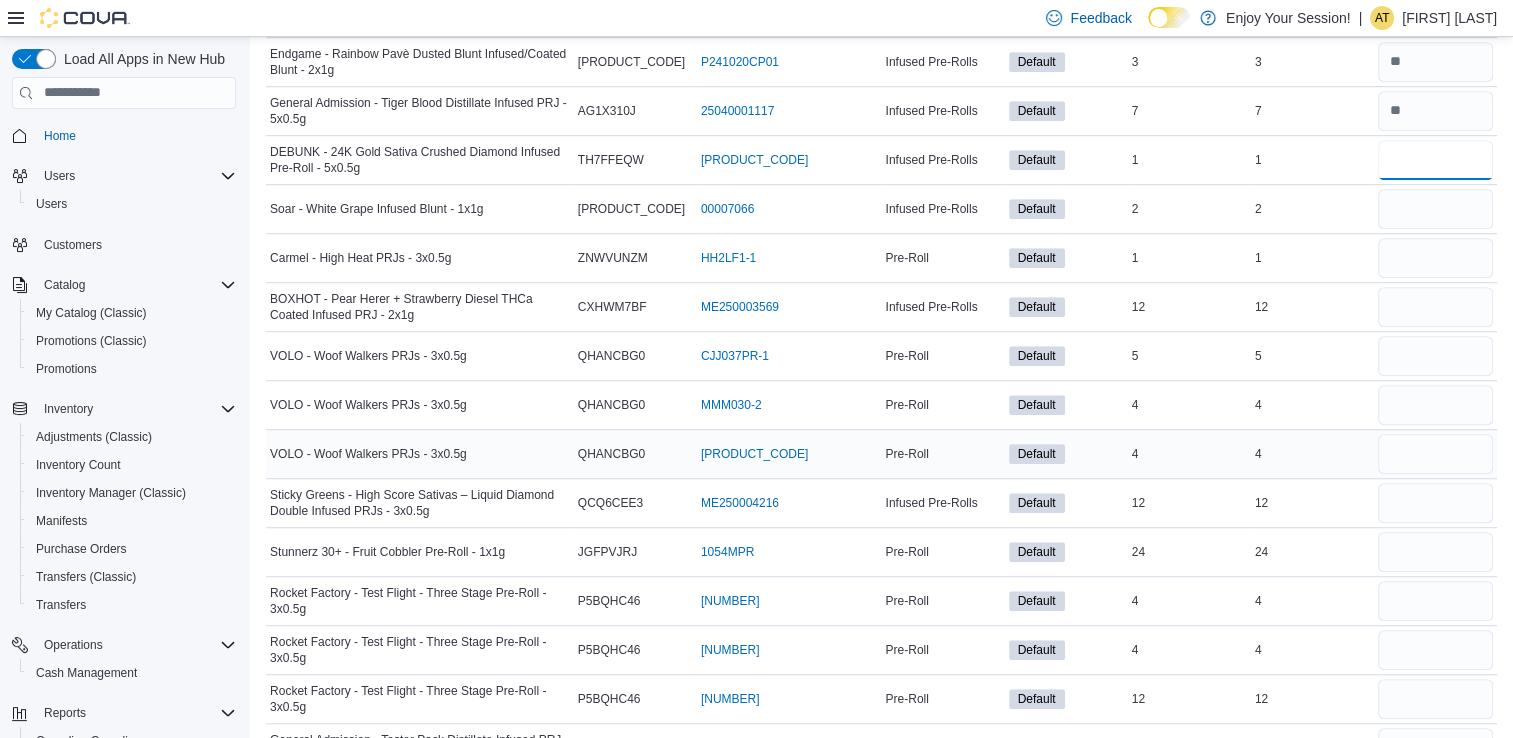 scroll, scrollTop: 1336, scrollLeft: 0, axis: vertical 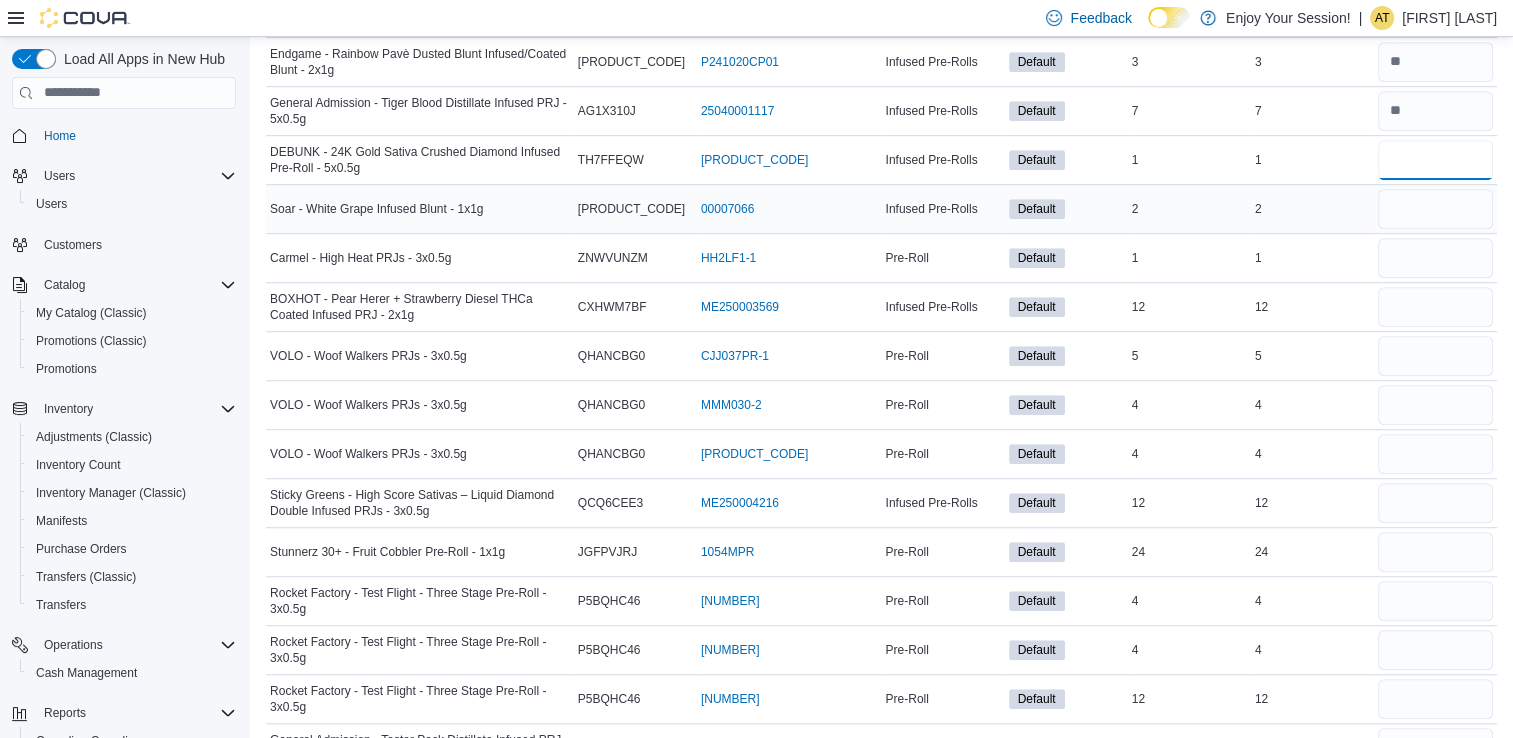 type on "*" 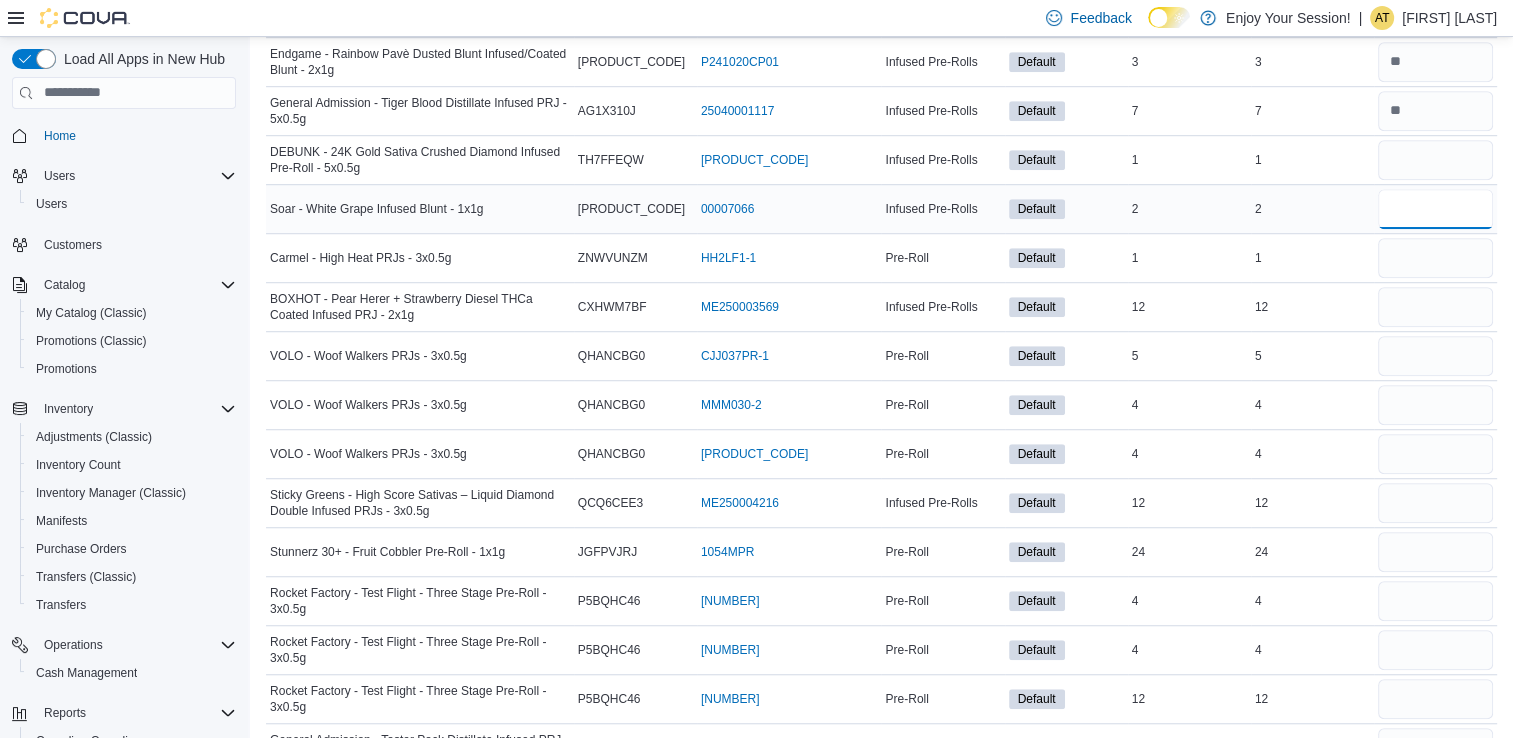 type 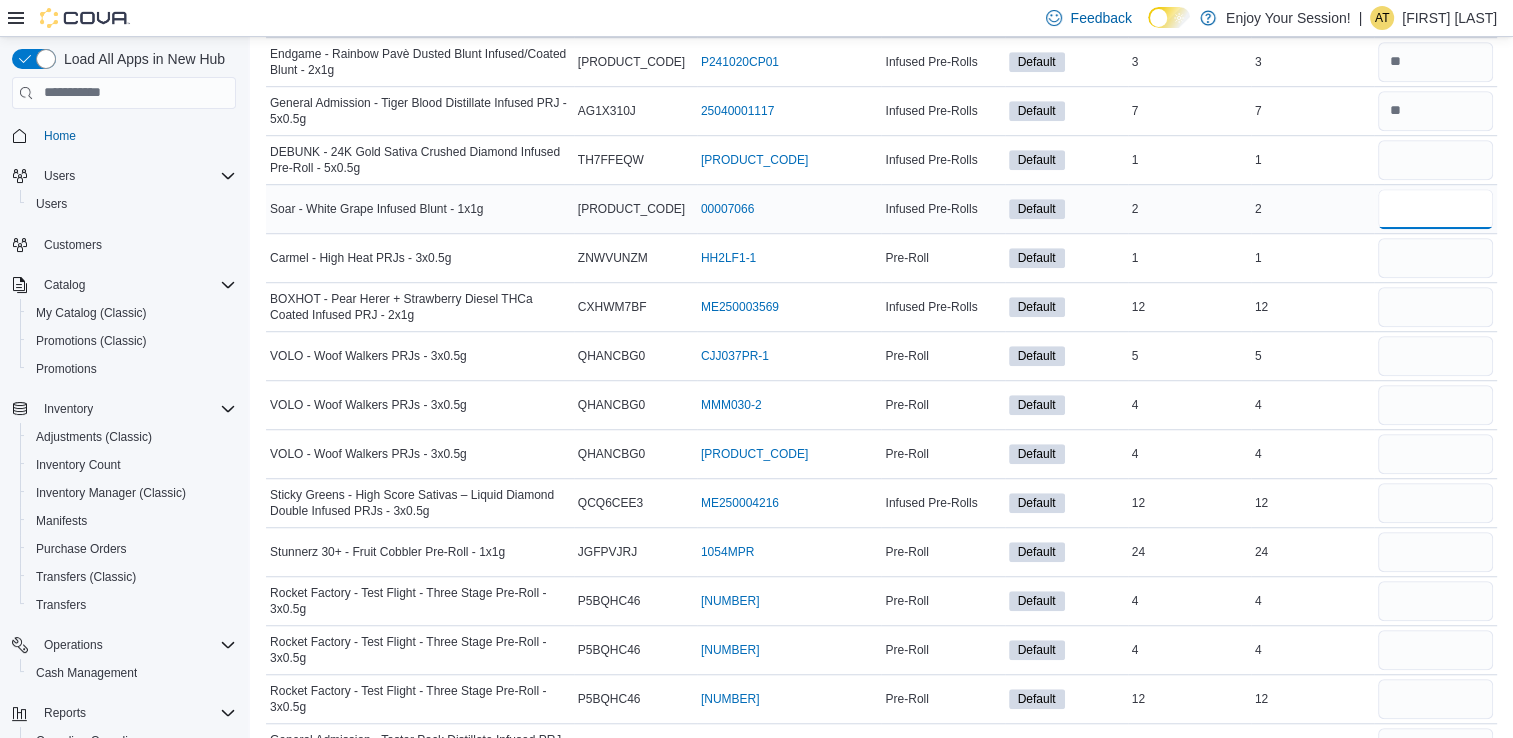 click at bounding box center [1435, 209] 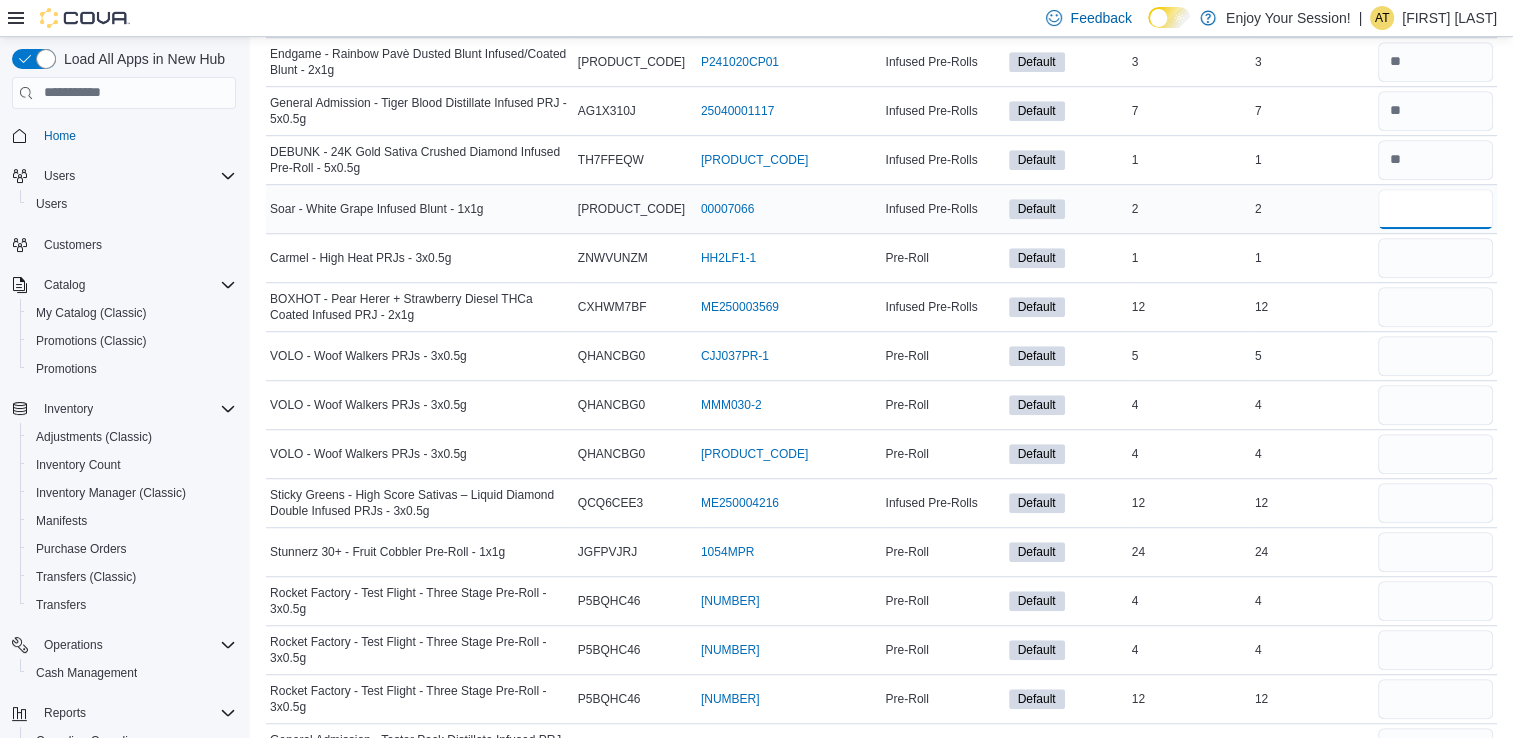 type on "*" 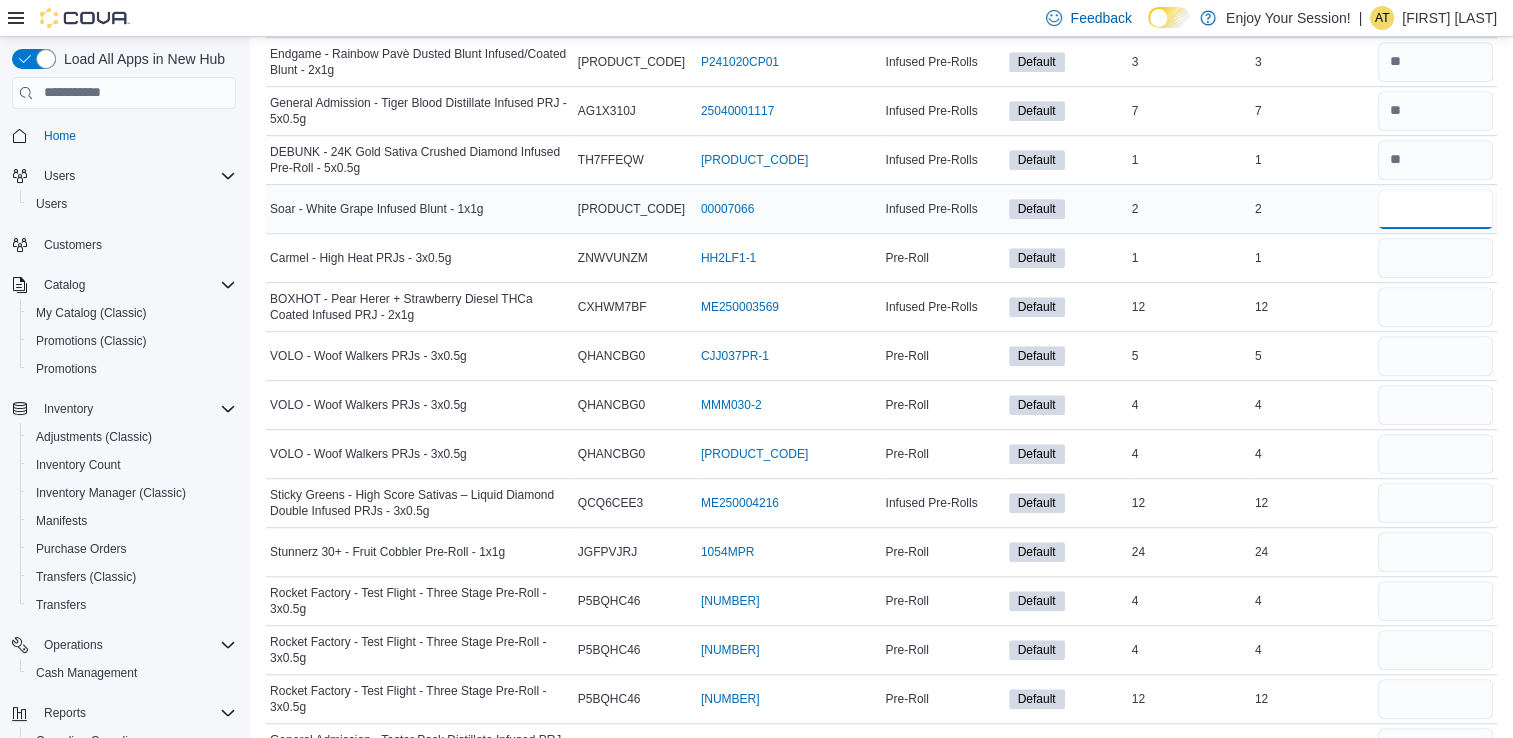 type on "*" 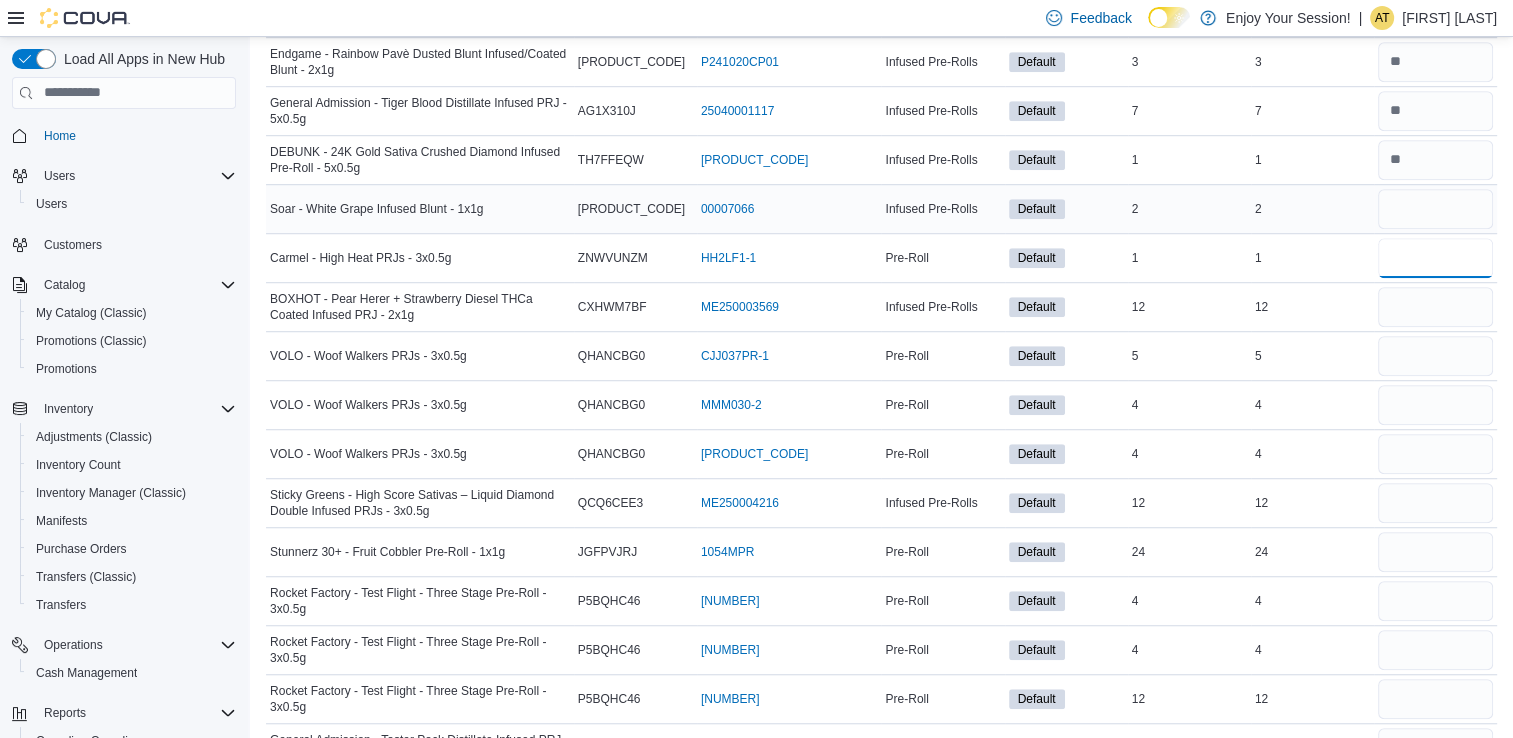 type 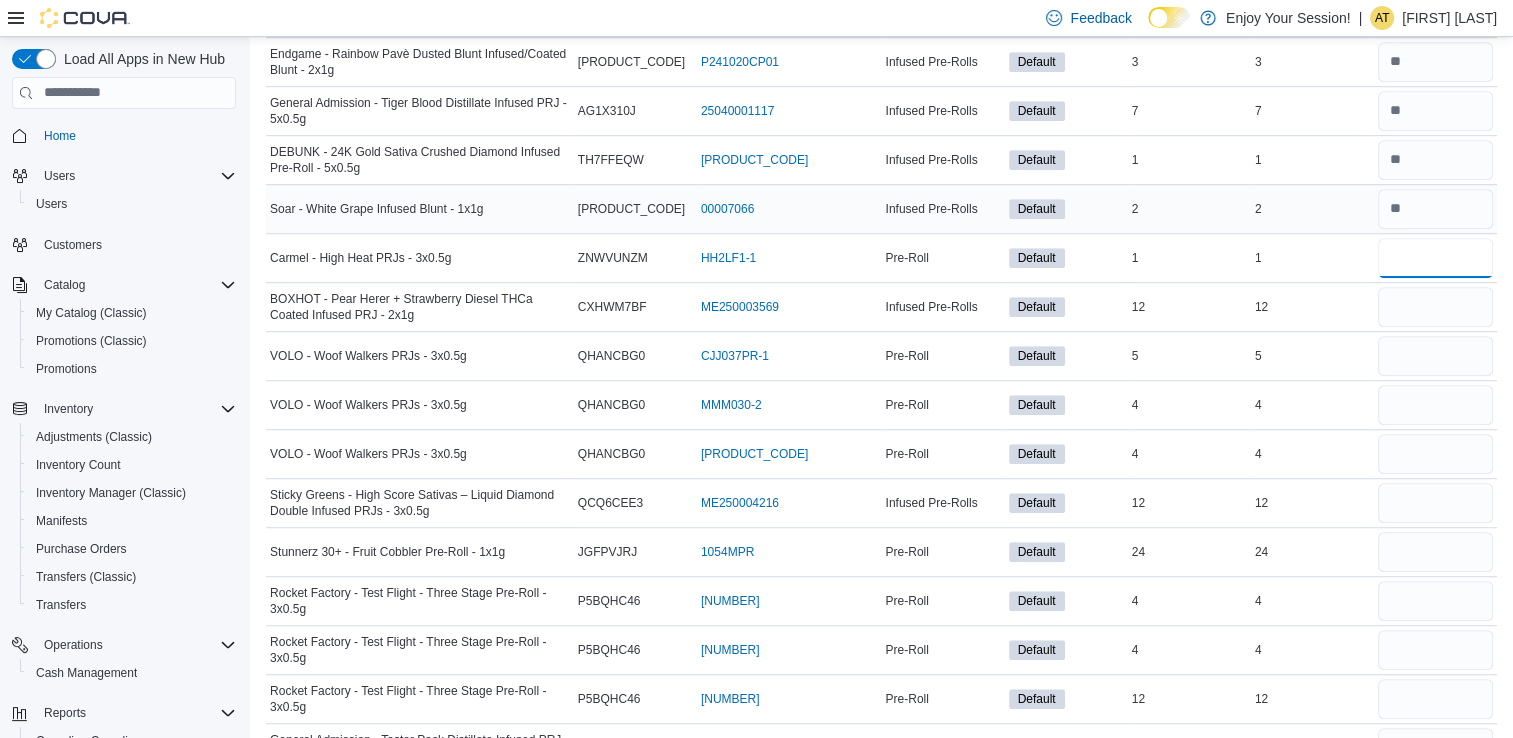 type on "*" 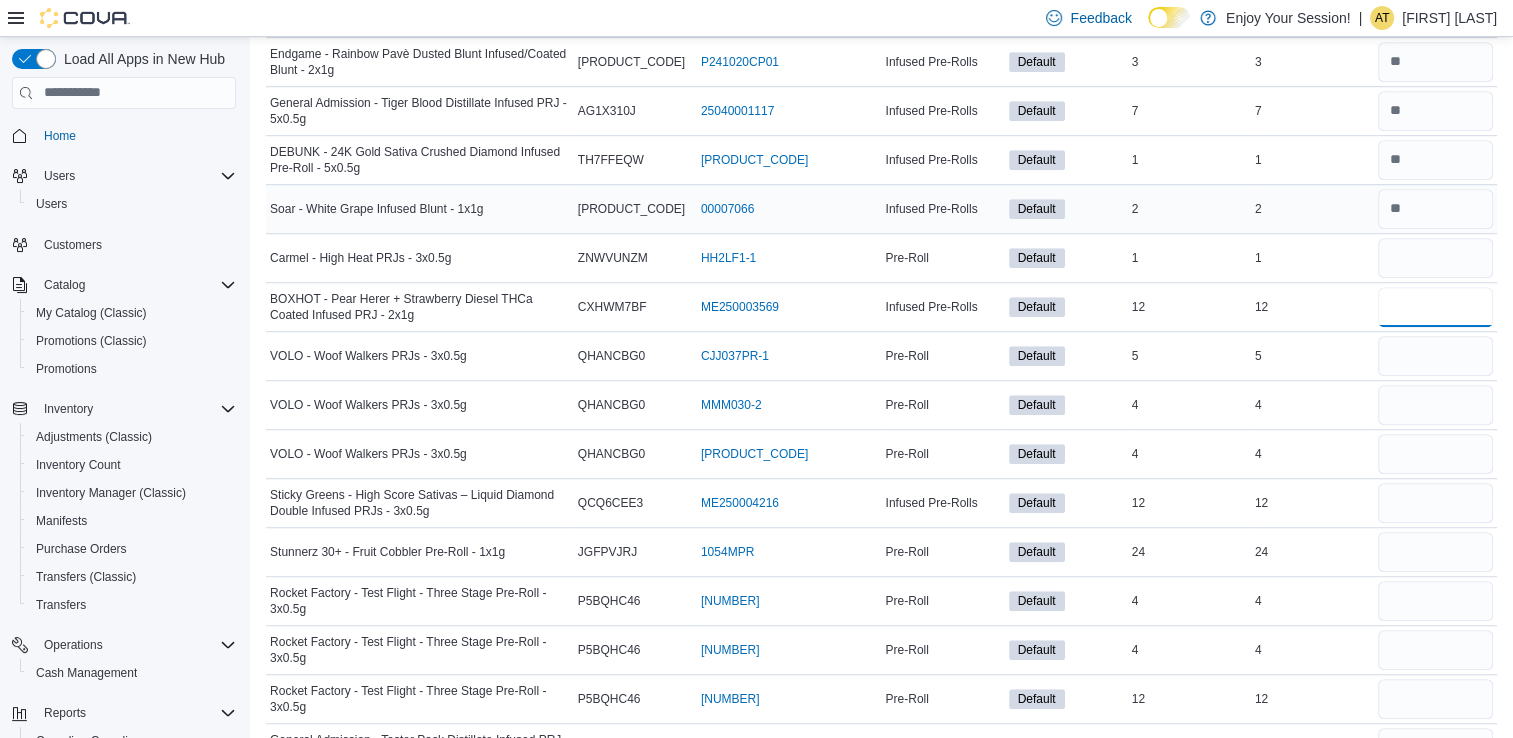 type 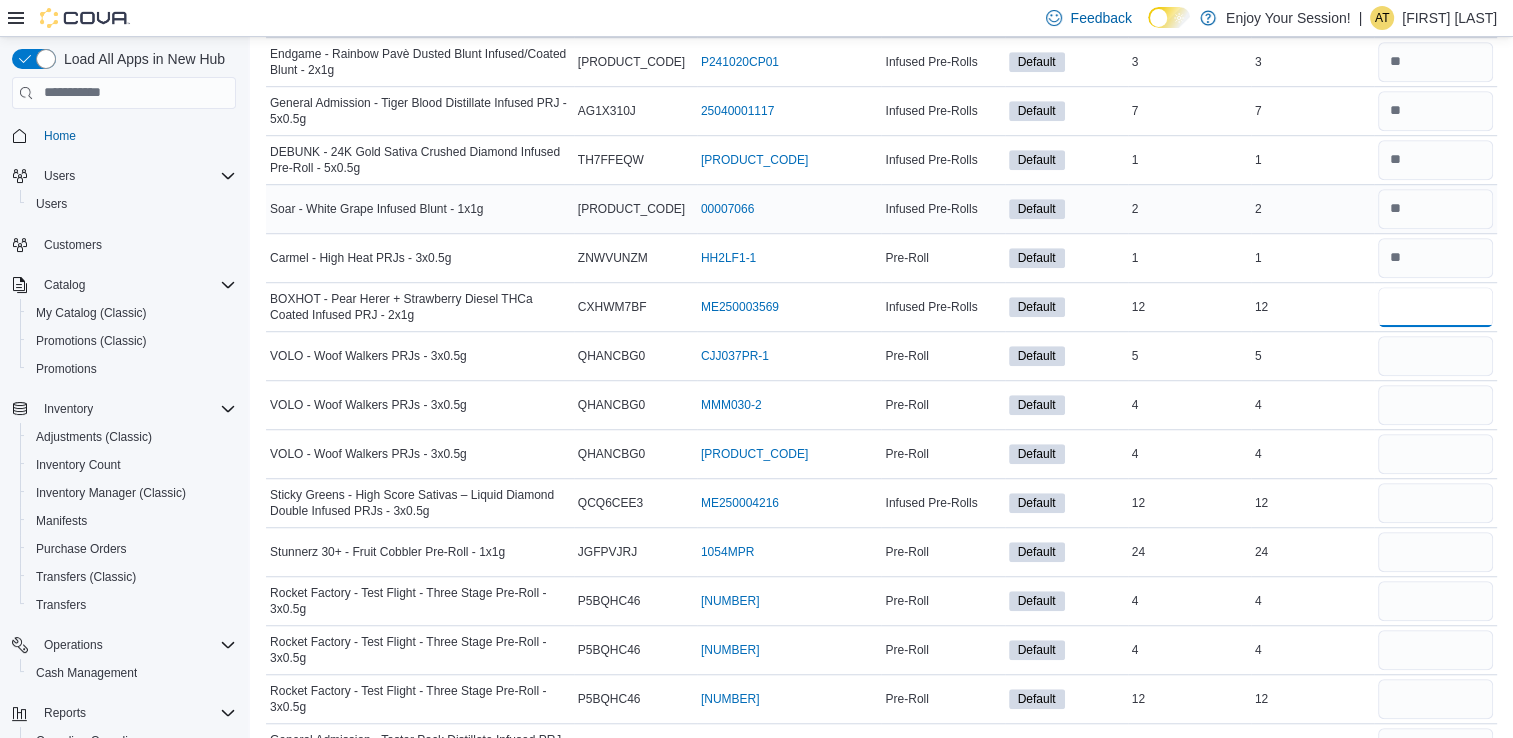 type on "**" 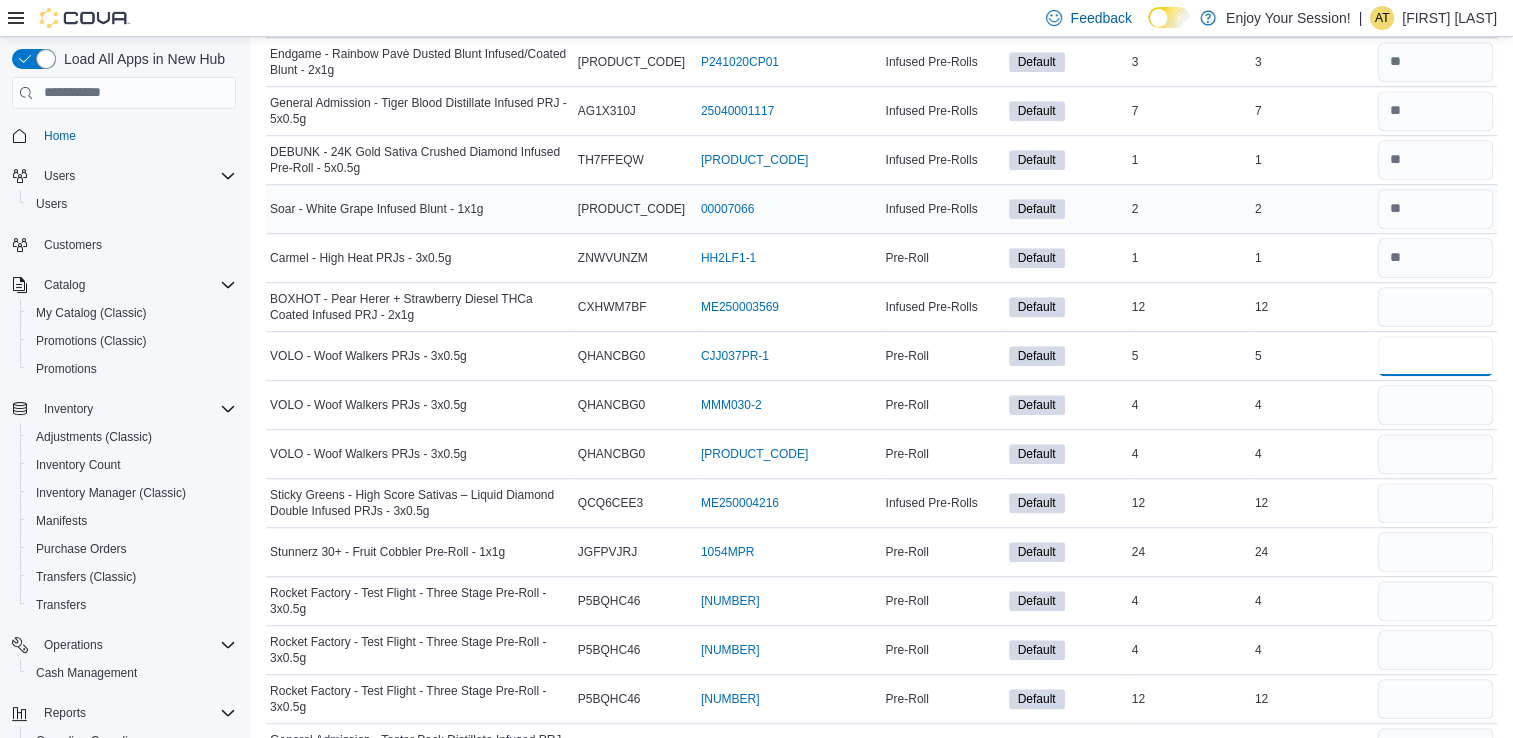 type 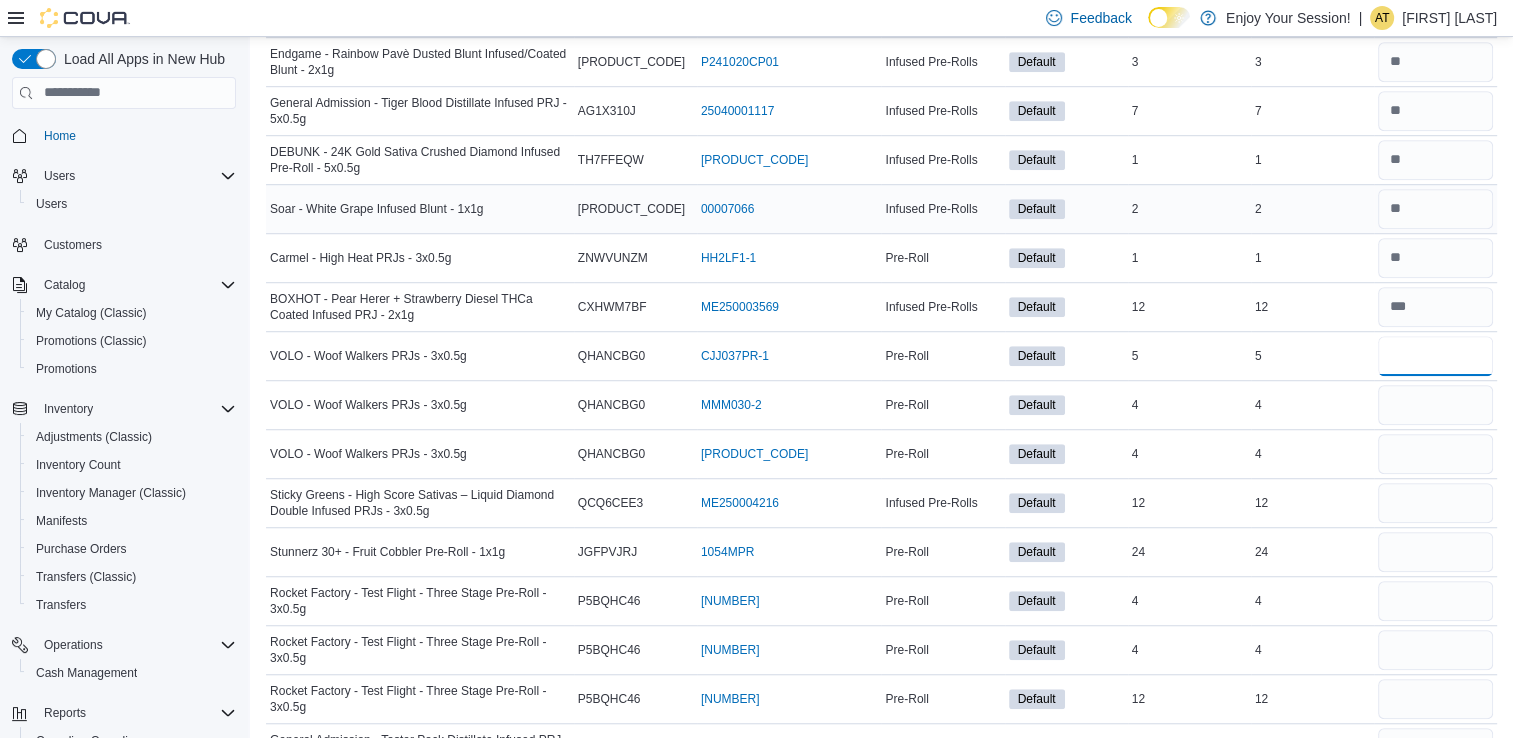 type on "*" 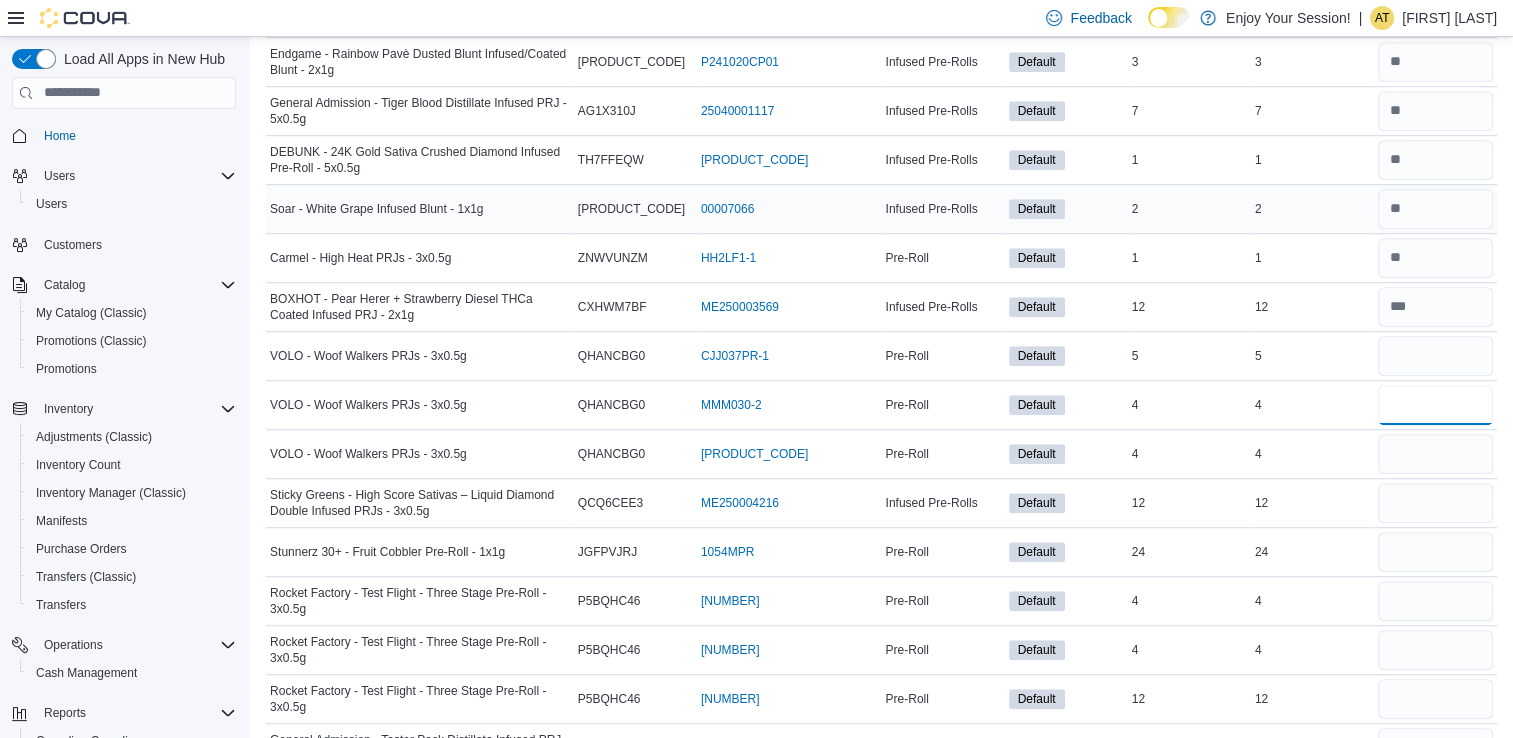 type 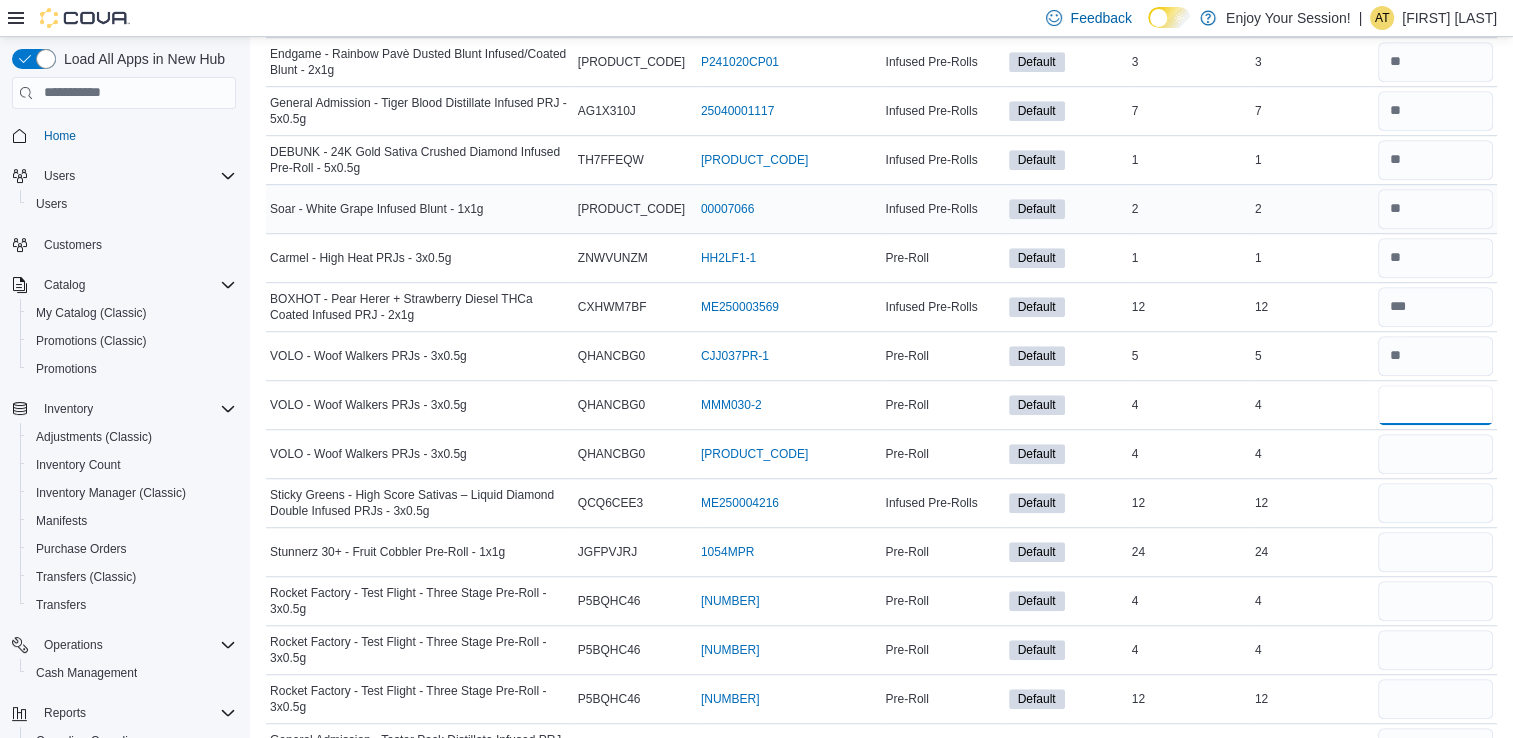 type on "*" 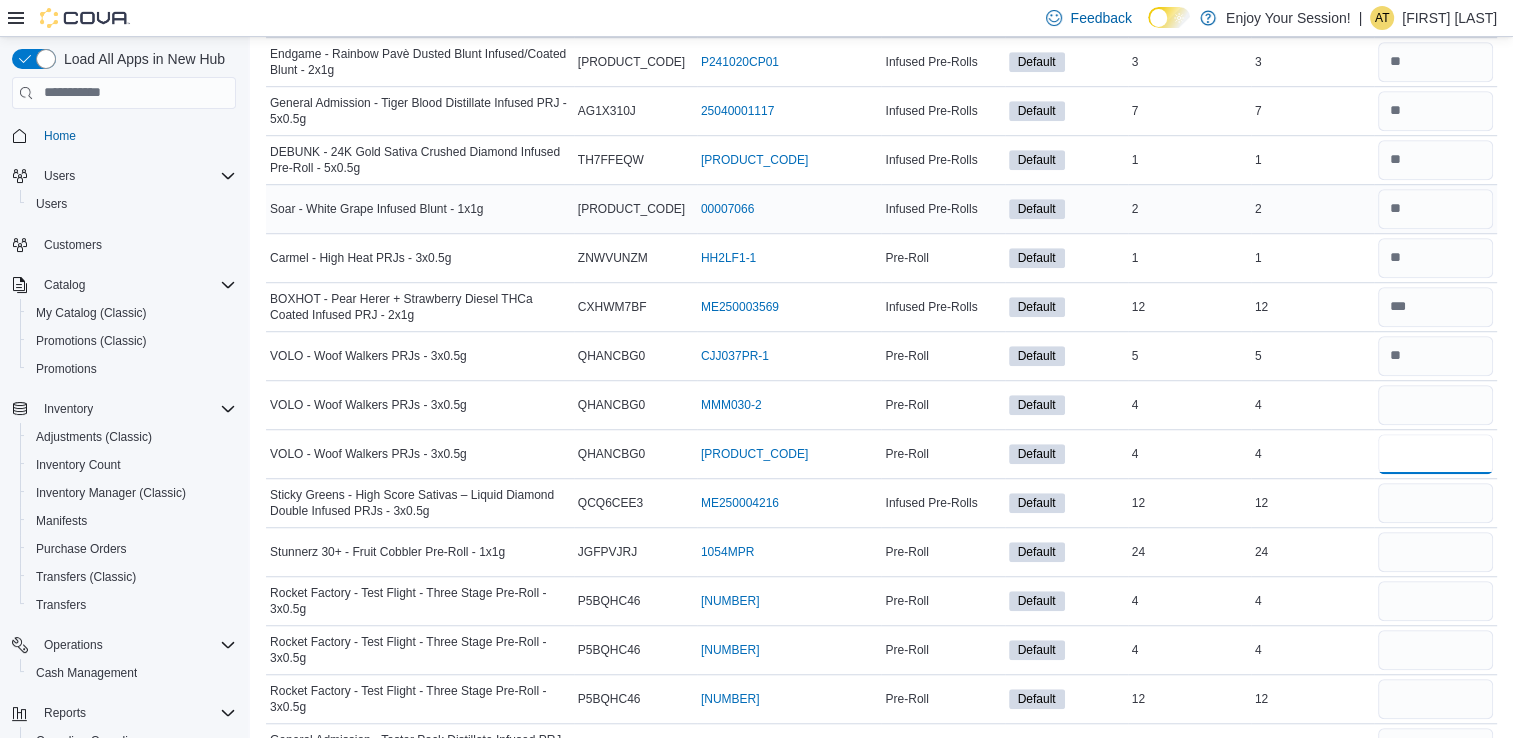type 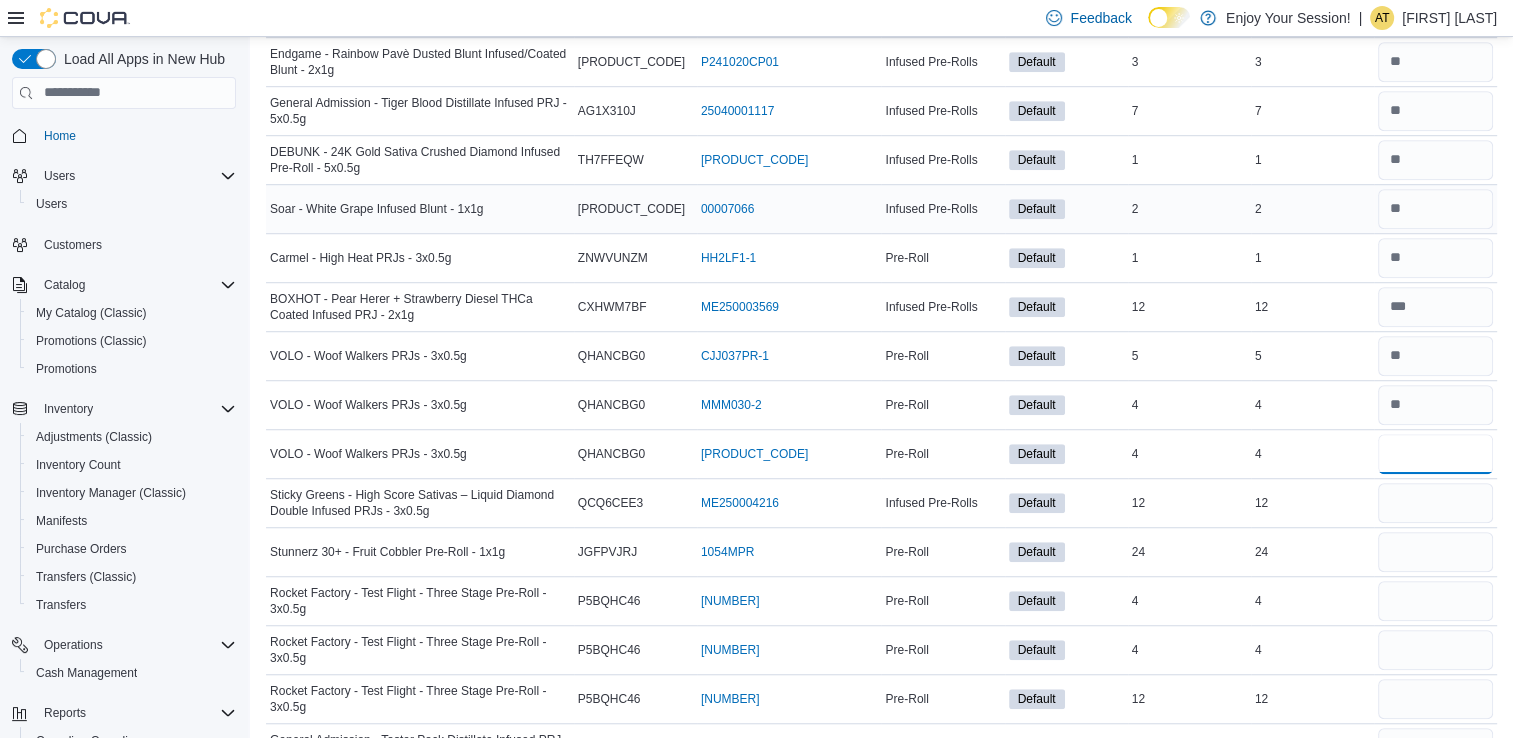type on "*" 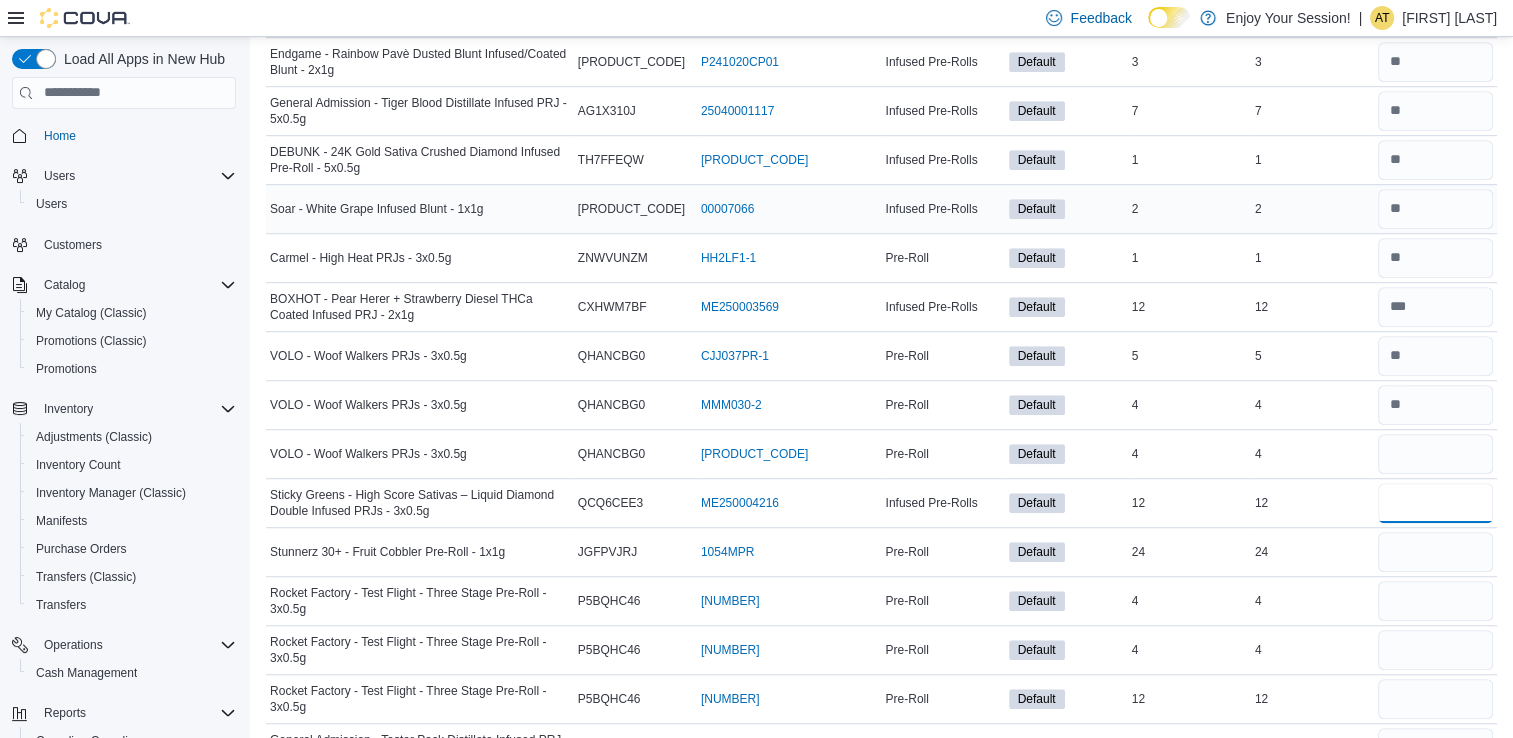 type 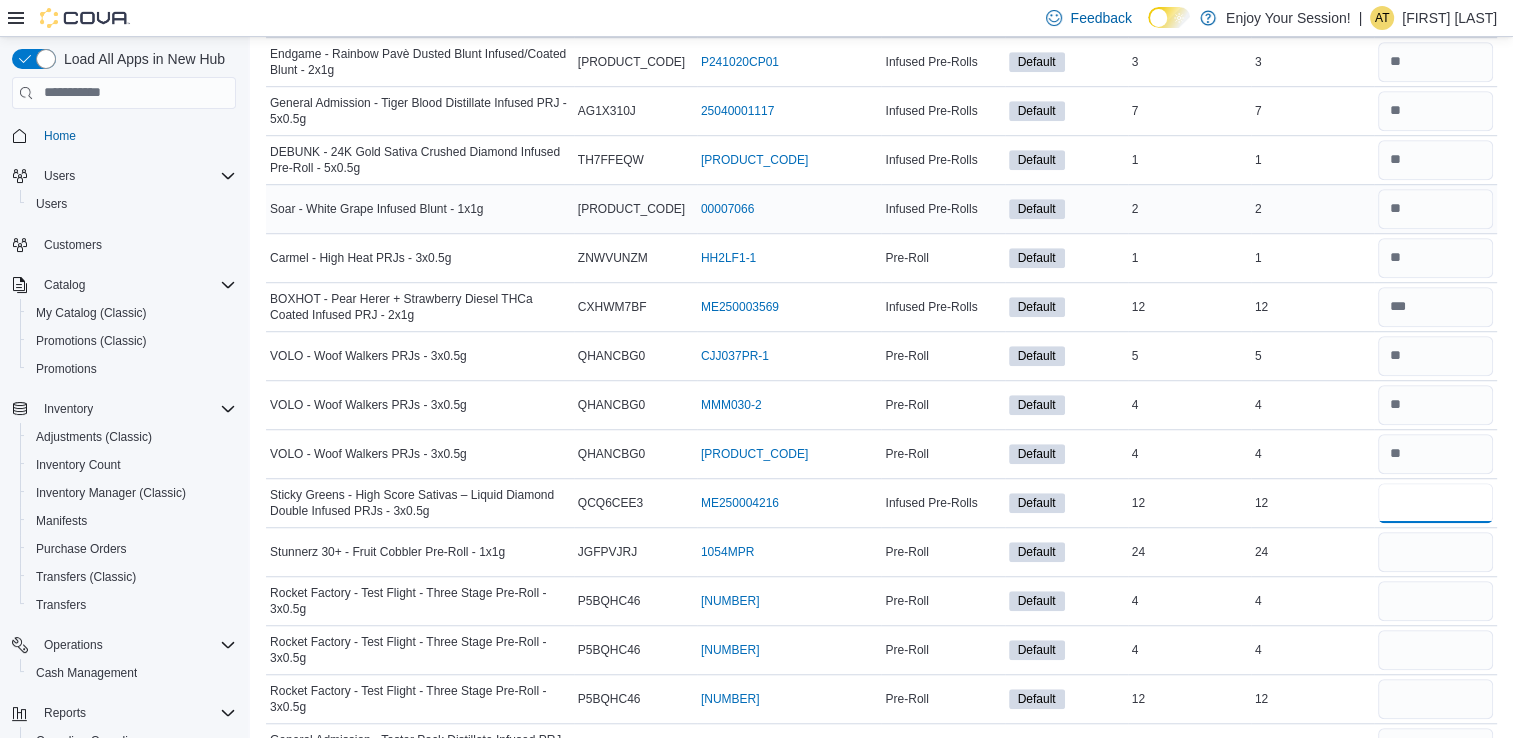 type on "**" 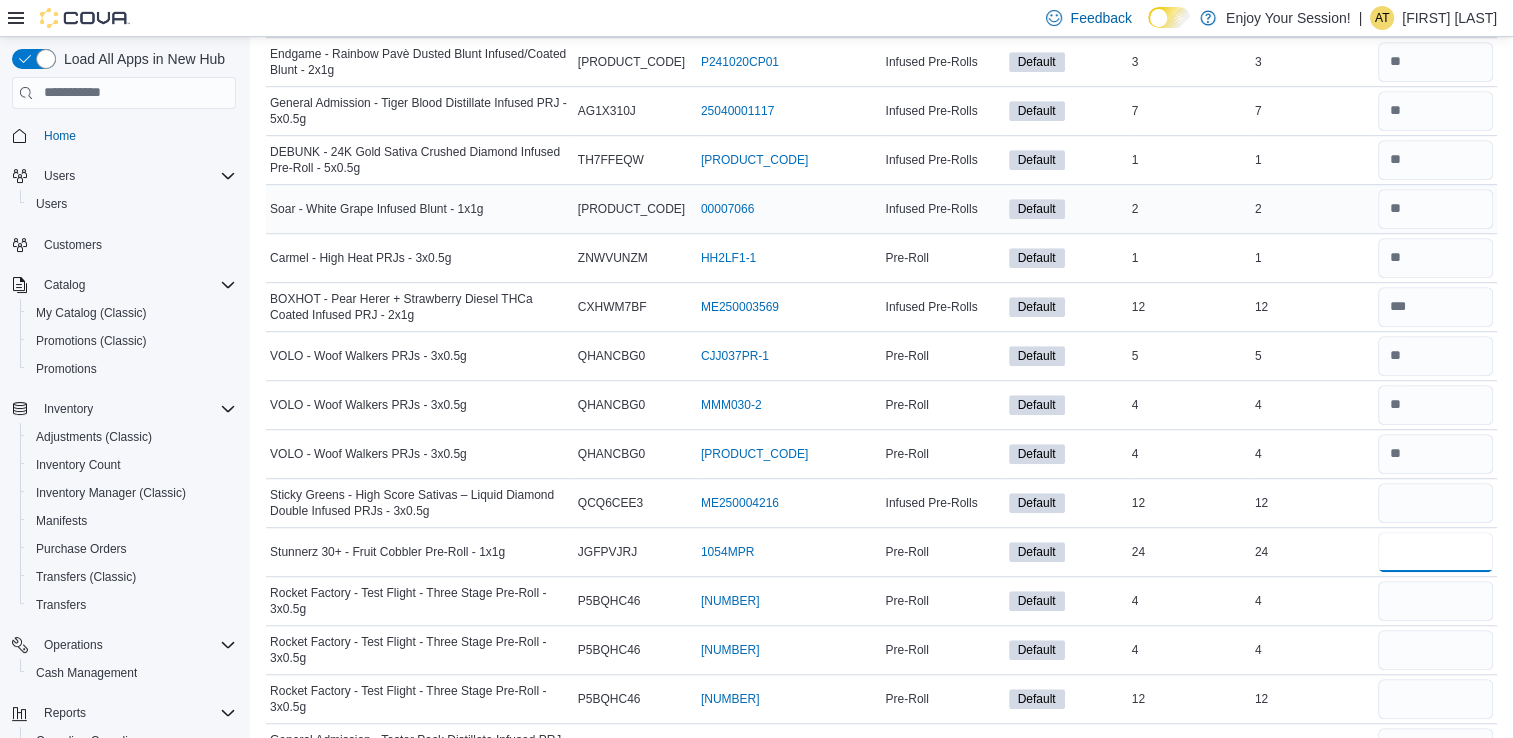 type 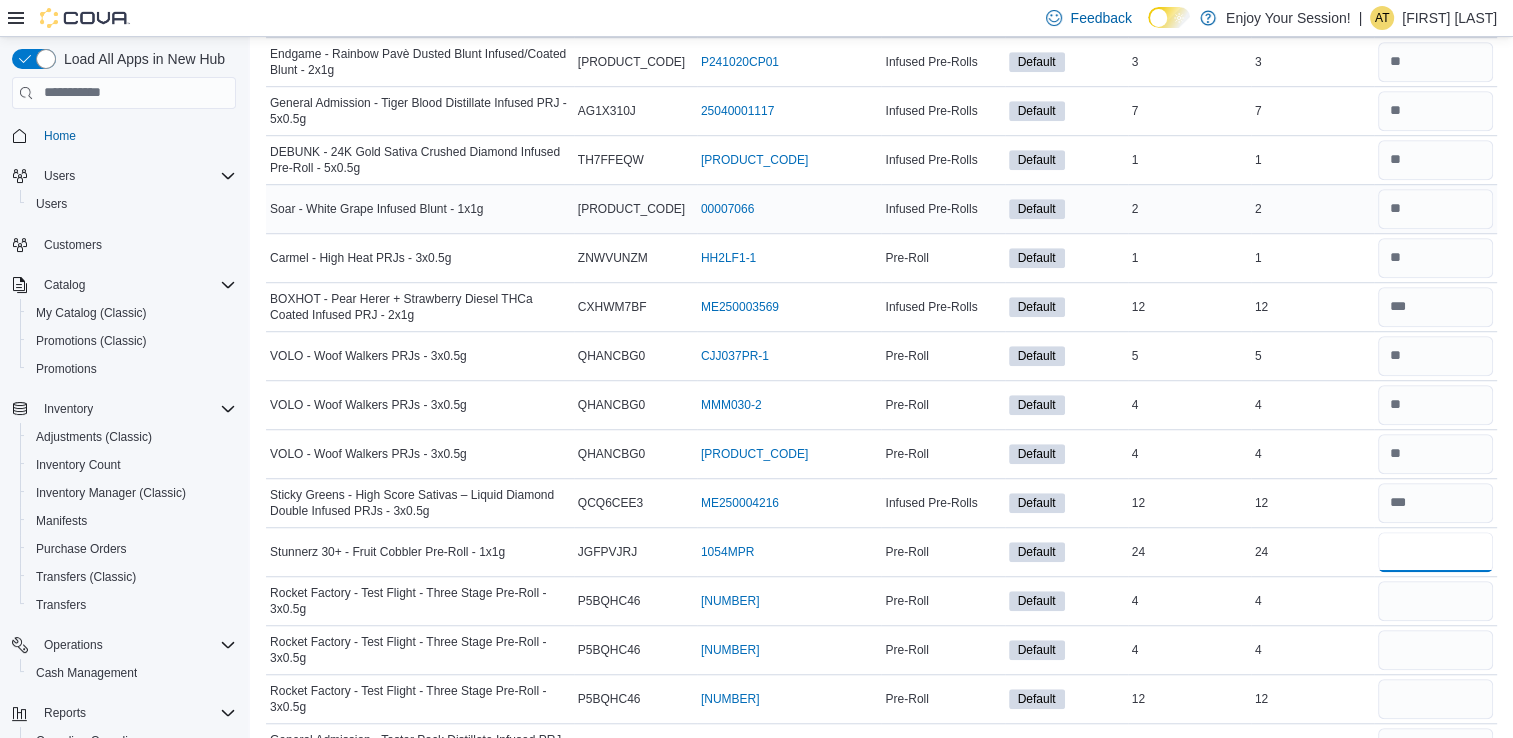 type on "**" 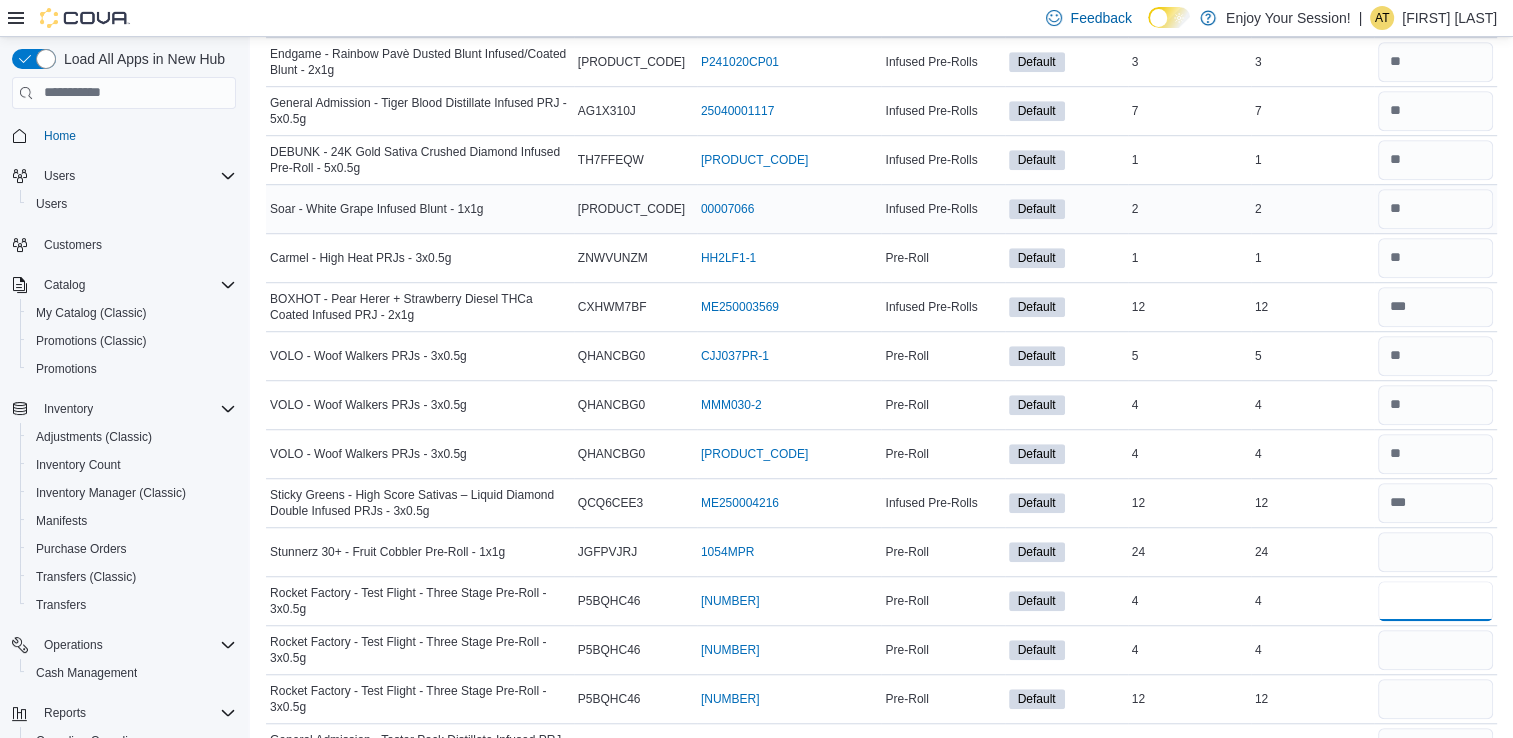 type 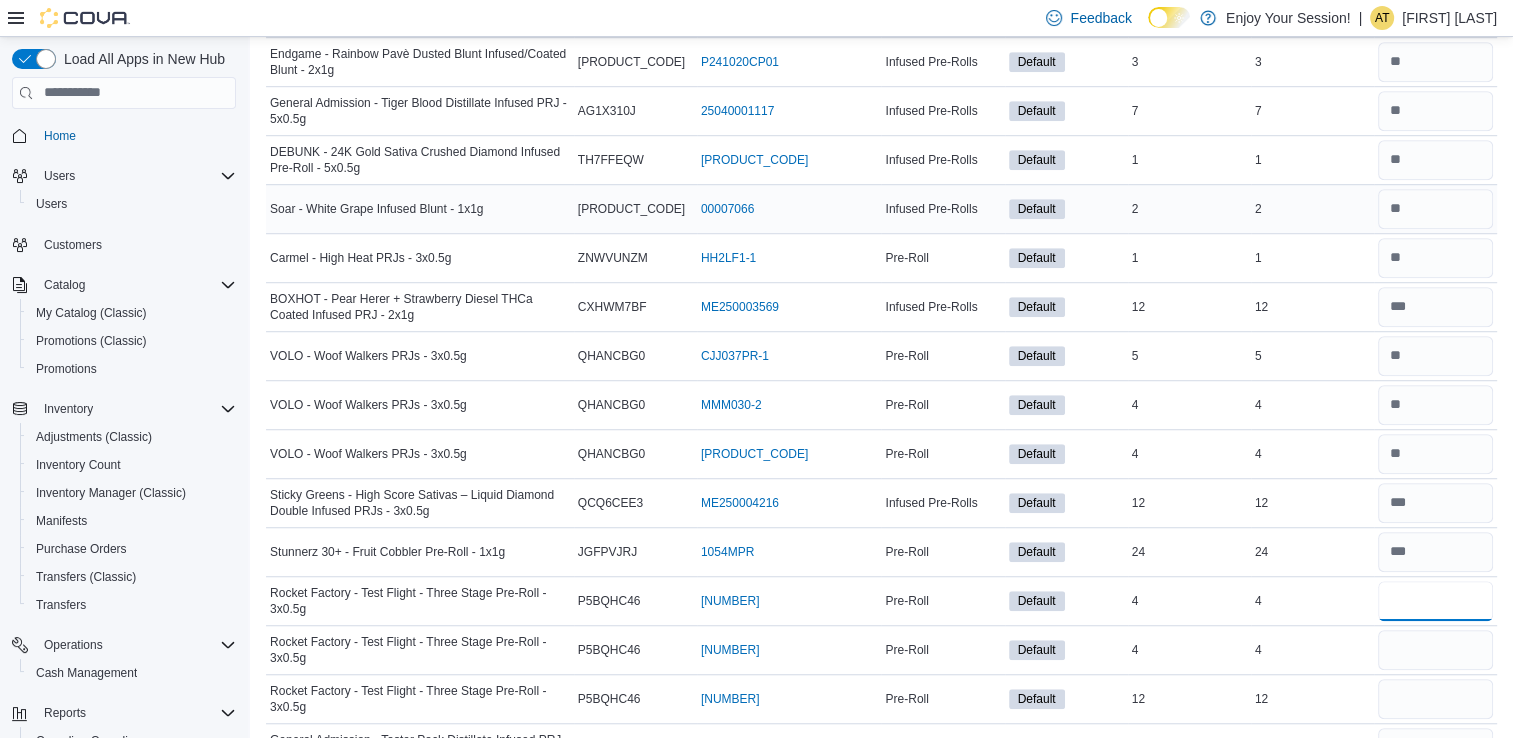type on "*" 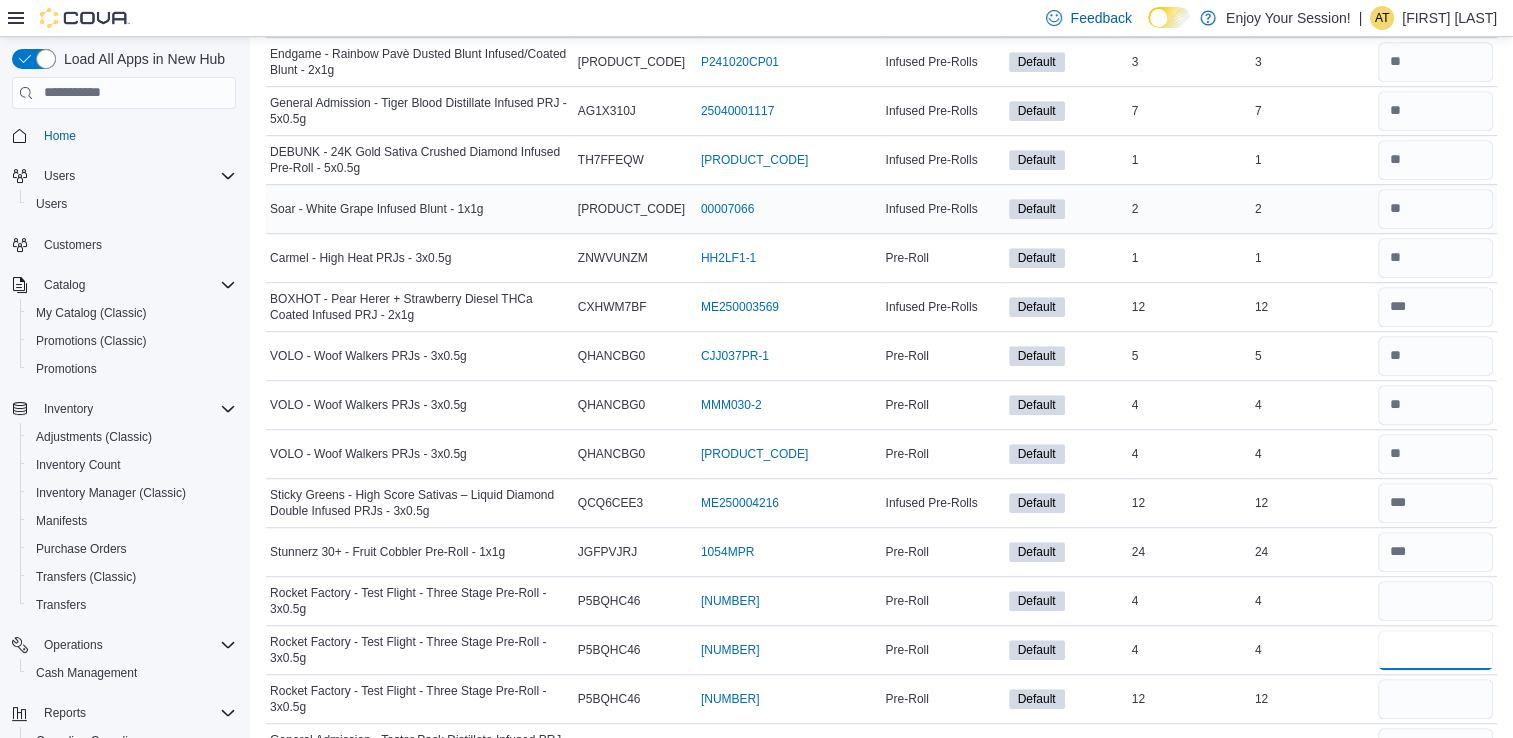 type 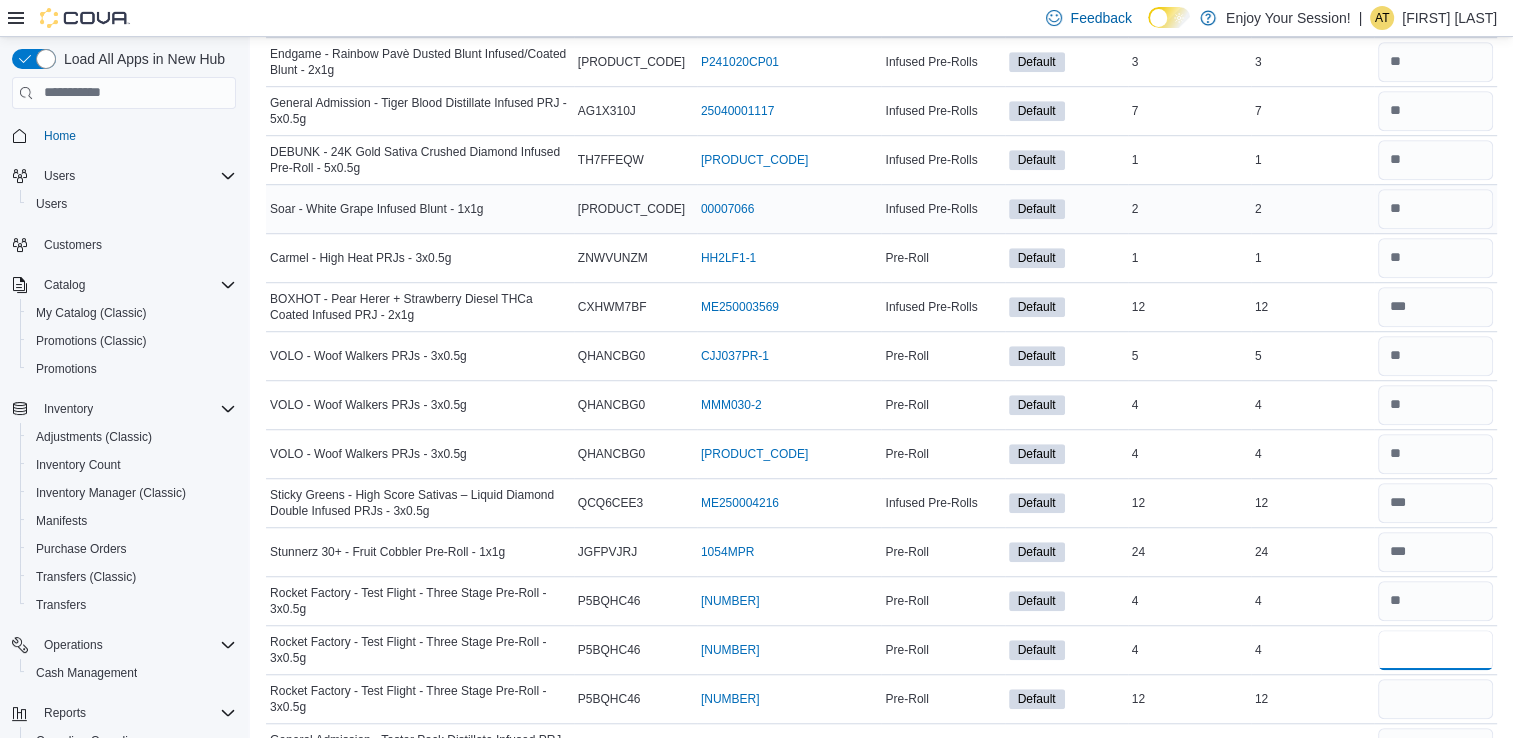 type on "*" 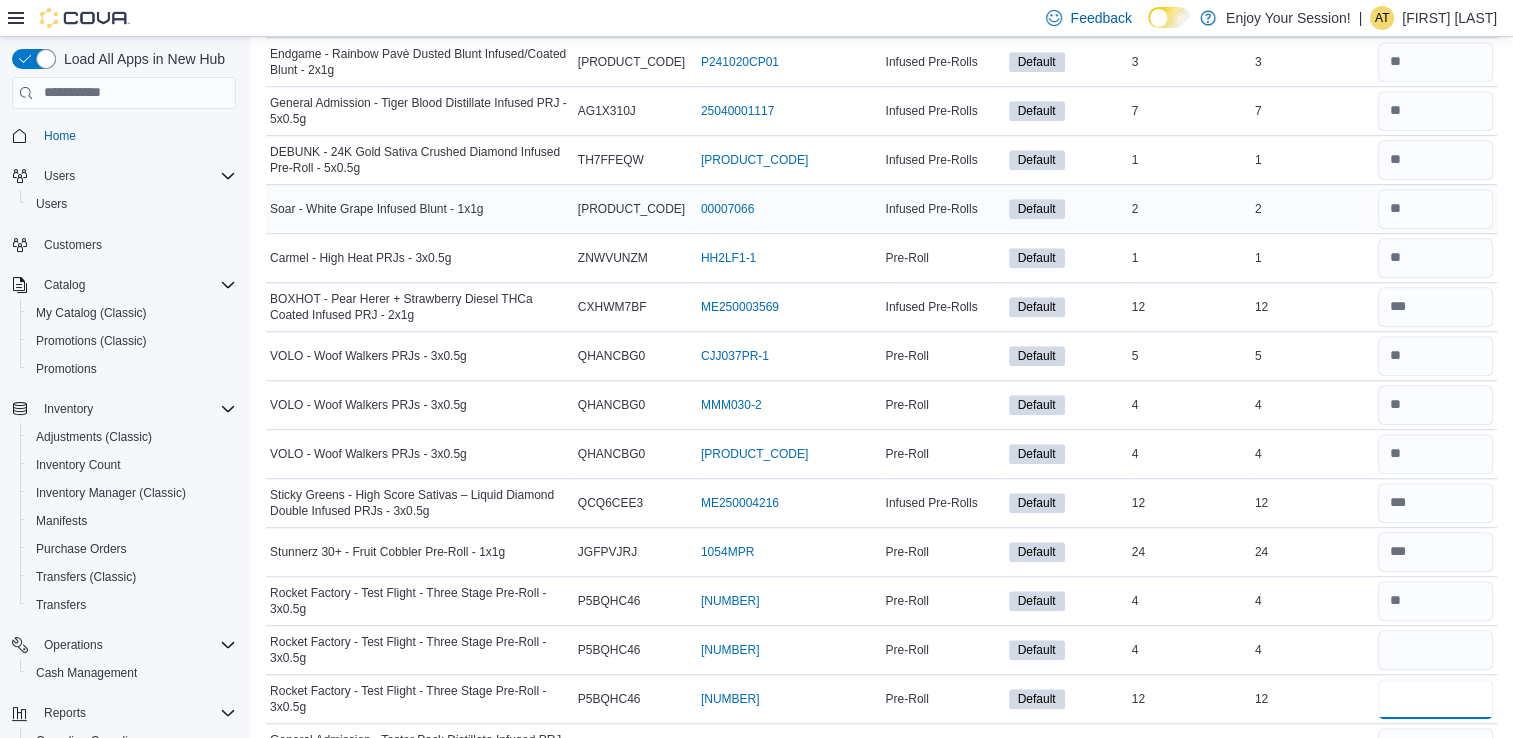 type 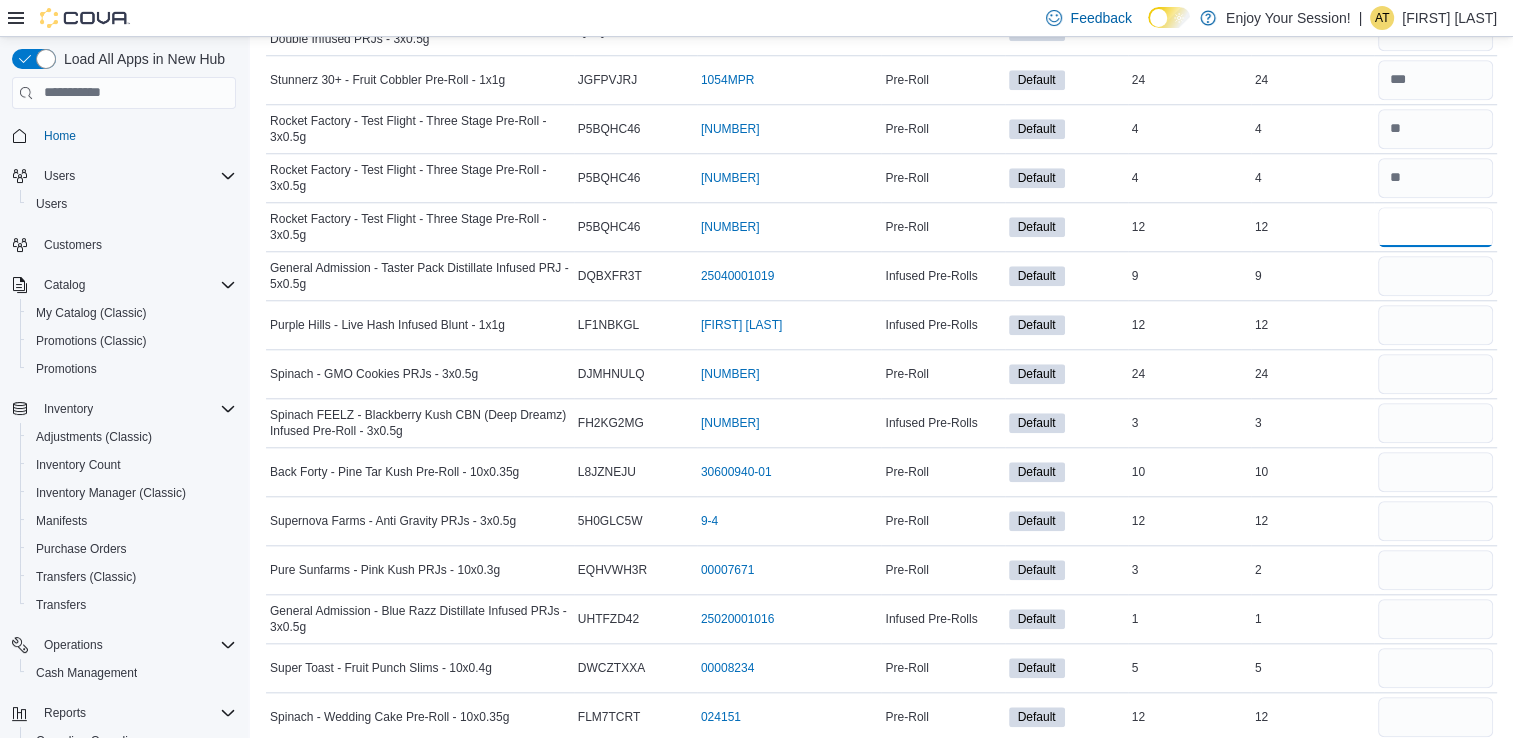 scroll, scrollTop: 1808, scrollLeft: 0, axis: vertical 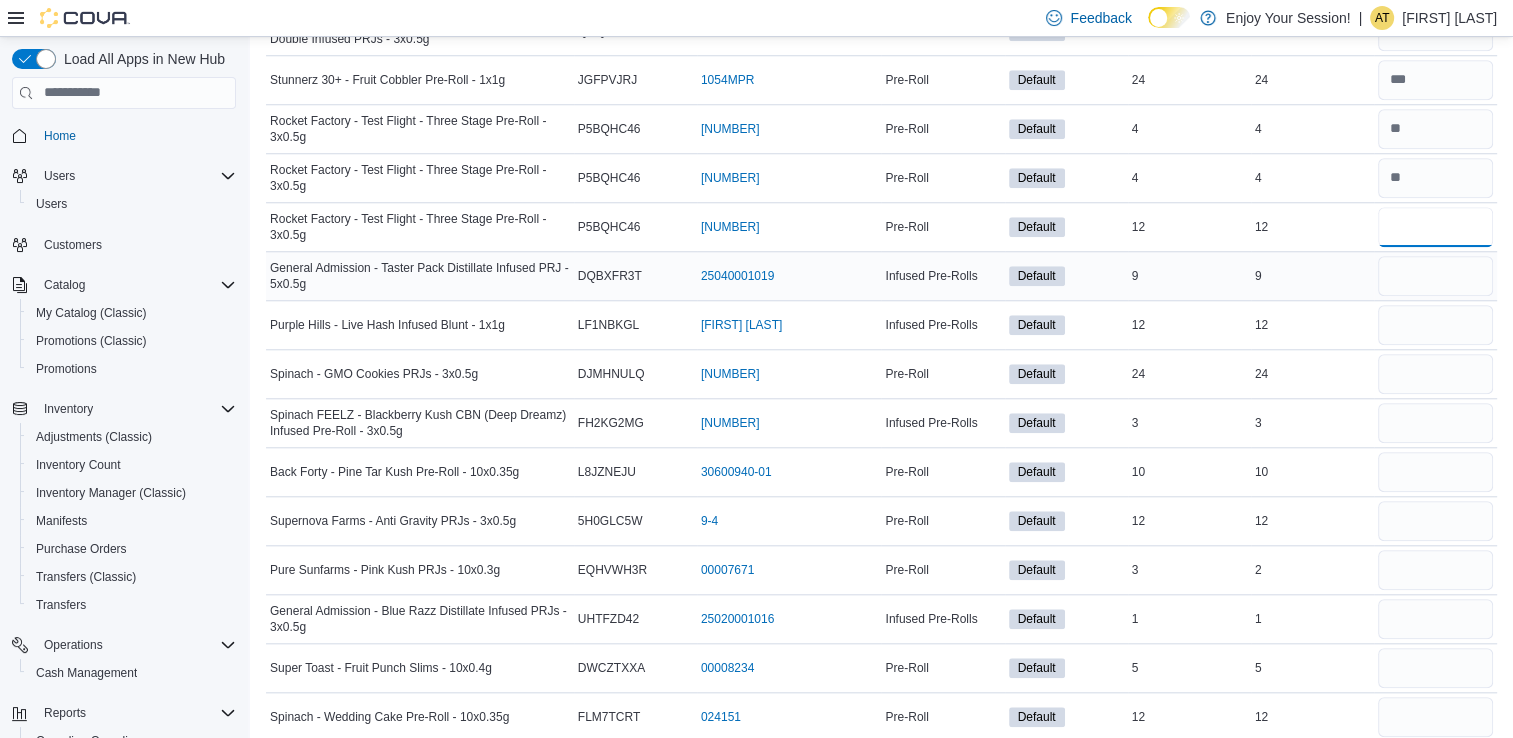 type on "**" 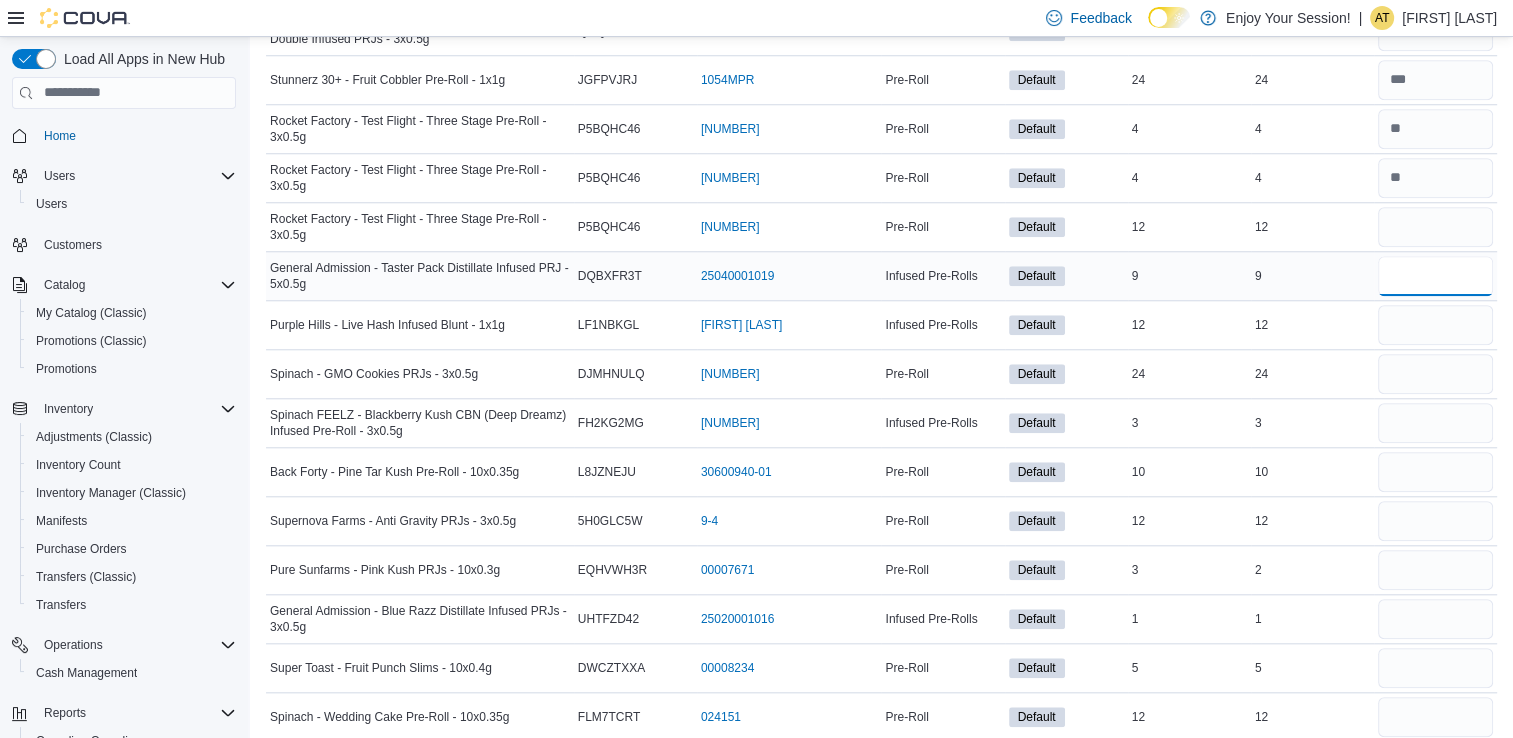 type 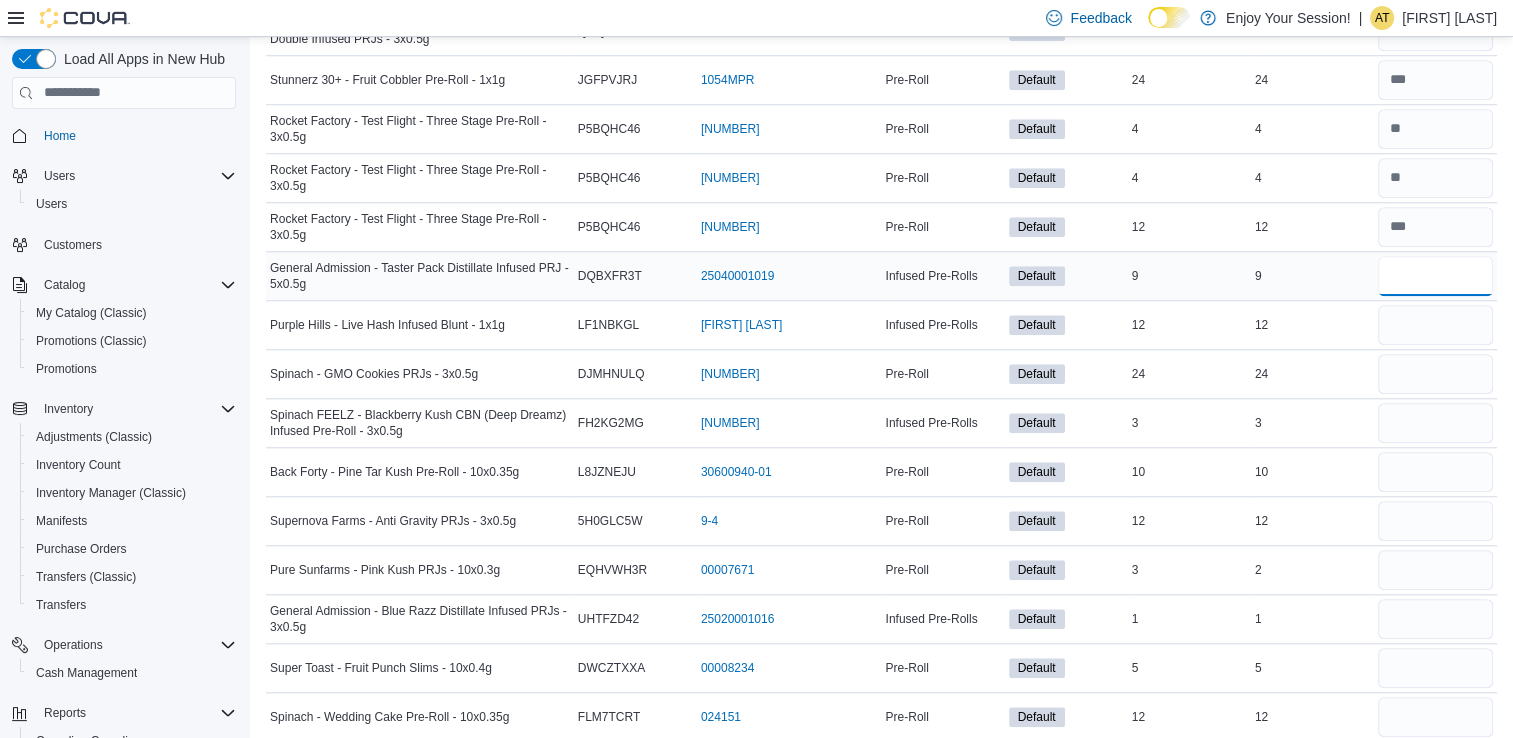click at bounding box center (1435, 276) 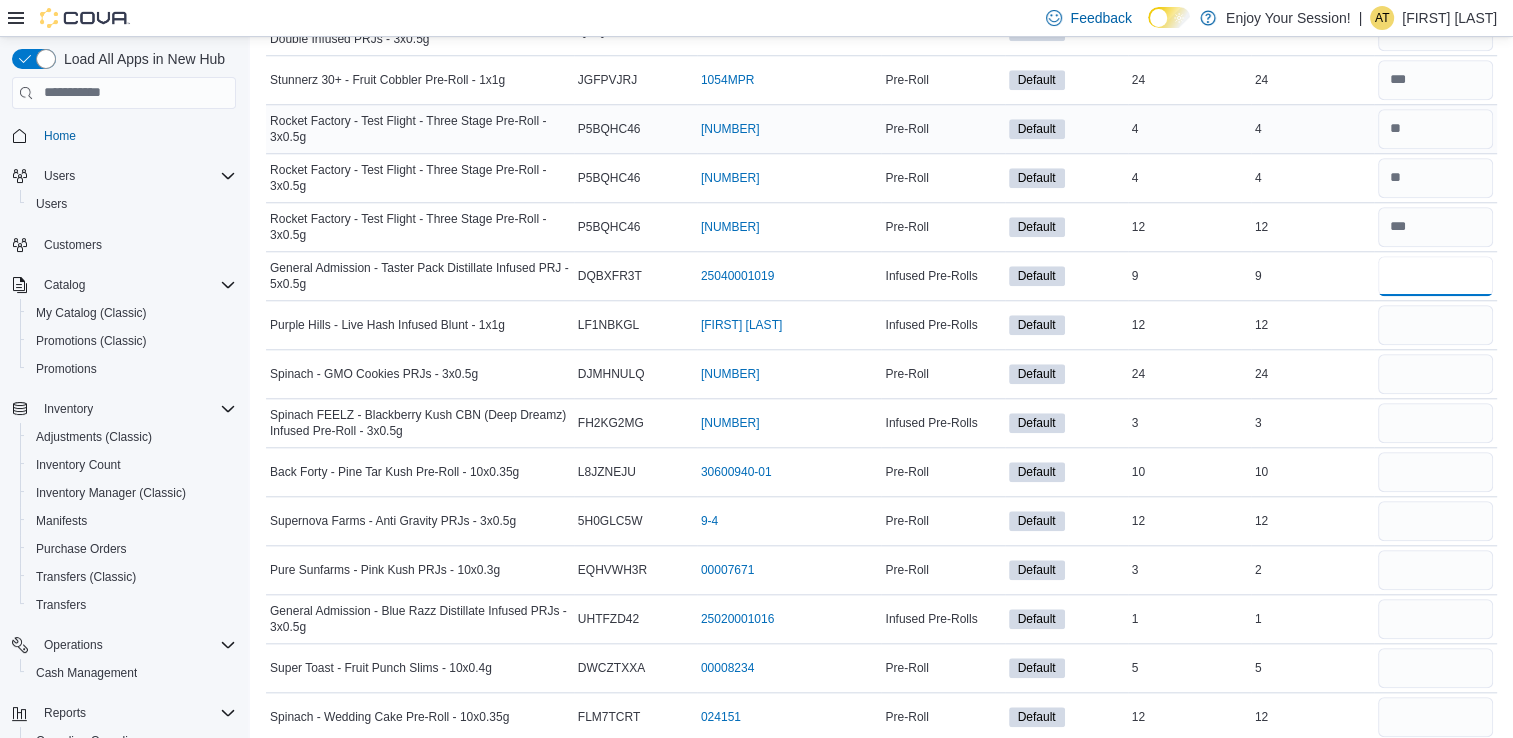 type on "*" 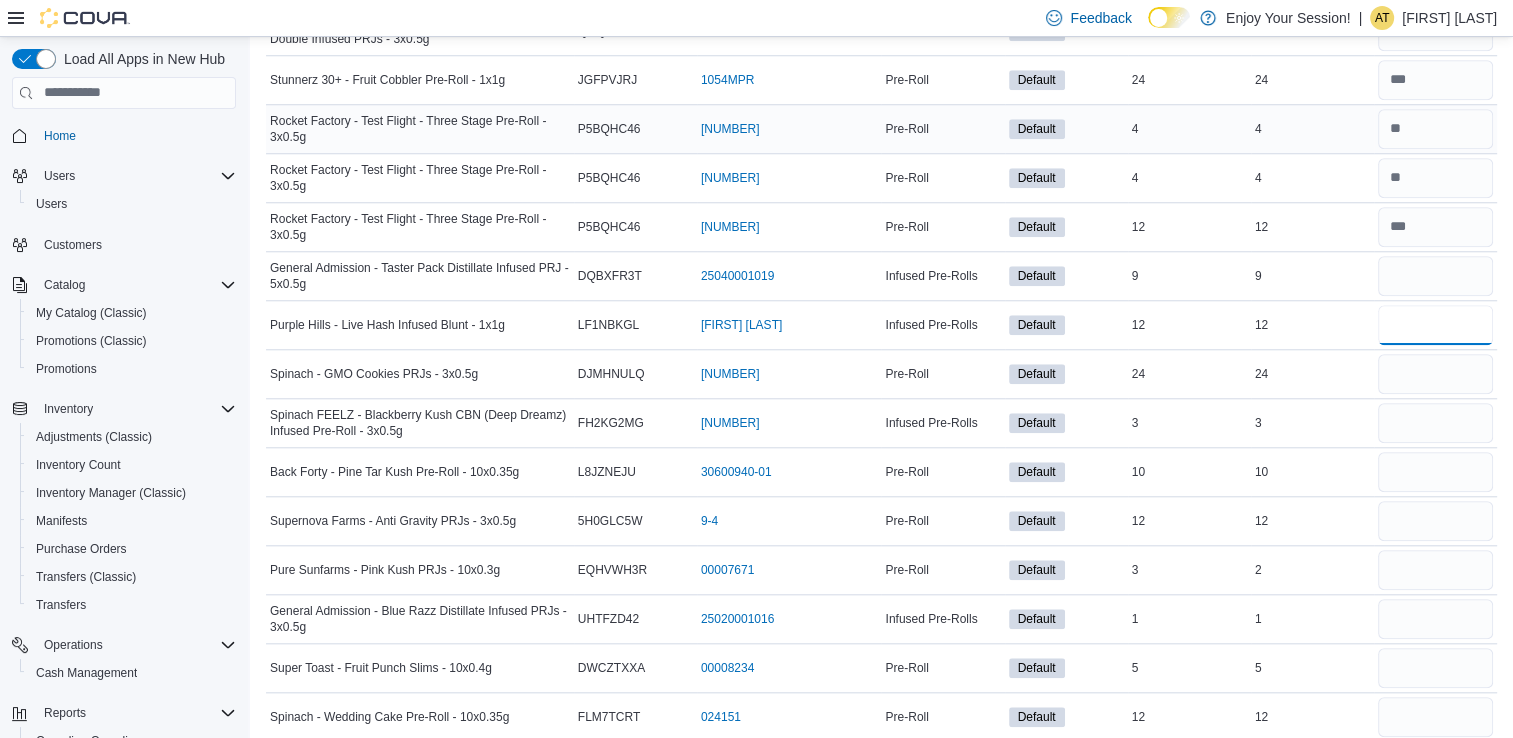 type 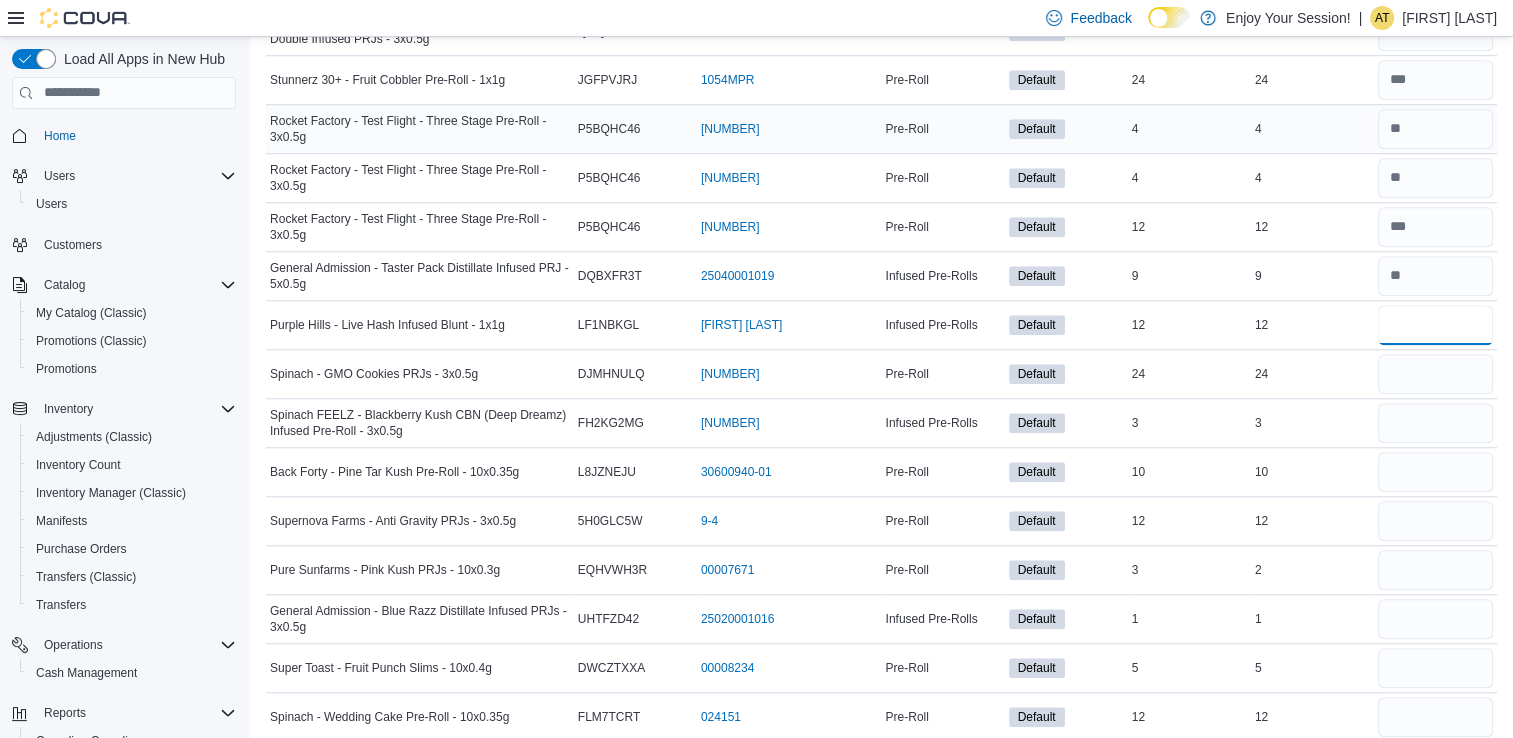 type on "**" 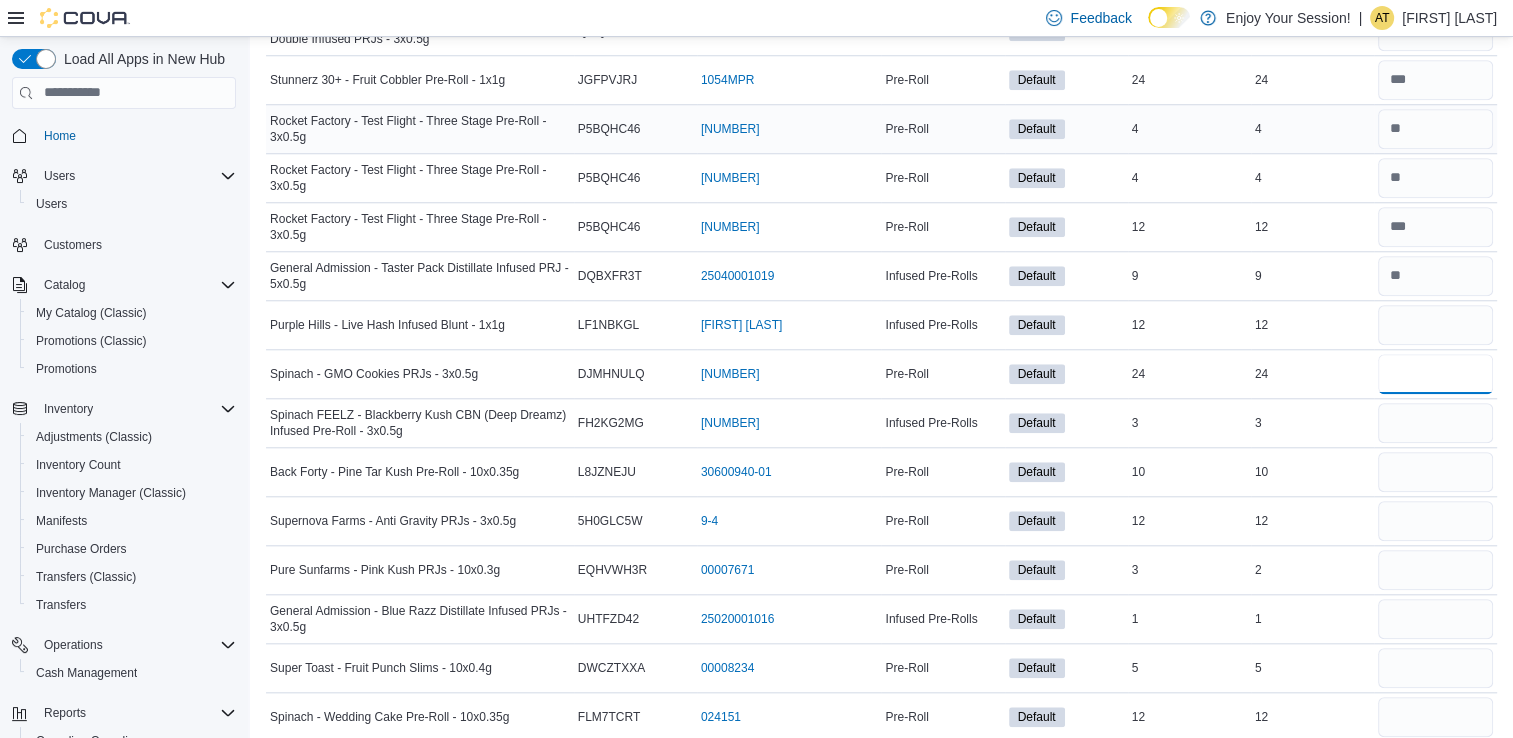 type 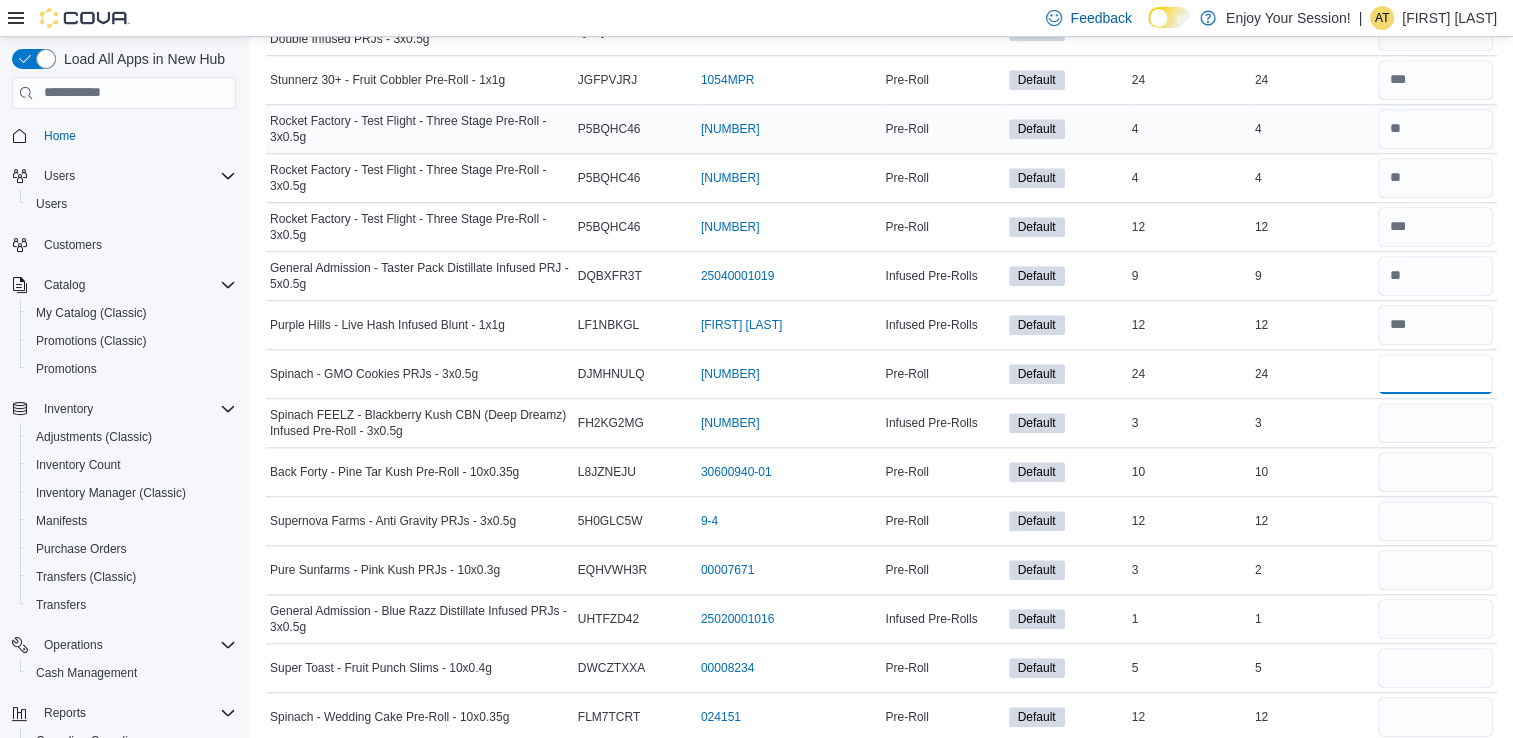 type on "**" 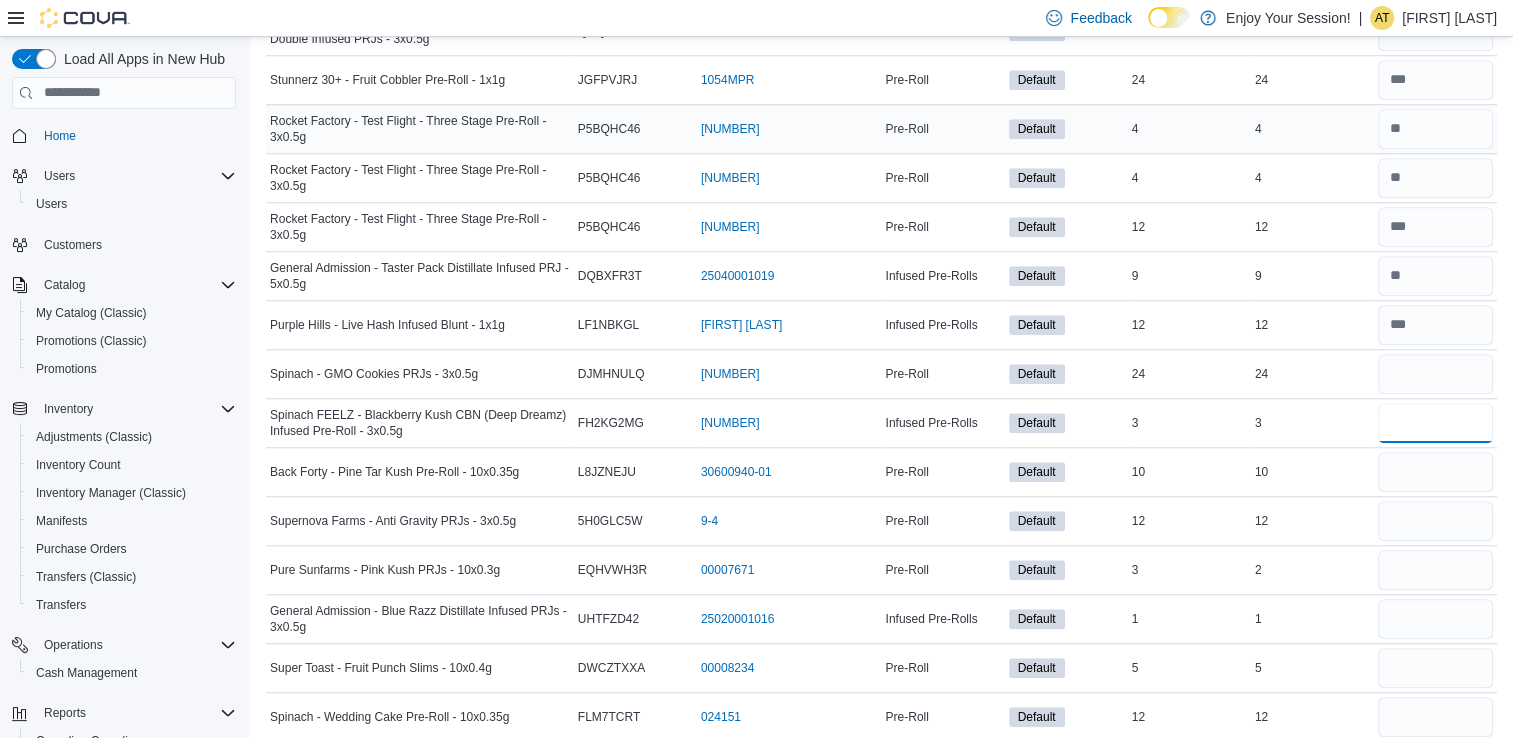 type 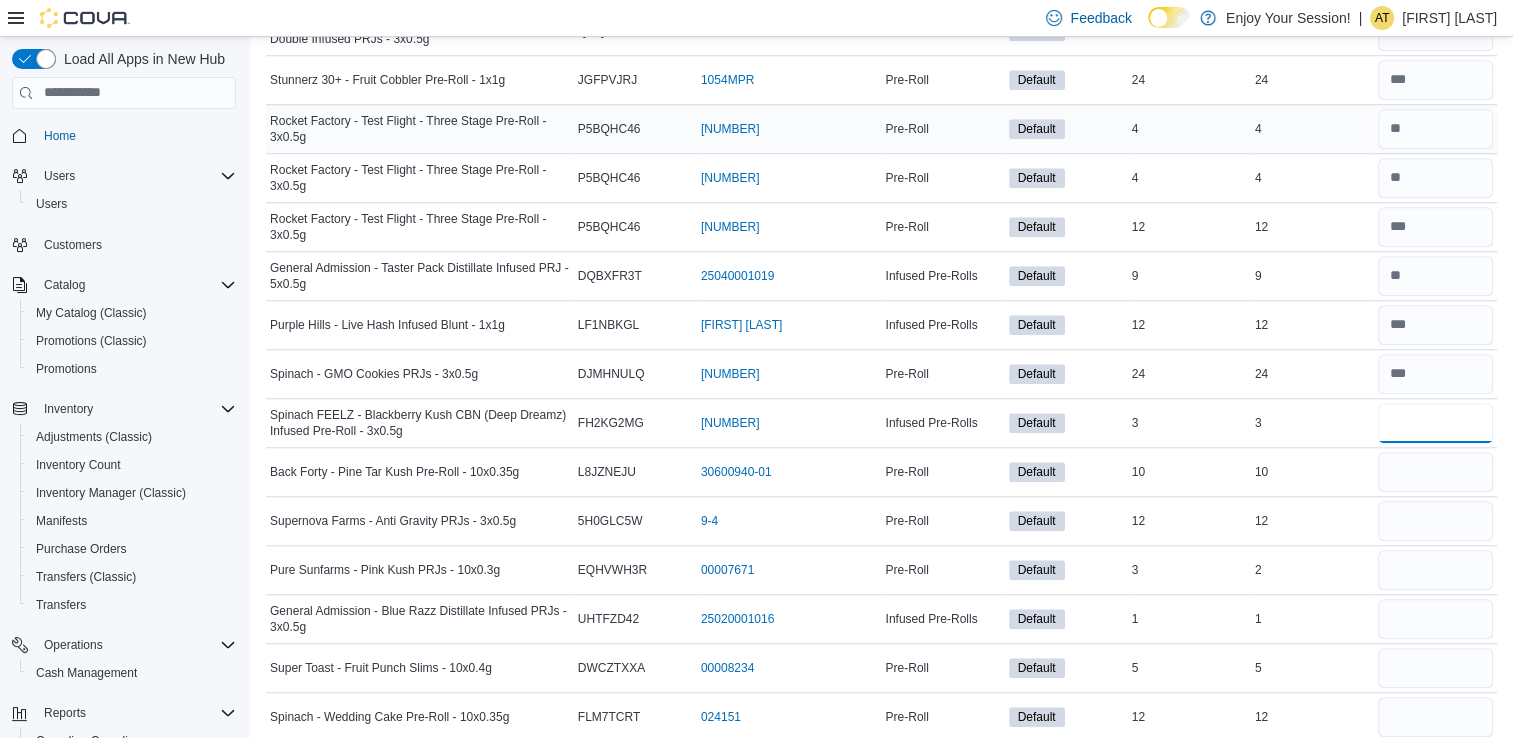 type on "*" 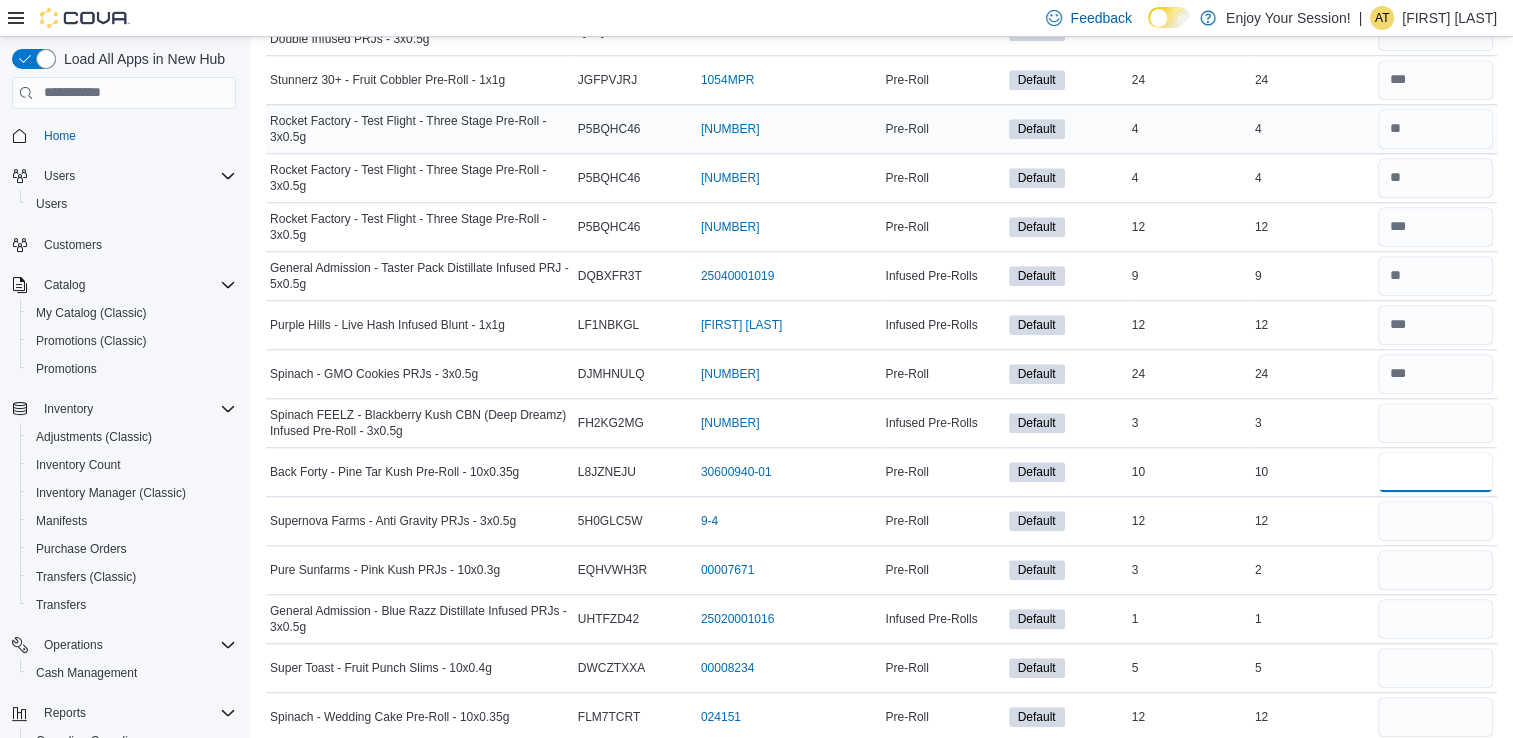 type 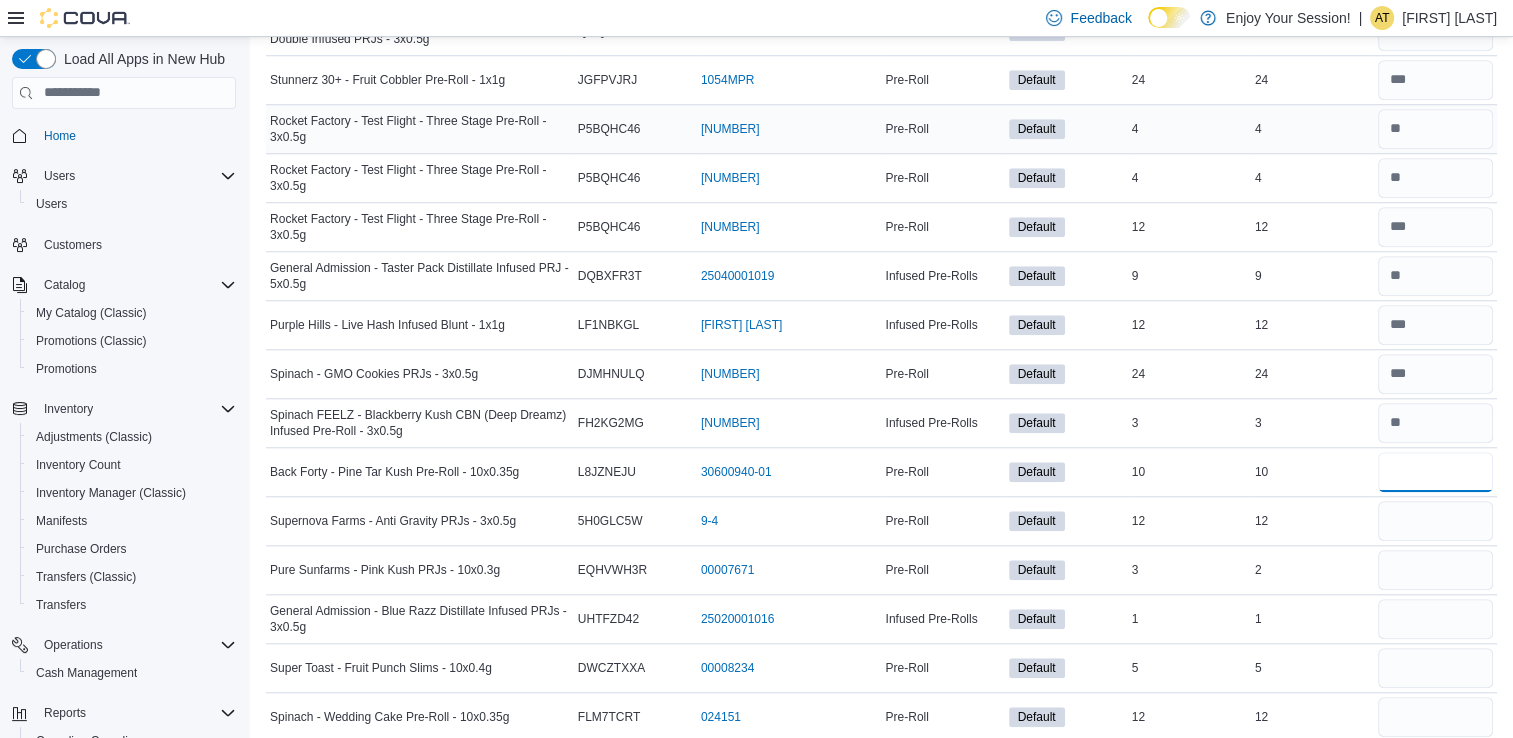 type on "**" 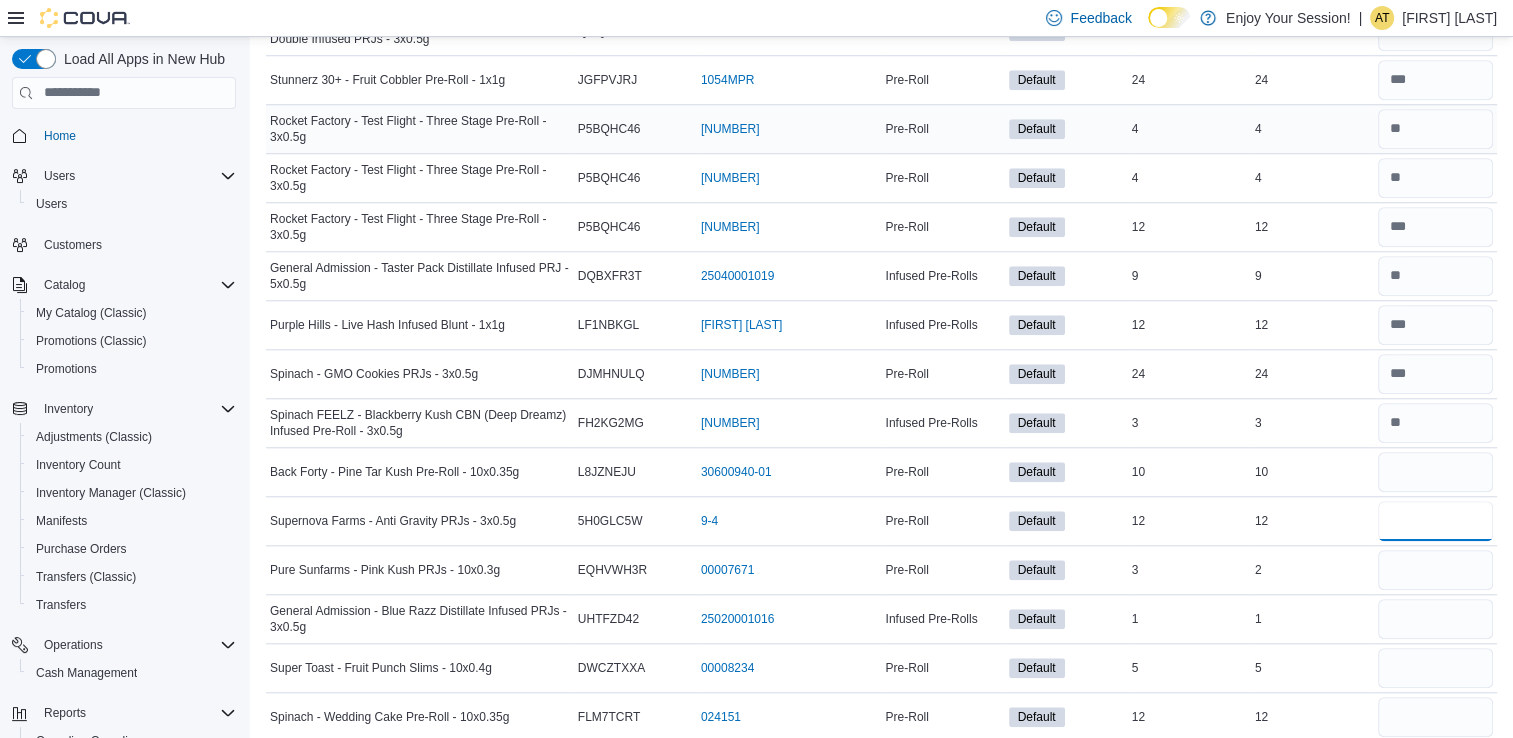 type 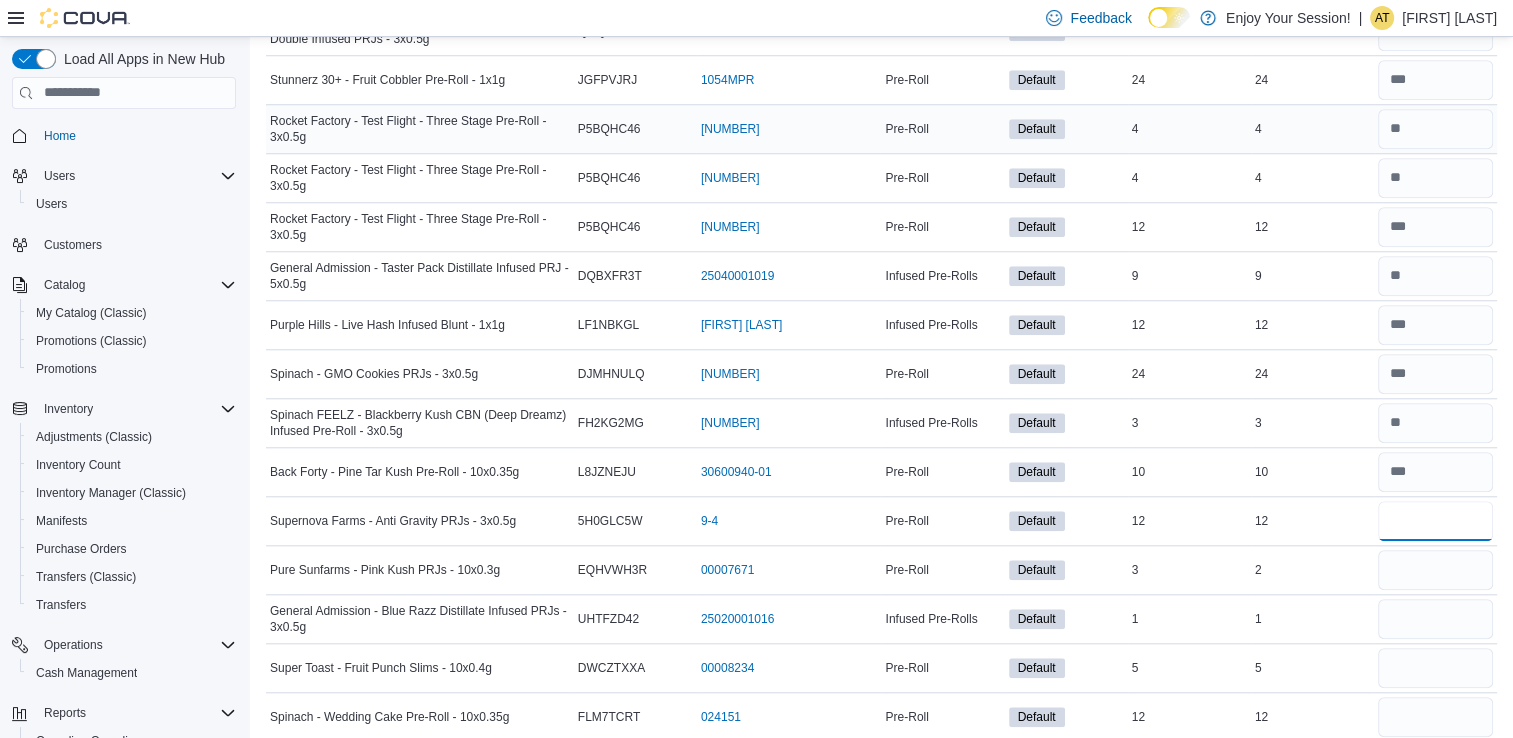 type on "**" 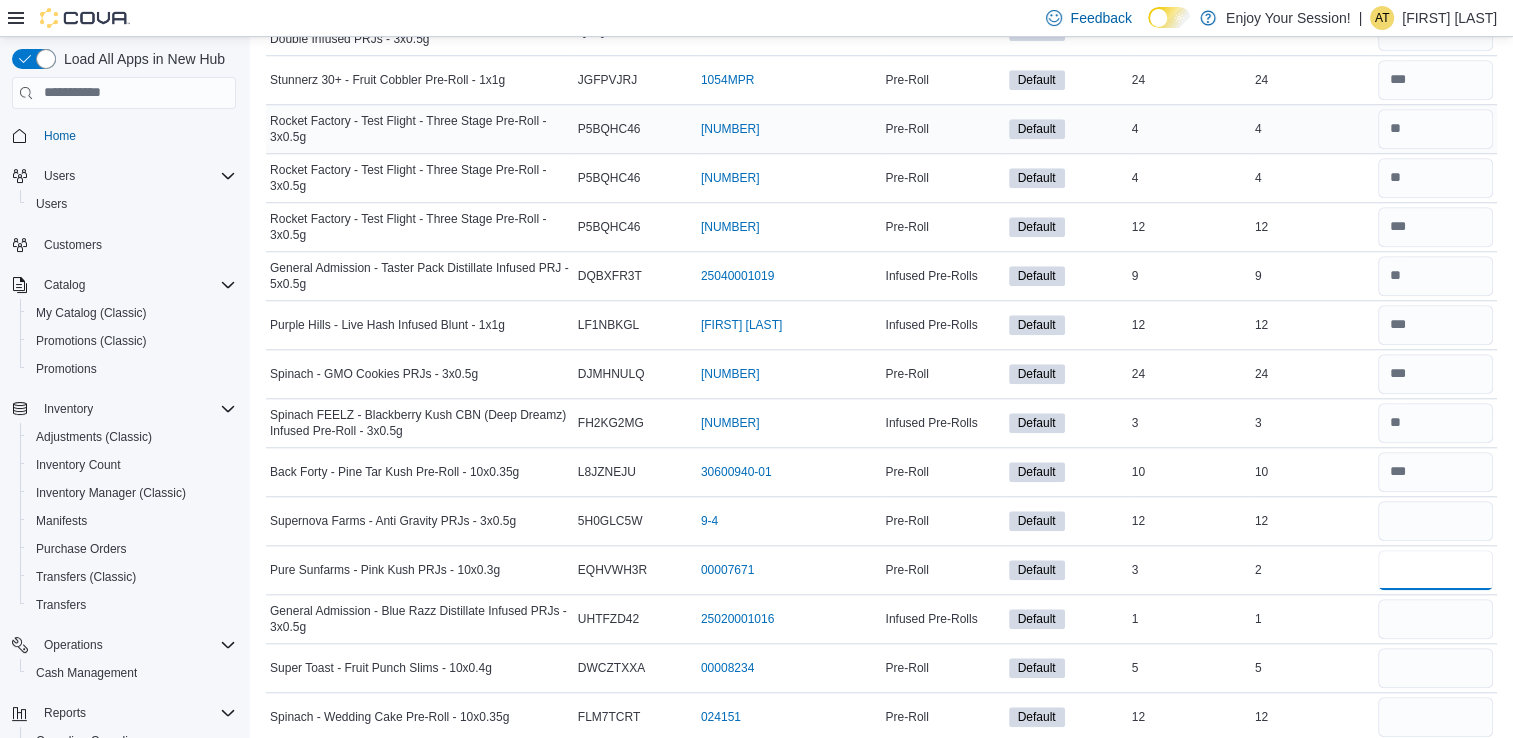 type 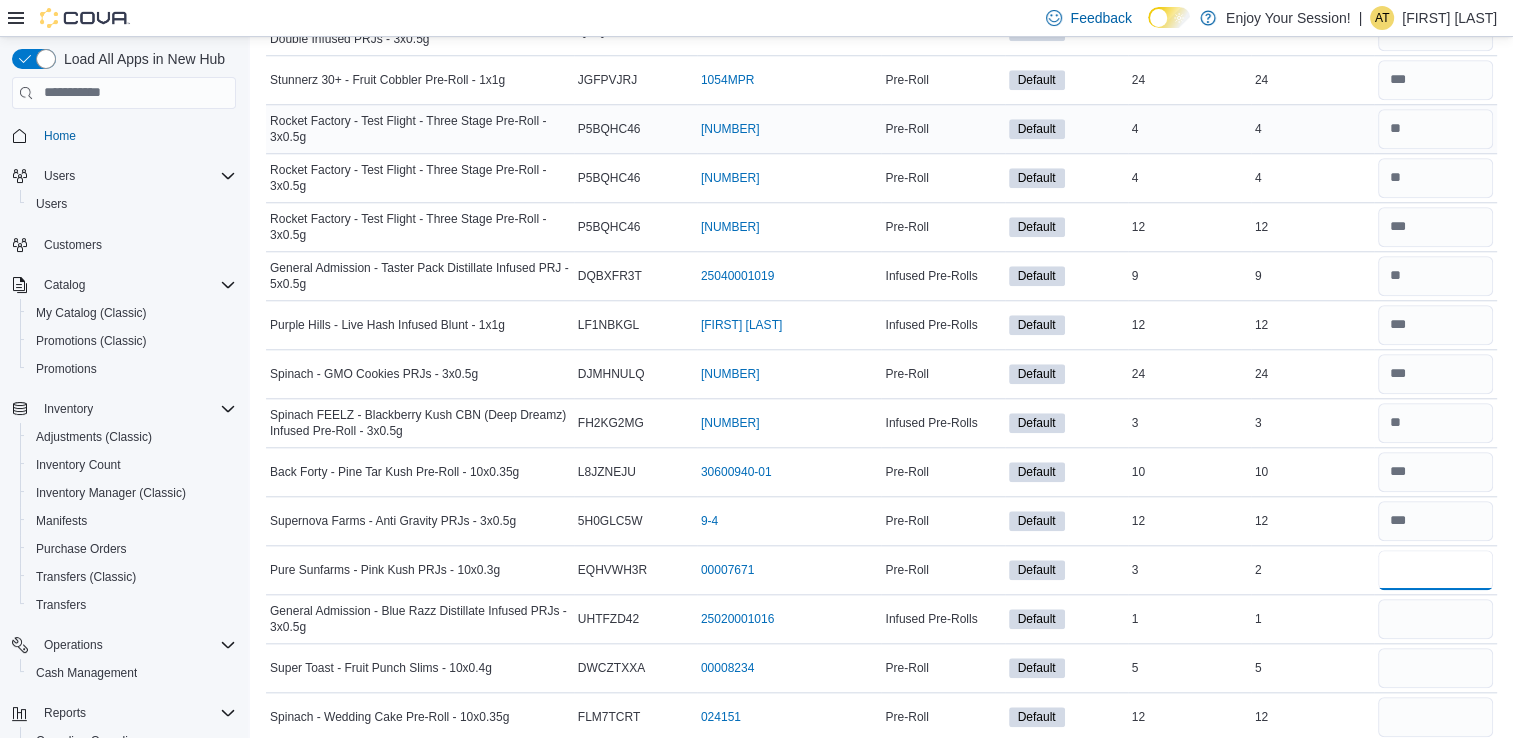 type on "*" 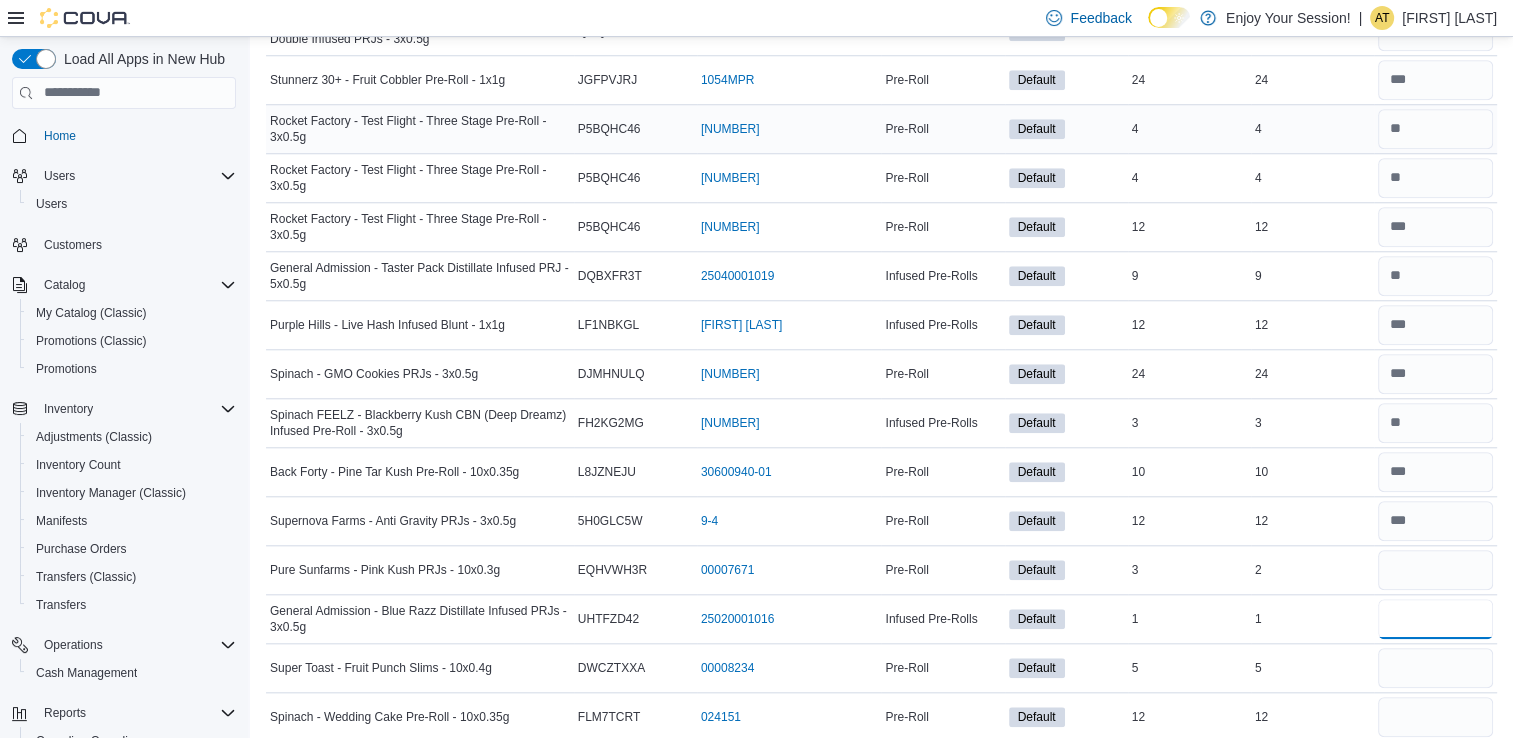 type 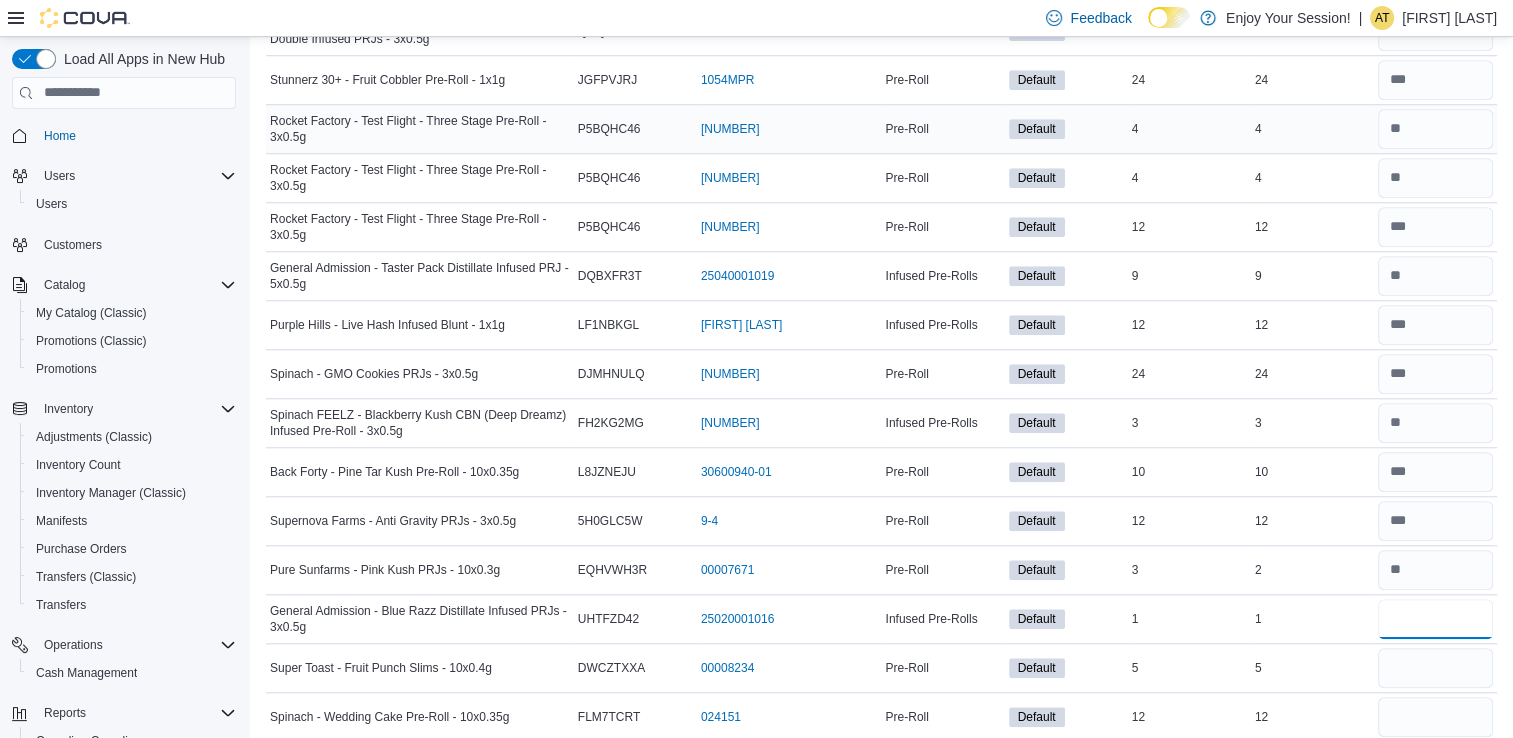 type on "*" 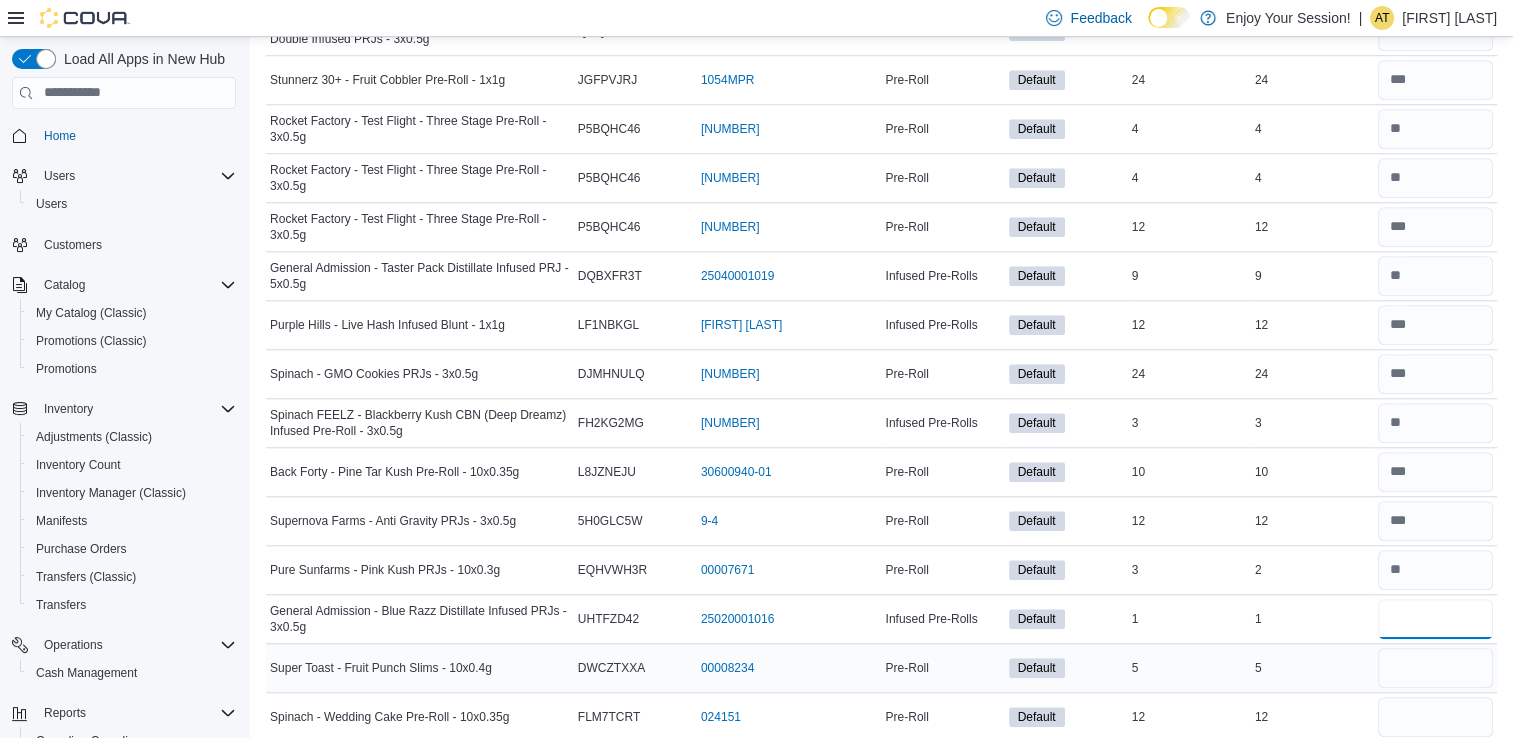 type on "*" 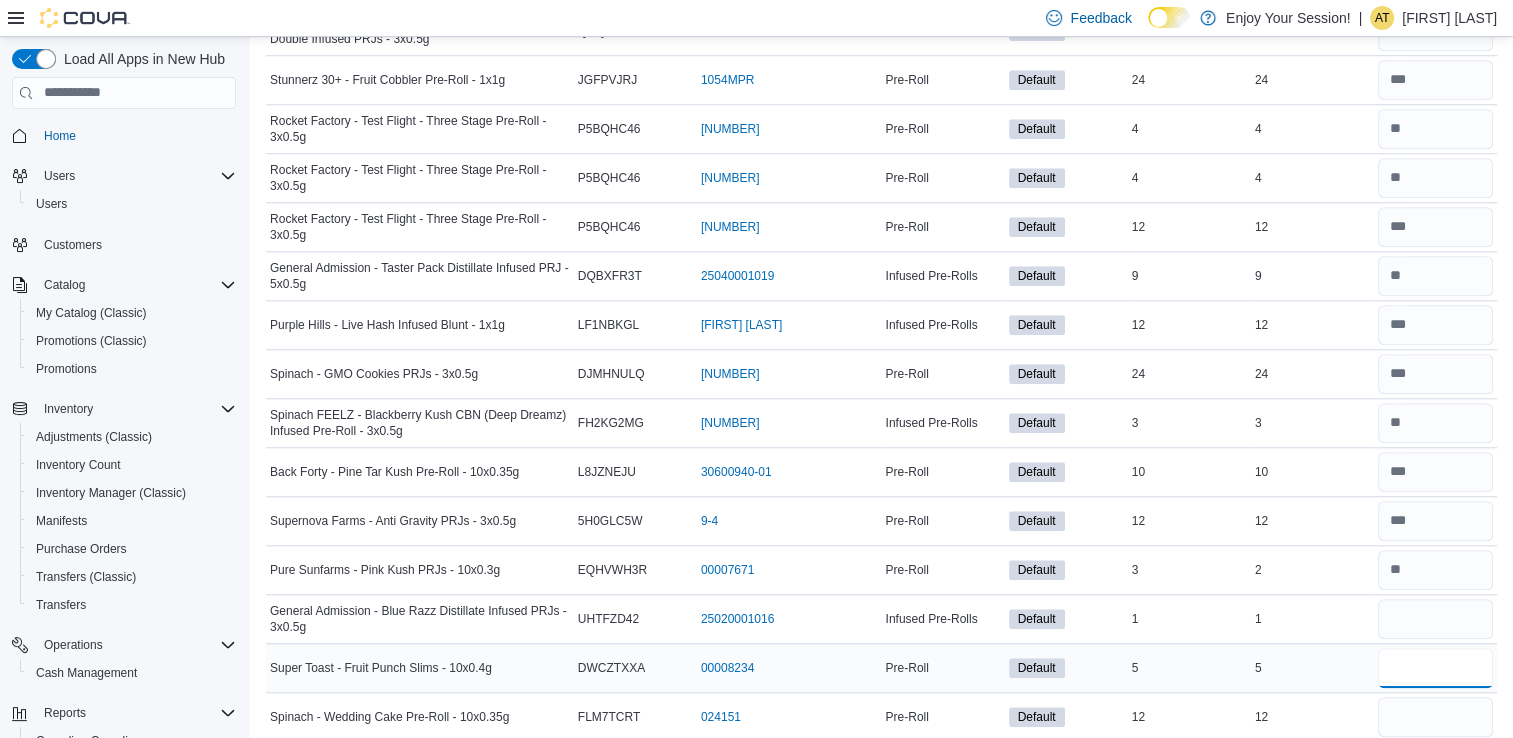 type 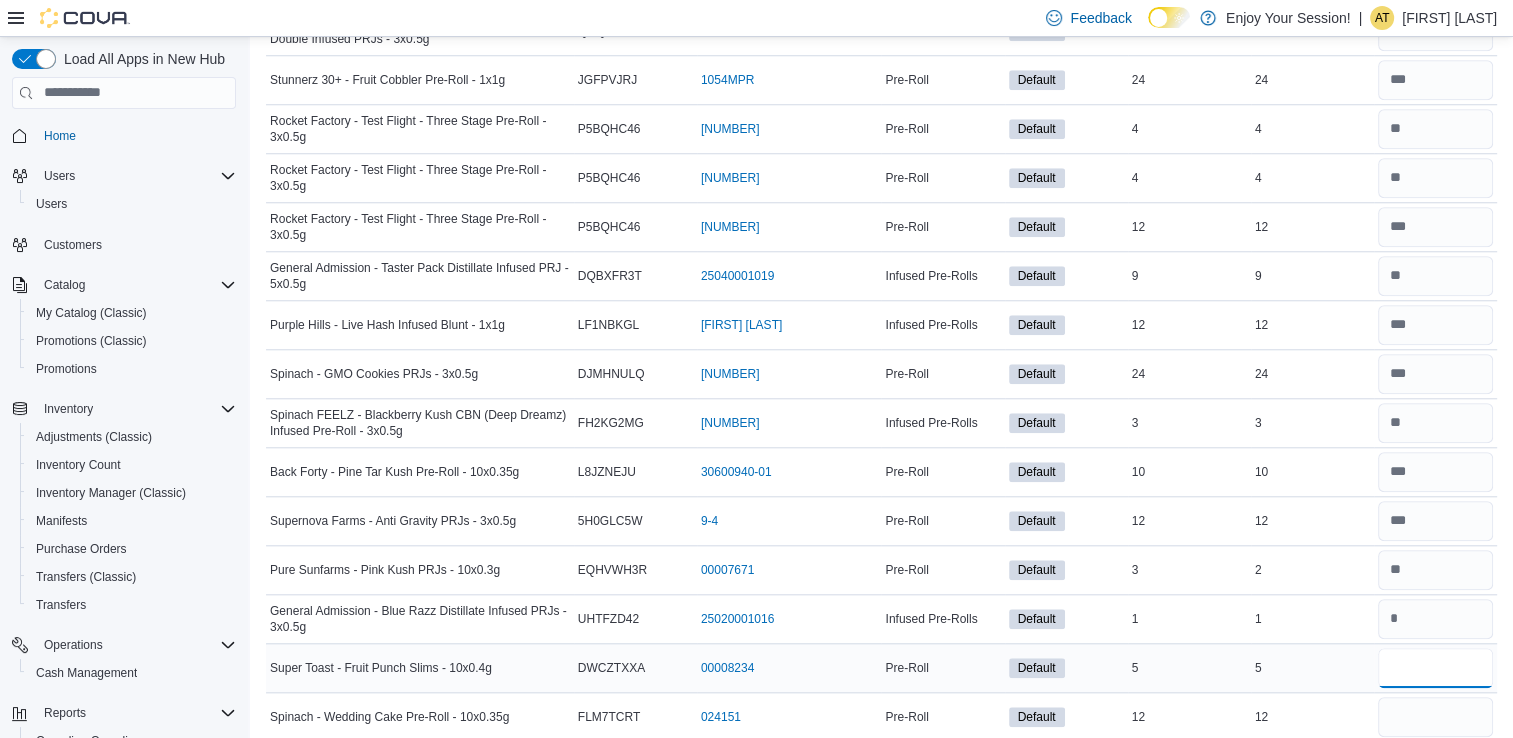 click at bounding box center [1435, 668] 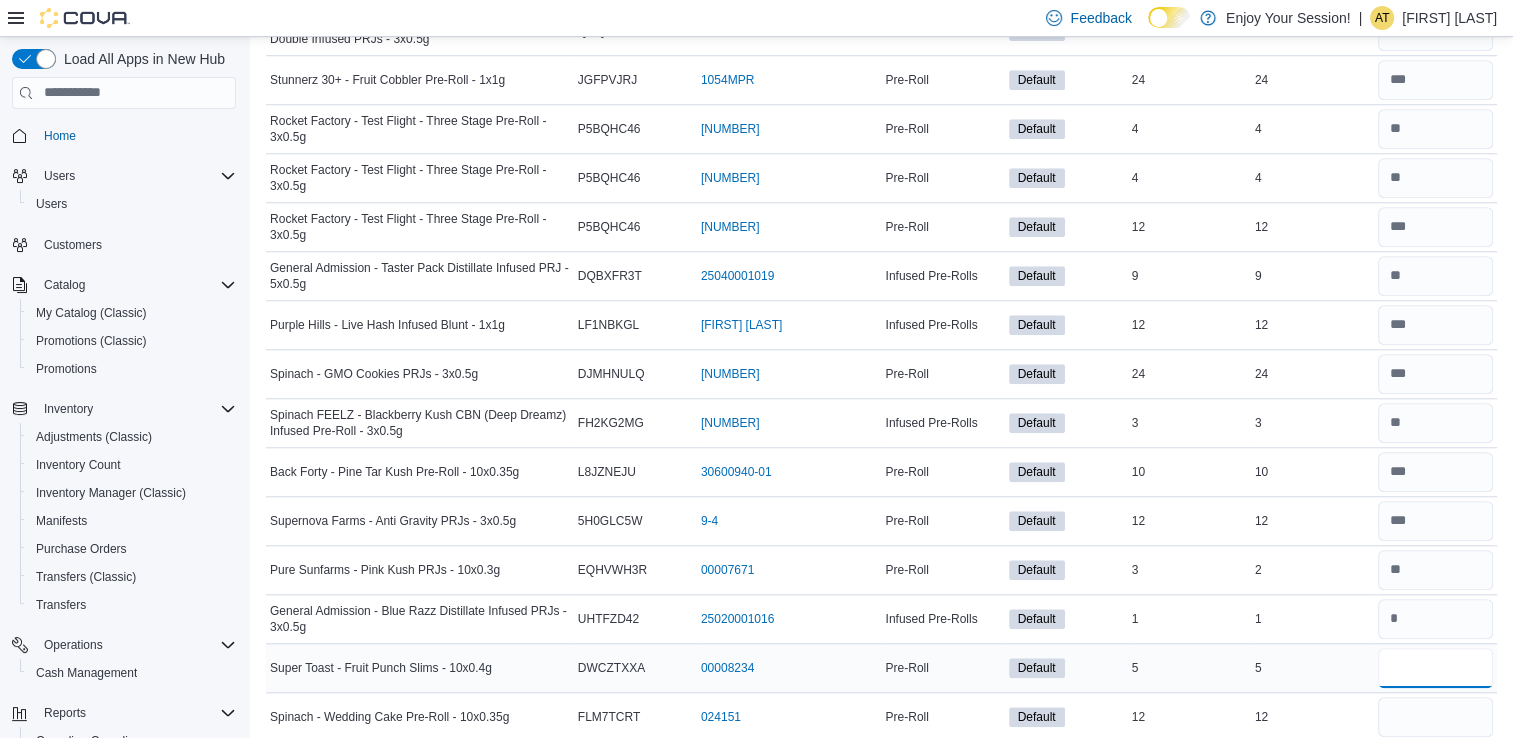 type on "*" 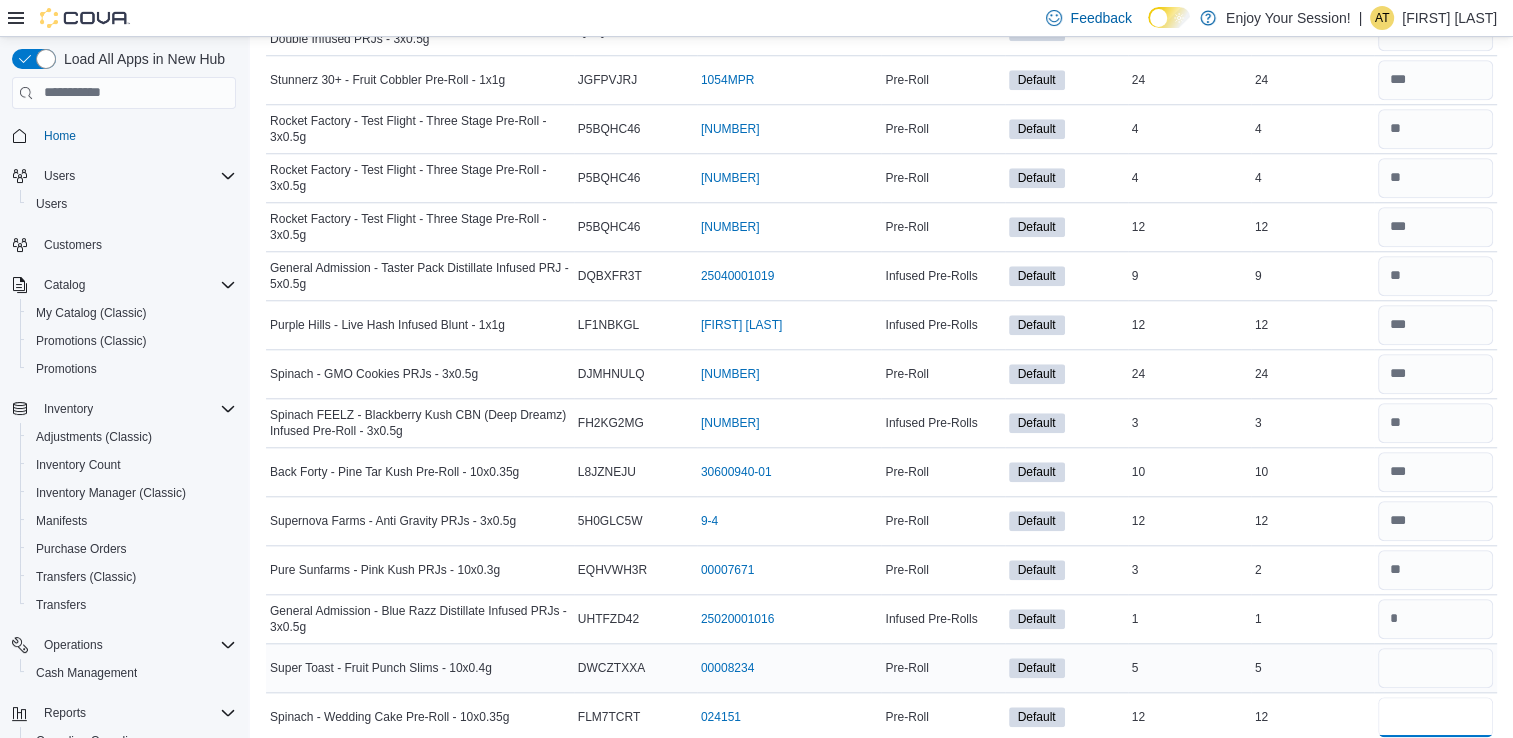 type 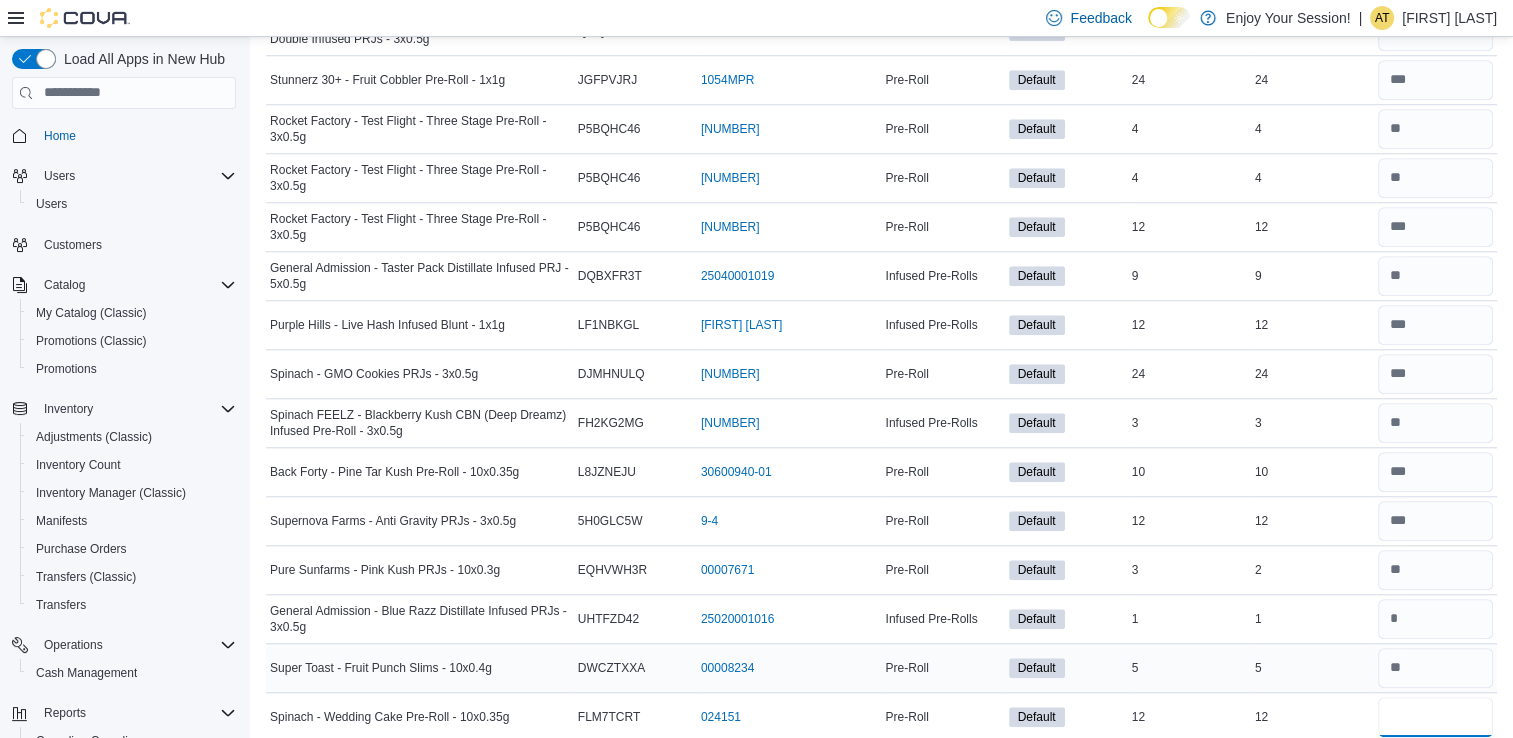 type on "**" 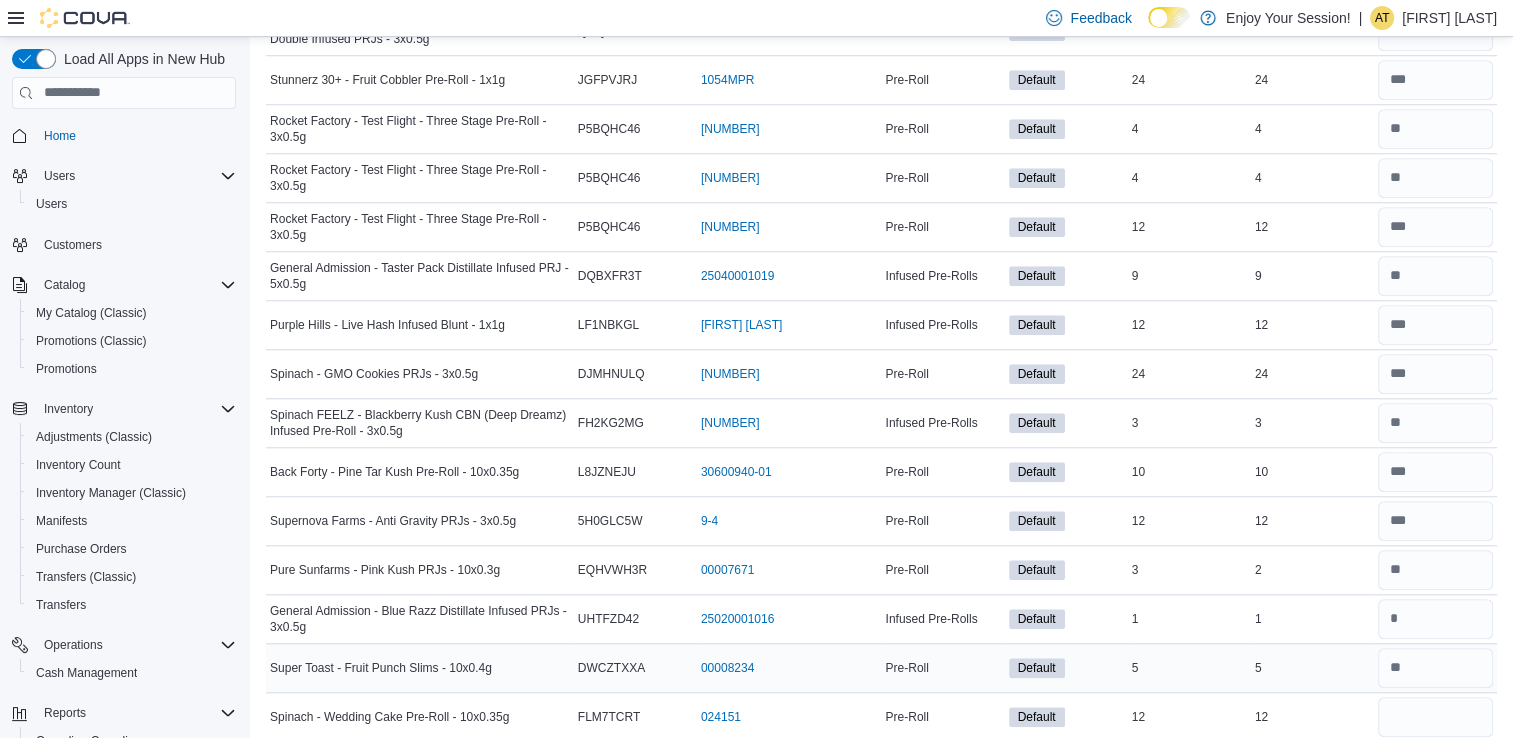 type 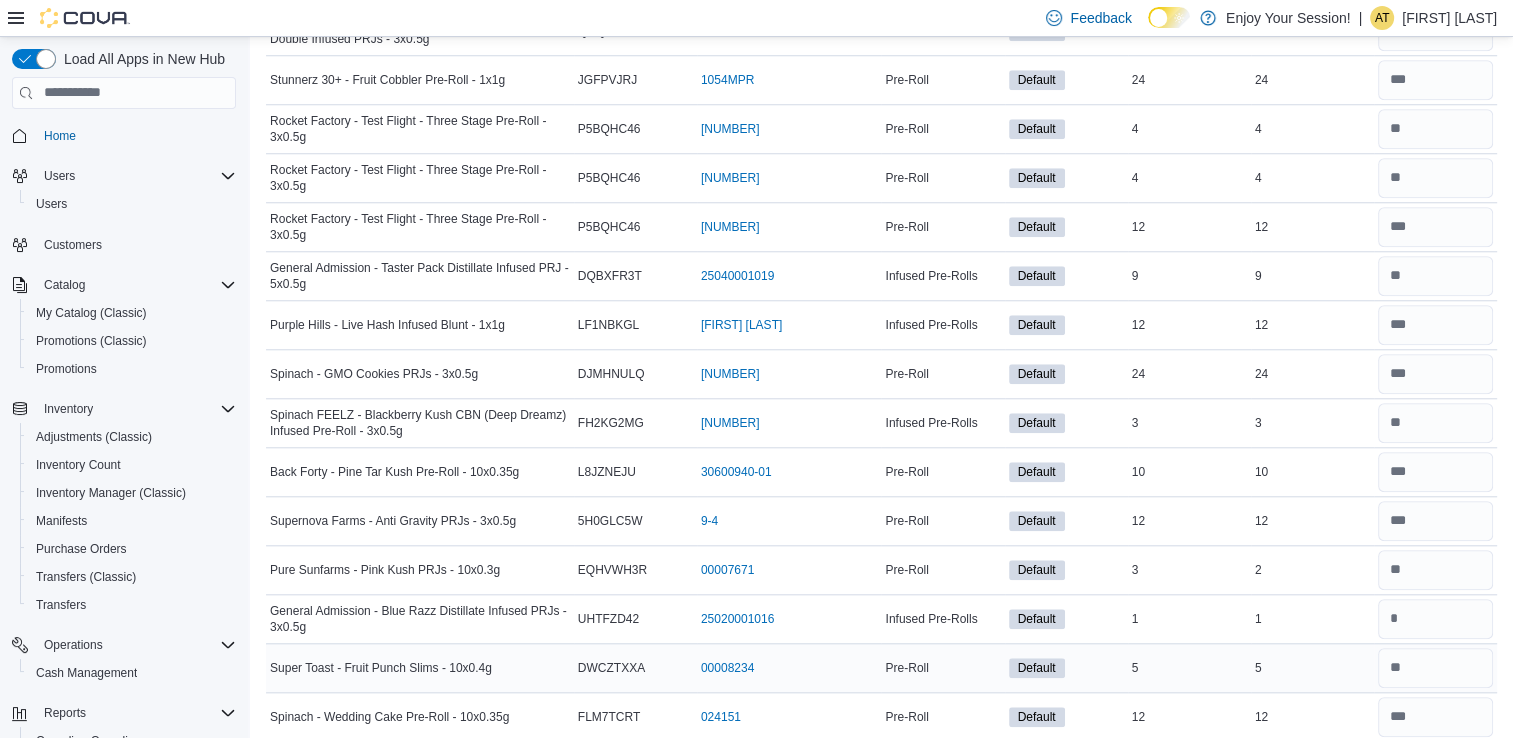 scroll, scrollTop: 1845, scrollLeft: 0, axis: vertical 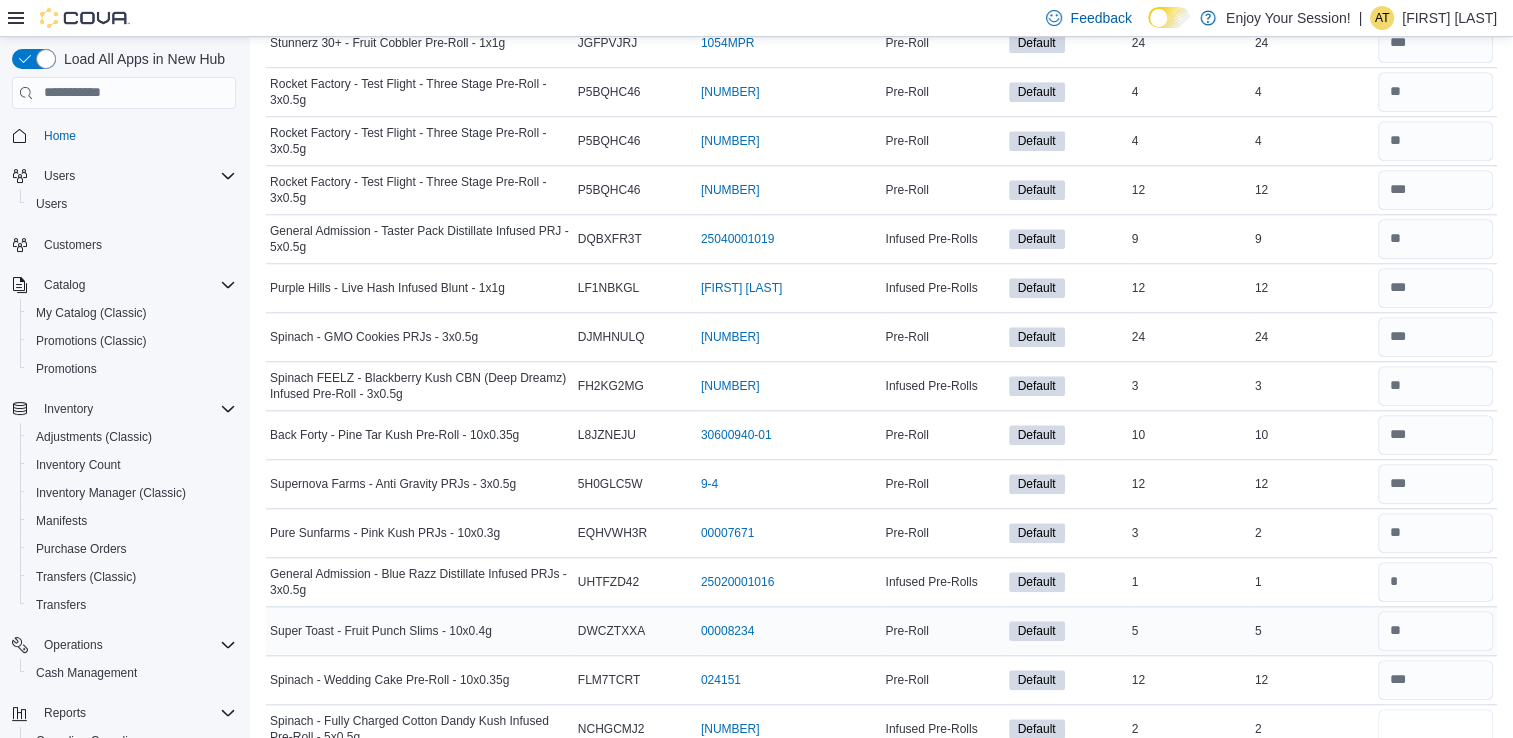 type on "*" 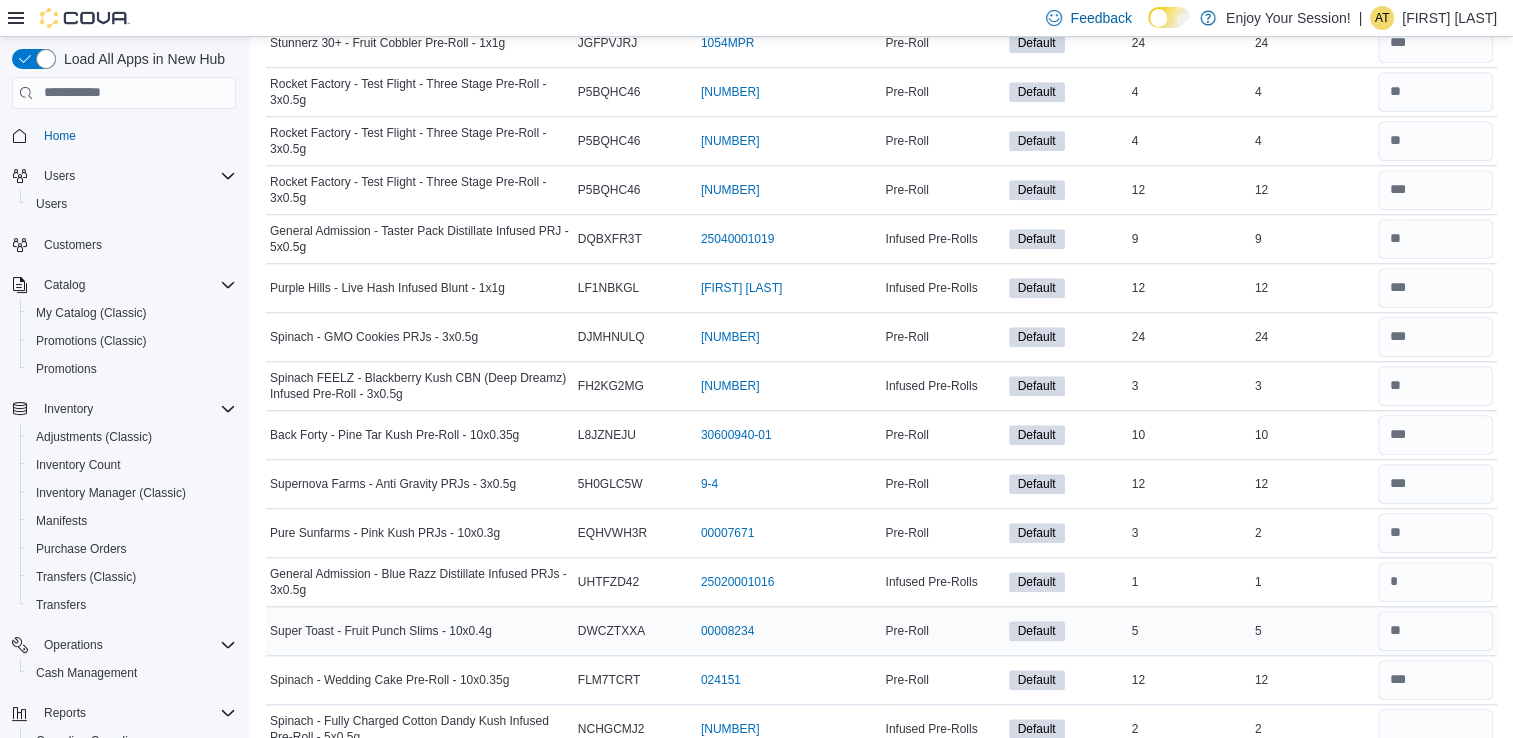 type 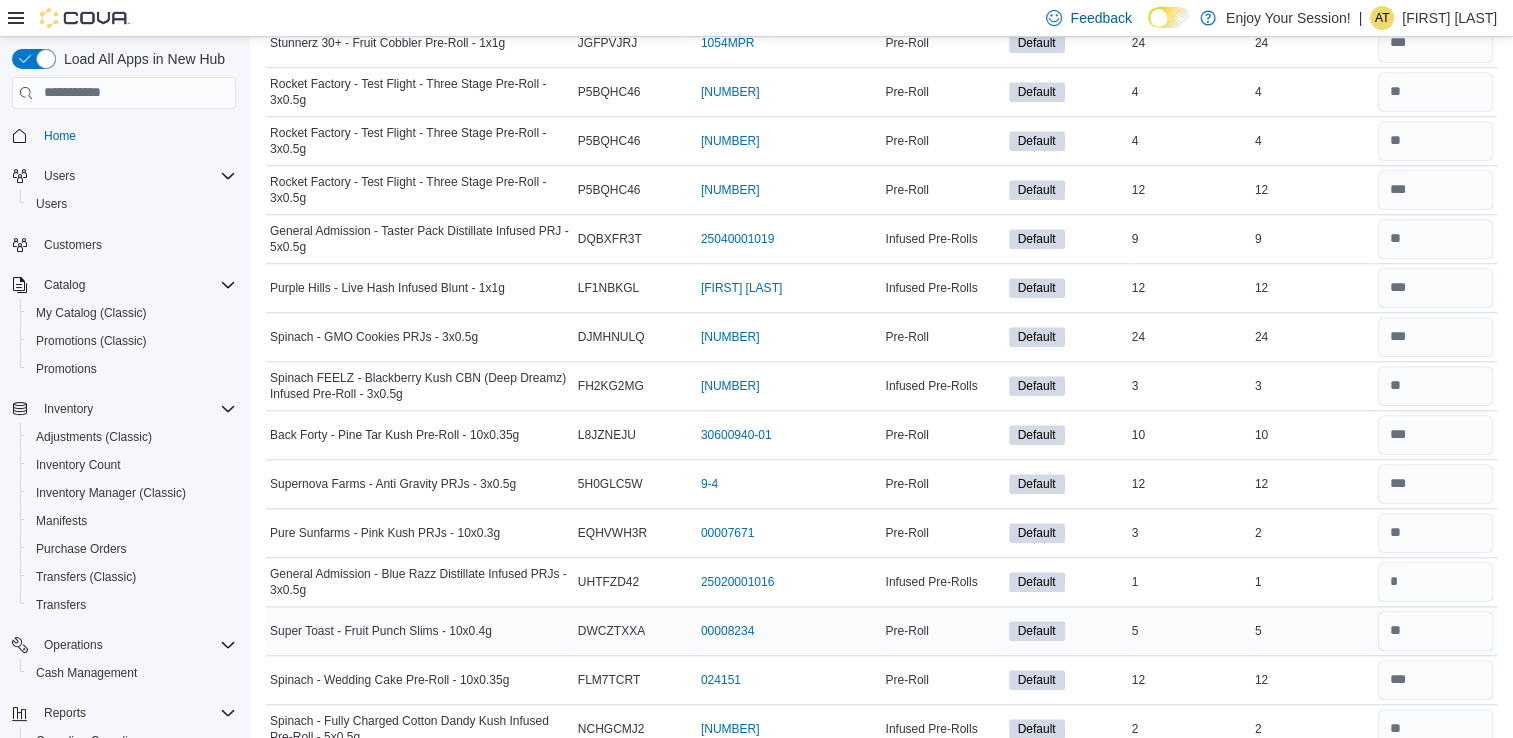 scroll, scrollTop: 2244, scrollLeft: 0, axis: vertical 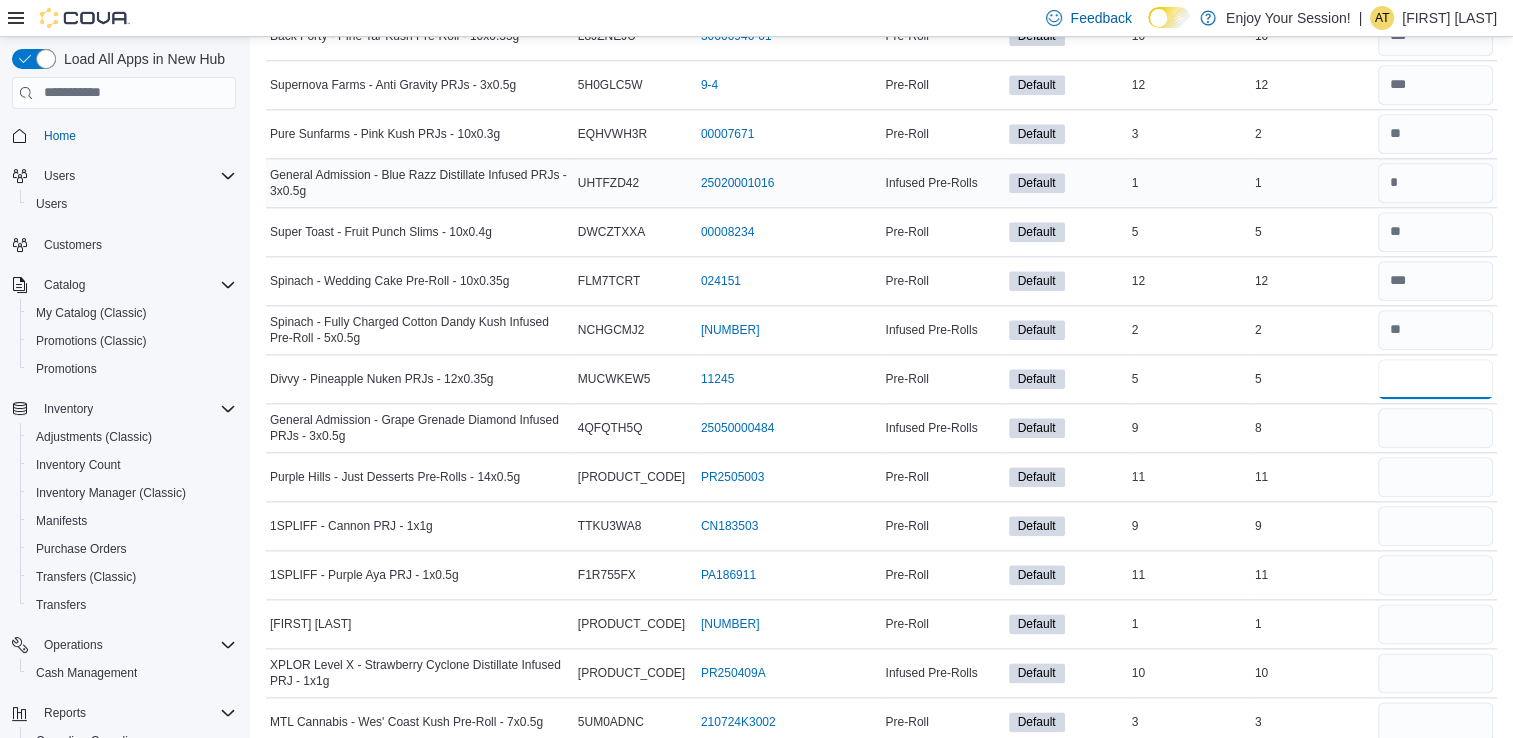 type on "*" 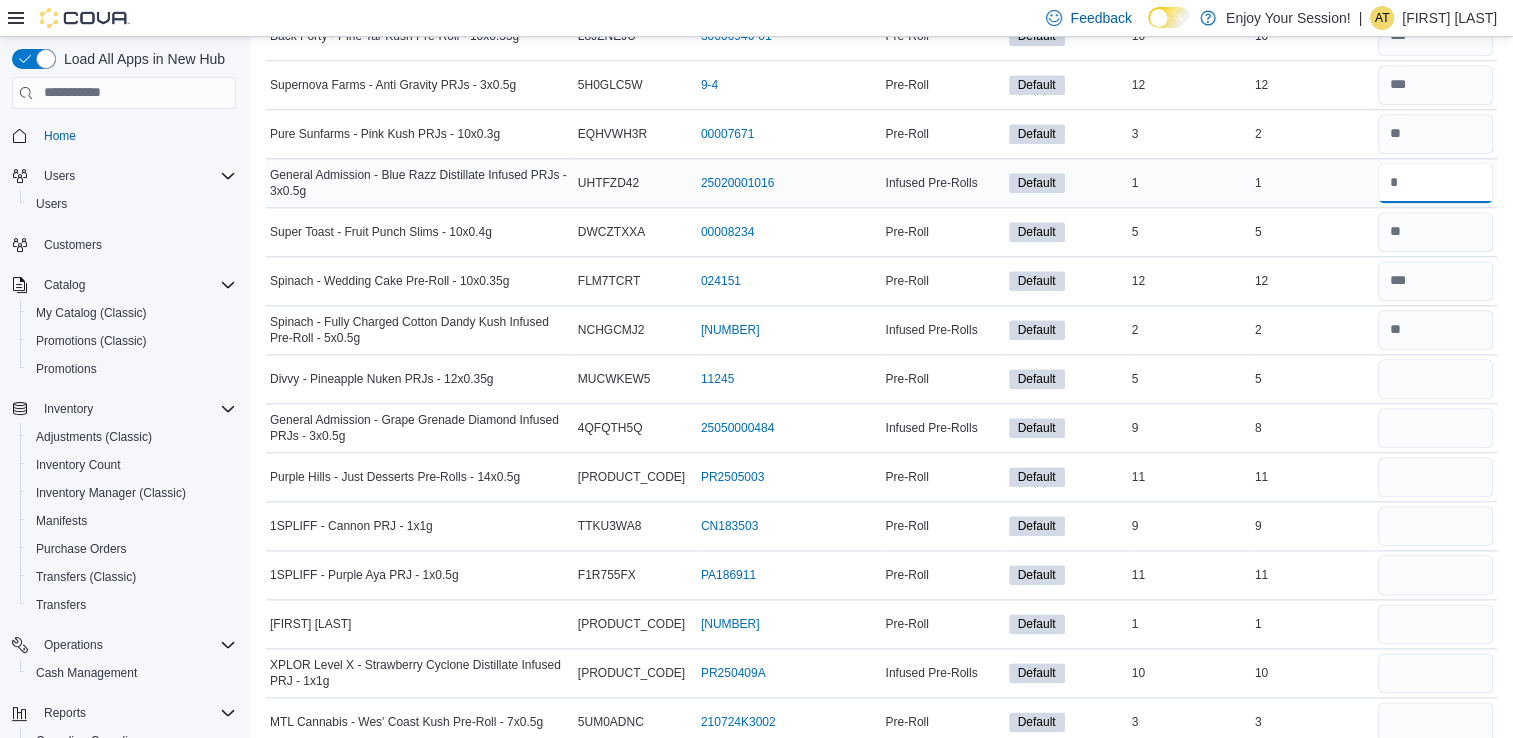 click at bounding box center (1435, 183) 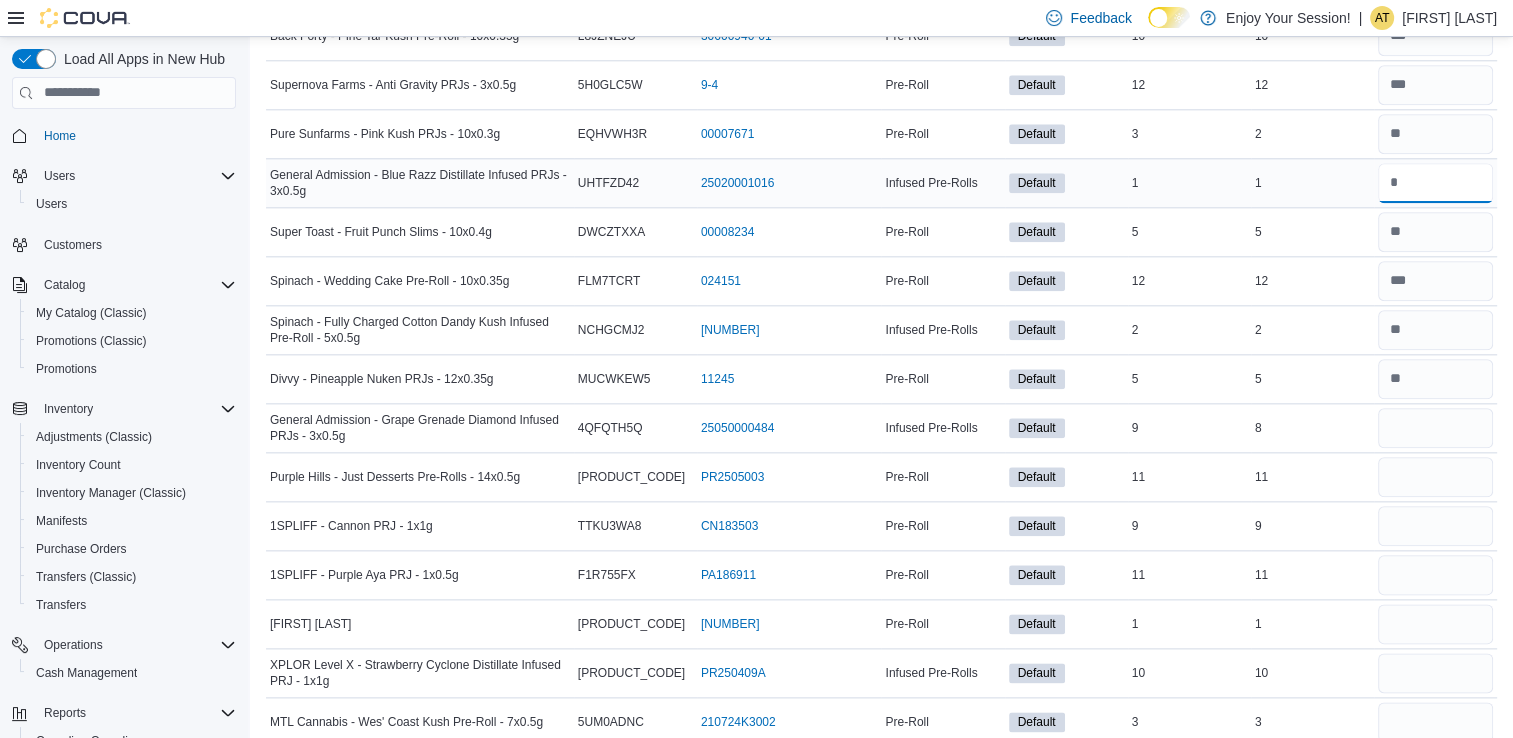 click at bounding box center (1435, 183) 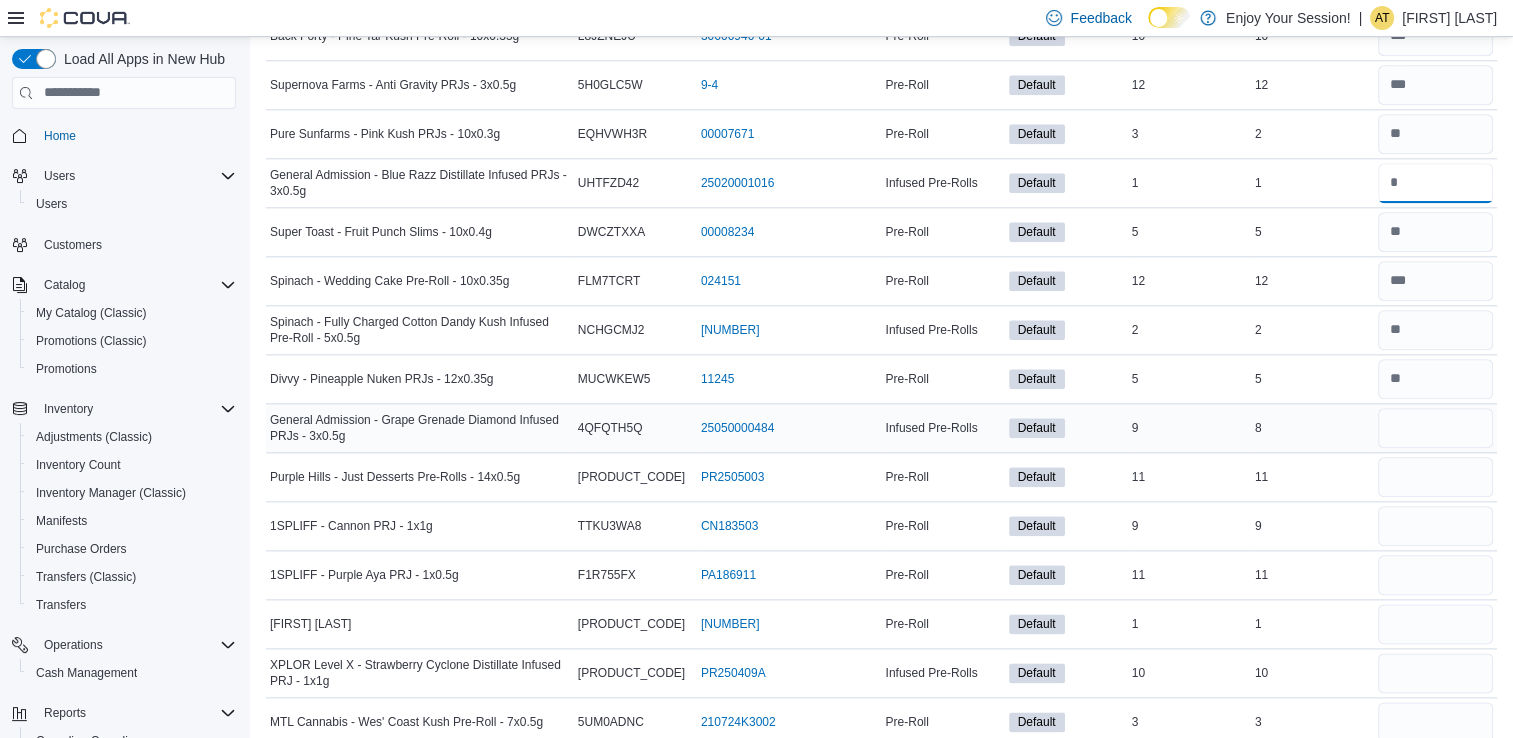 type on "*" 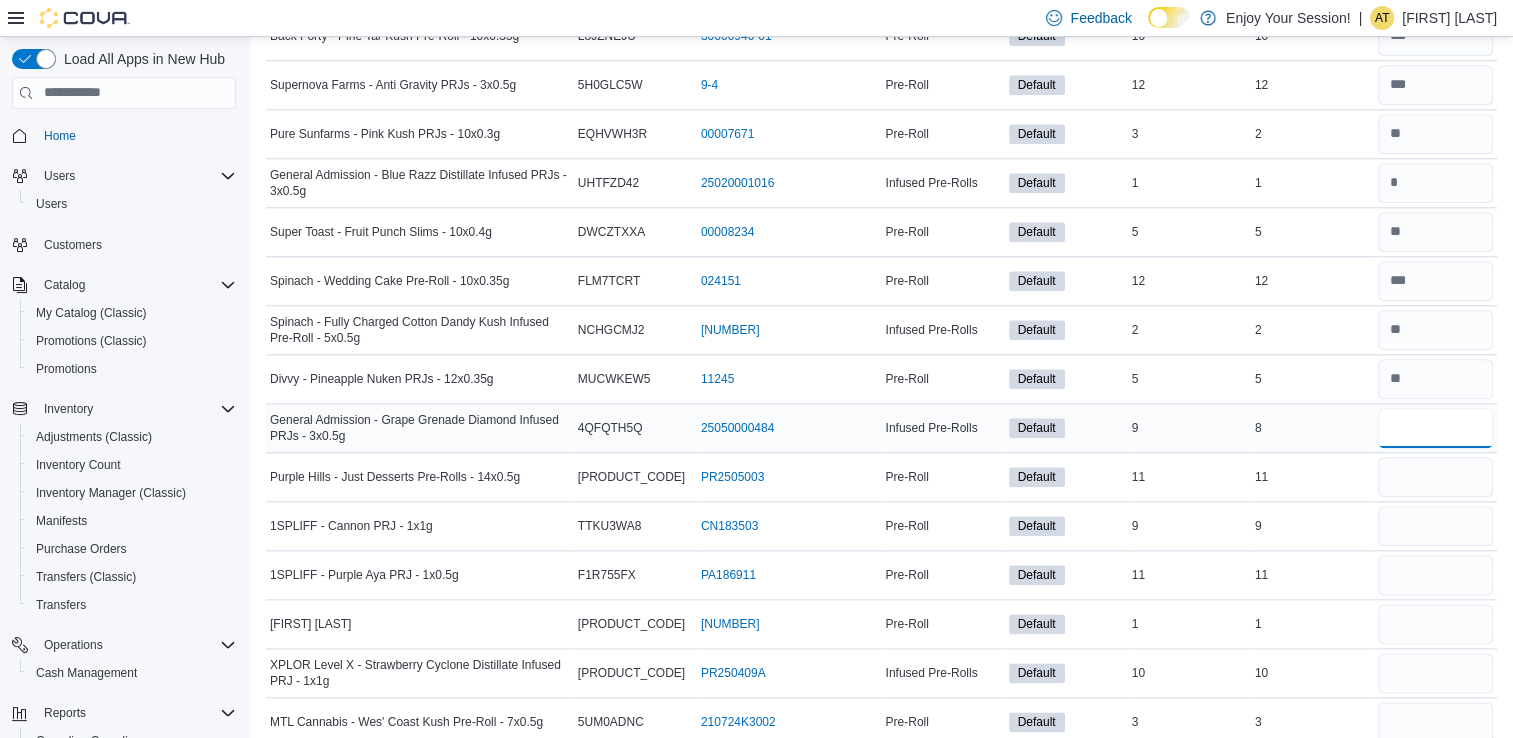 type 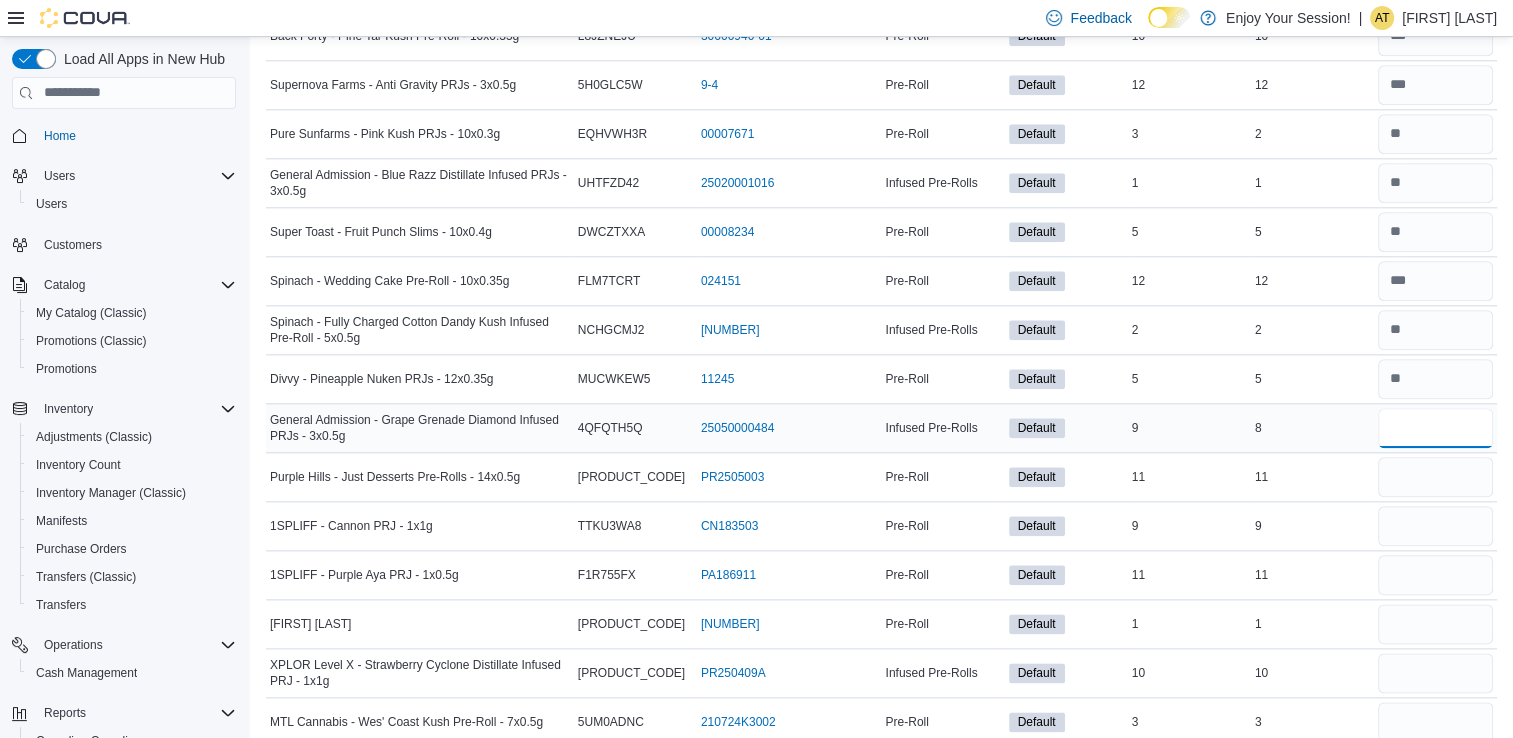 click at bounding box center [1435, 428] 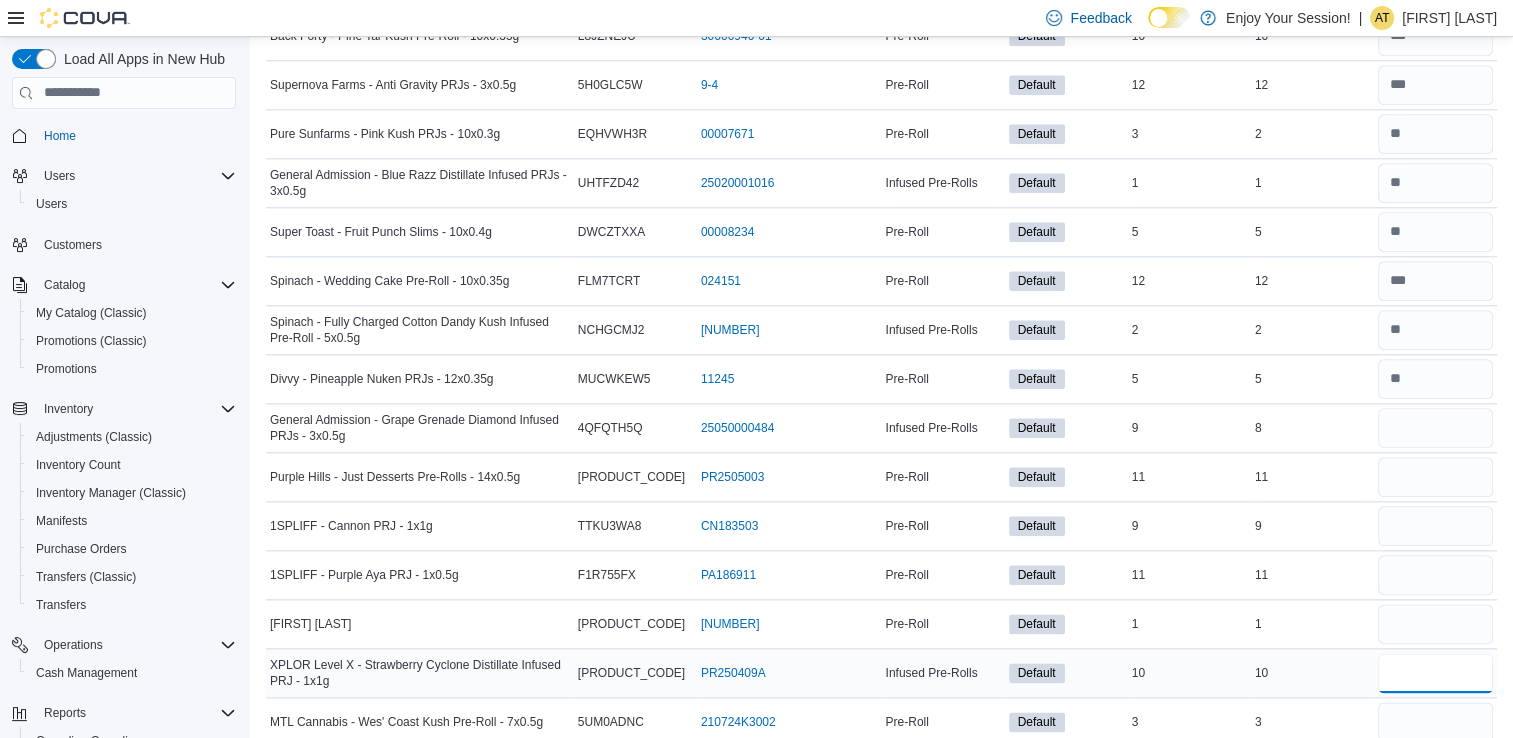 click at bounding box center (1435, 673) 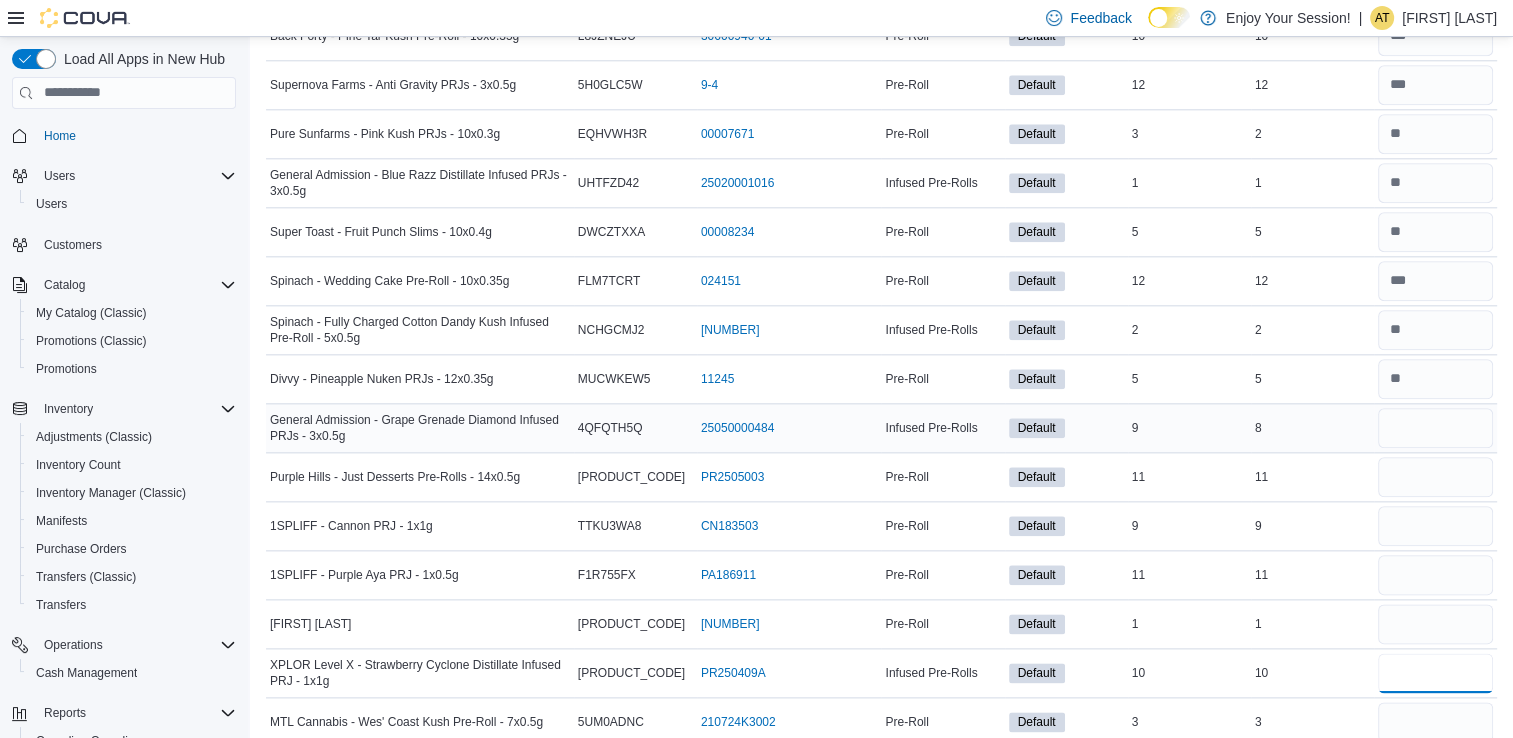 type on "*" 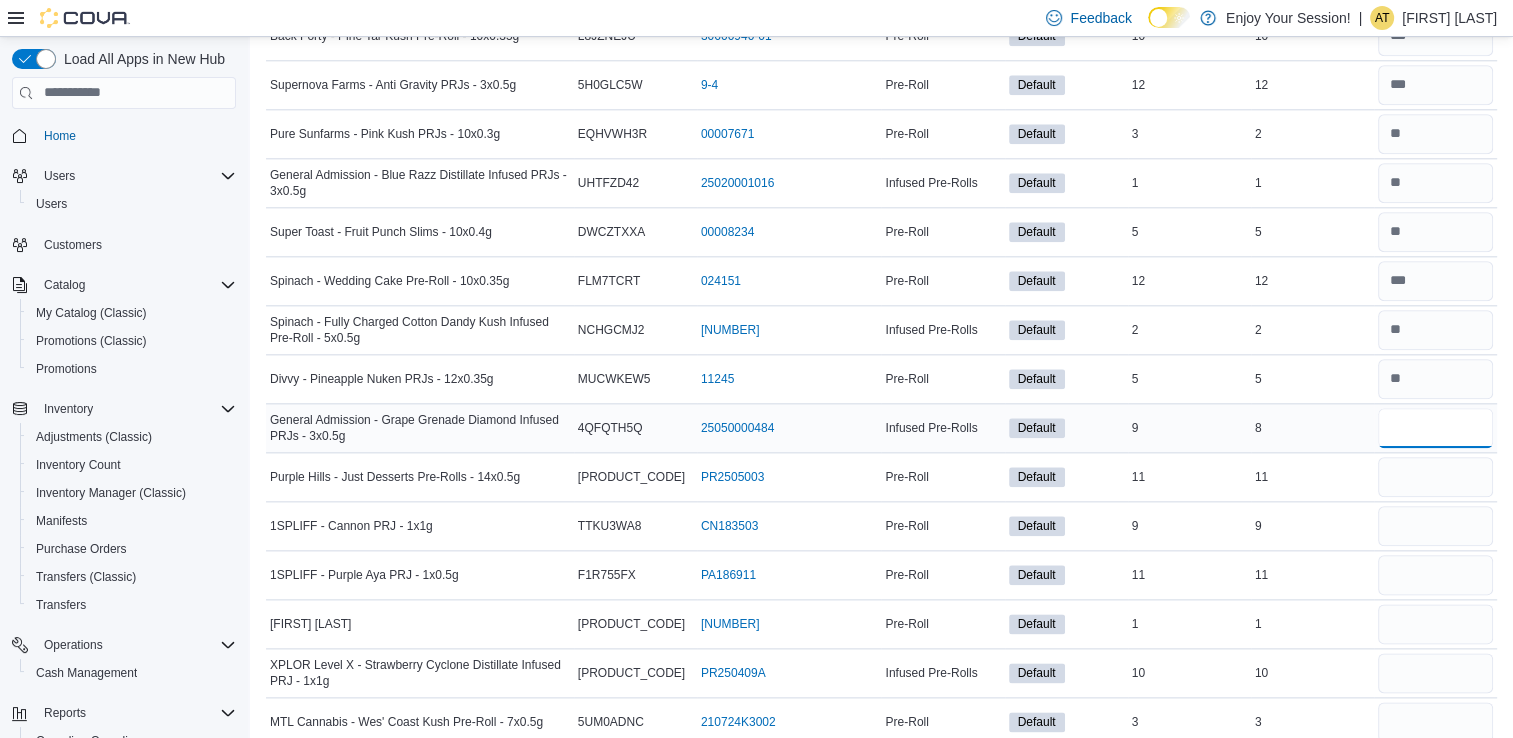 type 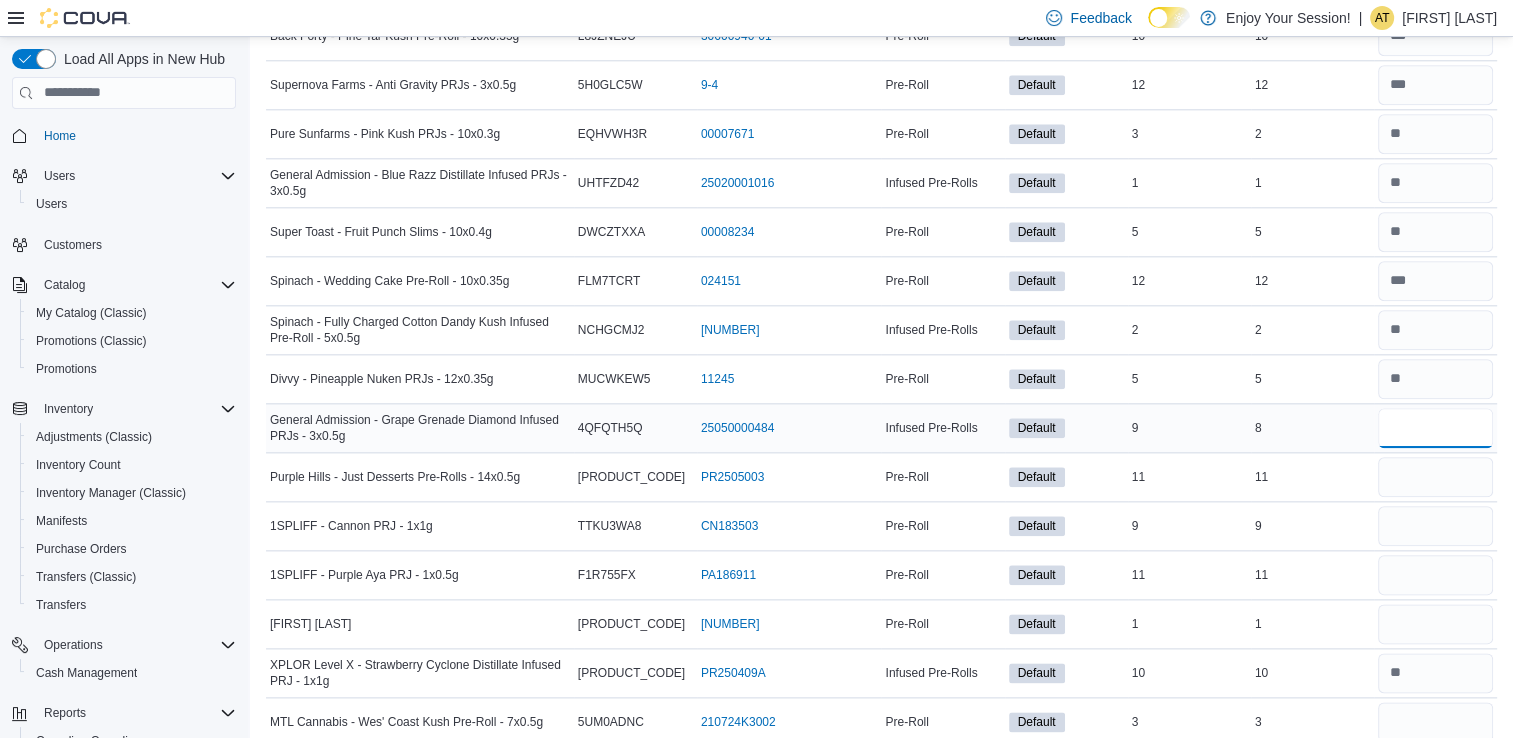 click at bounding box center [1435, 428] 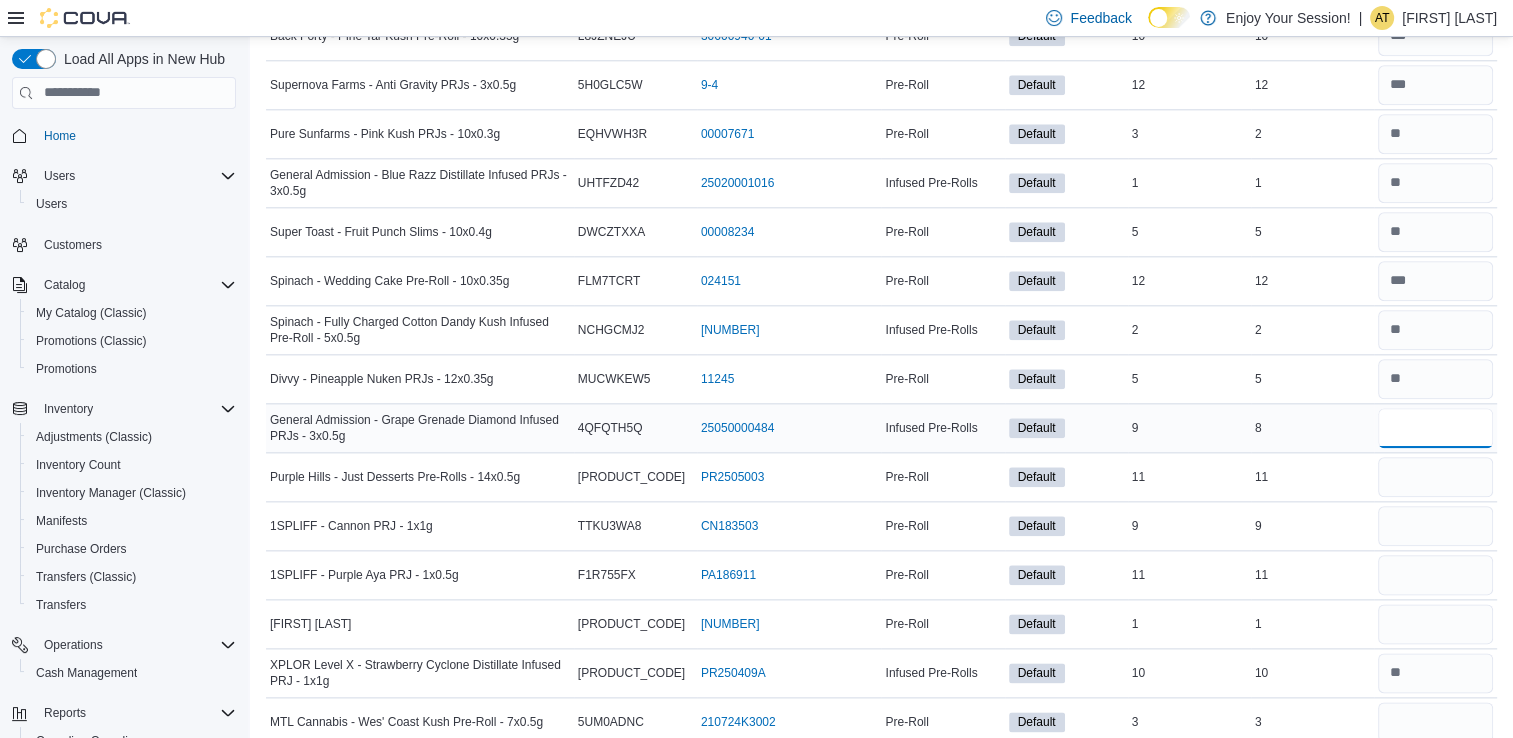 type on "*" 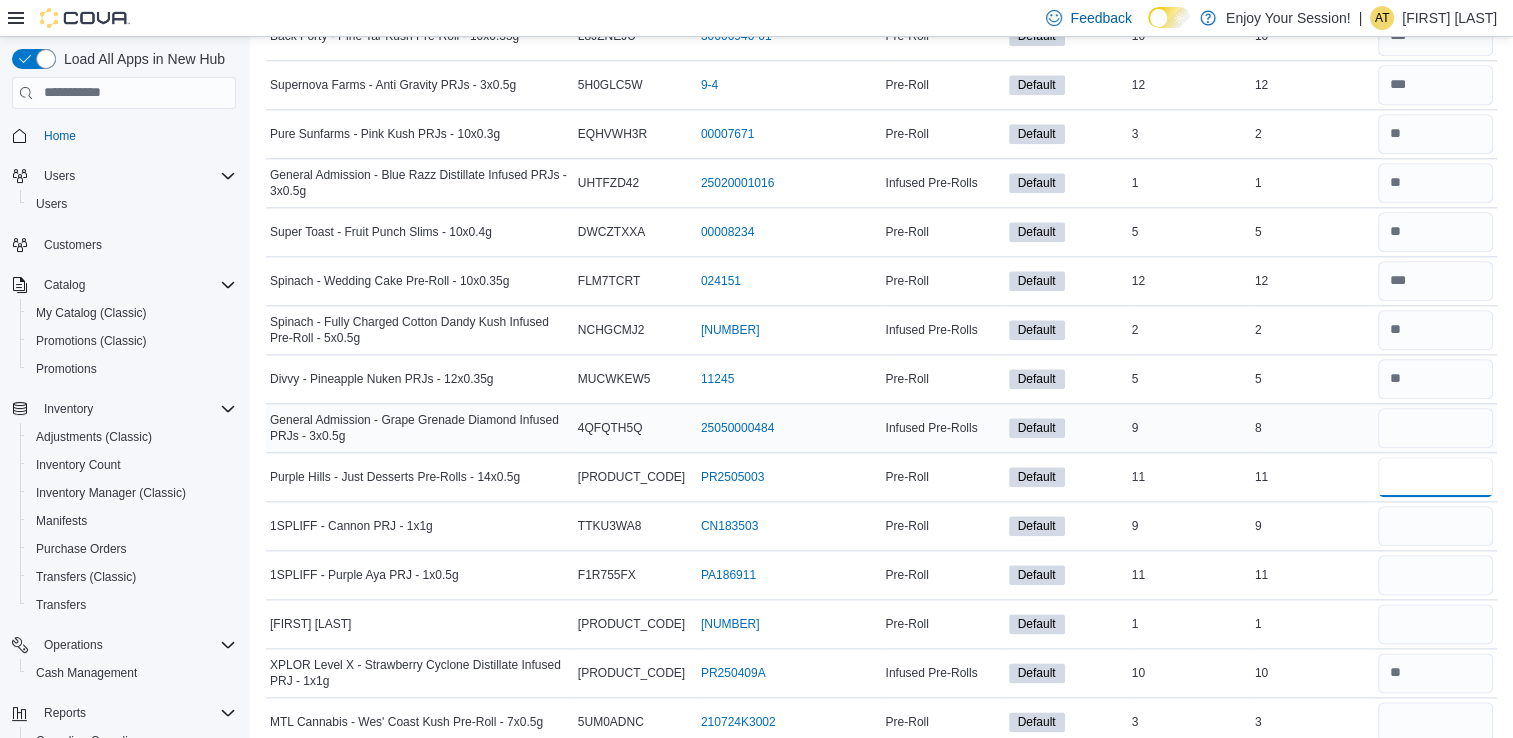 type 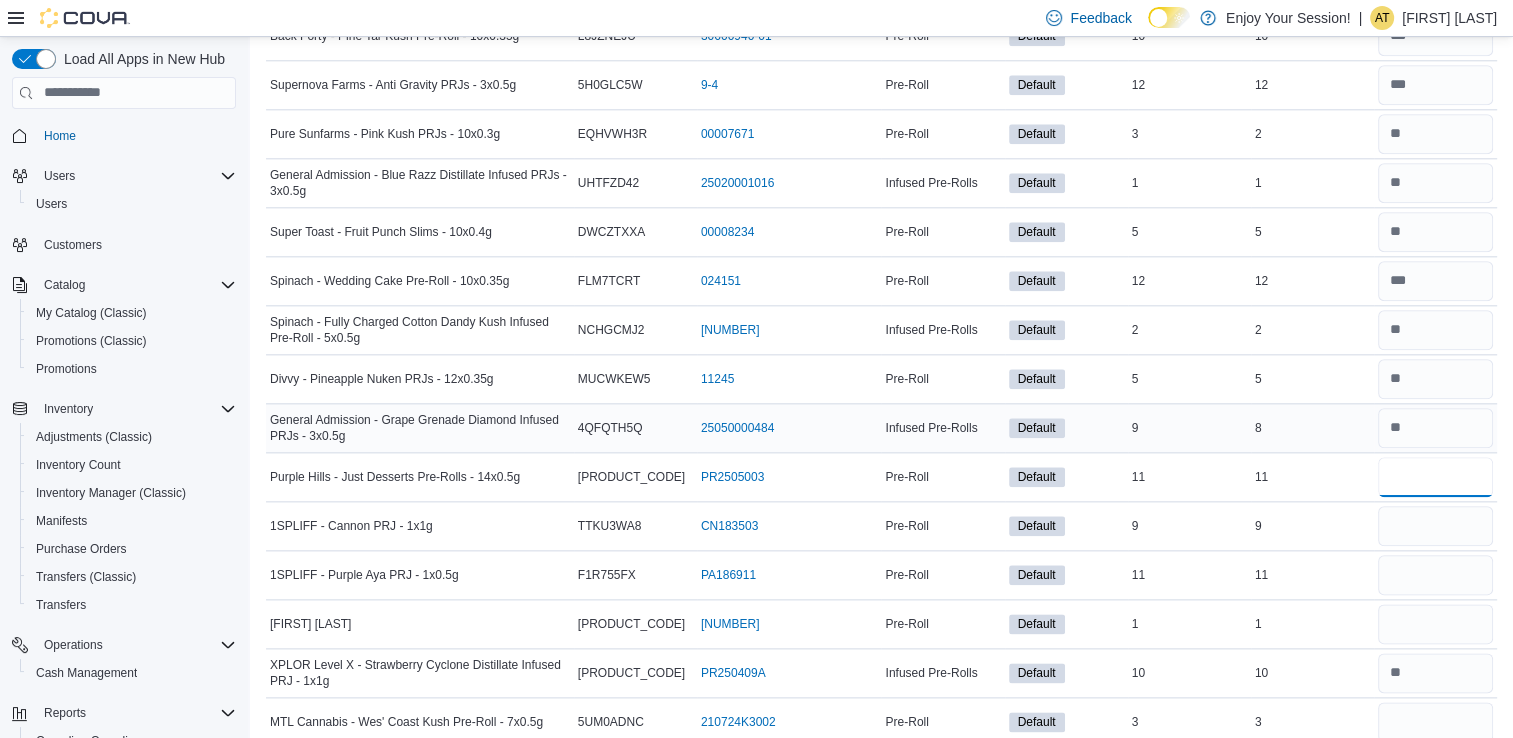 type on "**" 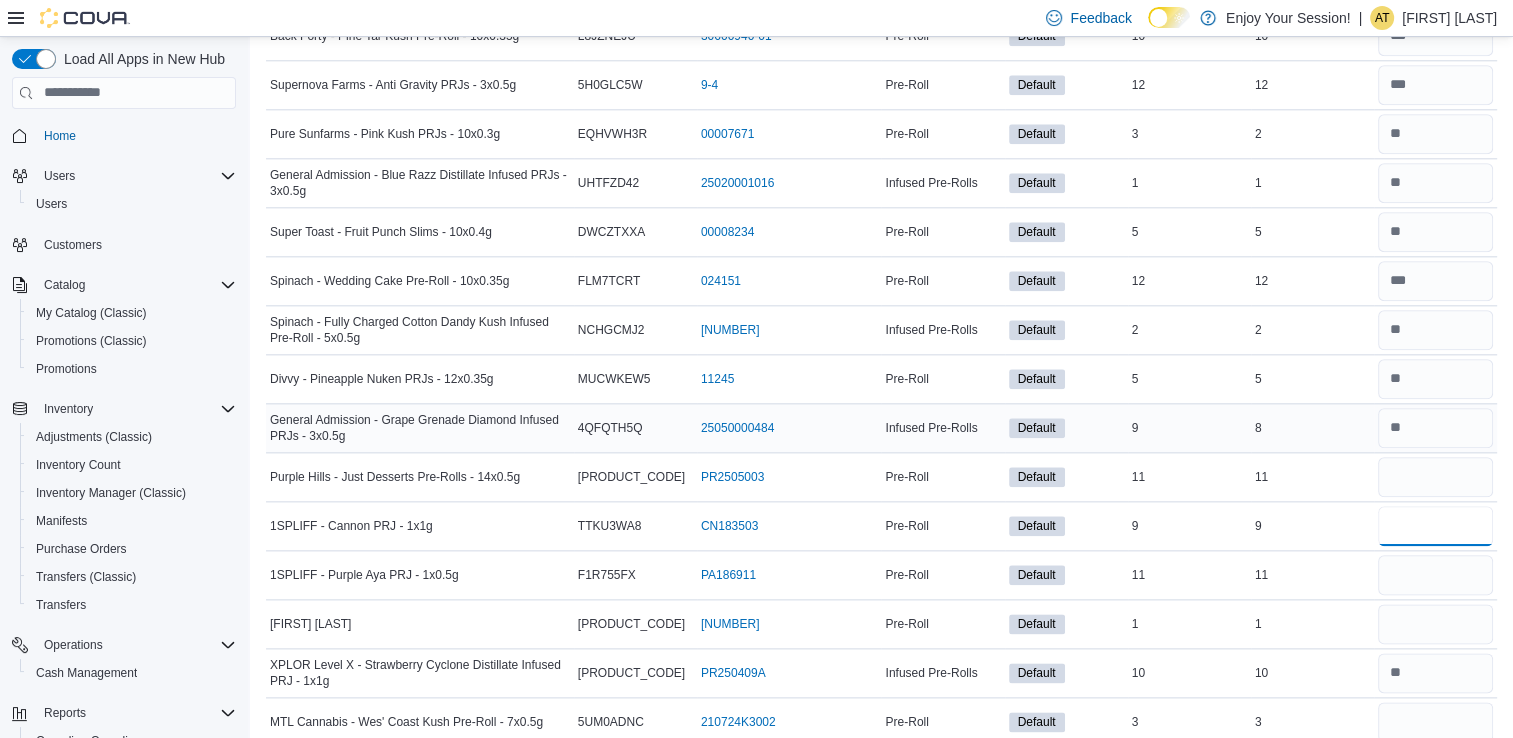 type 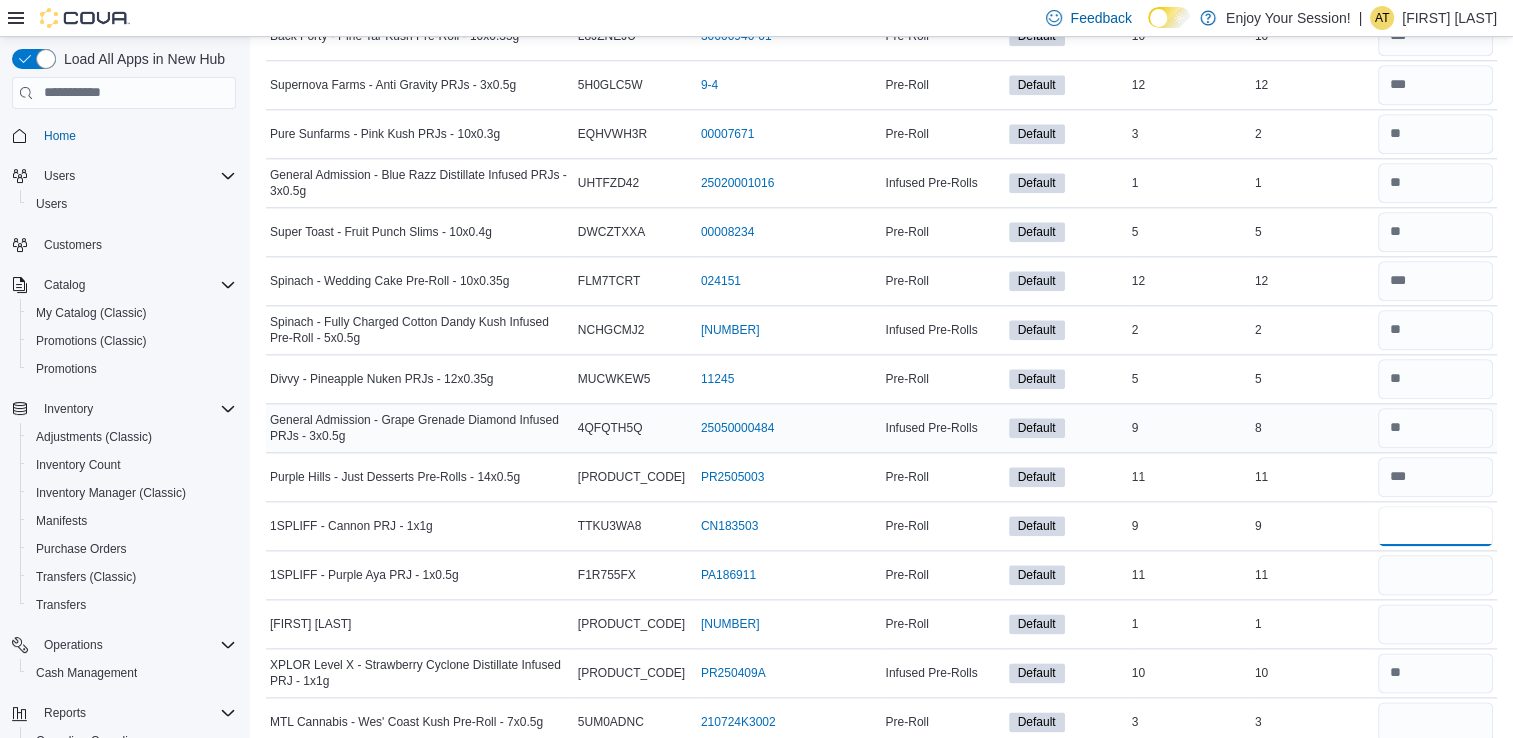 type on "*" 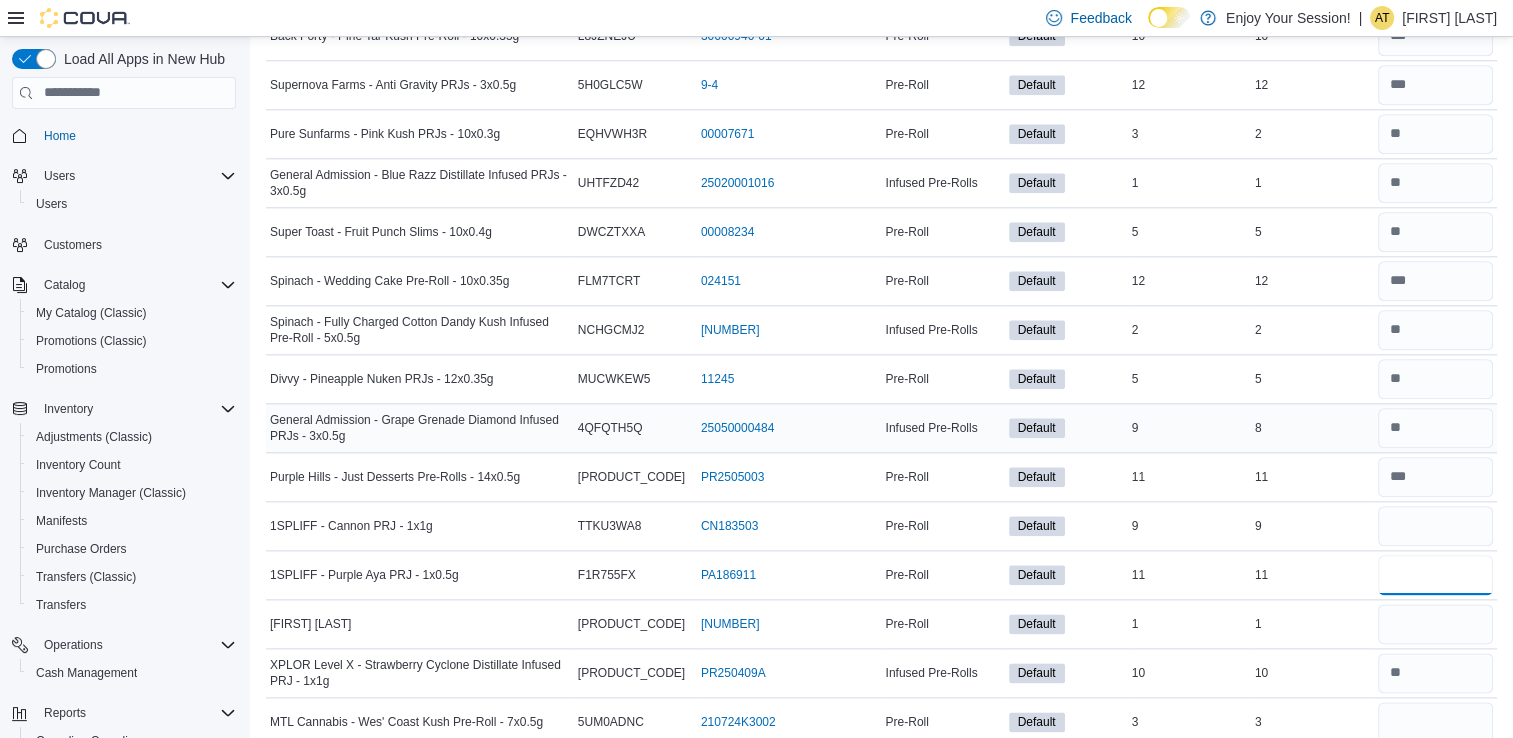type 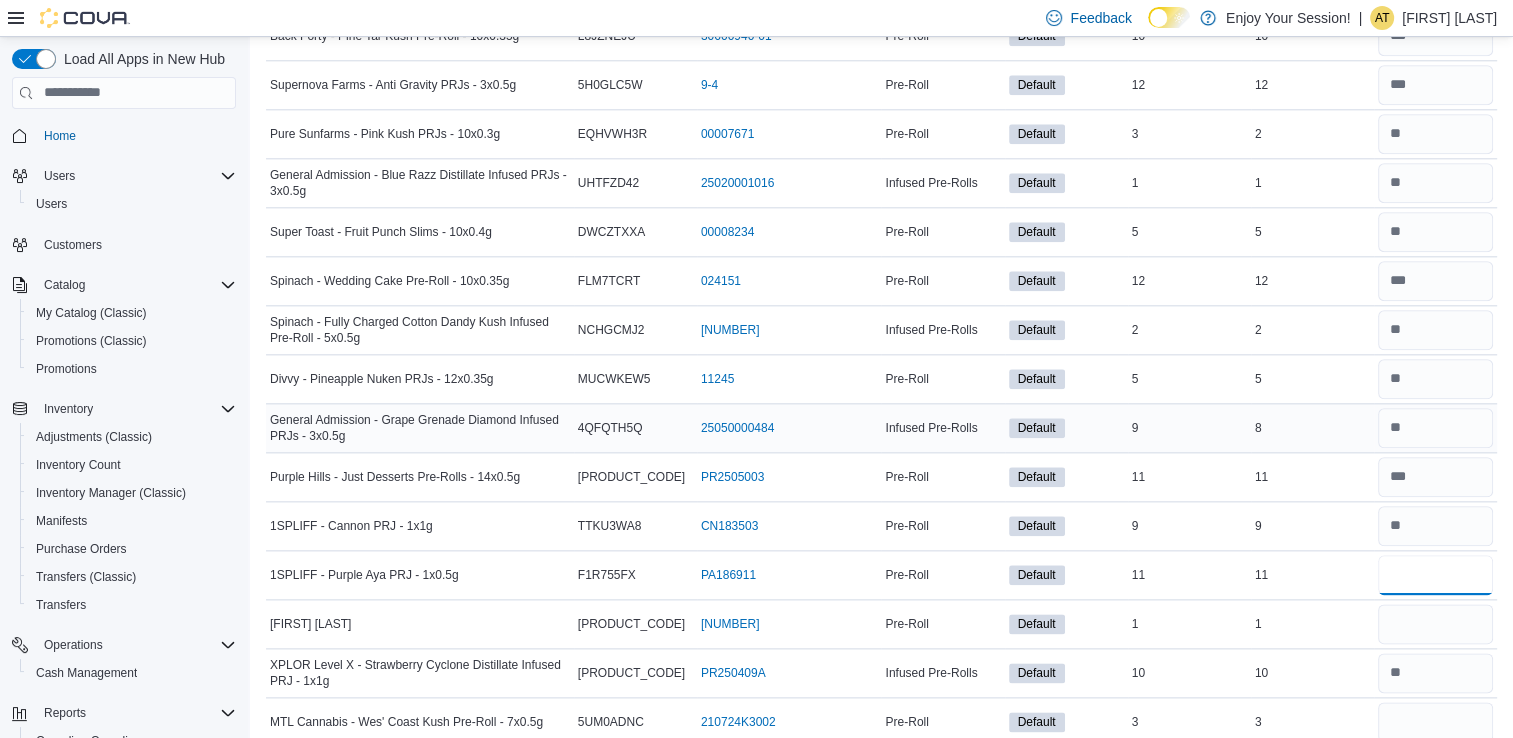 type on "**" 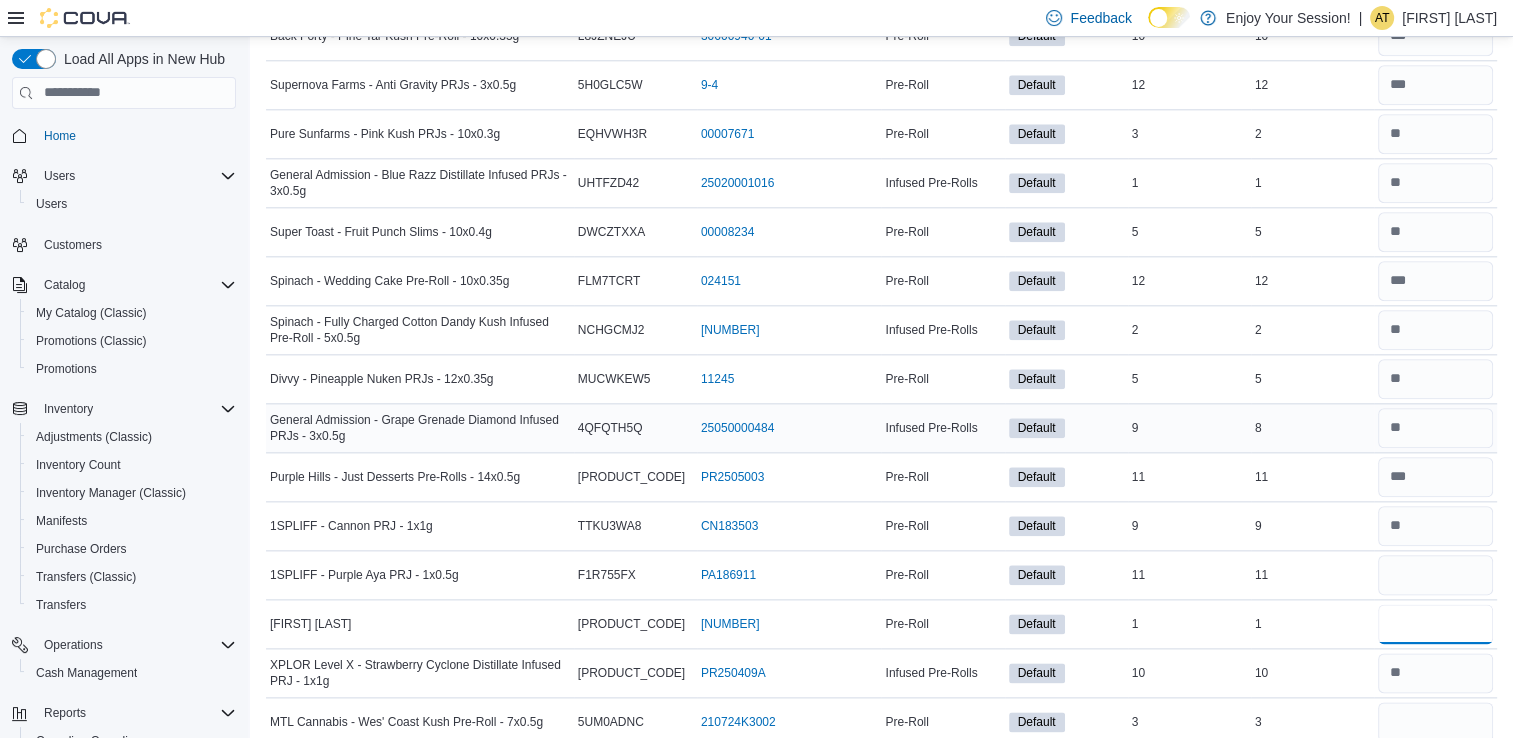 type 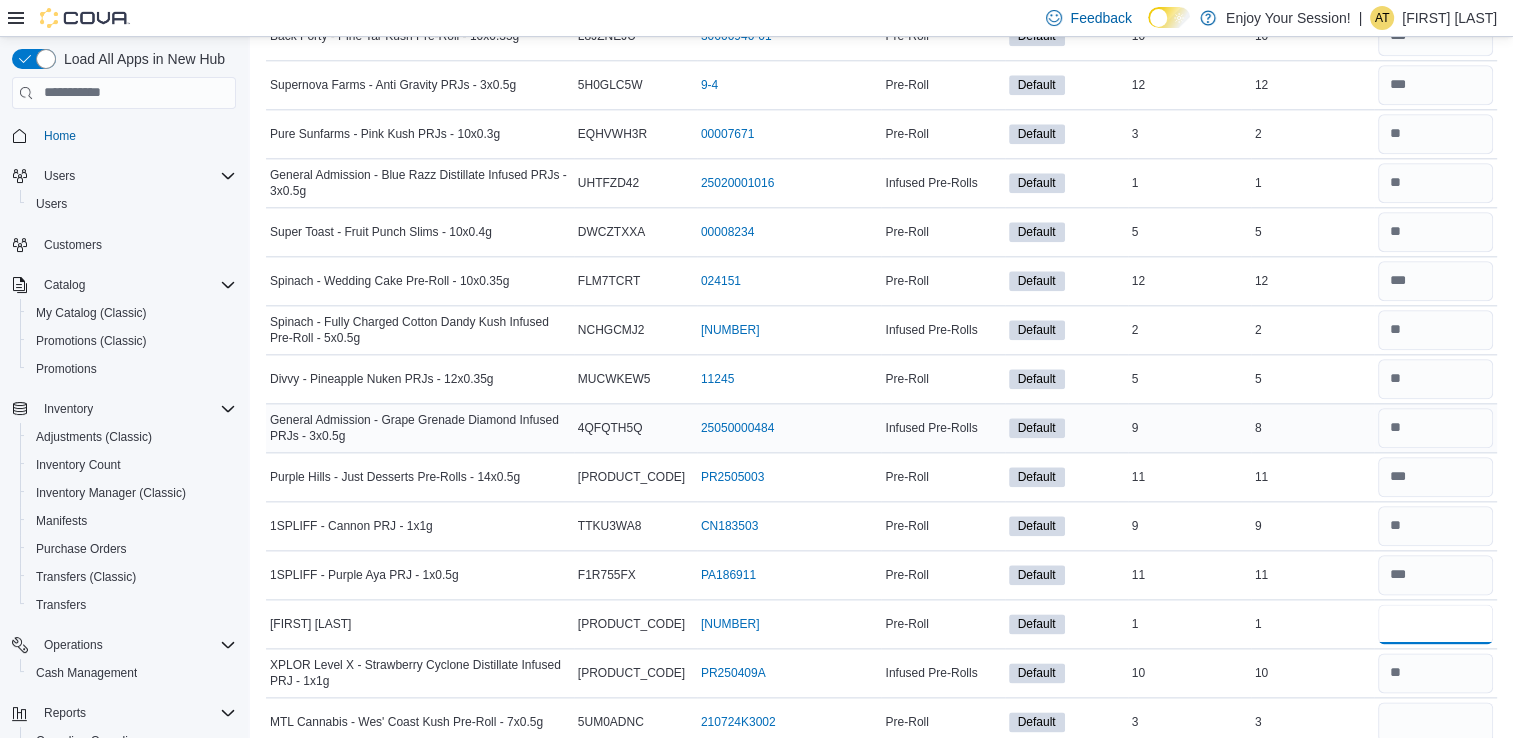 type on "*" 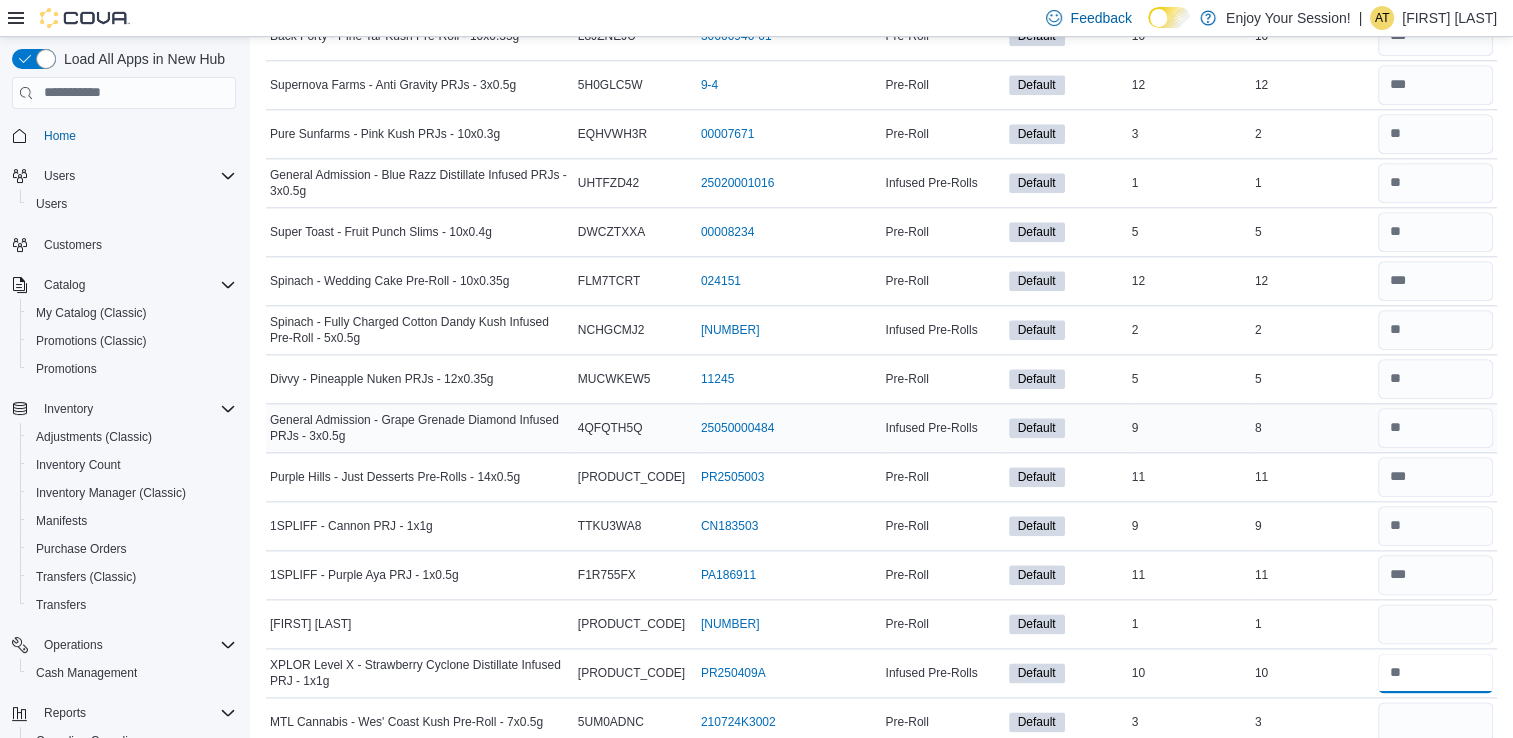type 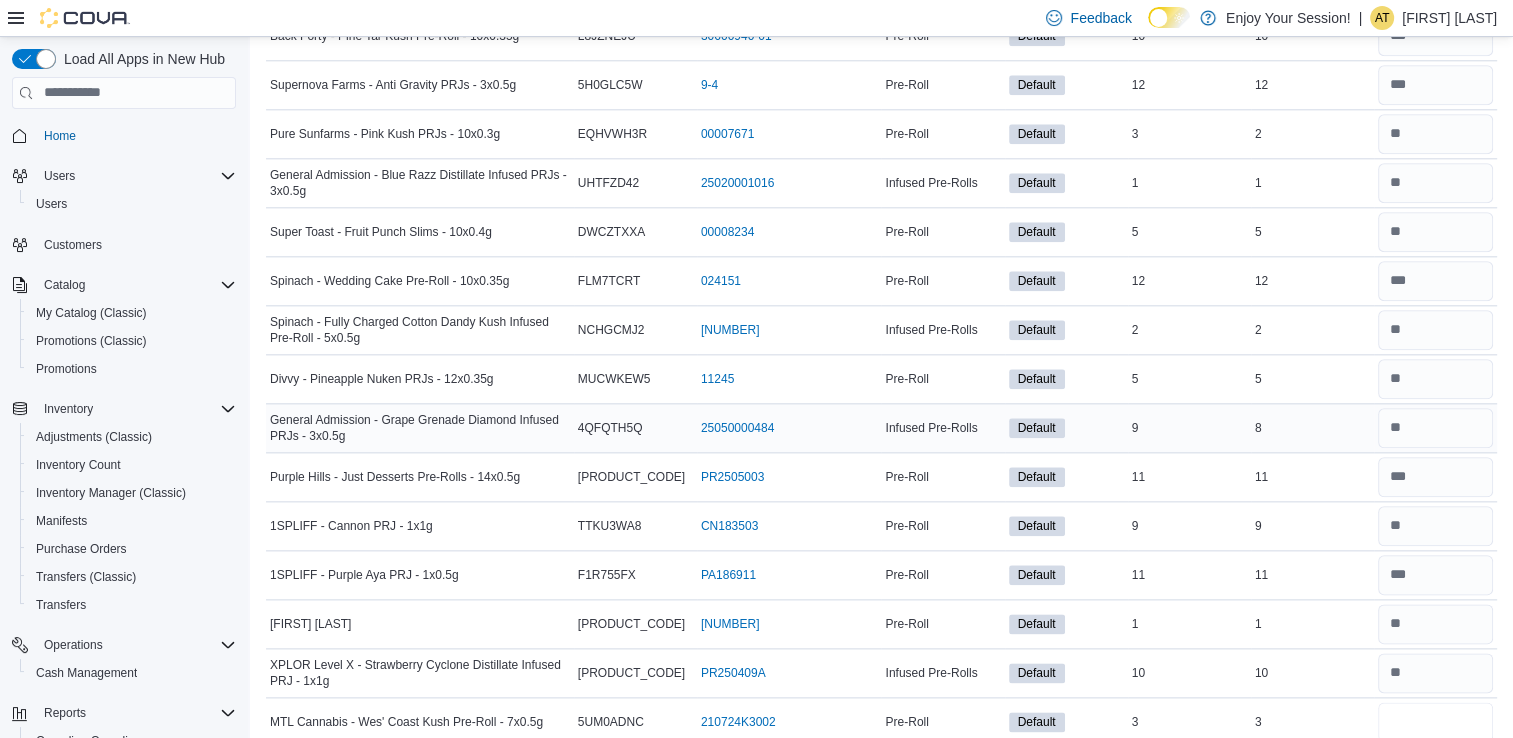 type on "*" 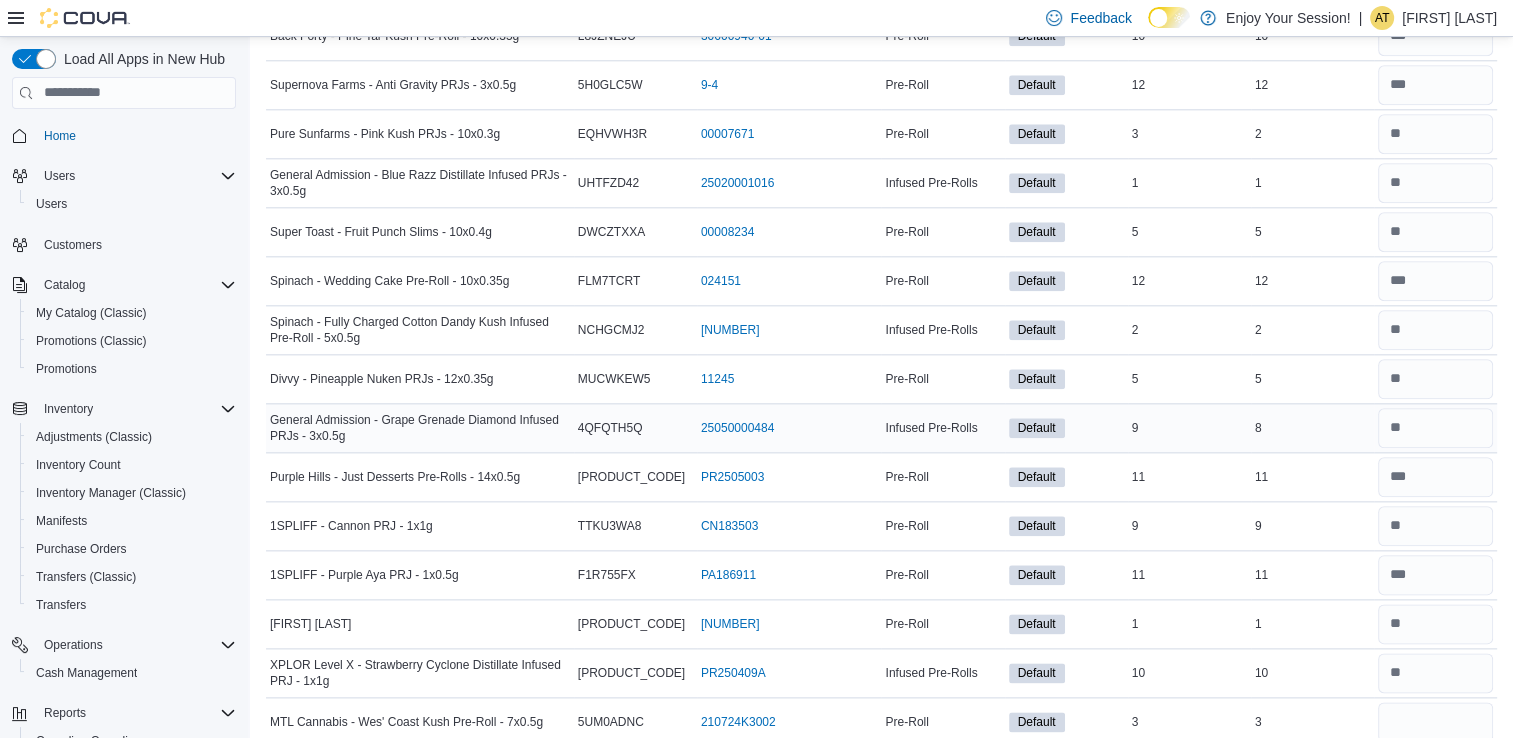 type 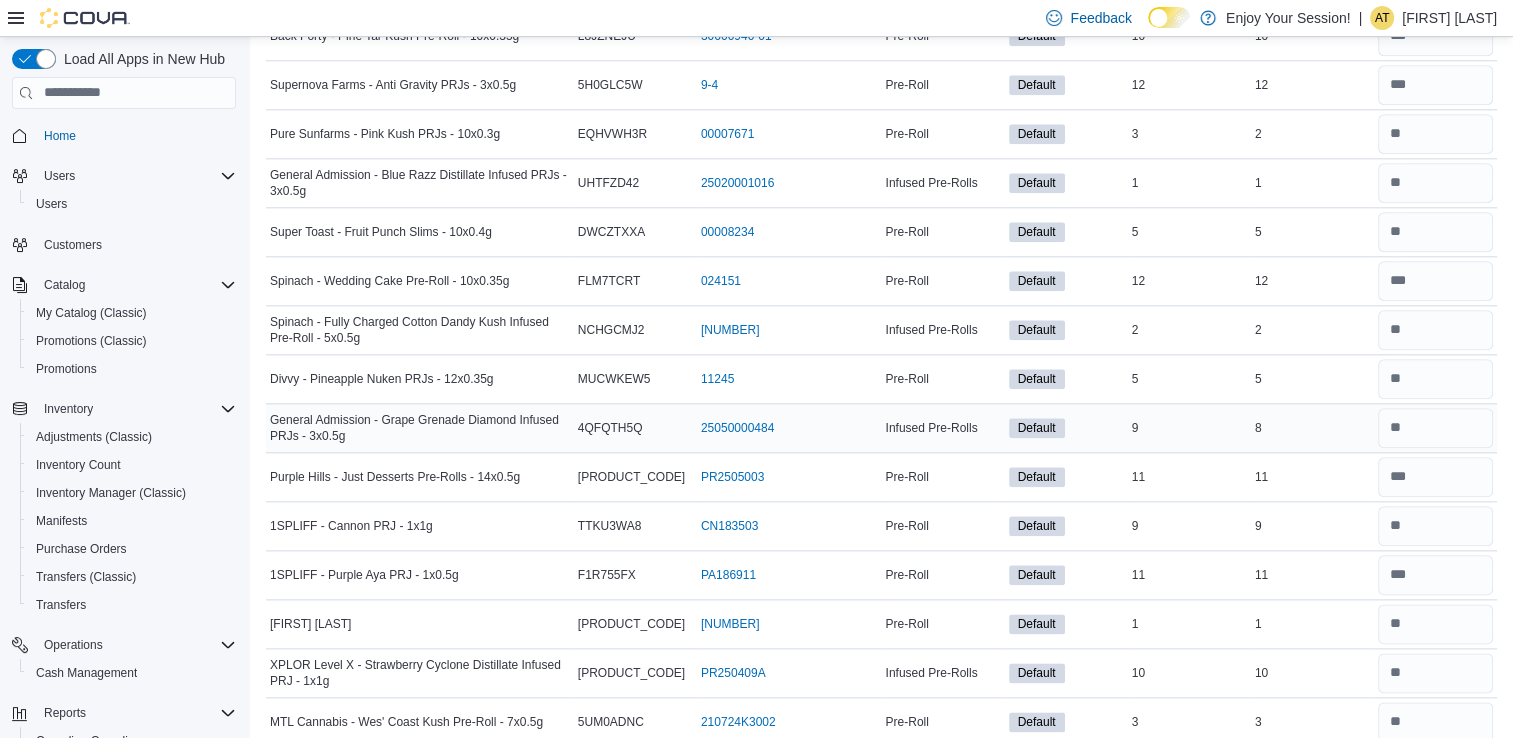 scroll, scrollTop: 2634, scrollLeft: 0, axis: vertical 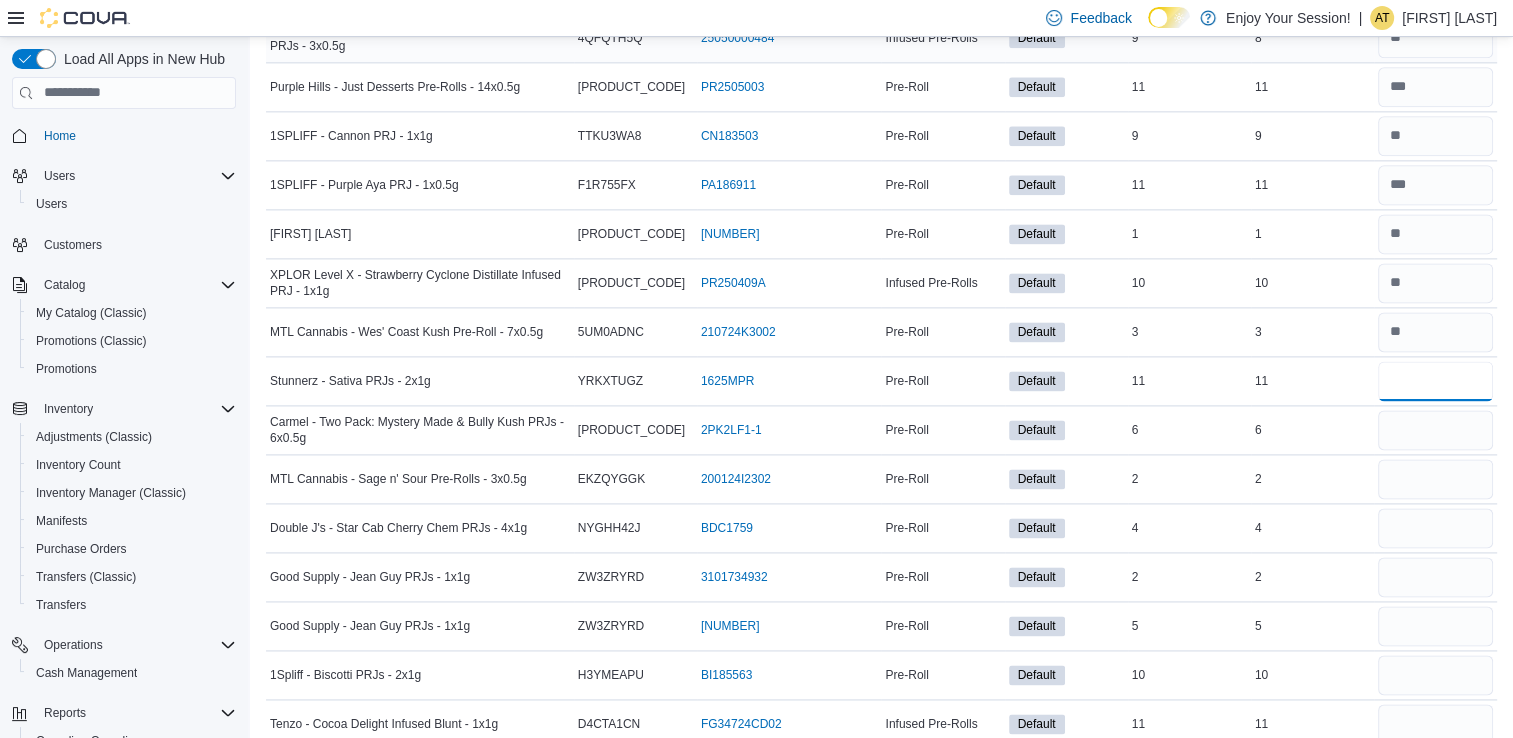 type on "**" 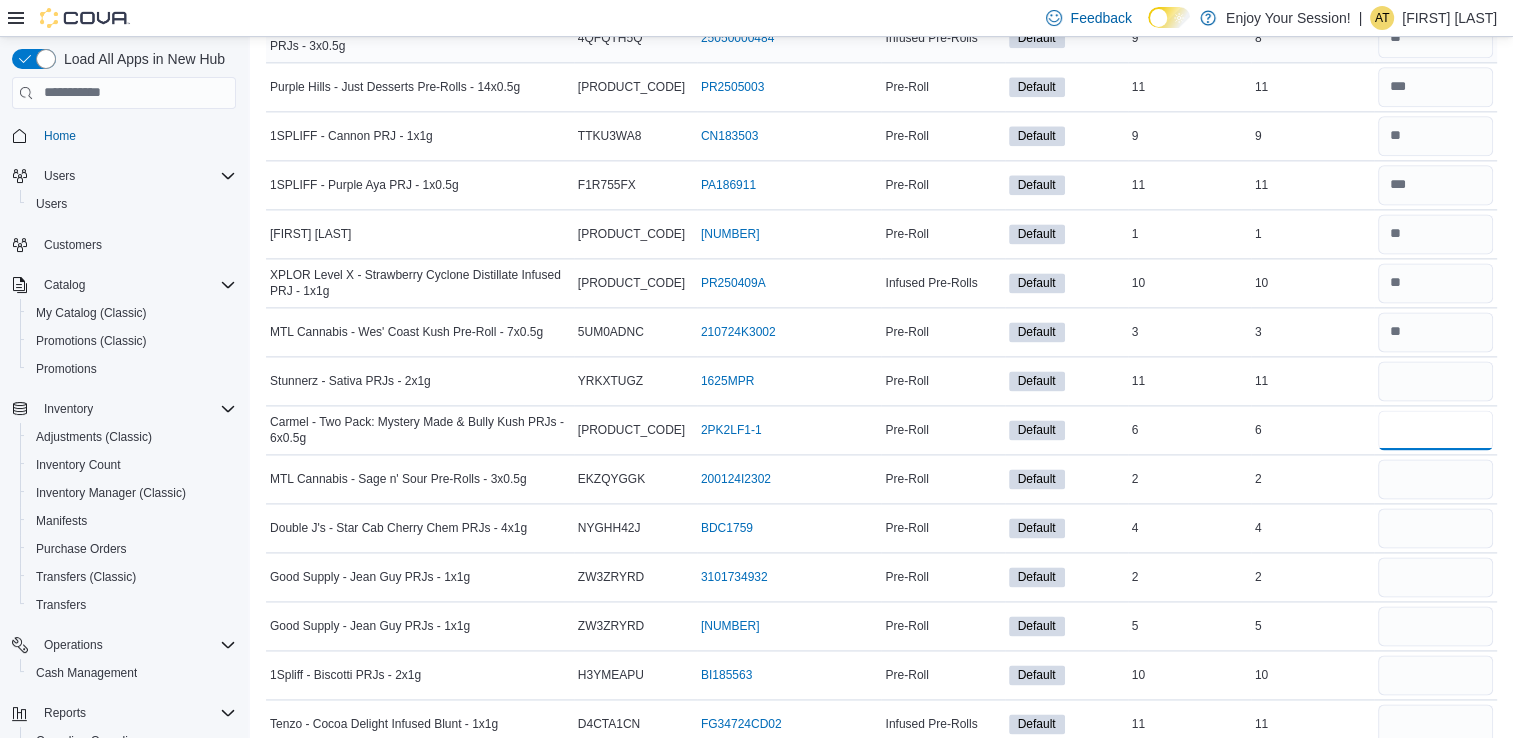 type 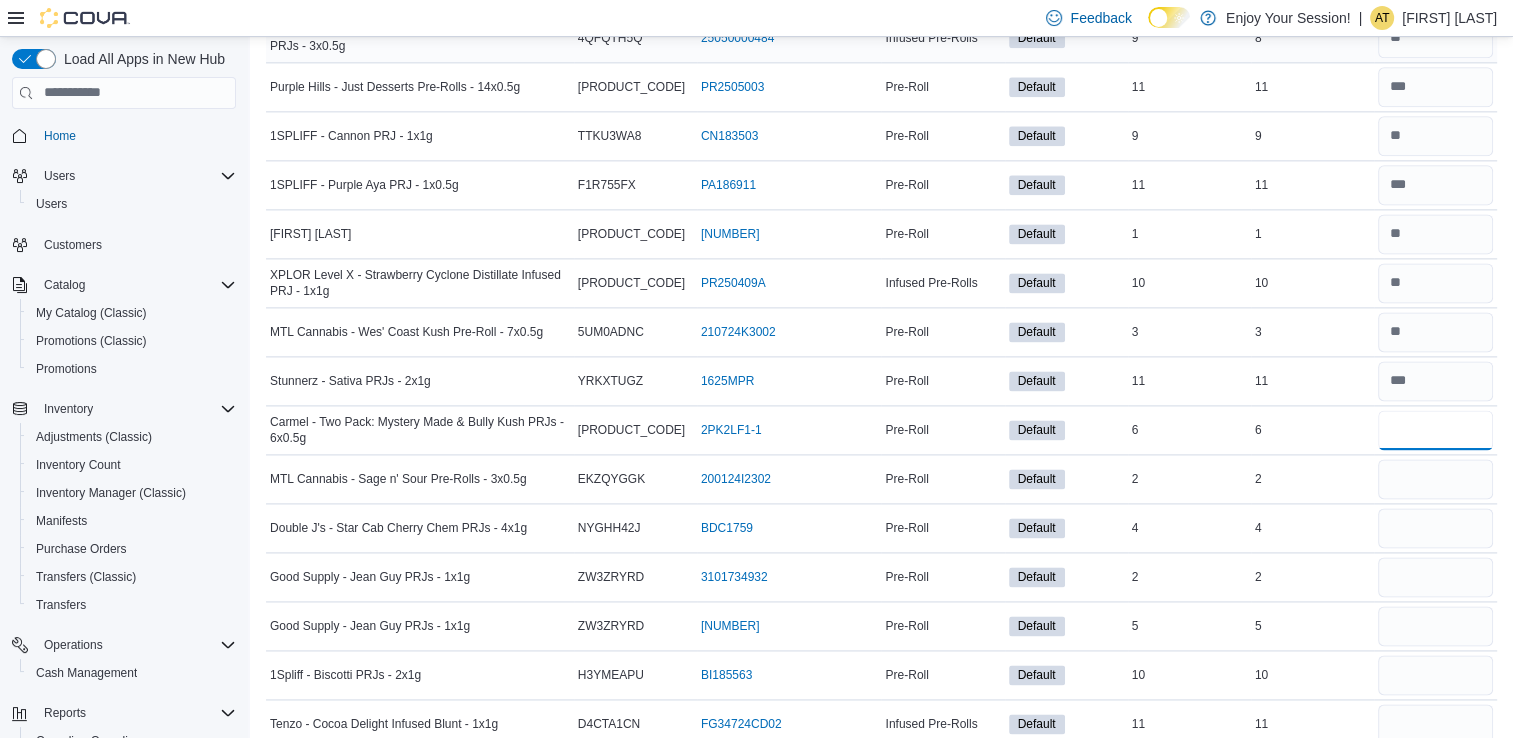 type on "*" 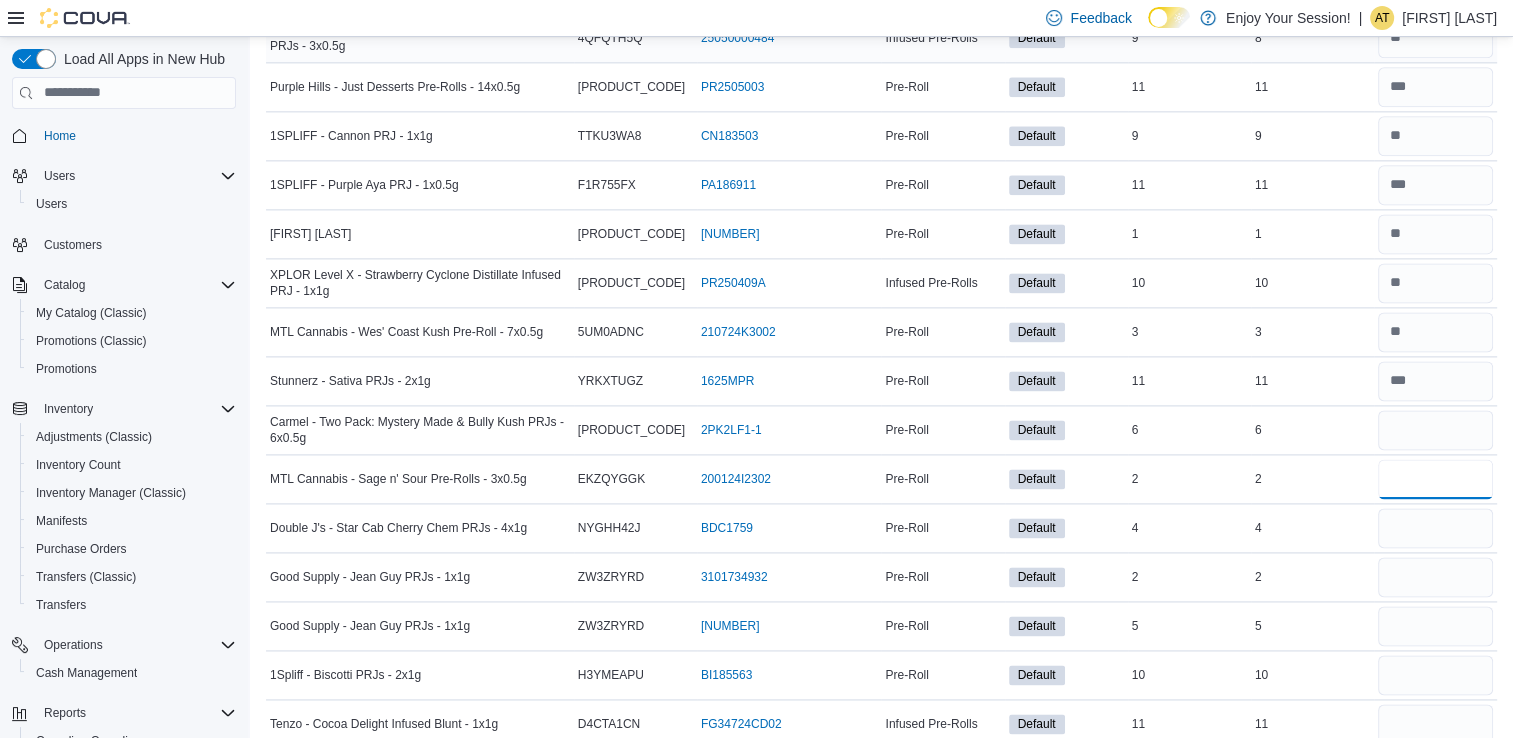 type 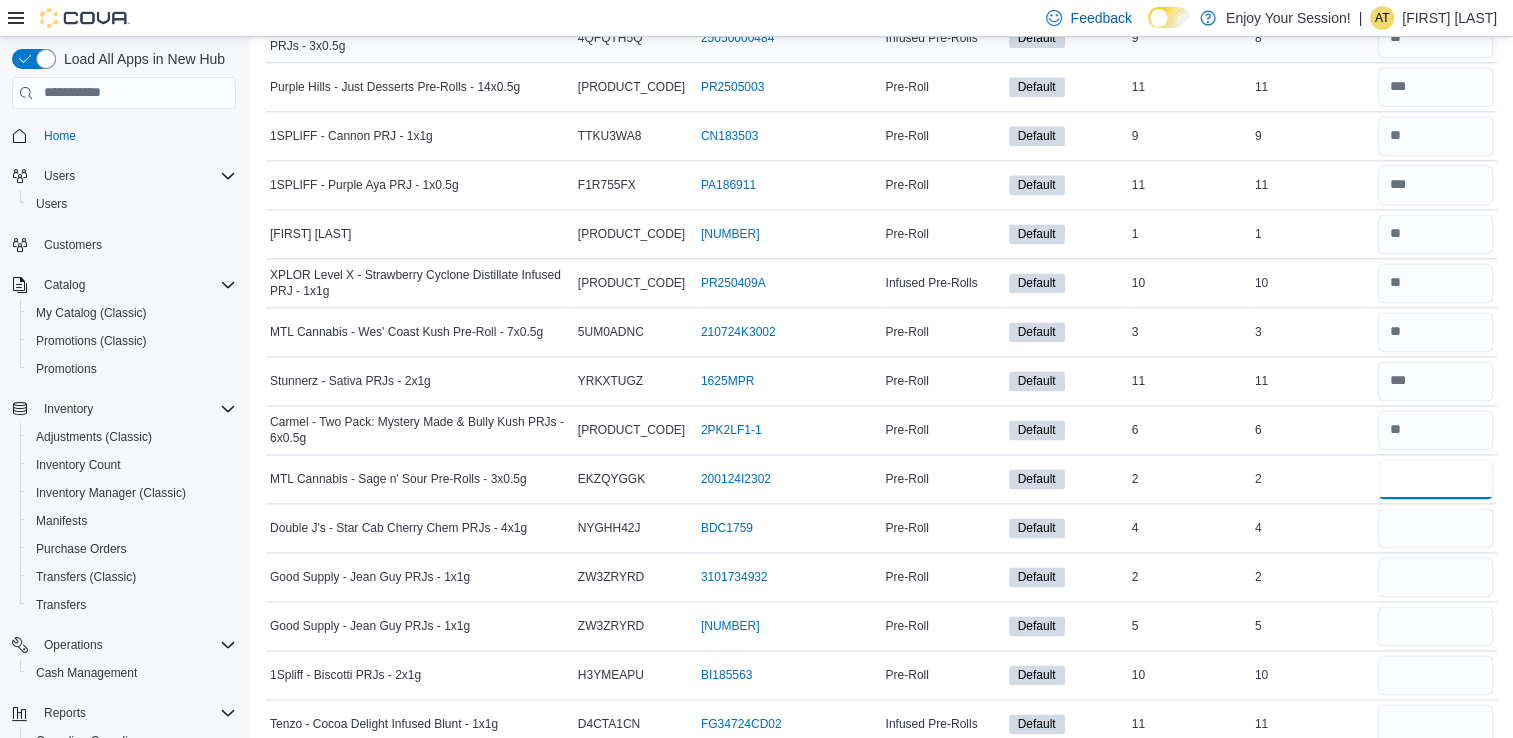 type on "*" 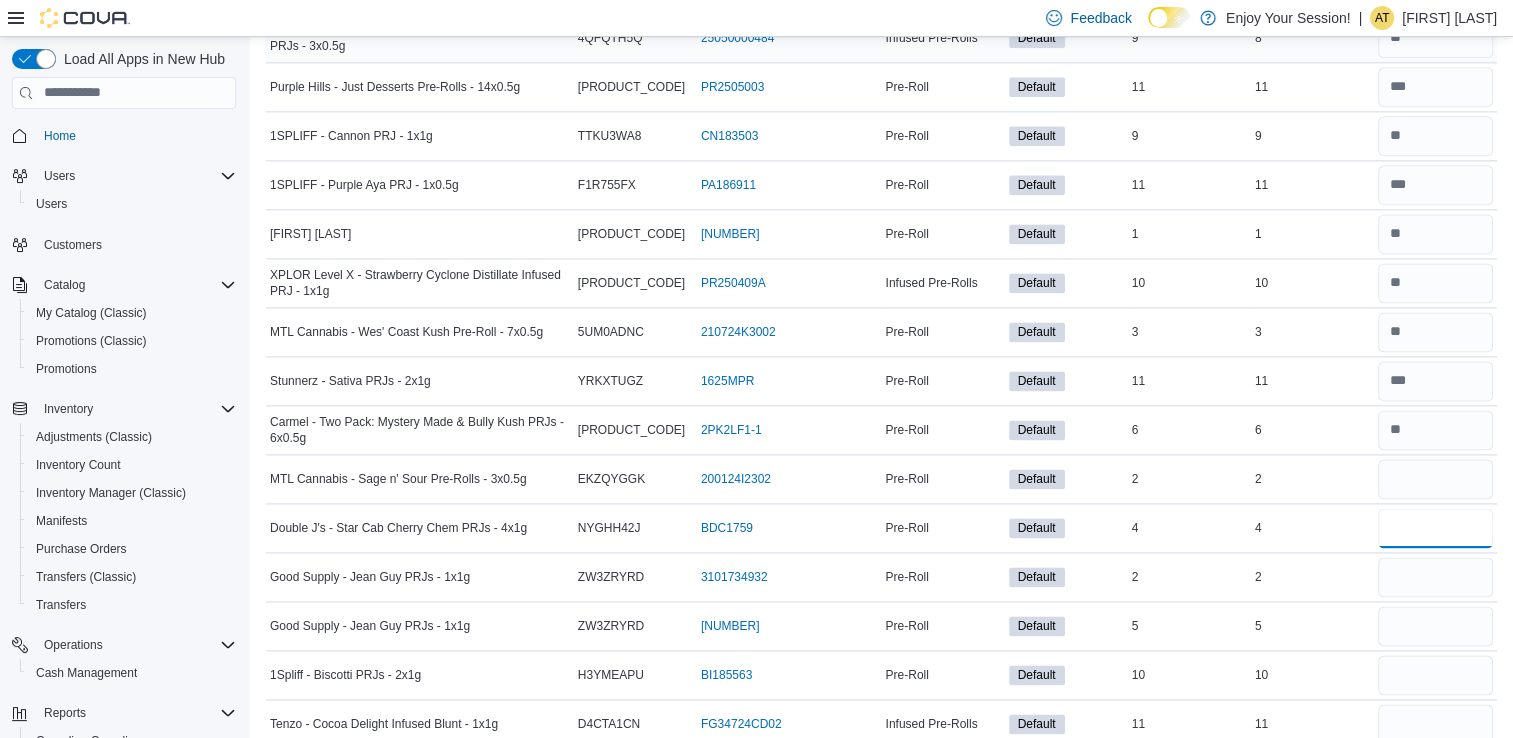 type 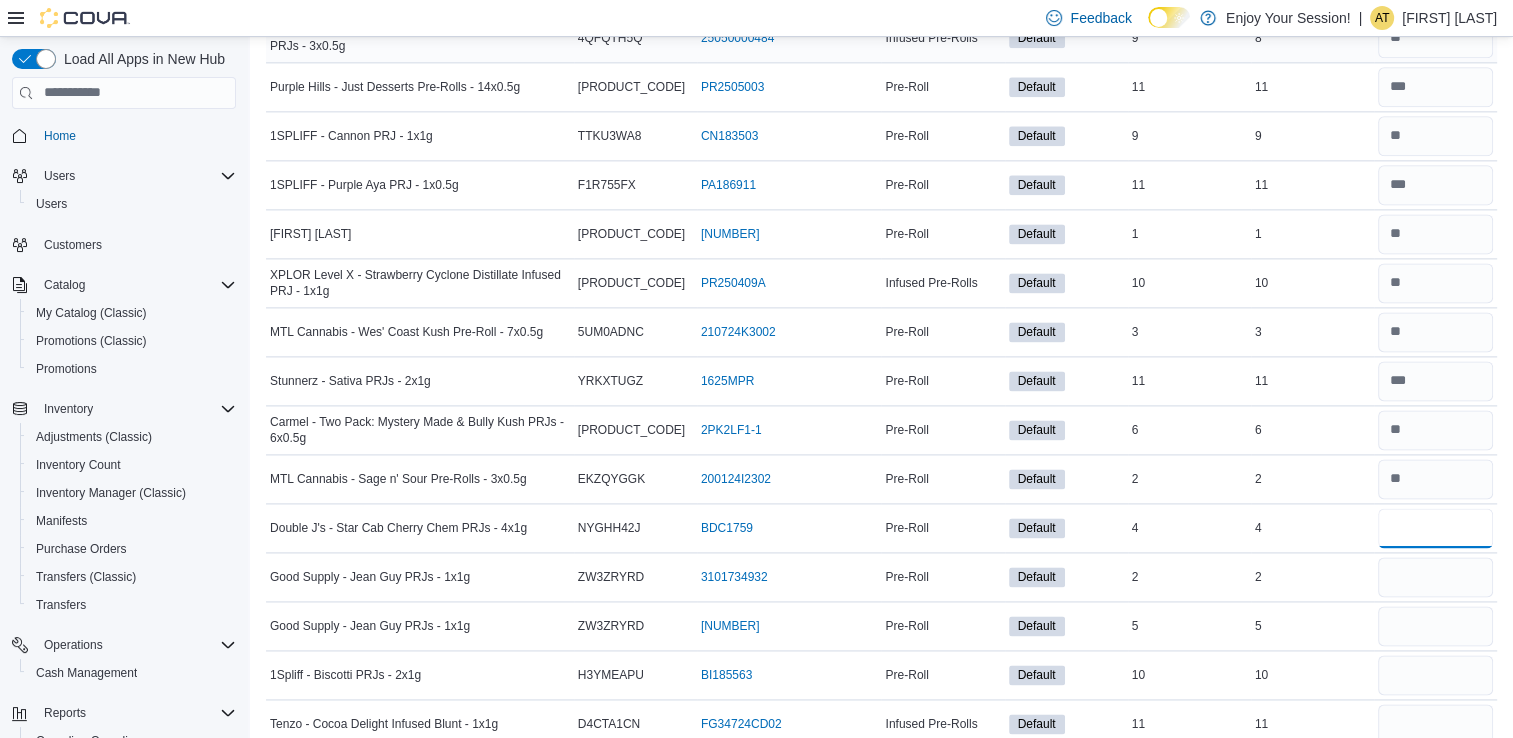 type on "*" 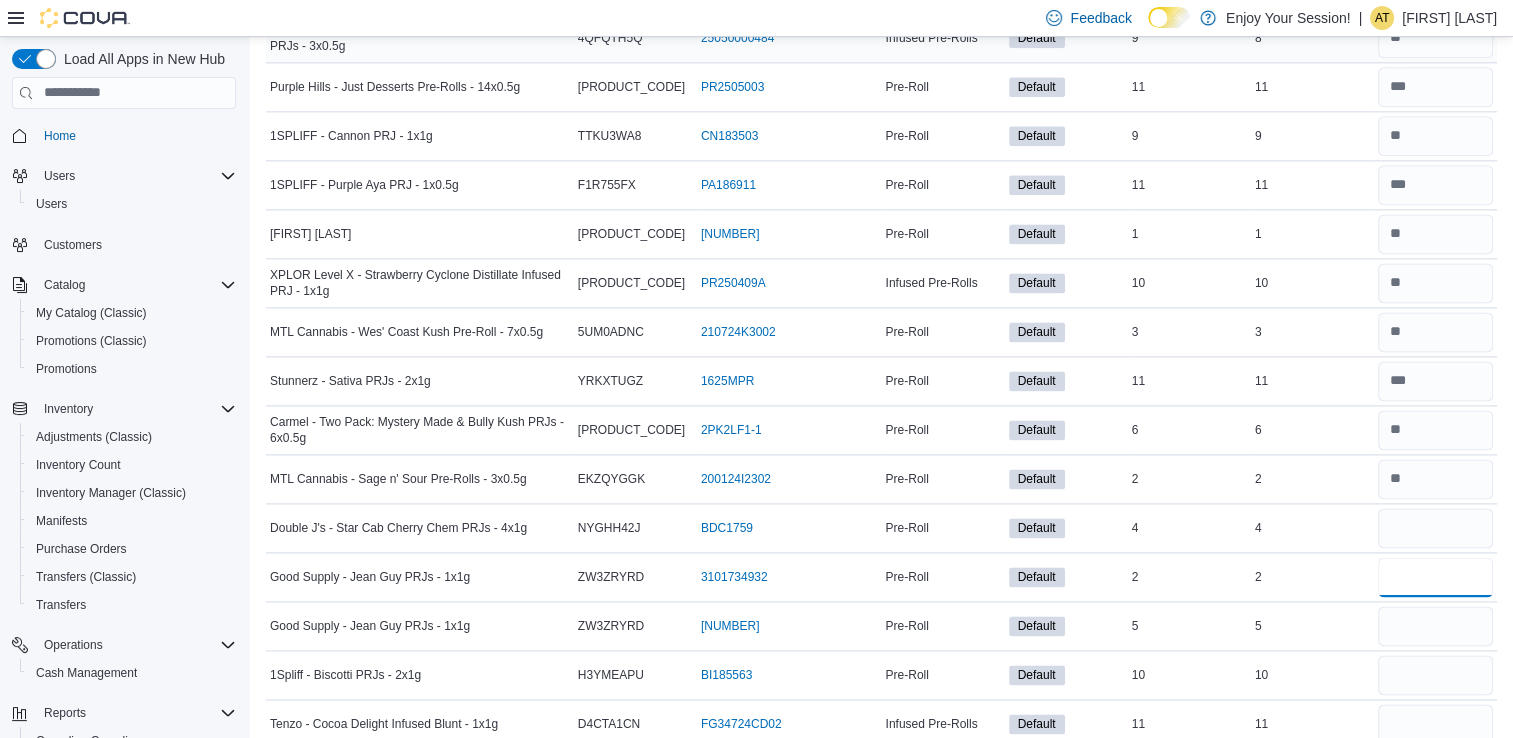 type 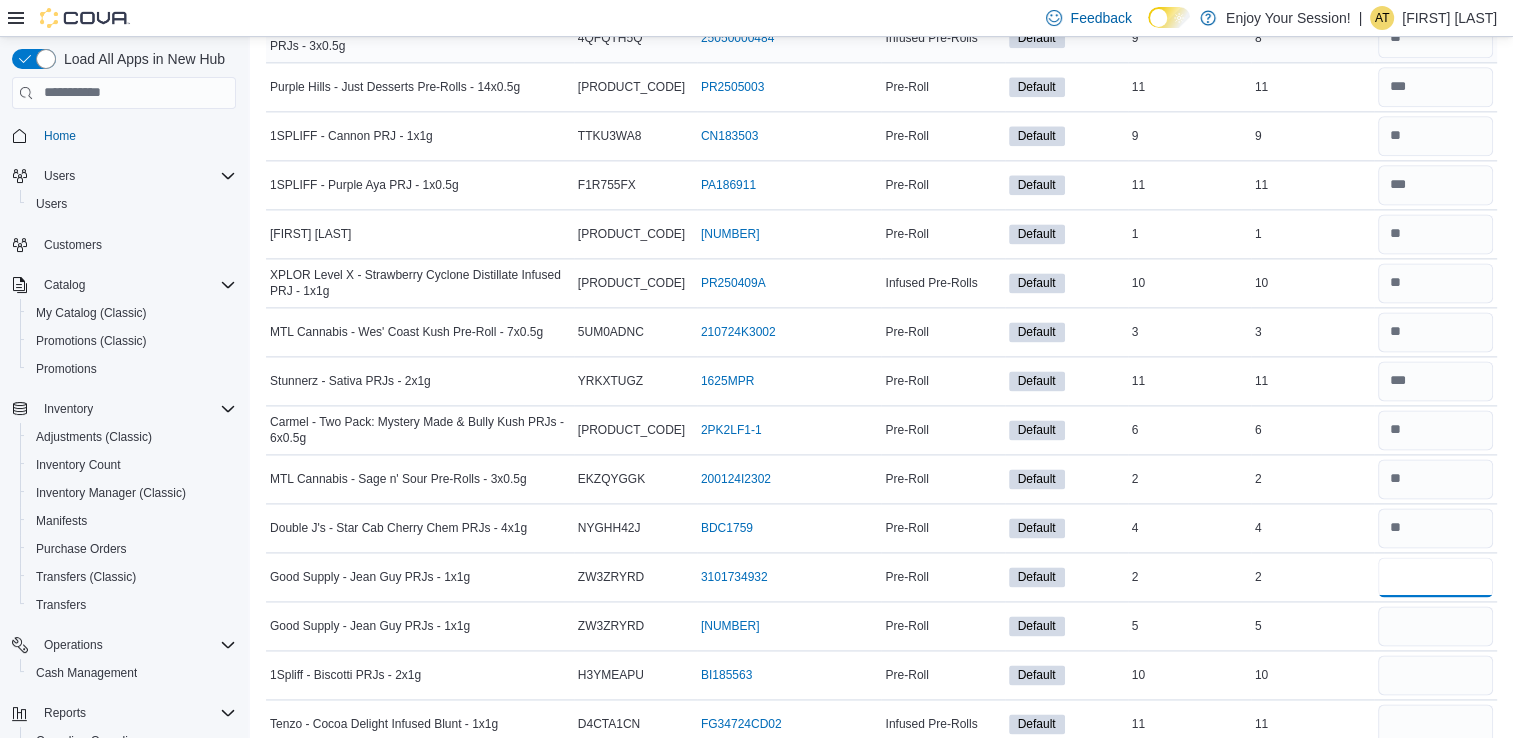 type on "*" 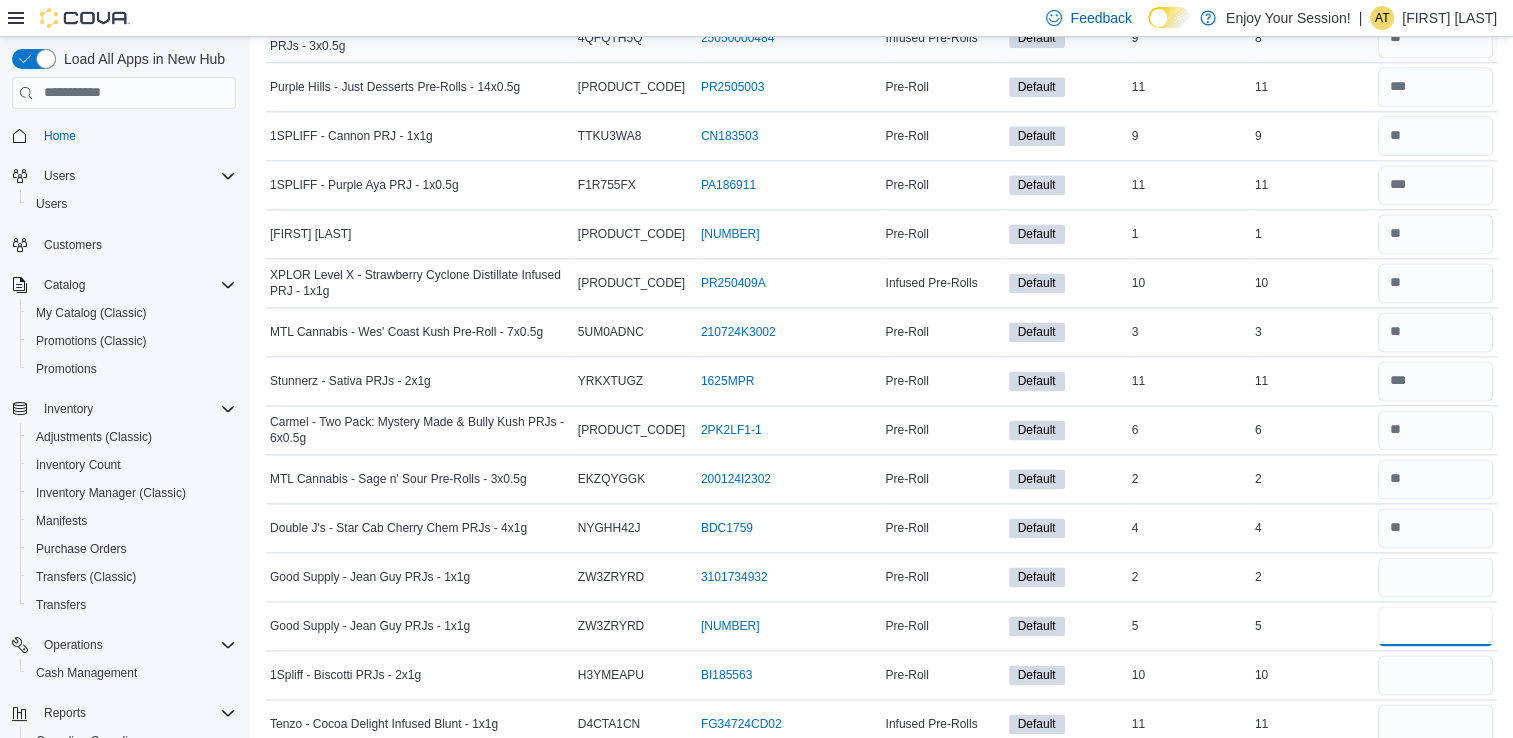 type 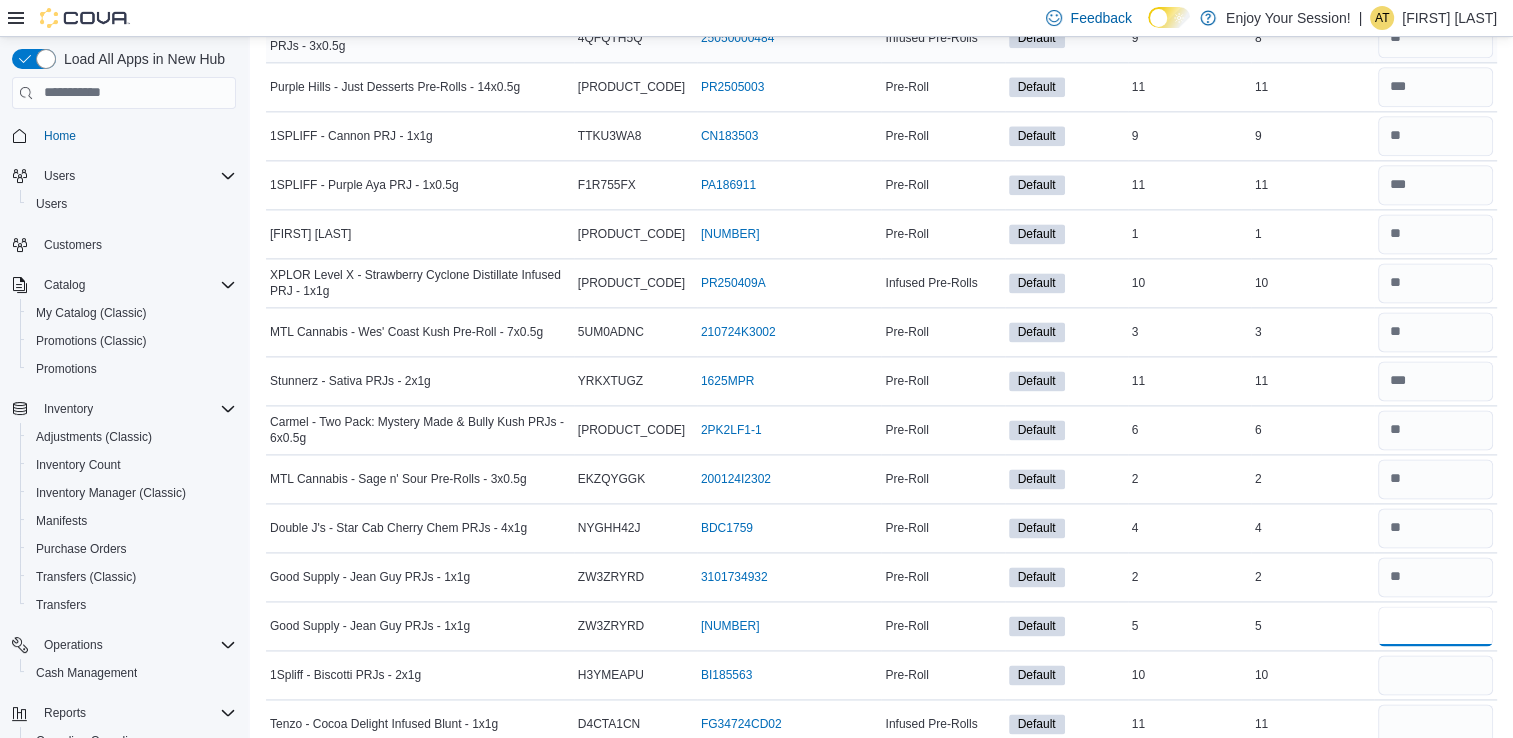type on "*" 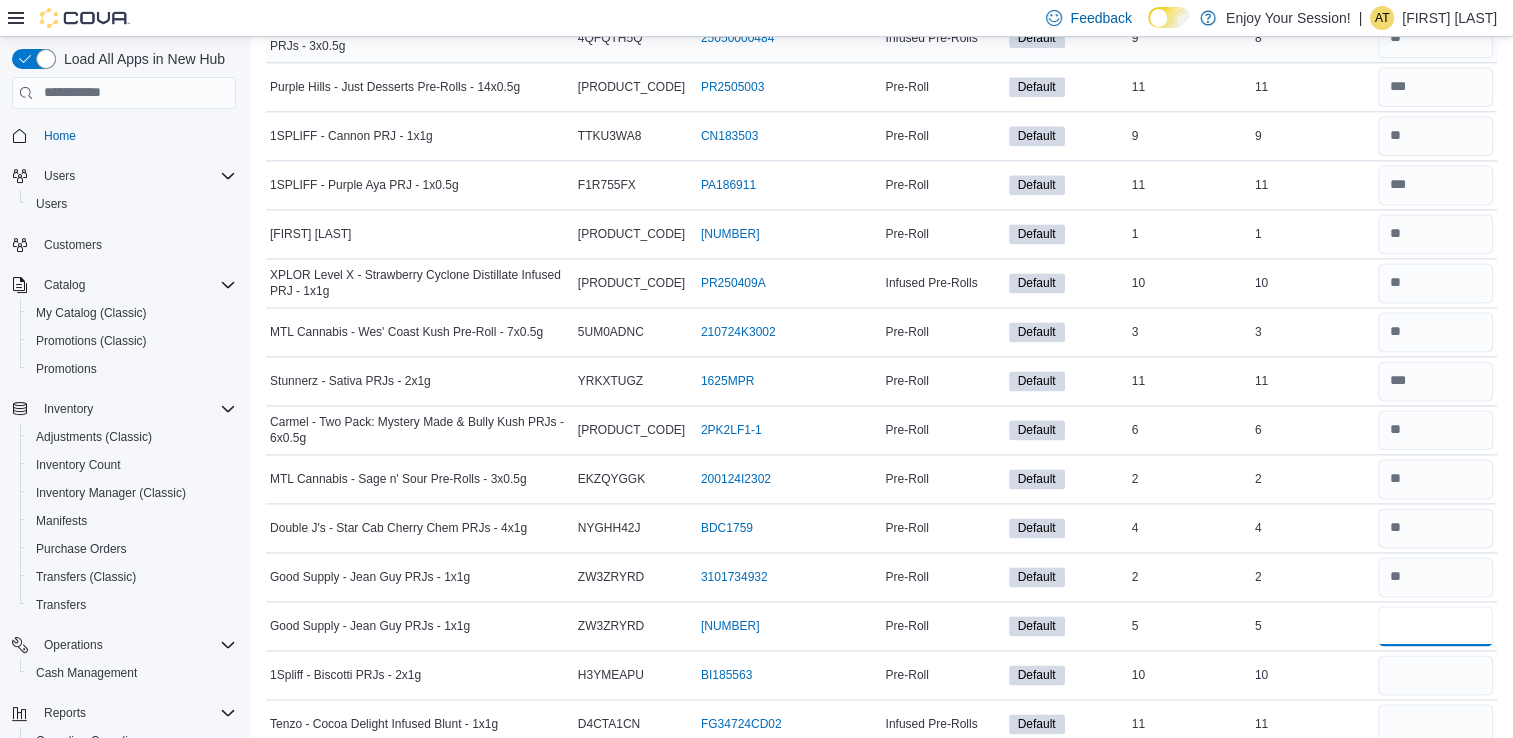 type on "*" 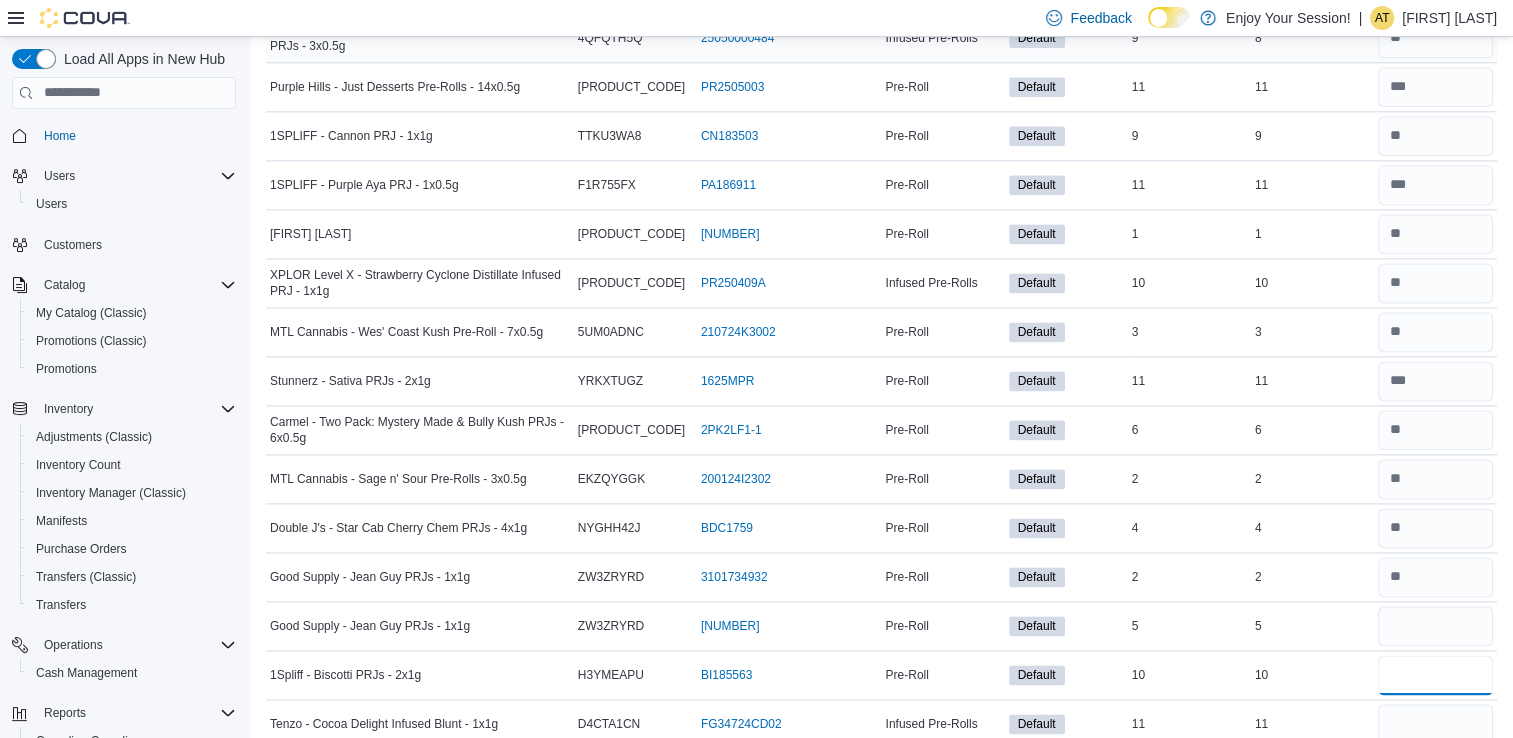 type 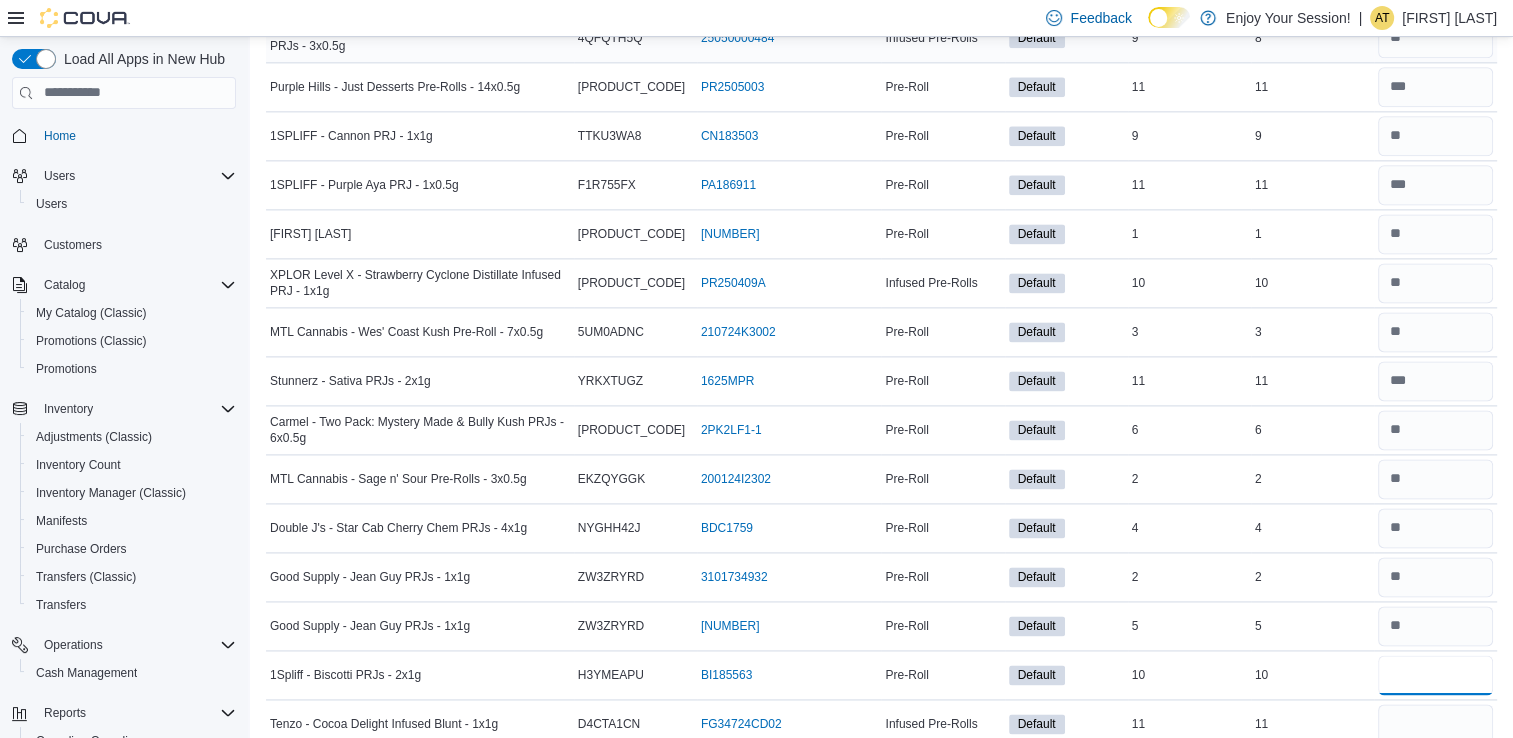 type on "**" 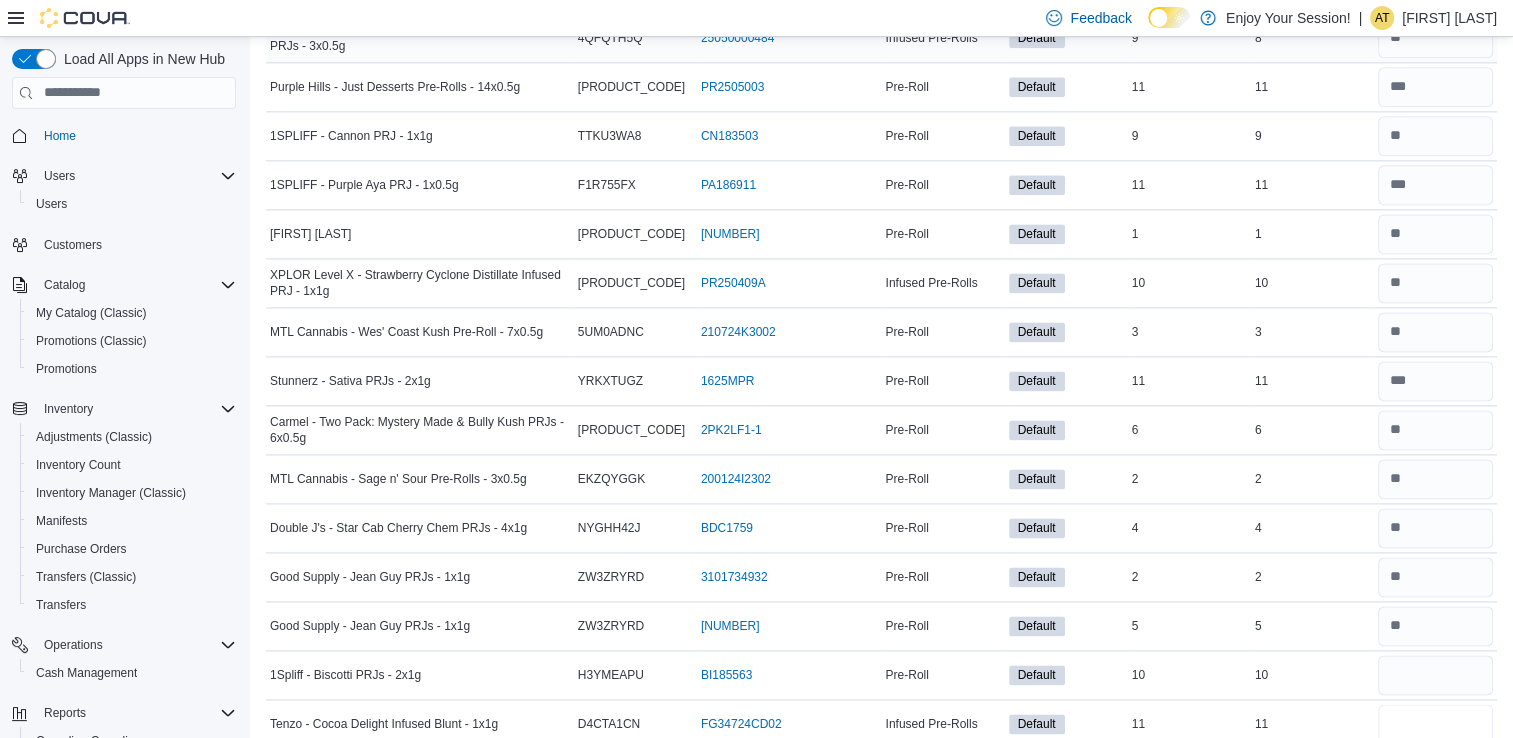 type 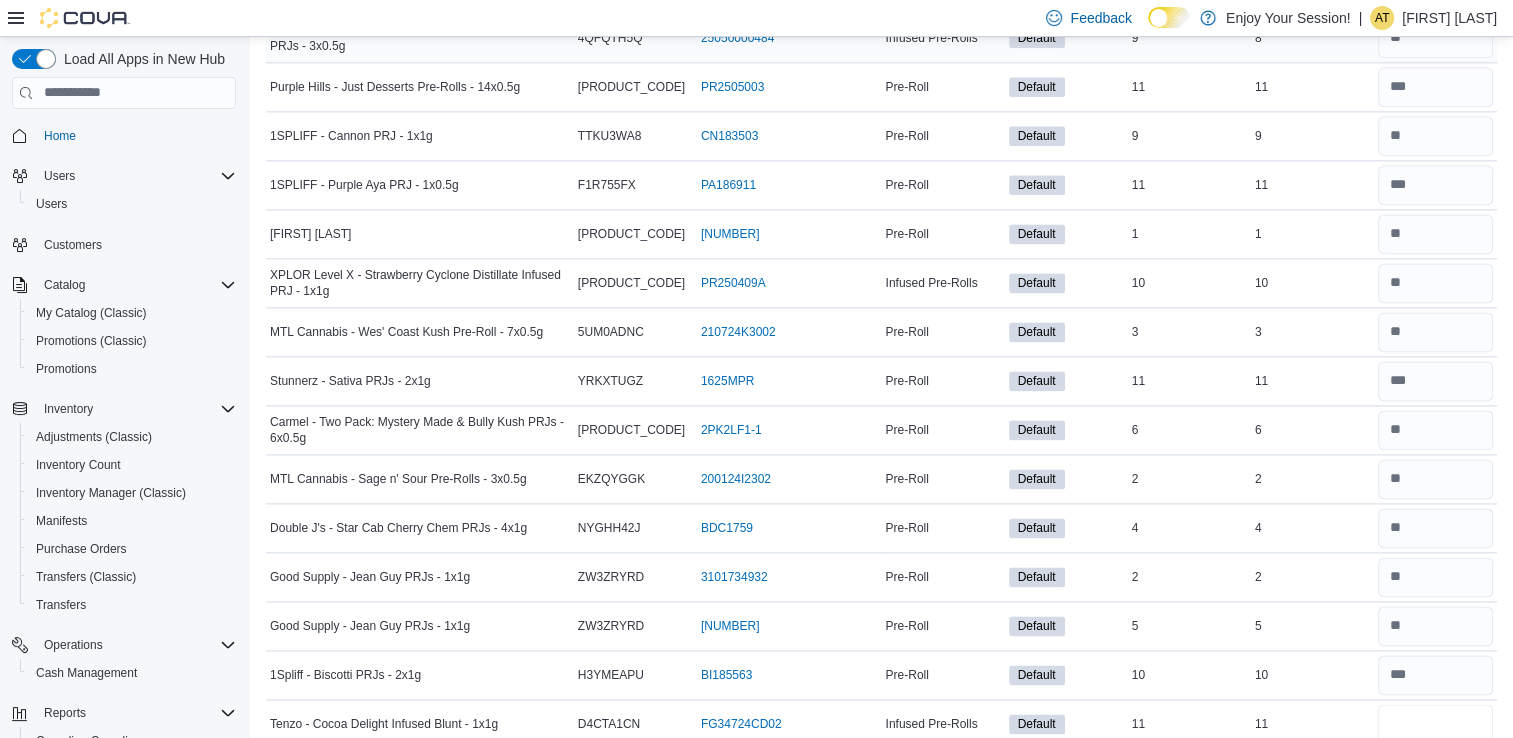 type on "**" 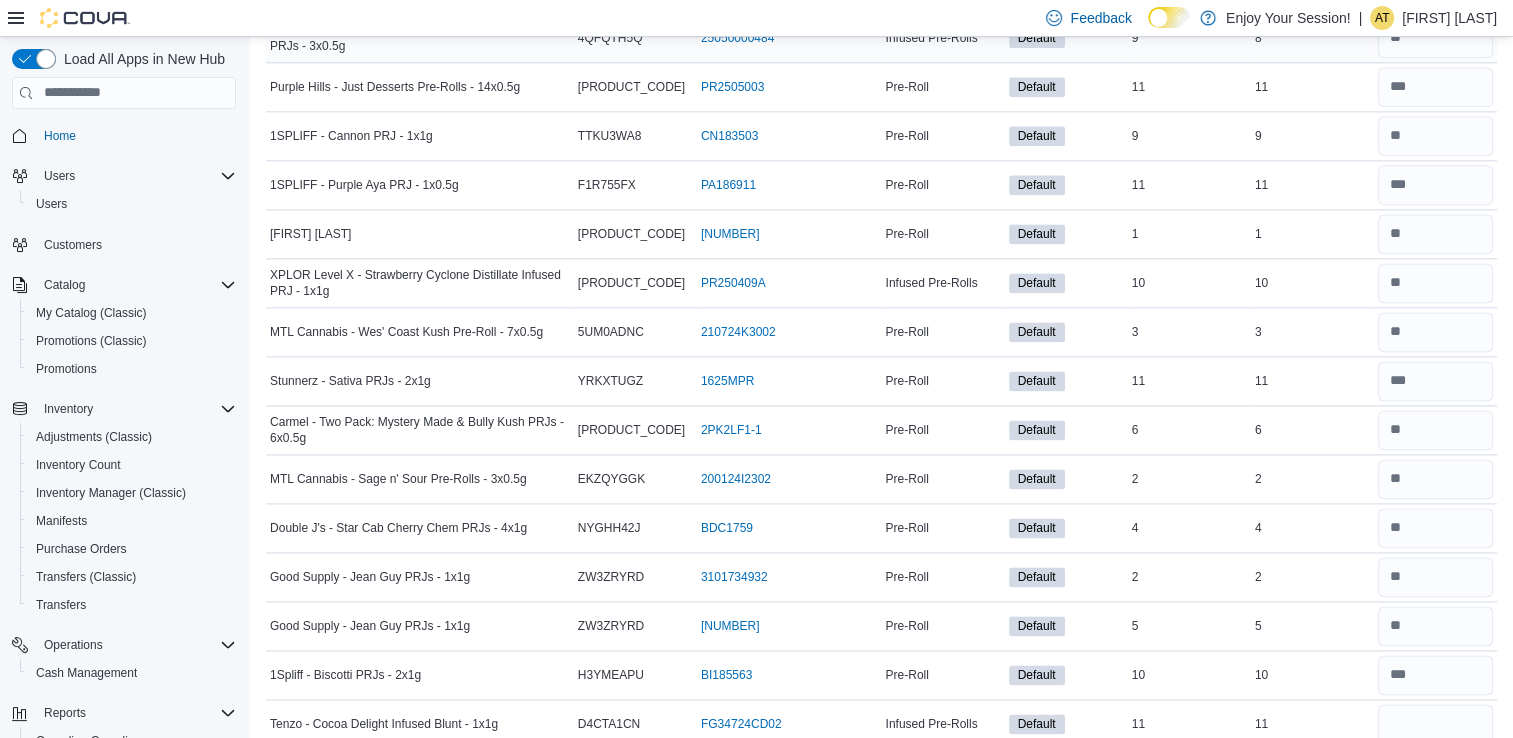 type 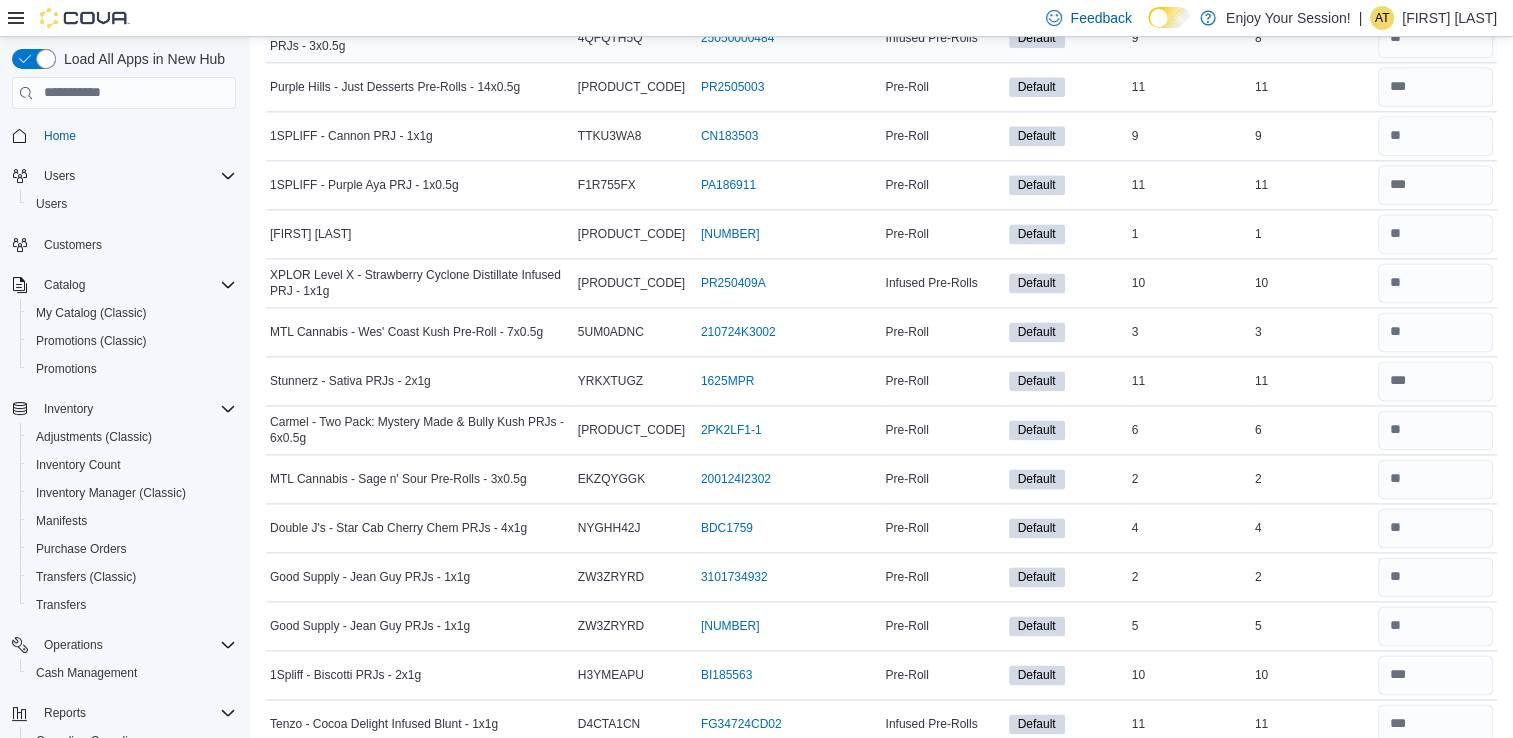scroll, scrollTop: 3024, scrollLeft: 0, axis: vertical 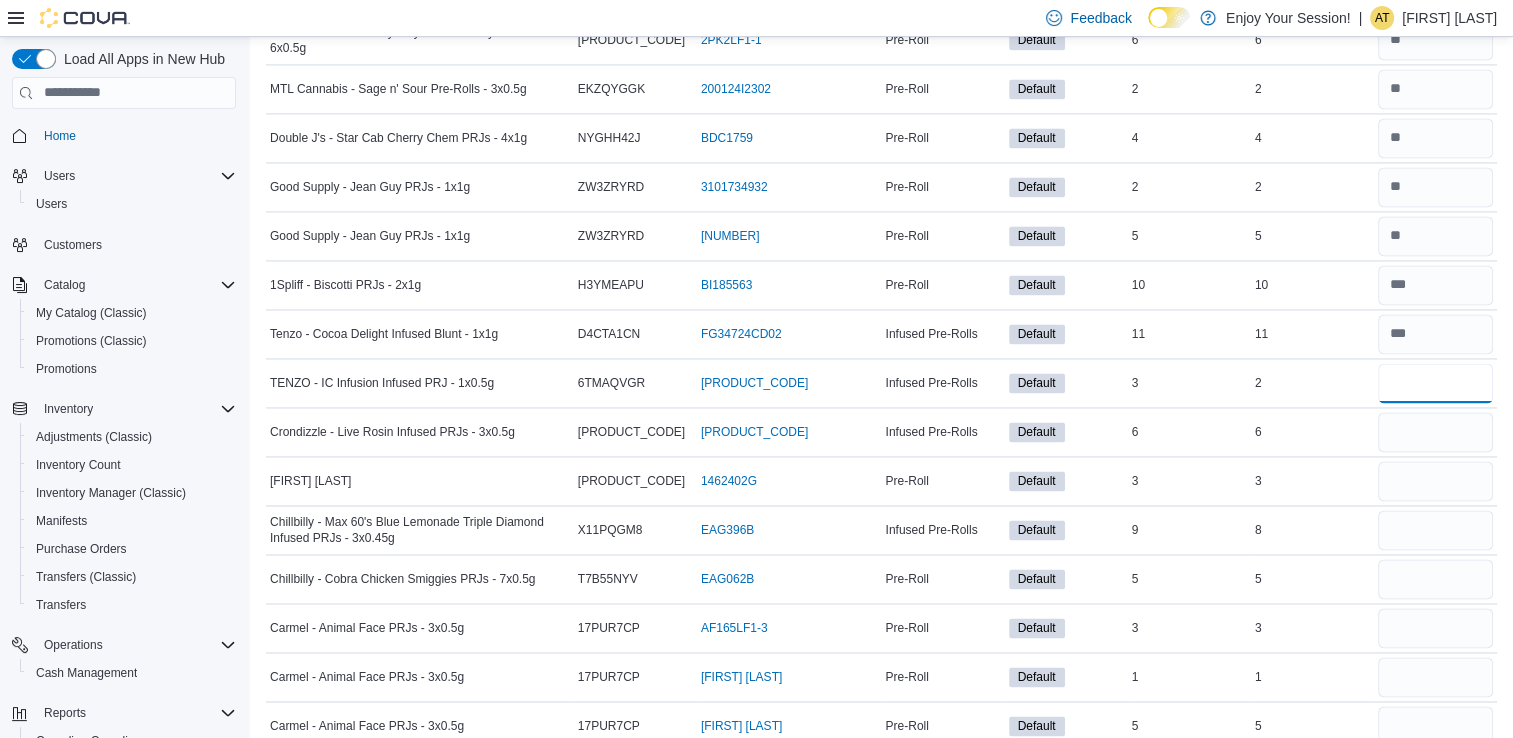 type on "*" 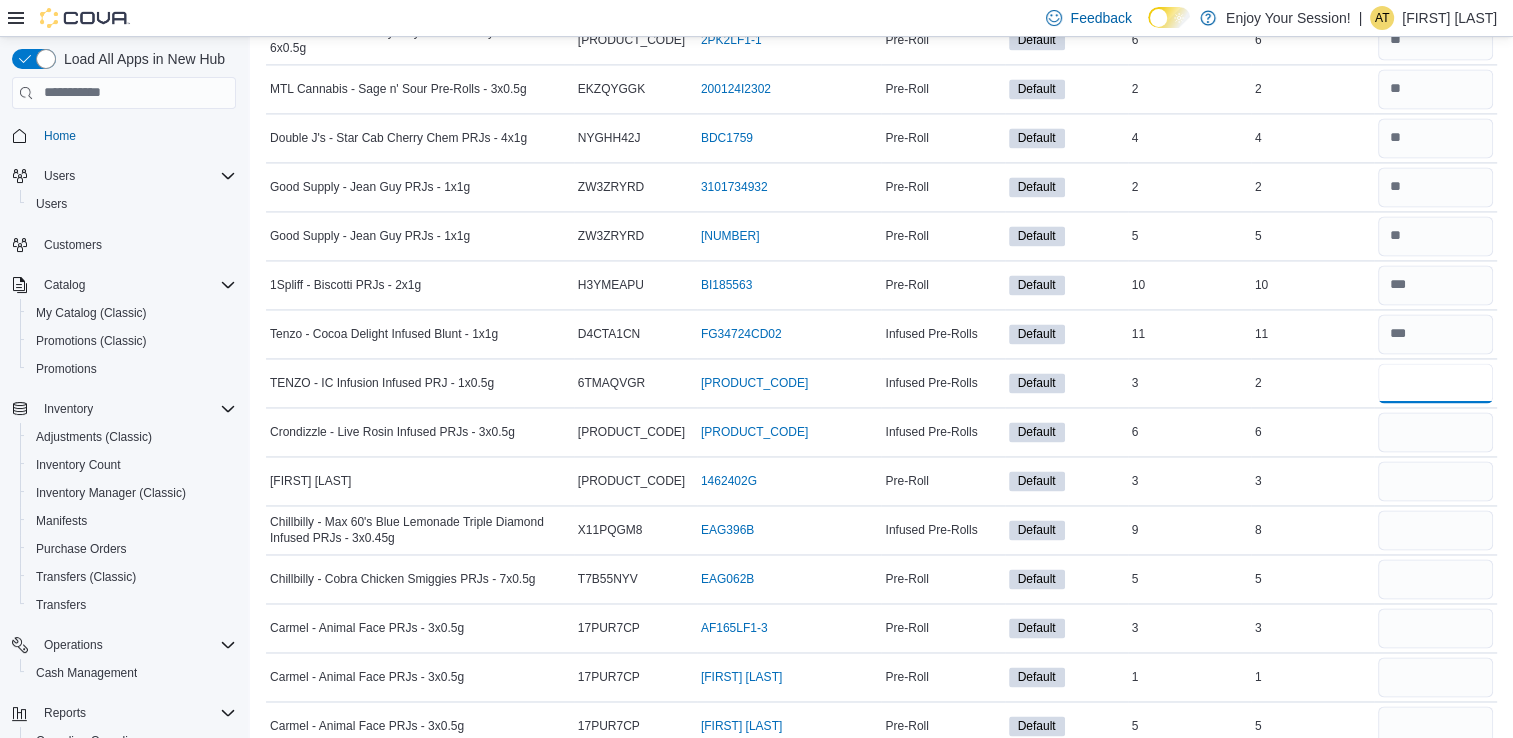 type on "*" 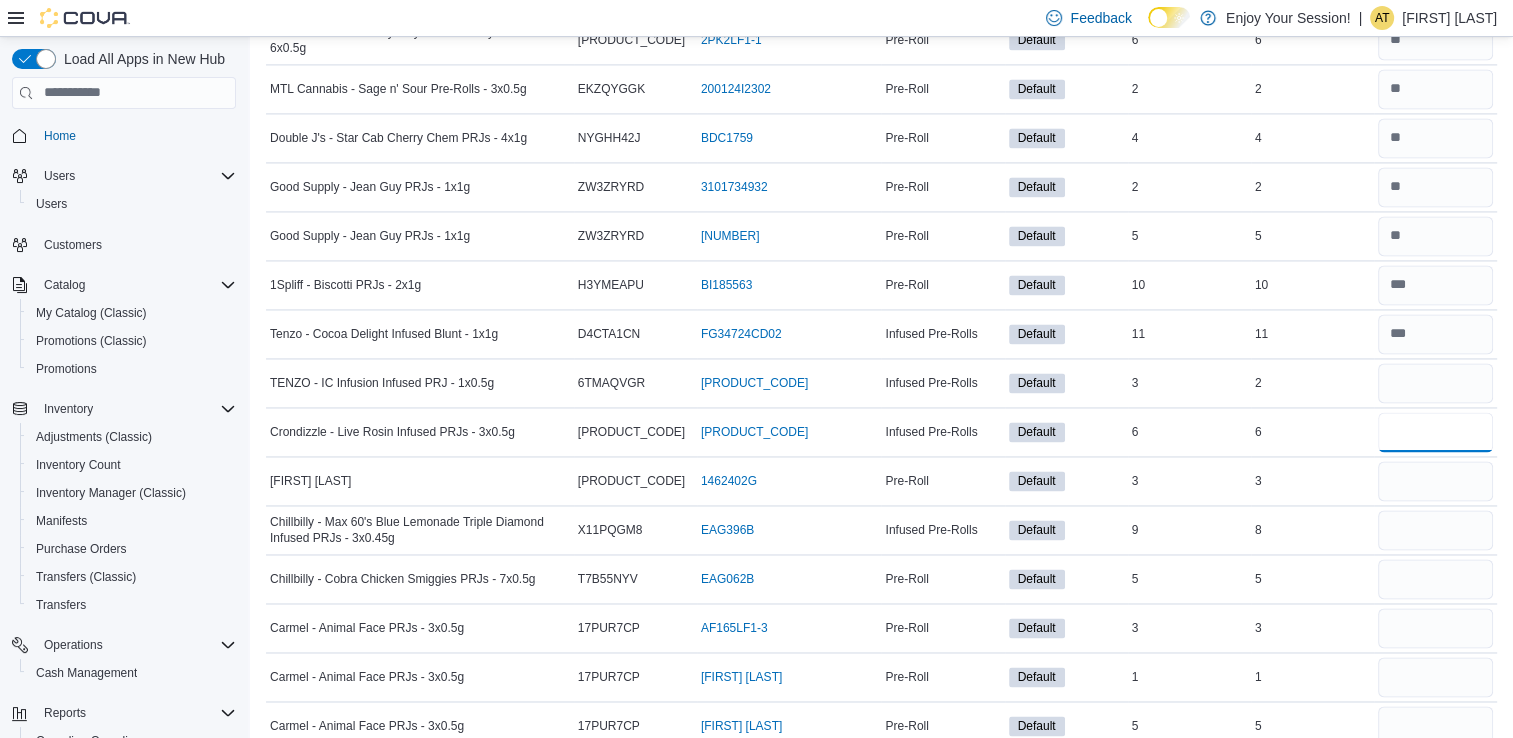 type 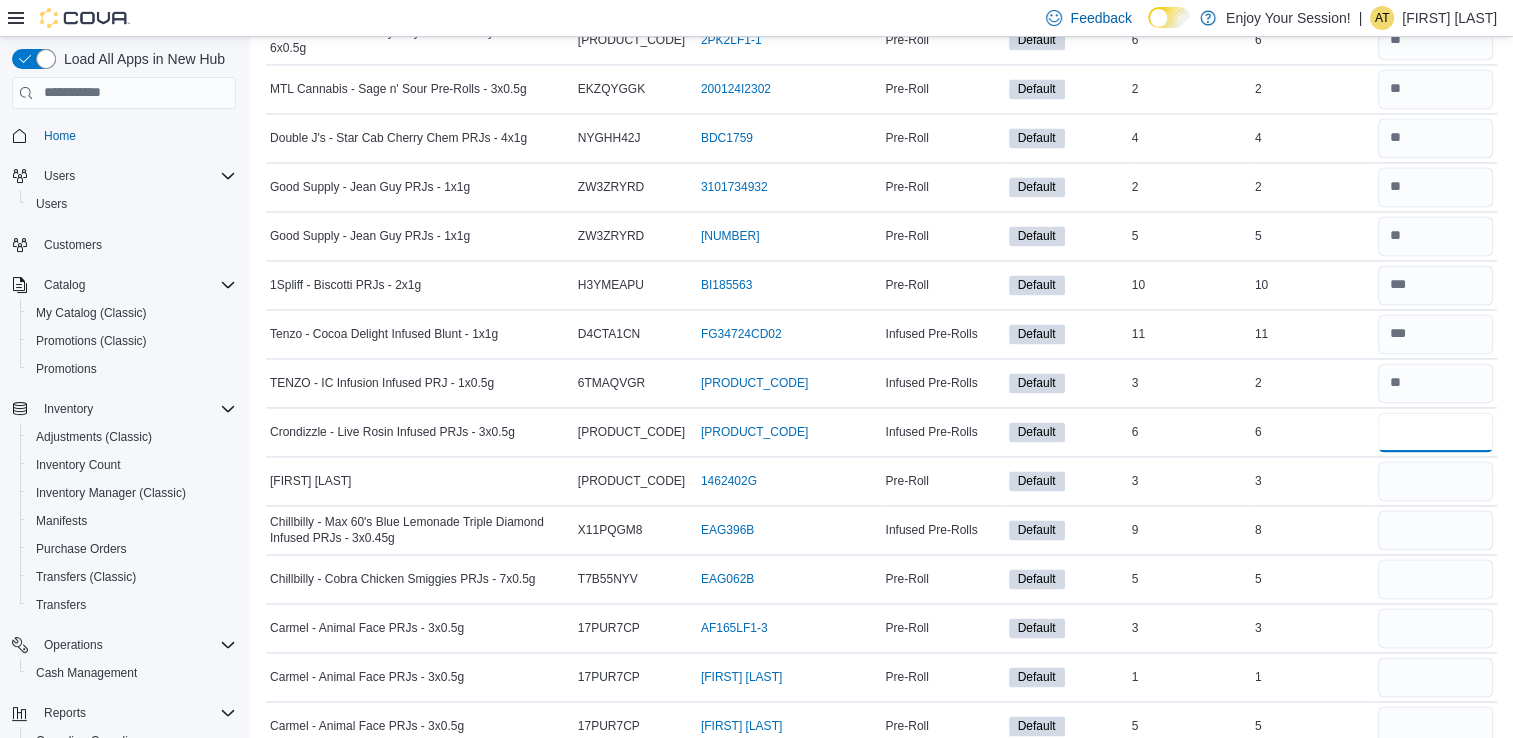 type on "*" 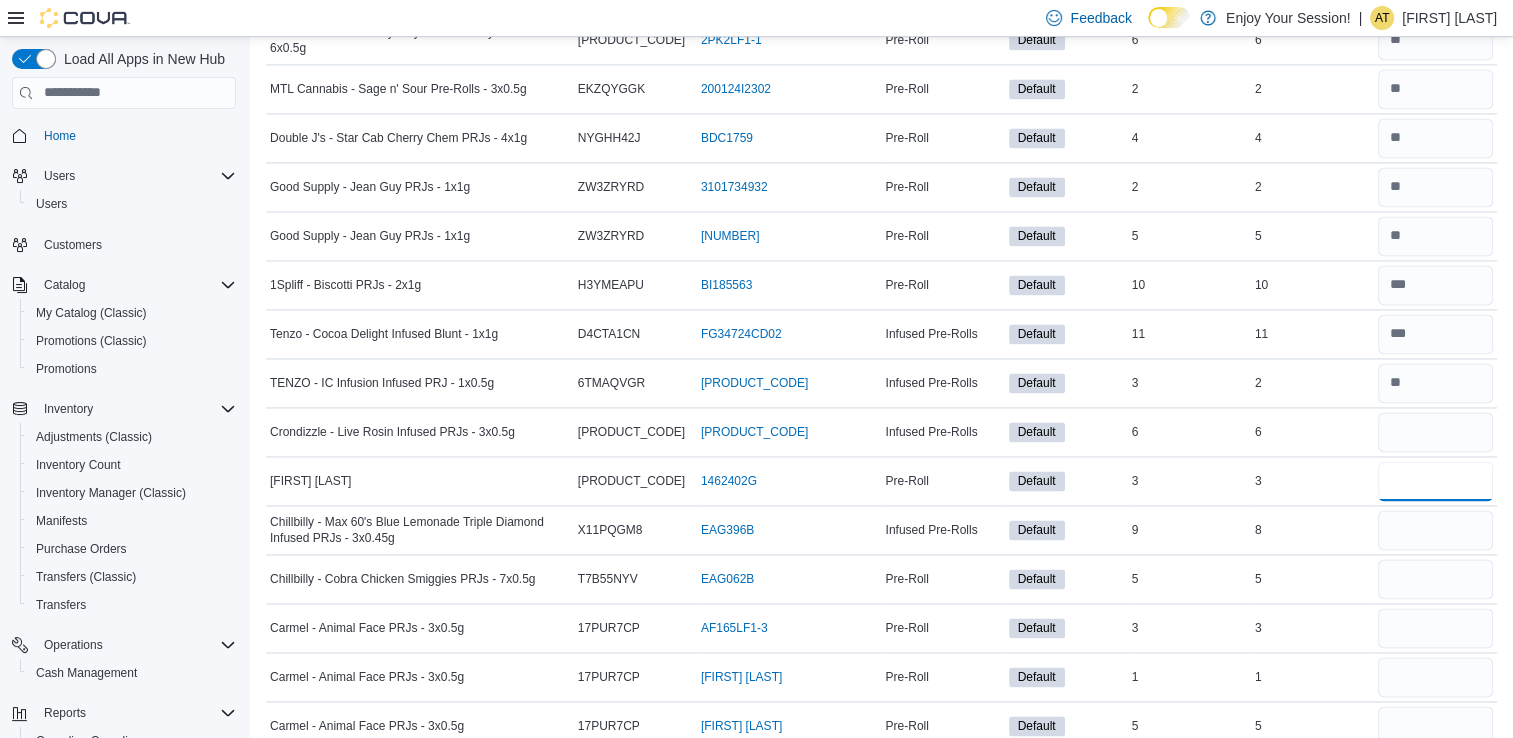 type 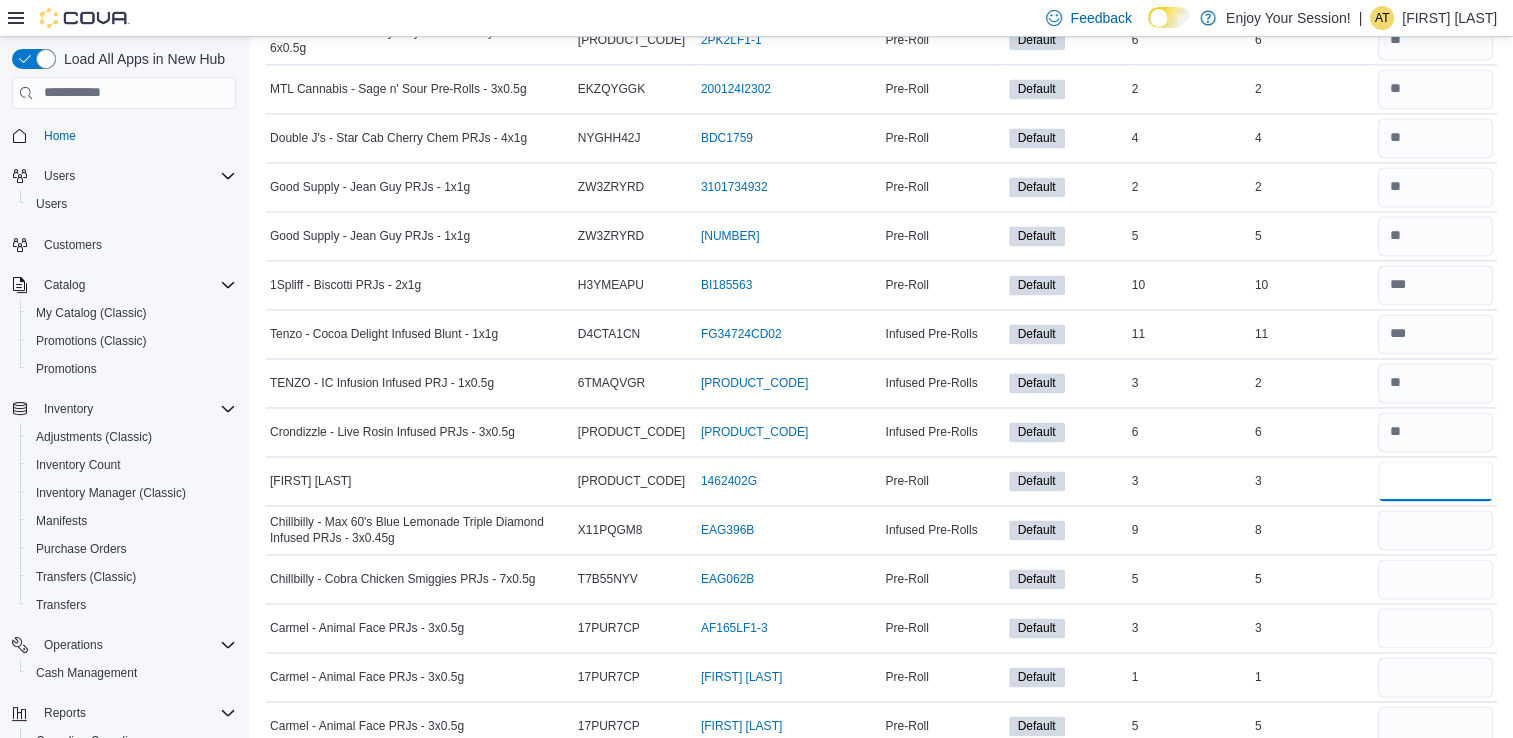 type on "*" 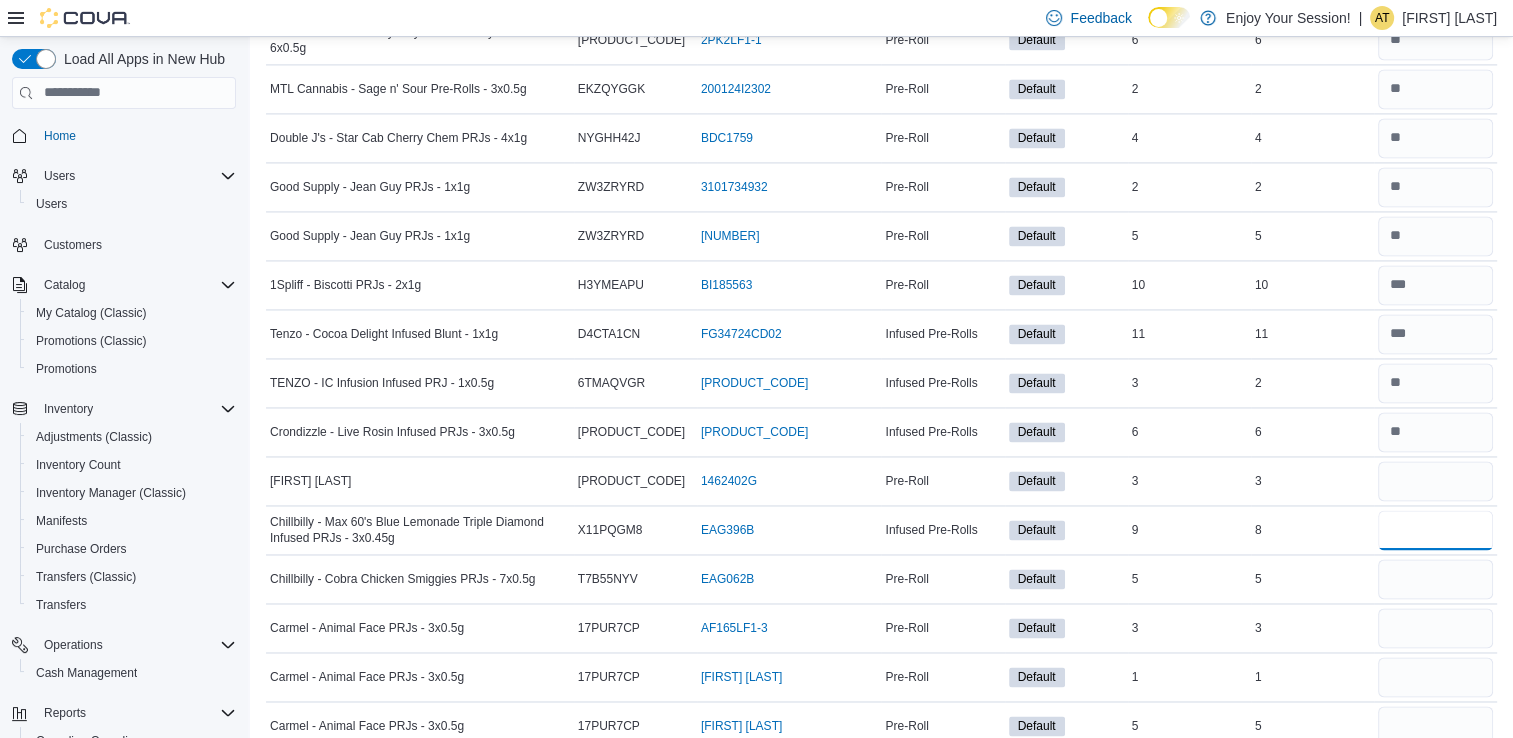 type 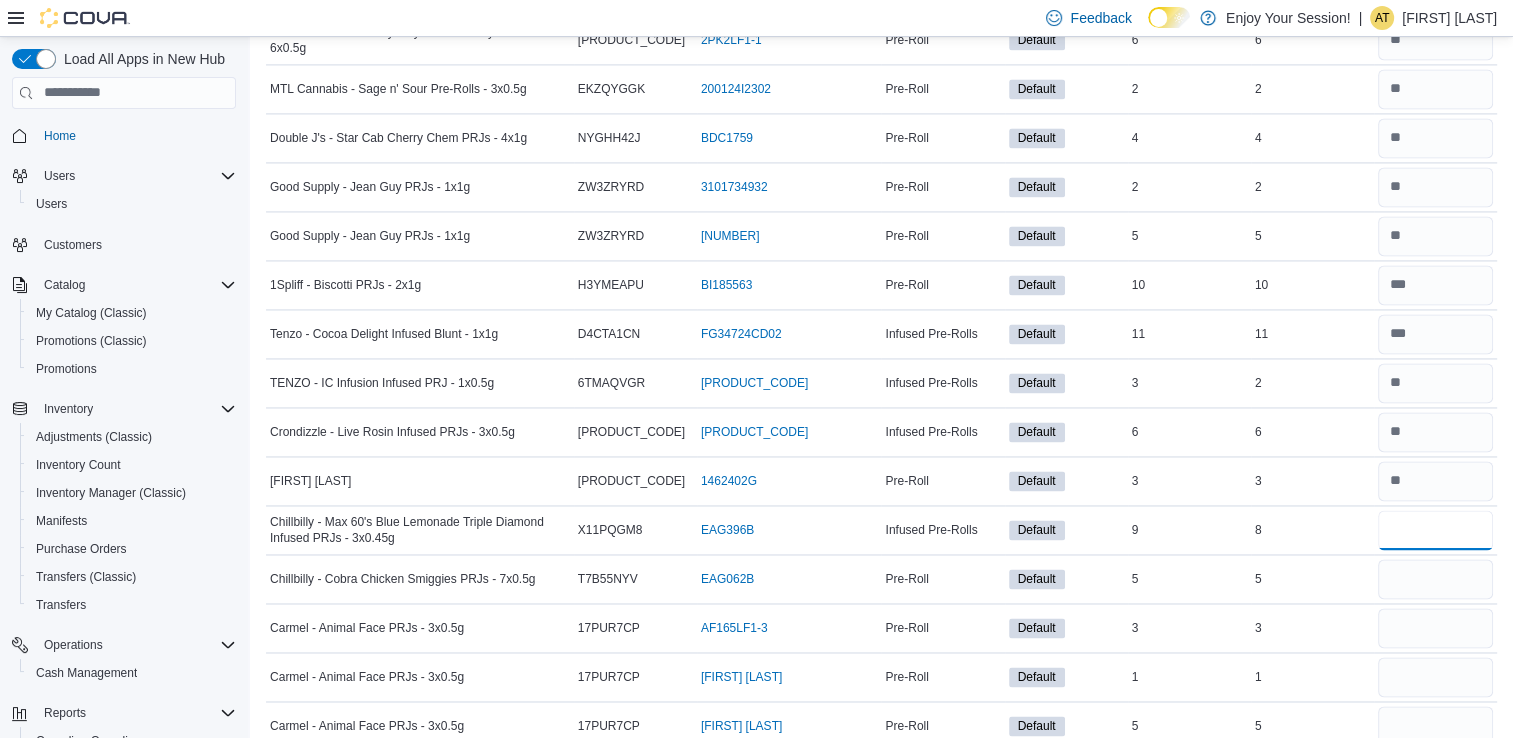 type on "*" 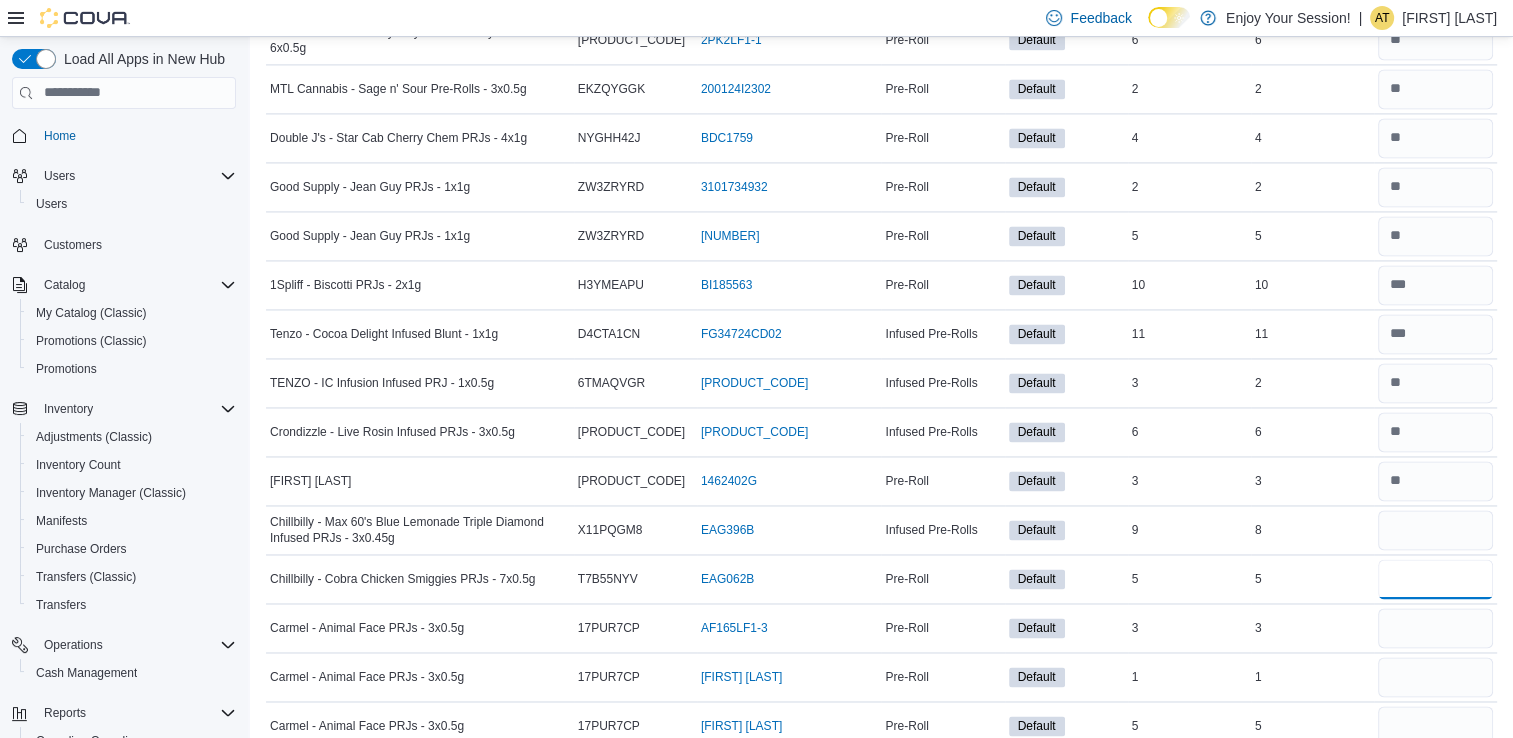 type 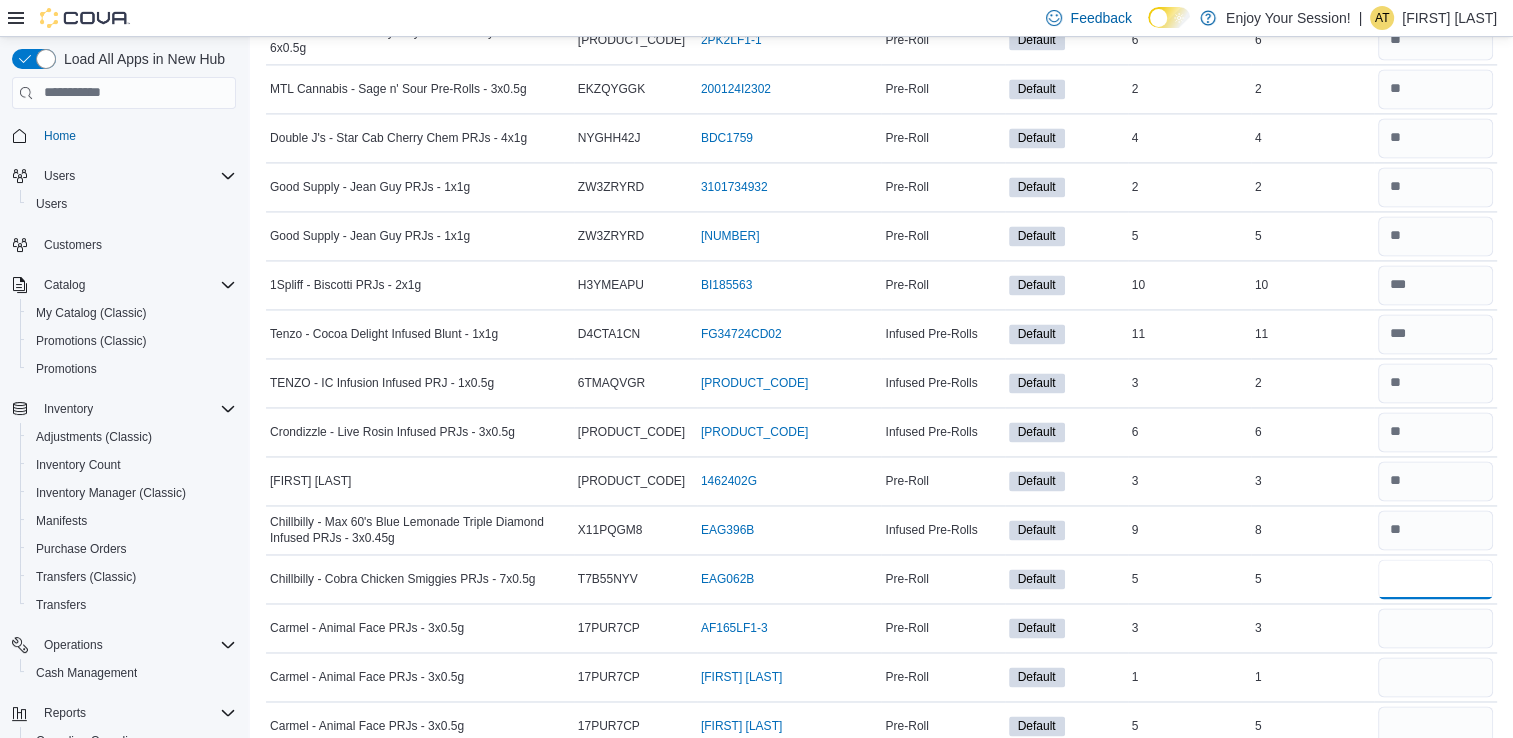 type on "*" 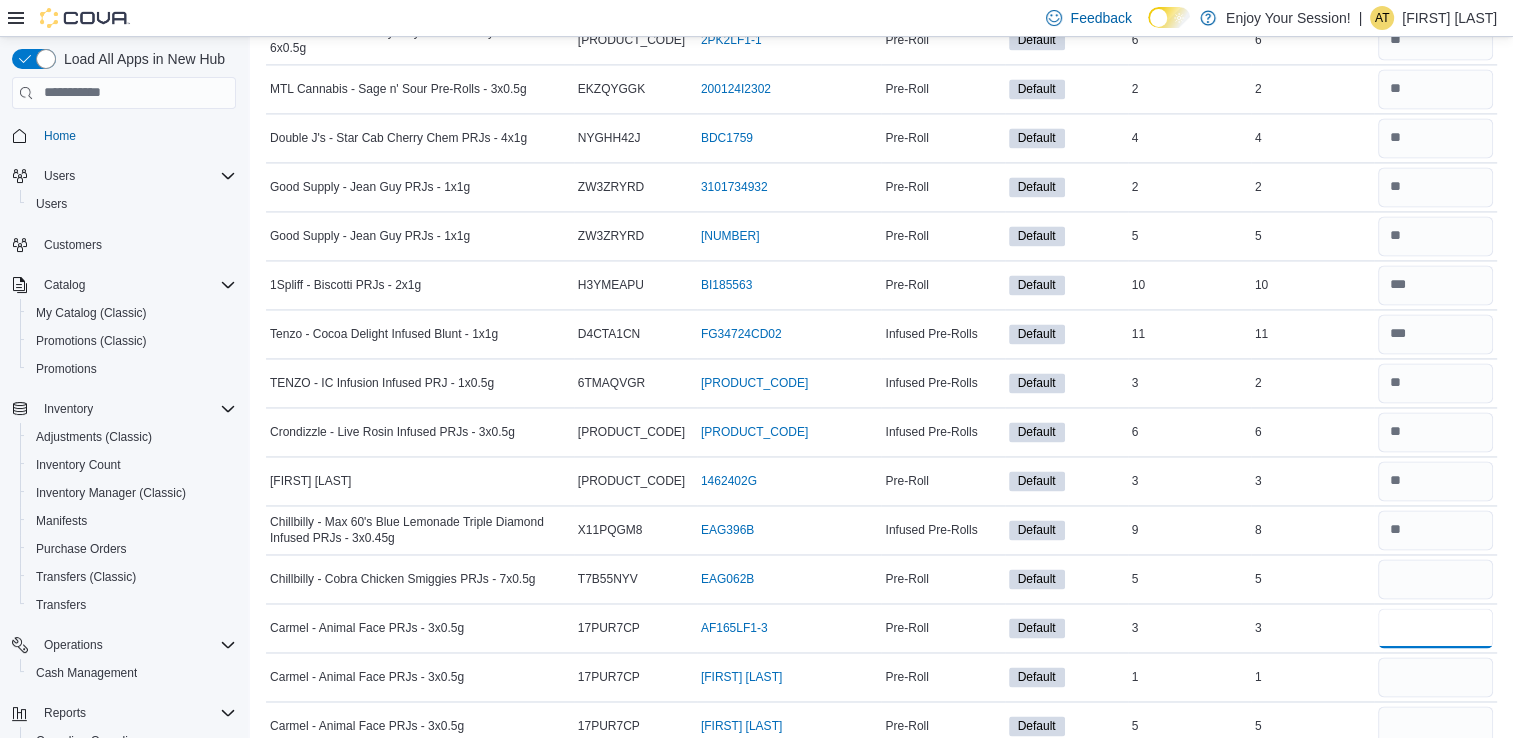 type 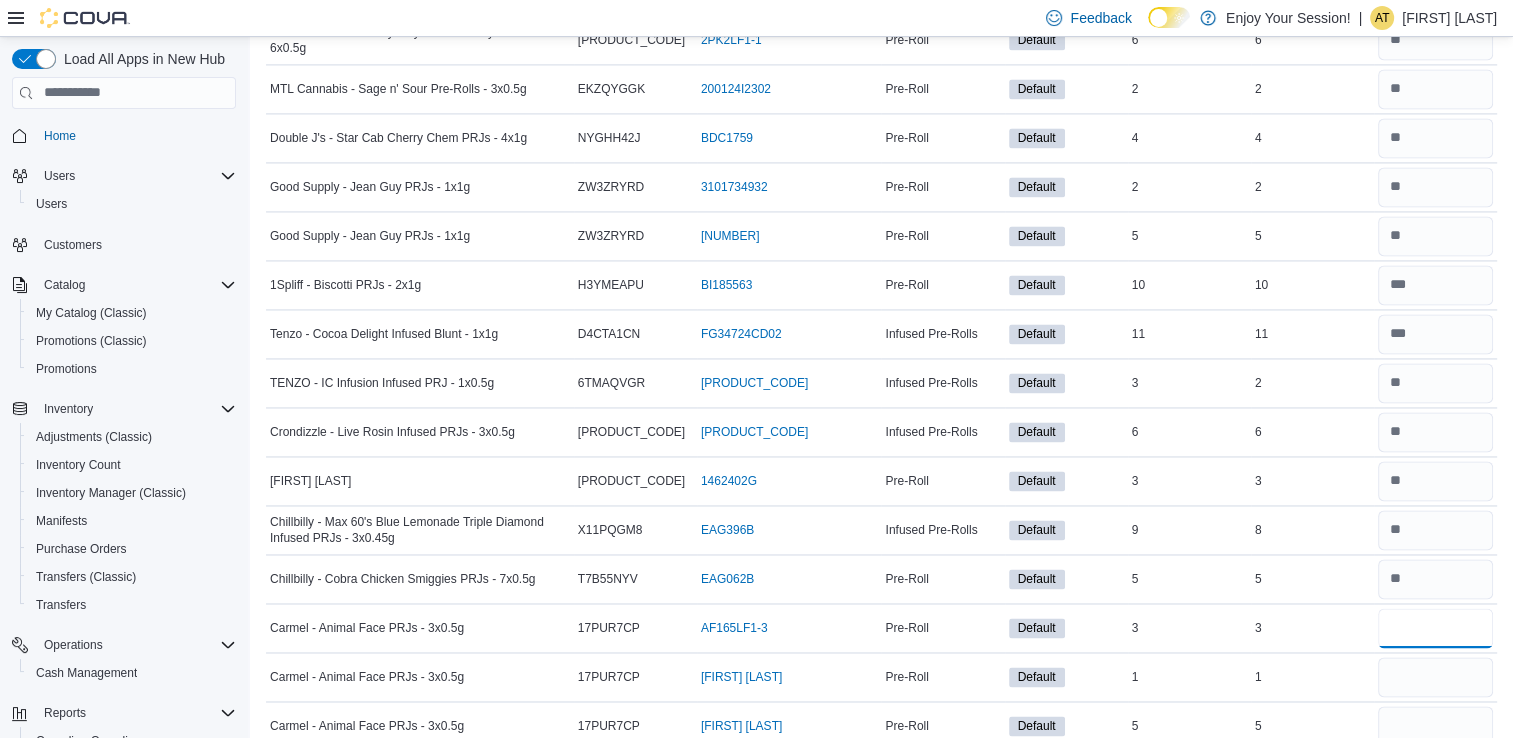 type on "*" 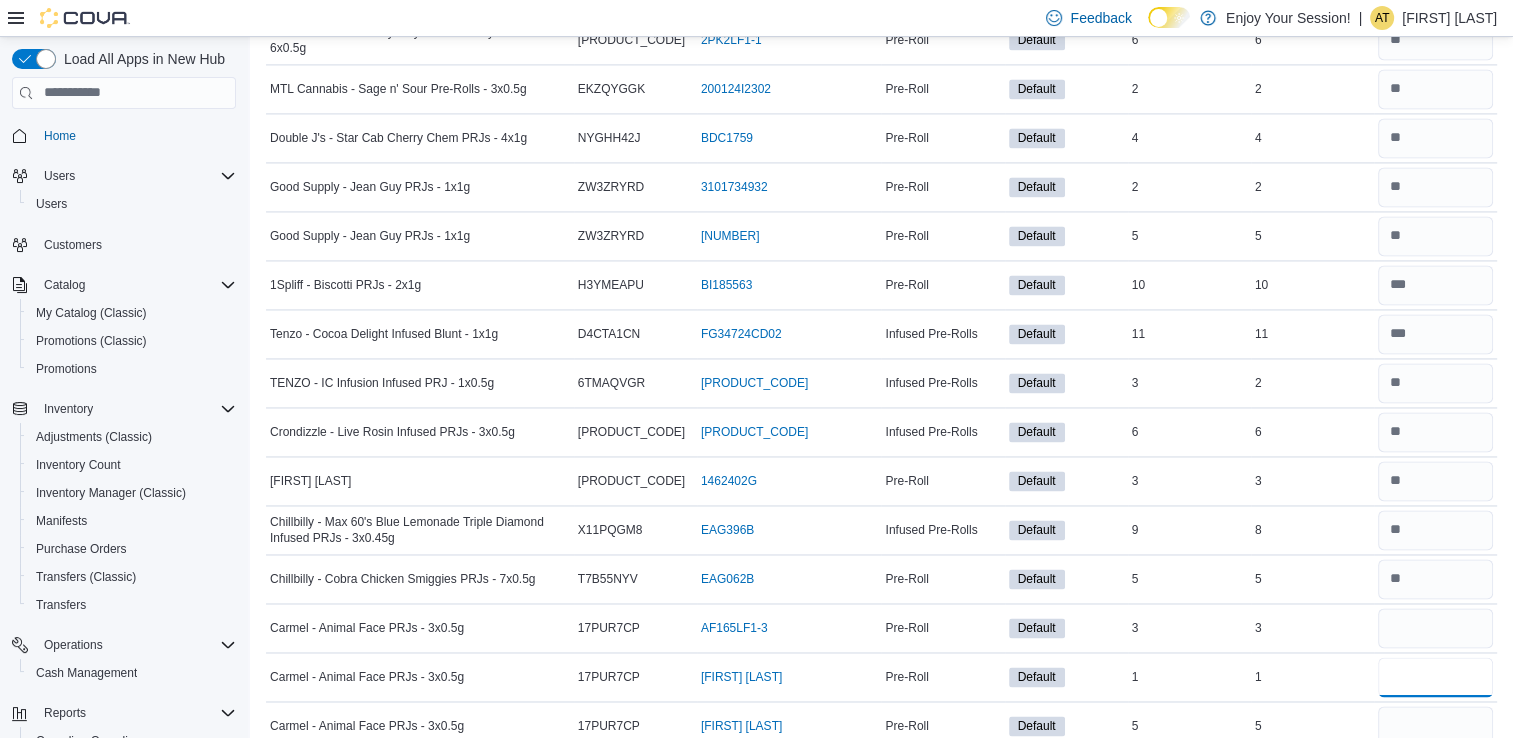 type 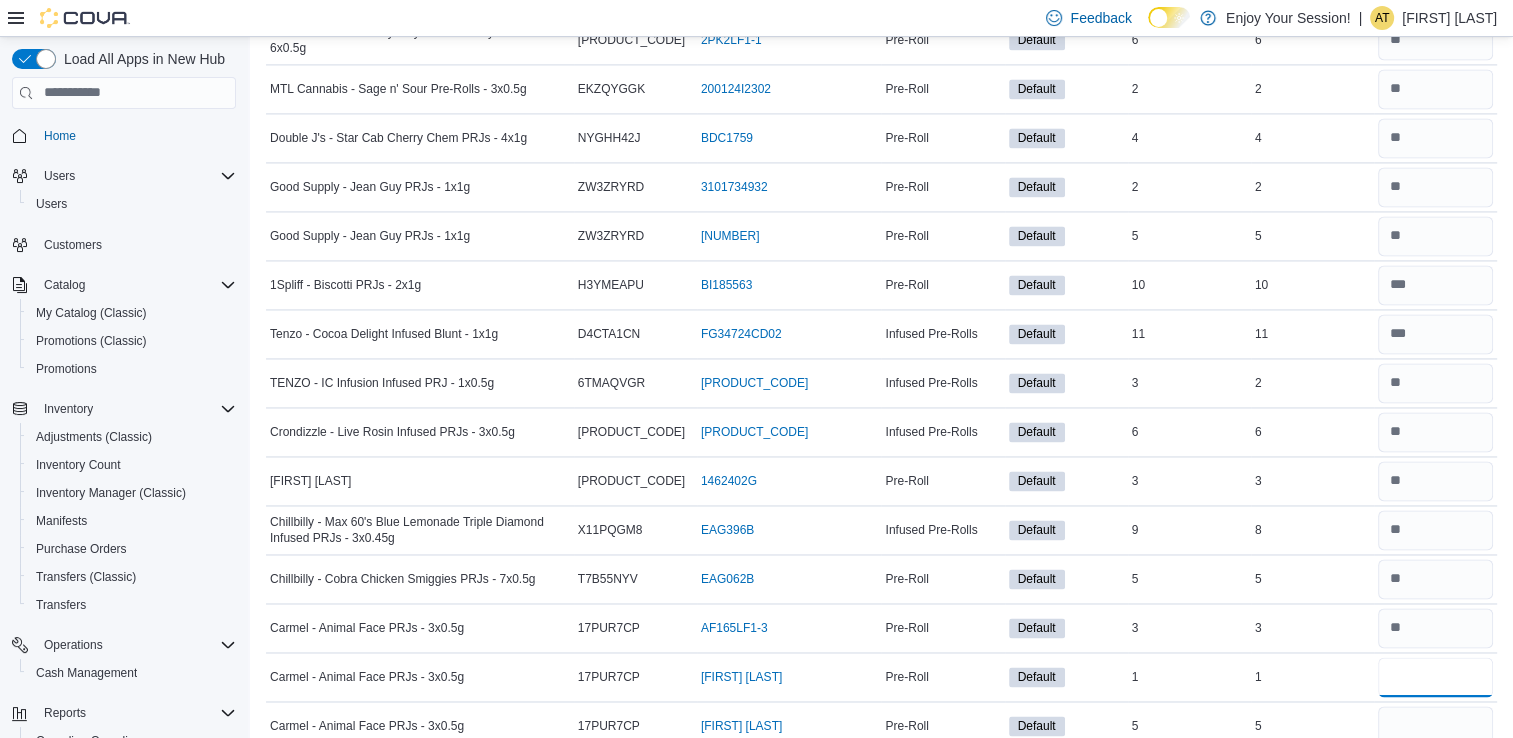 type on "*" 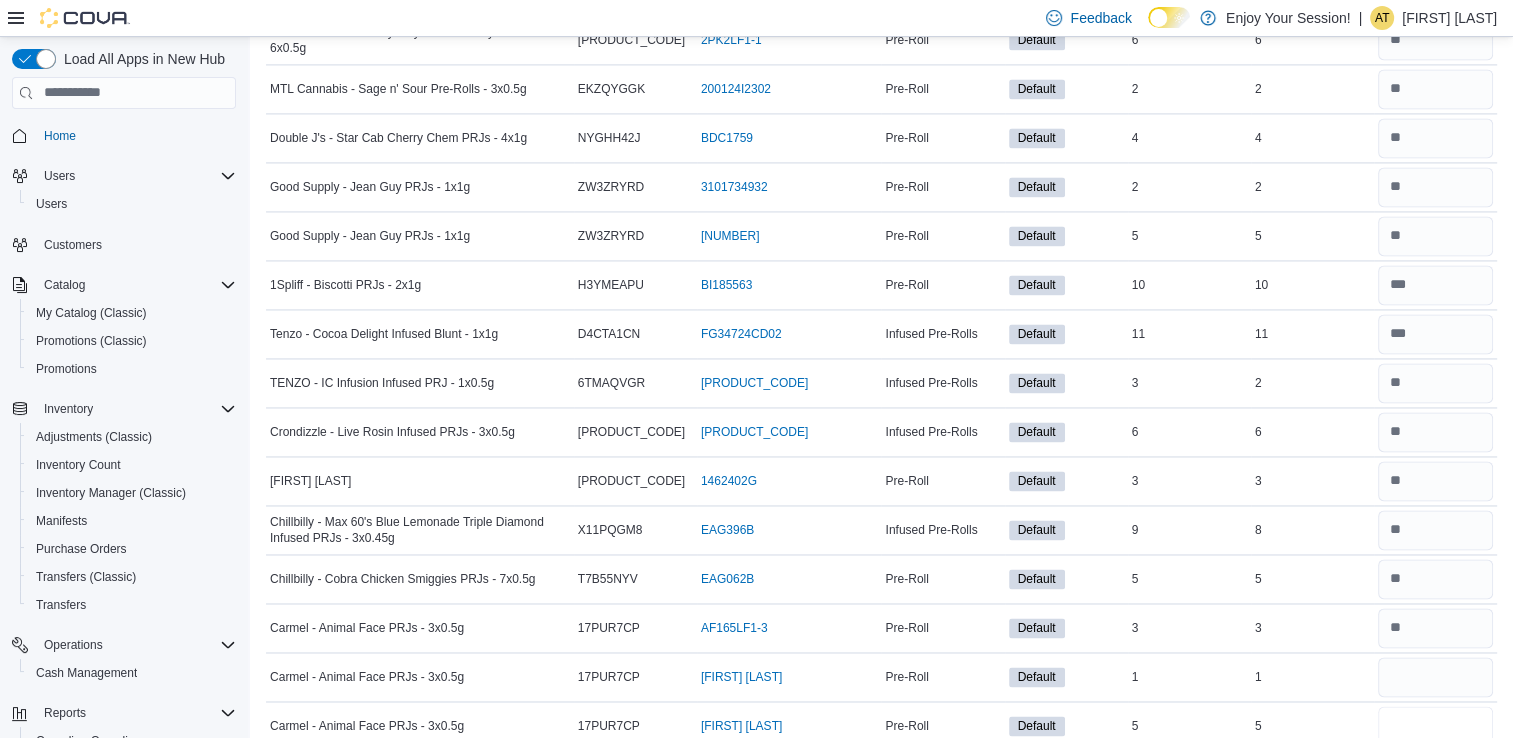 type 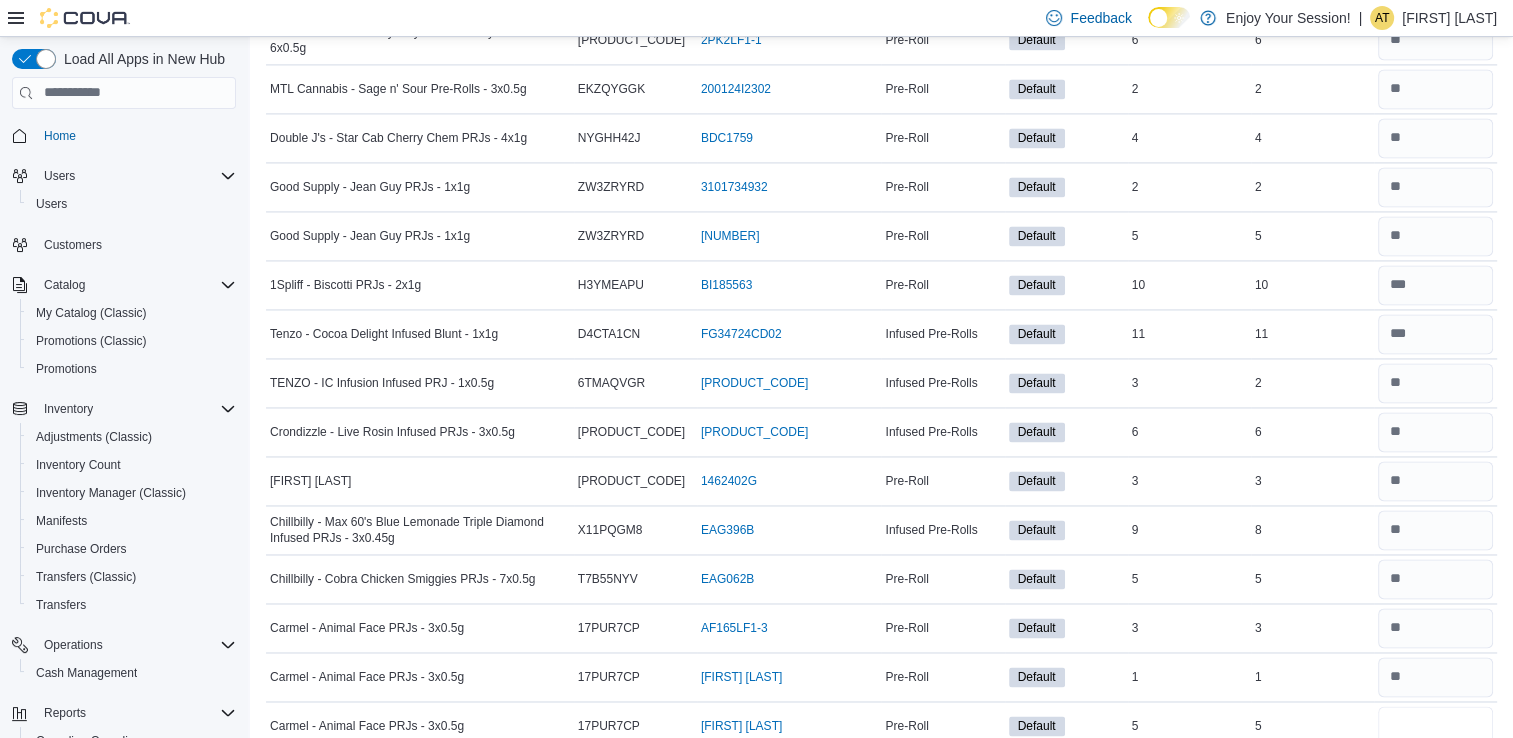 type on "*" 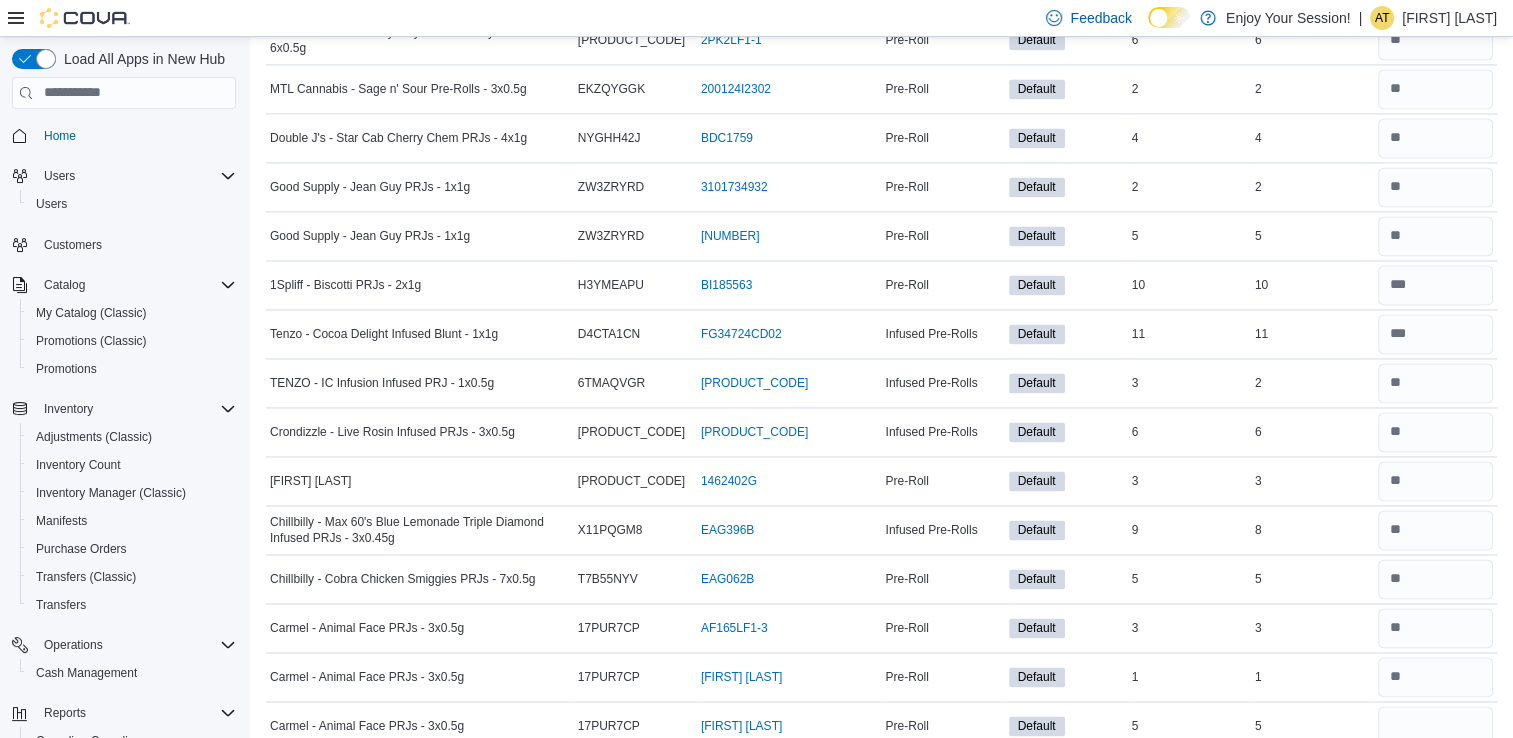 type 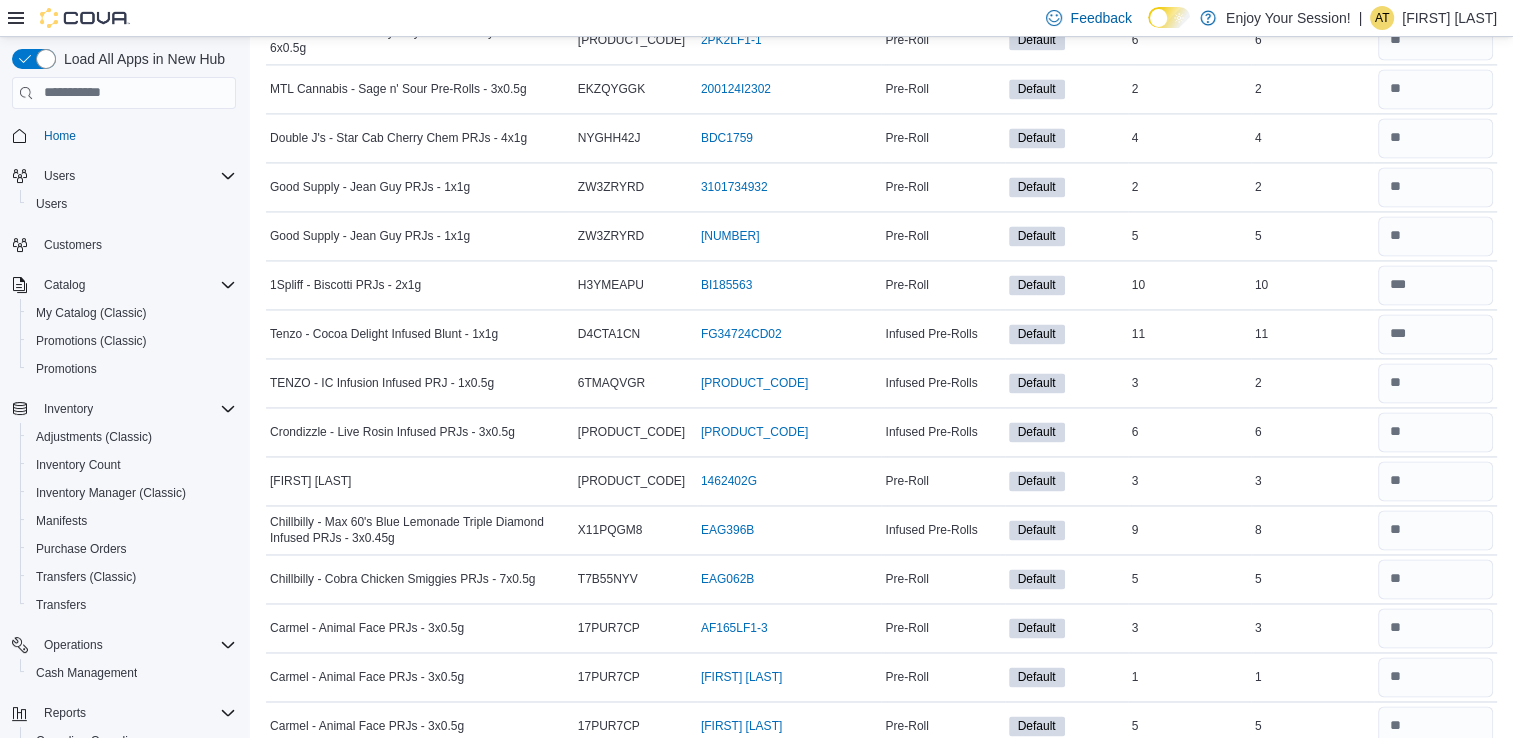 scroll, scrollTop: 3415, scrollLeft: 0, axis: vertical 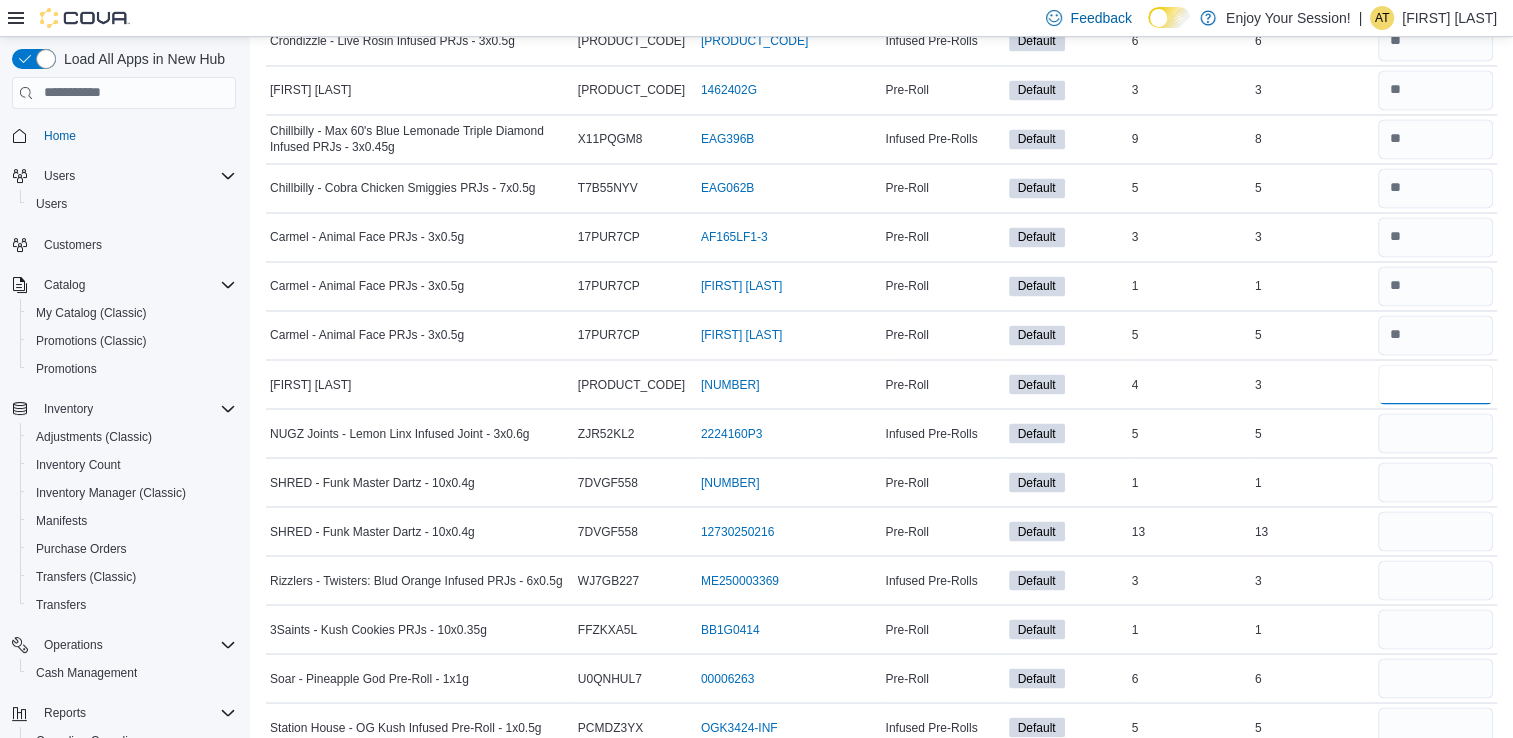 type on "*" 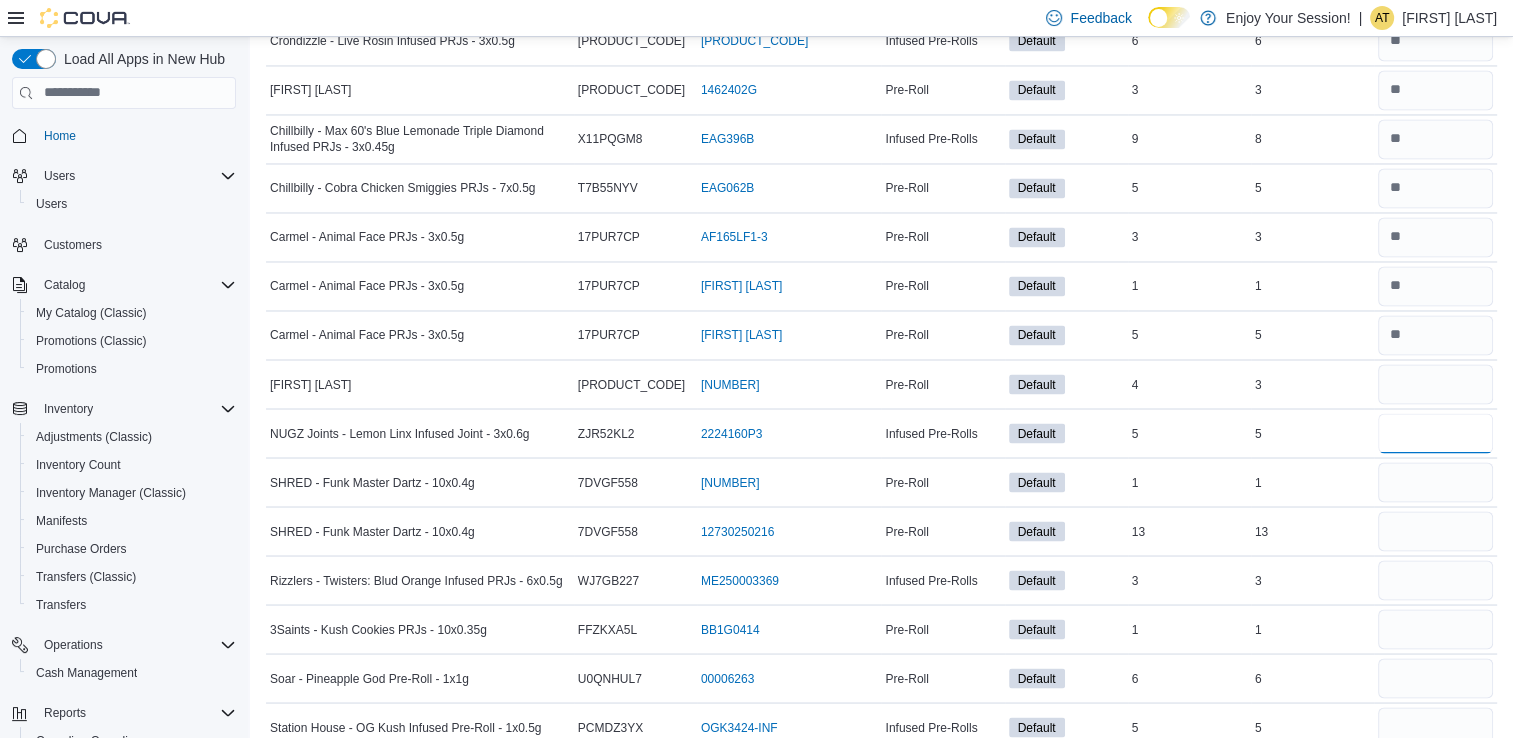 type 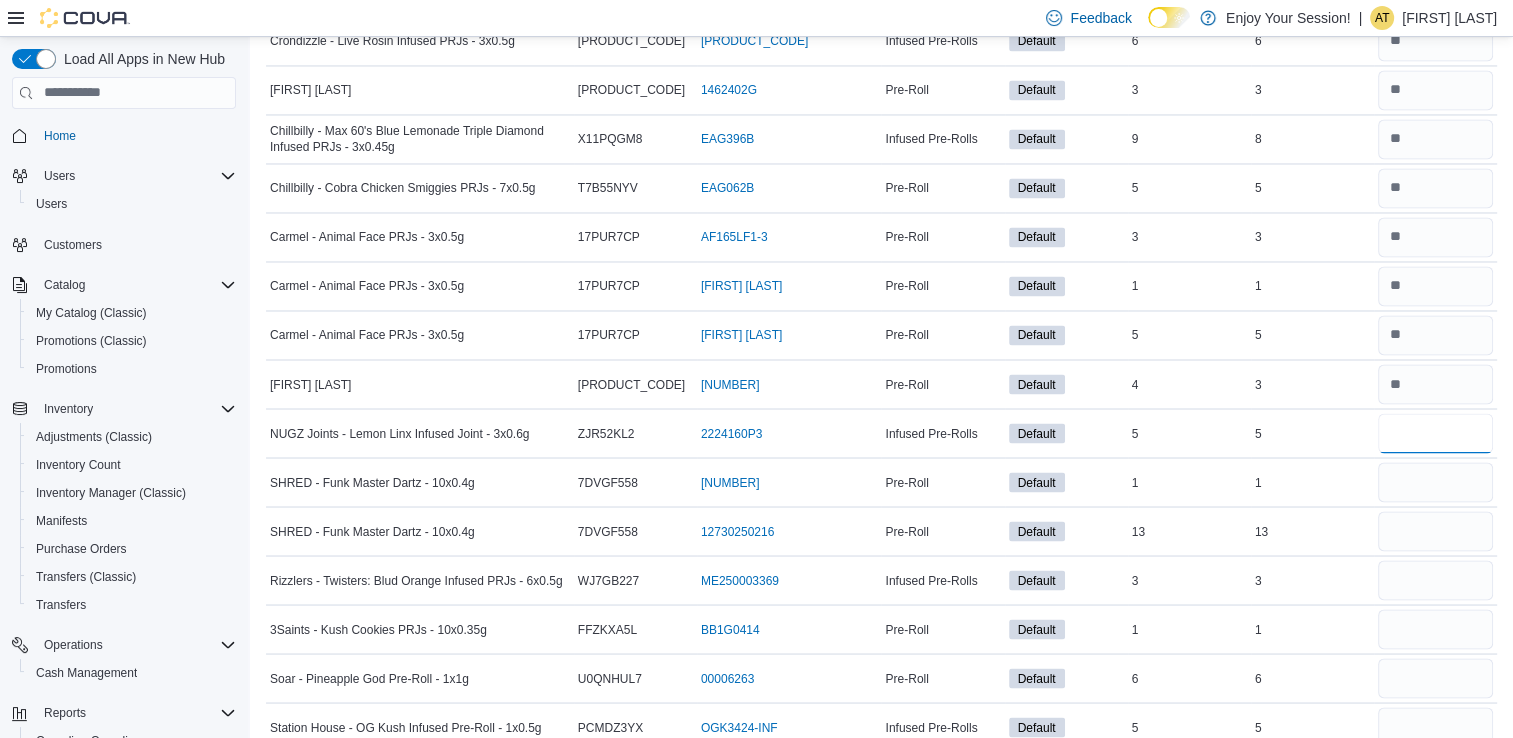 type on "*" 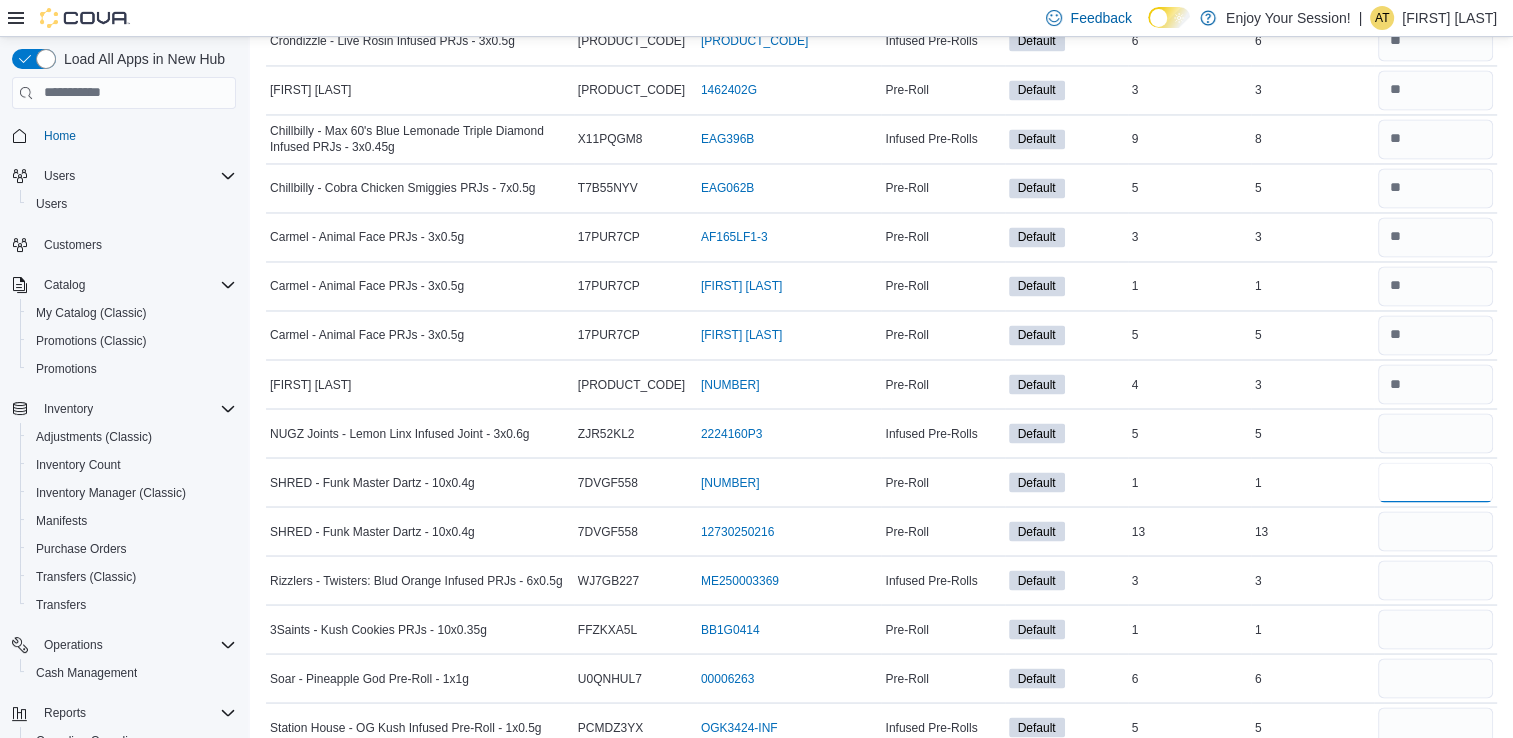 type 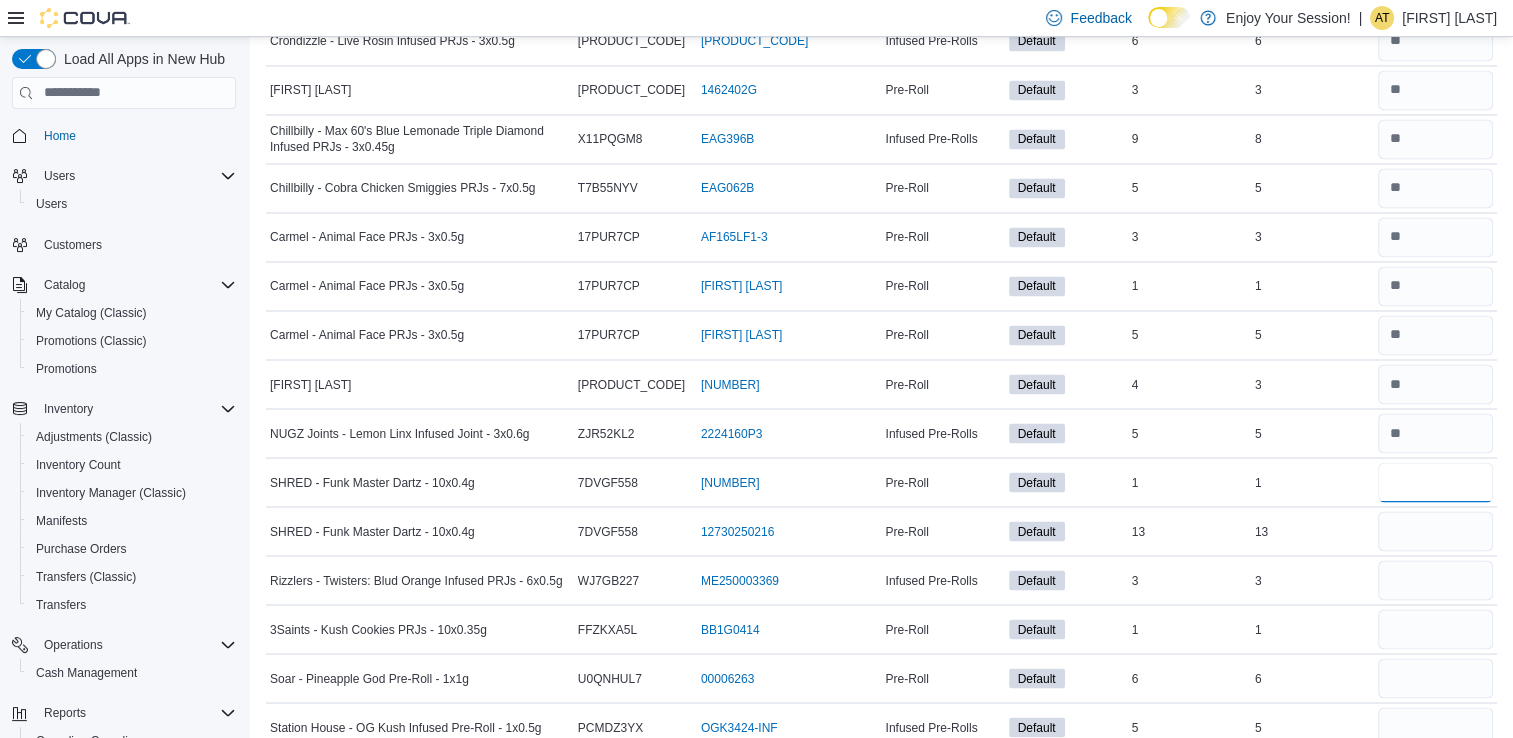 type on "*" 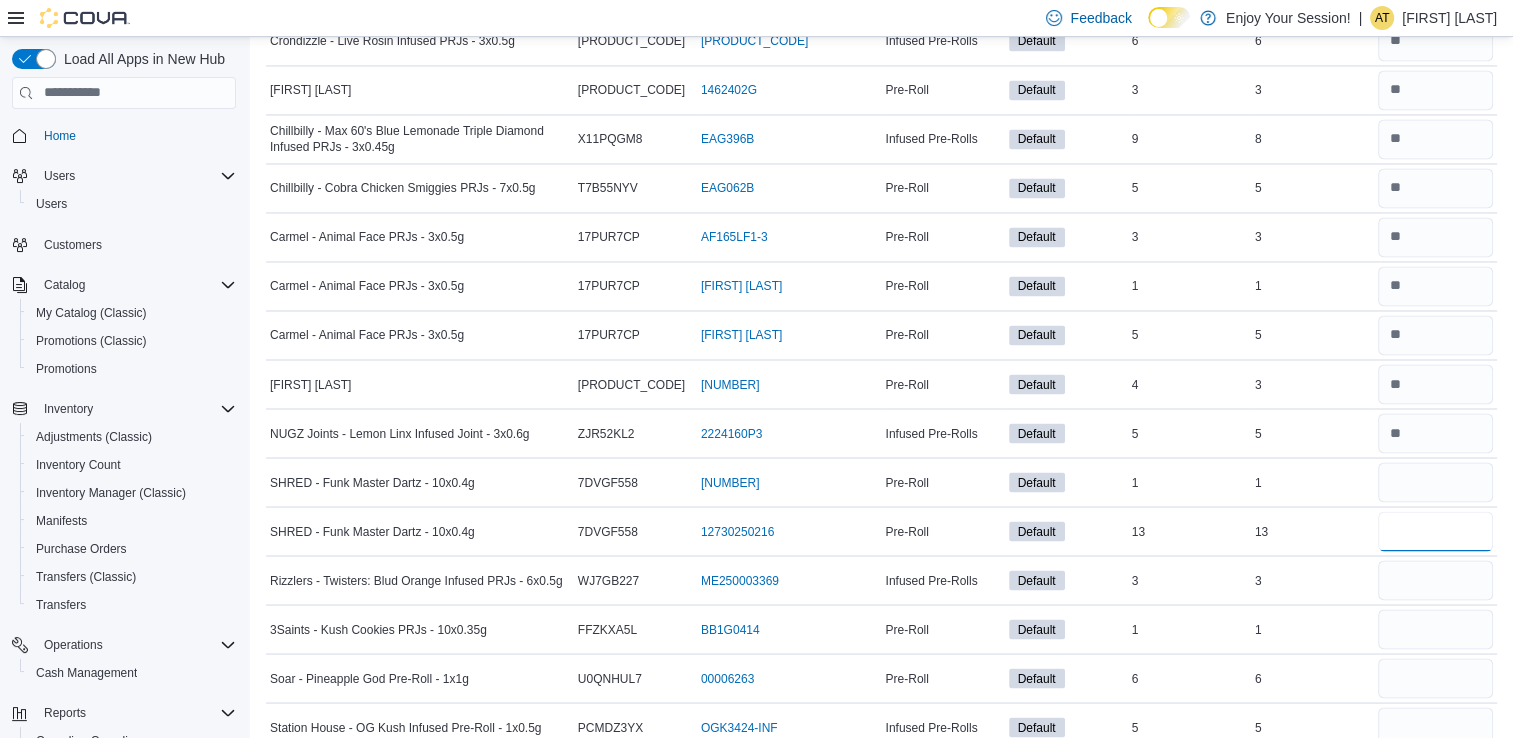 type 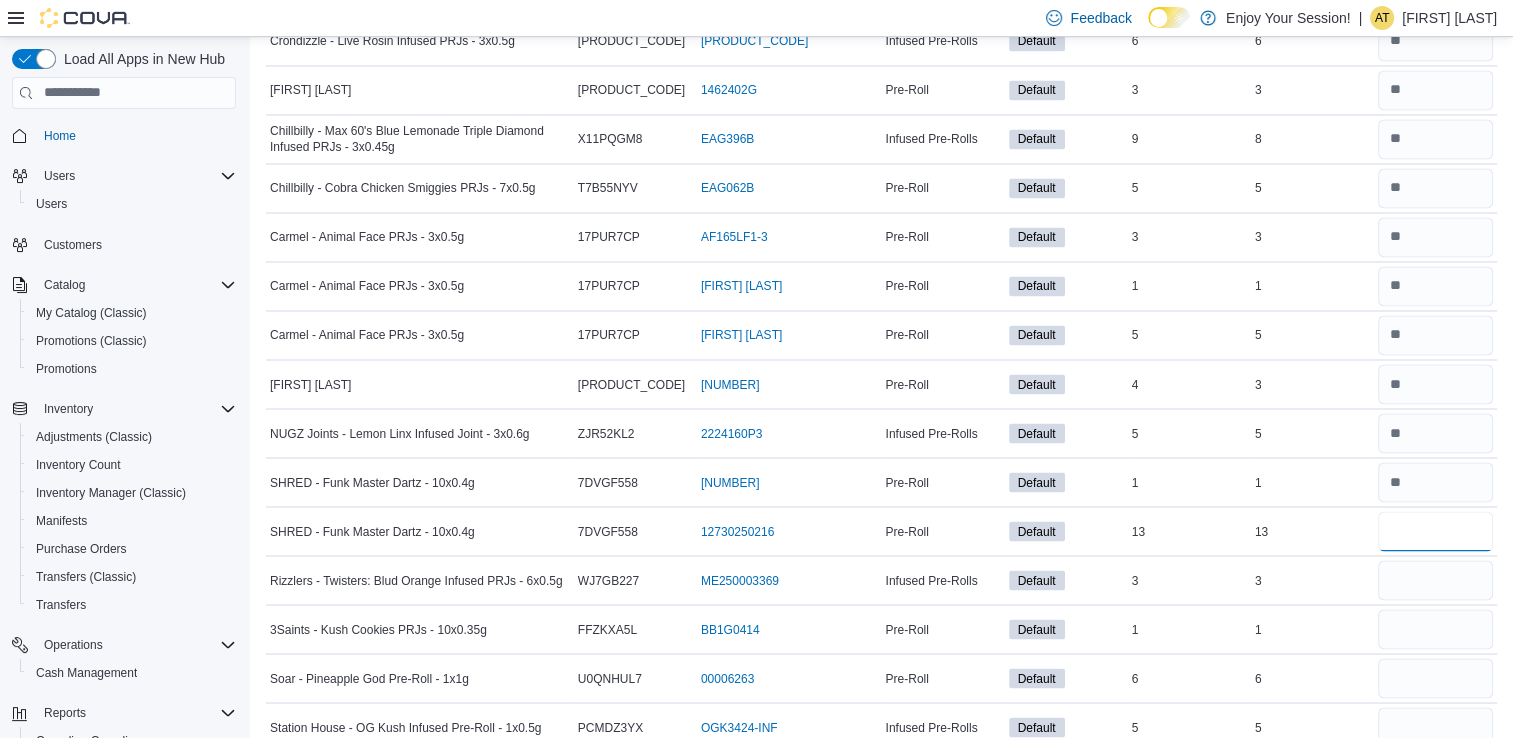 type on "**" 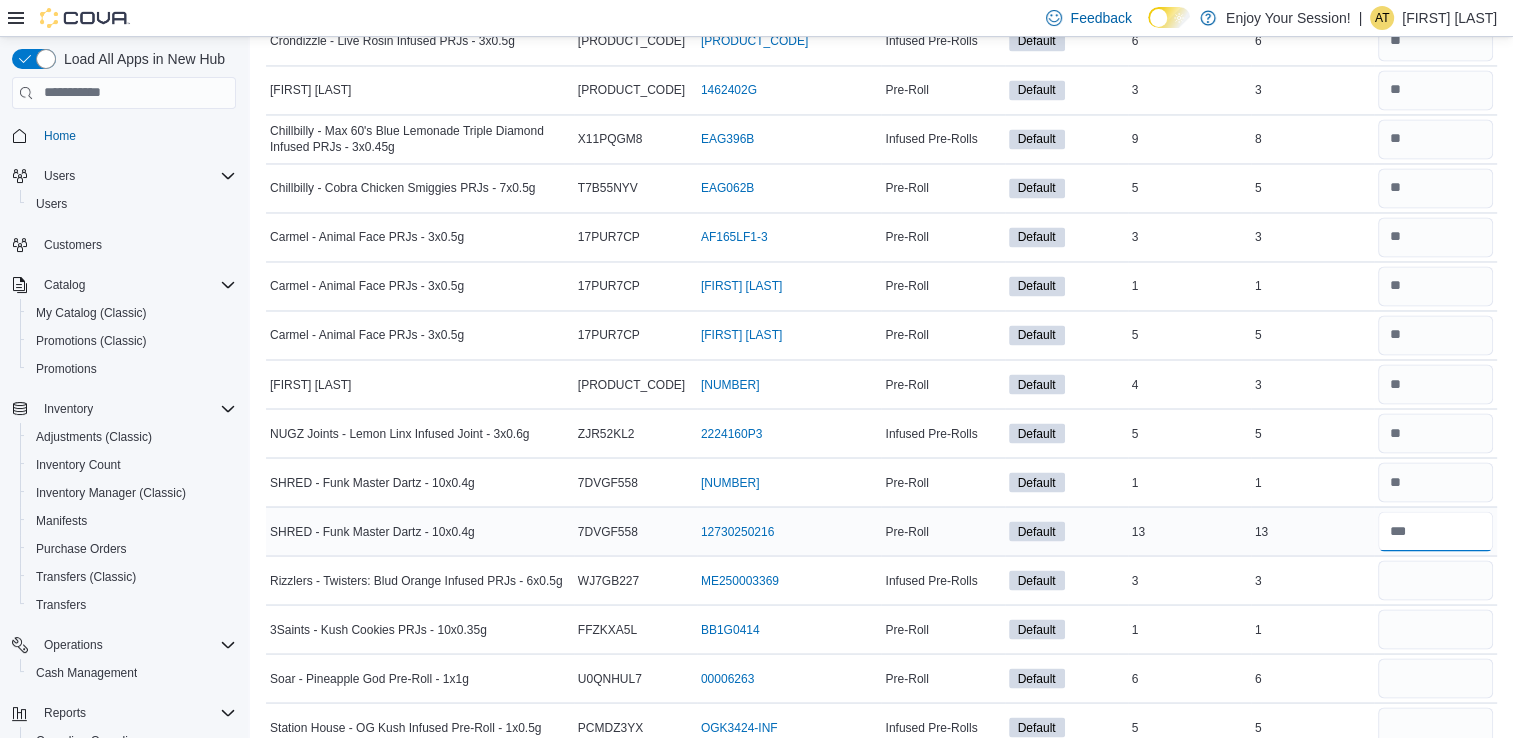 click at bounding box center (1435, 531) 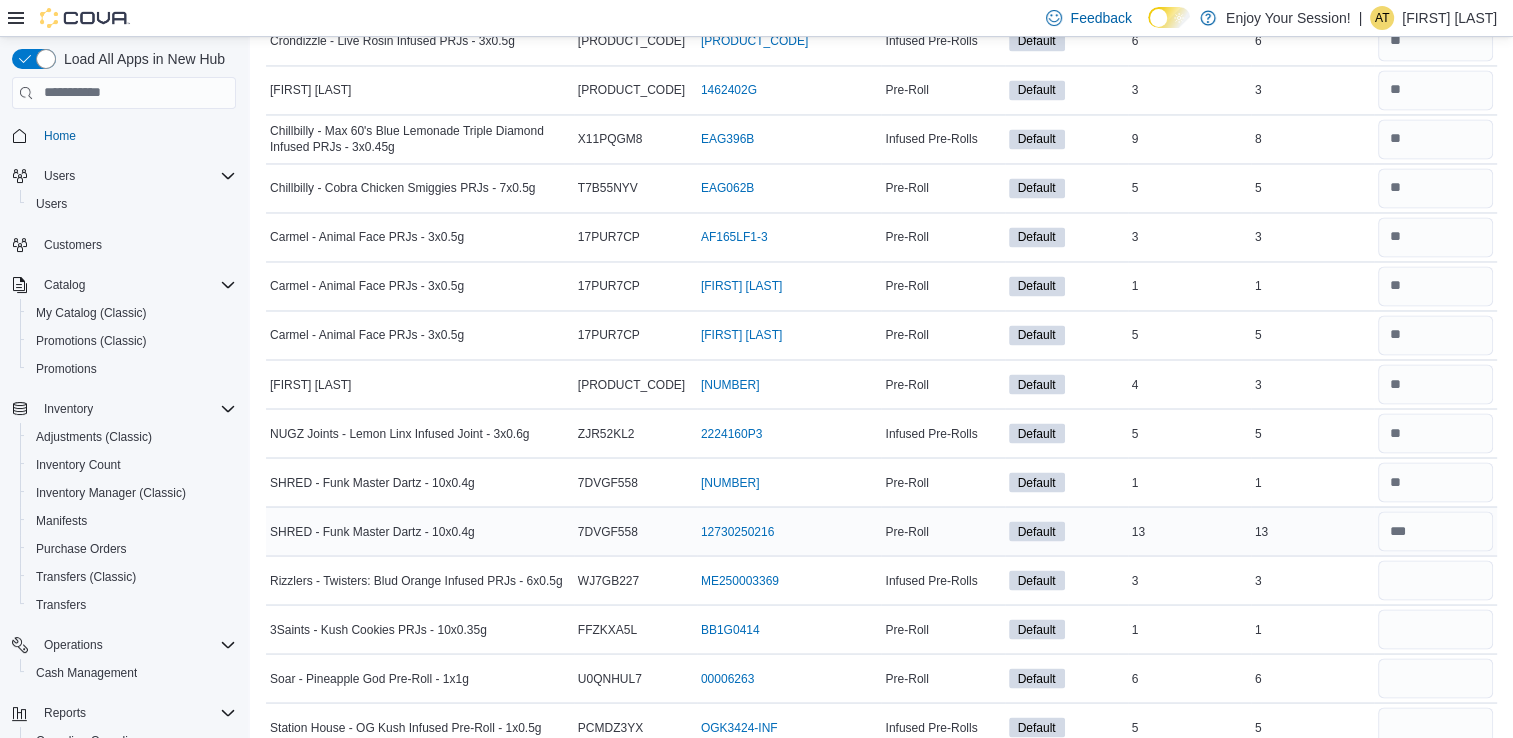 type 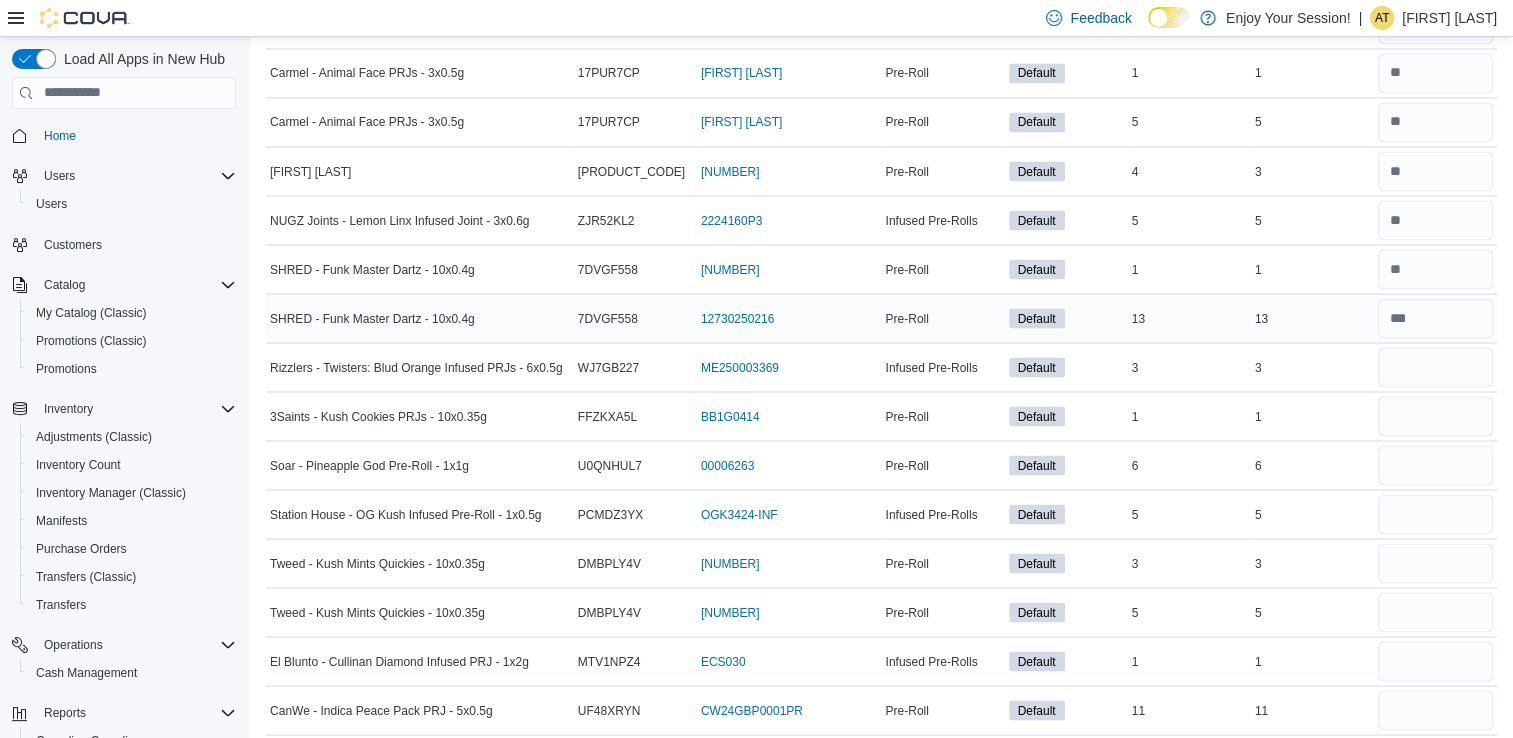 scroll, scrollTop: 3628, scrollLeft: 0, axis: vertical 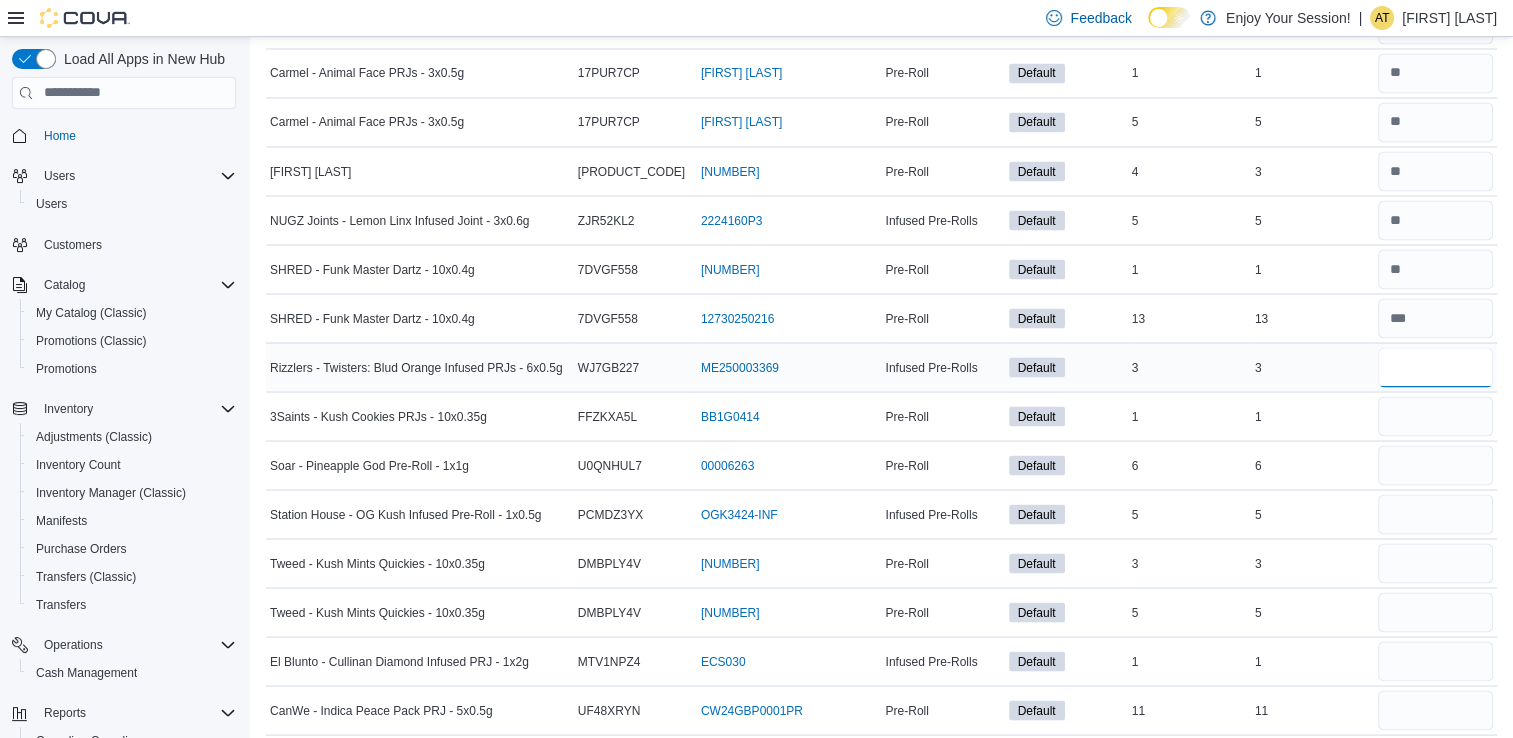 click at bounding box center (1435, 367) 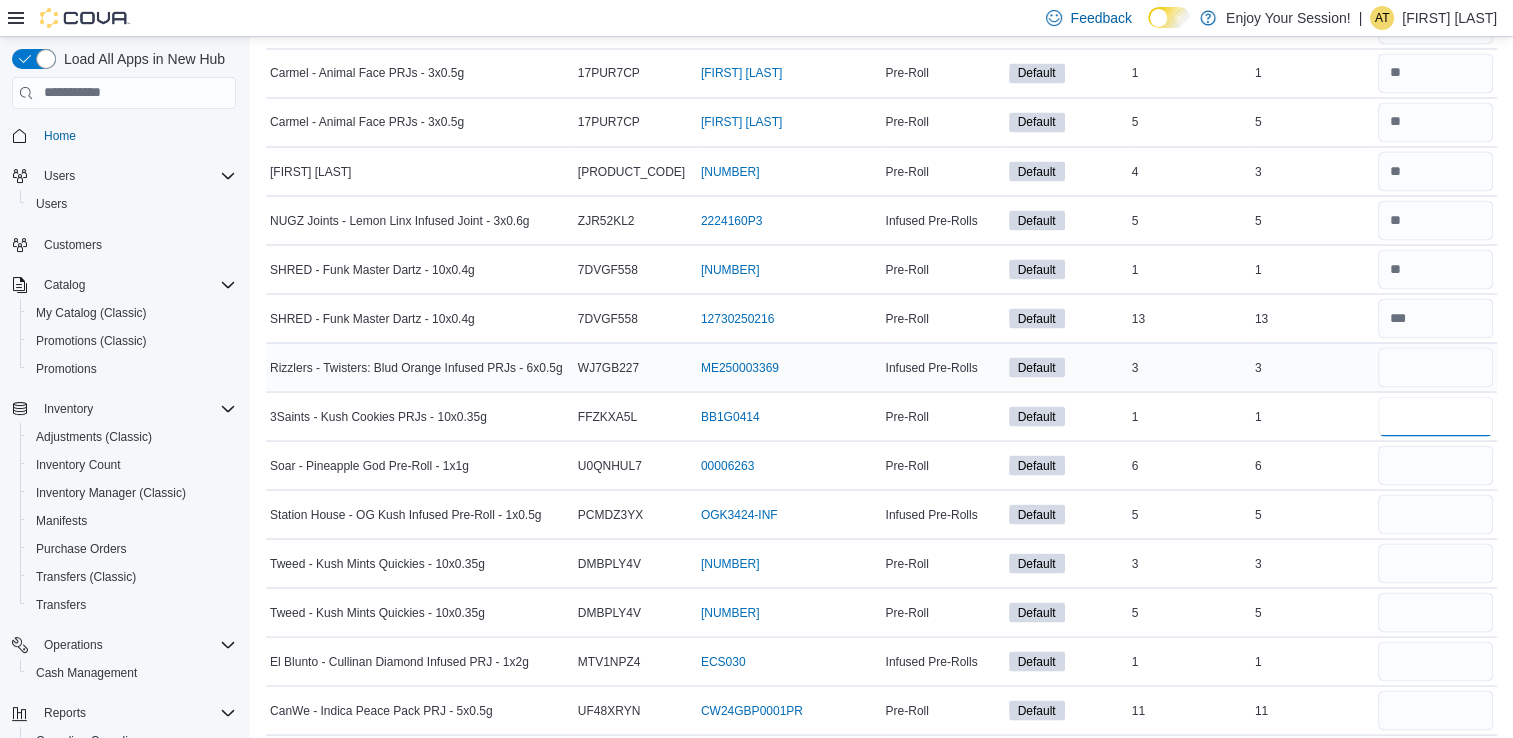type 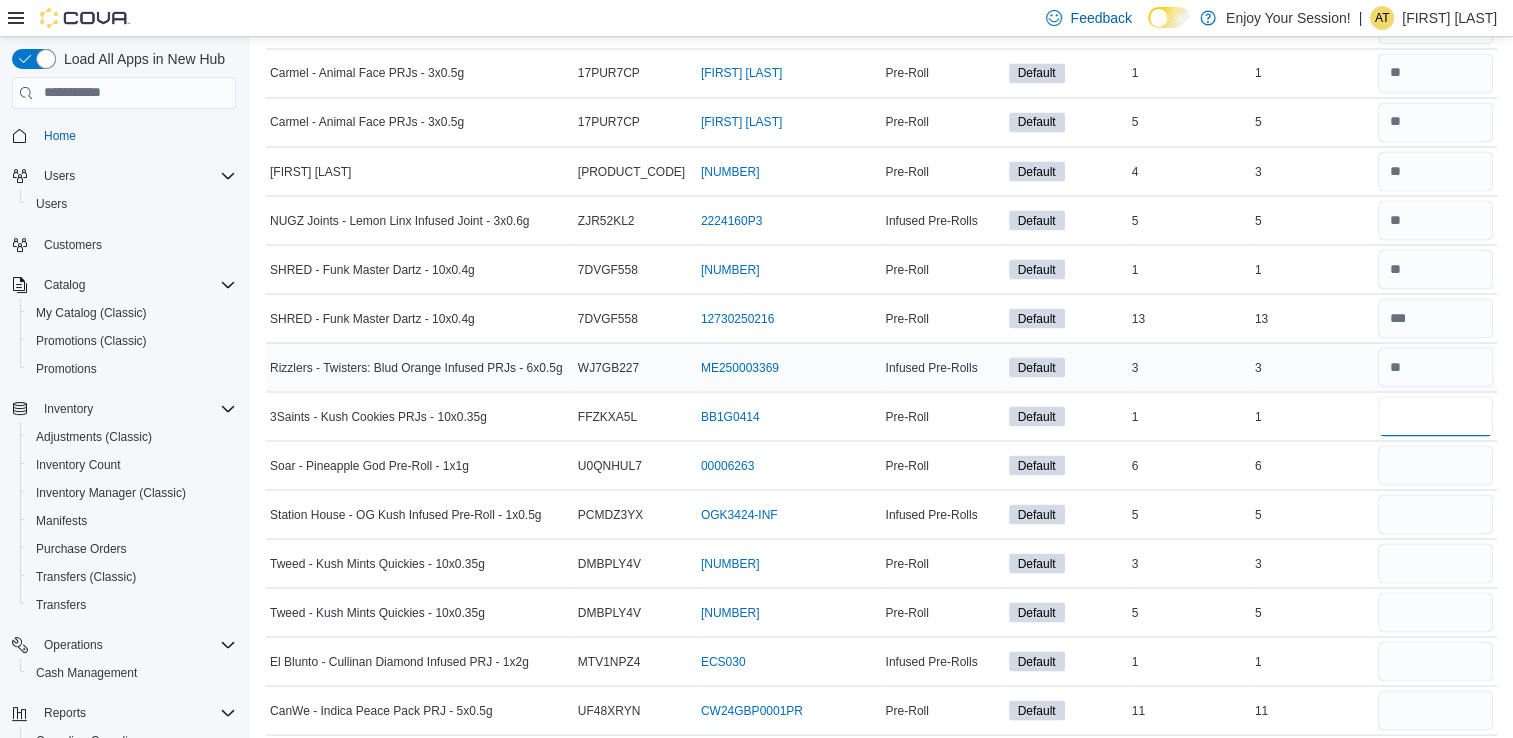 type on "*" 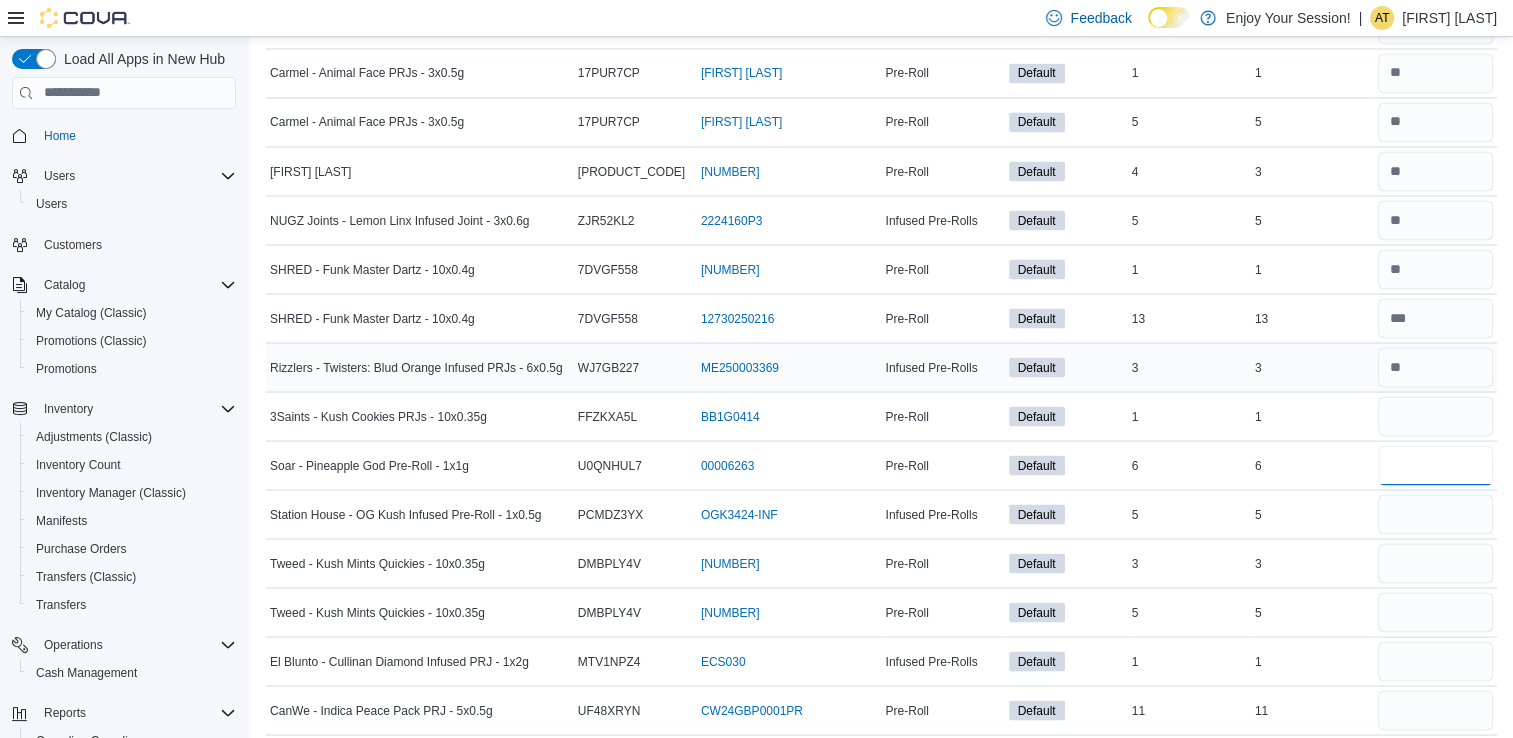 type 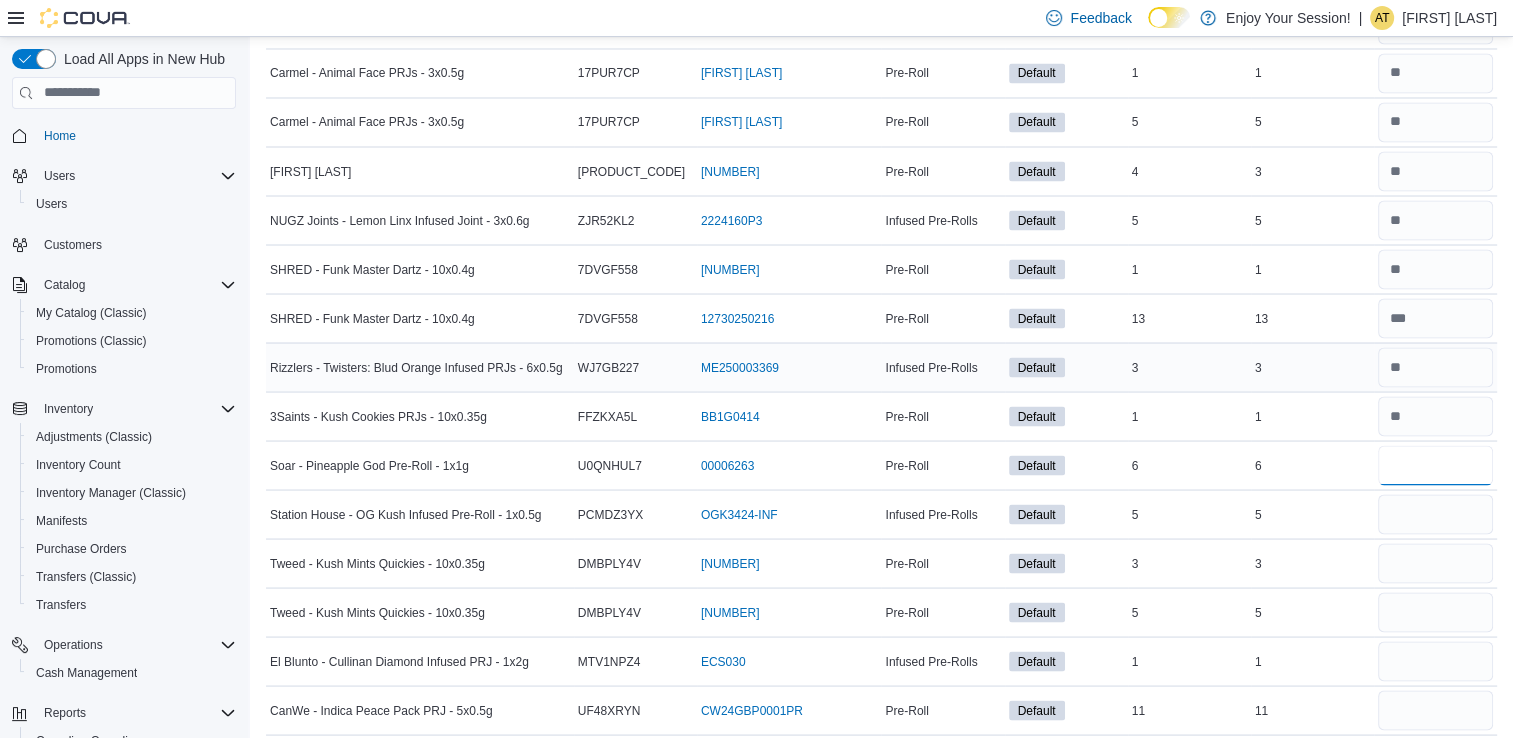 type on "*" 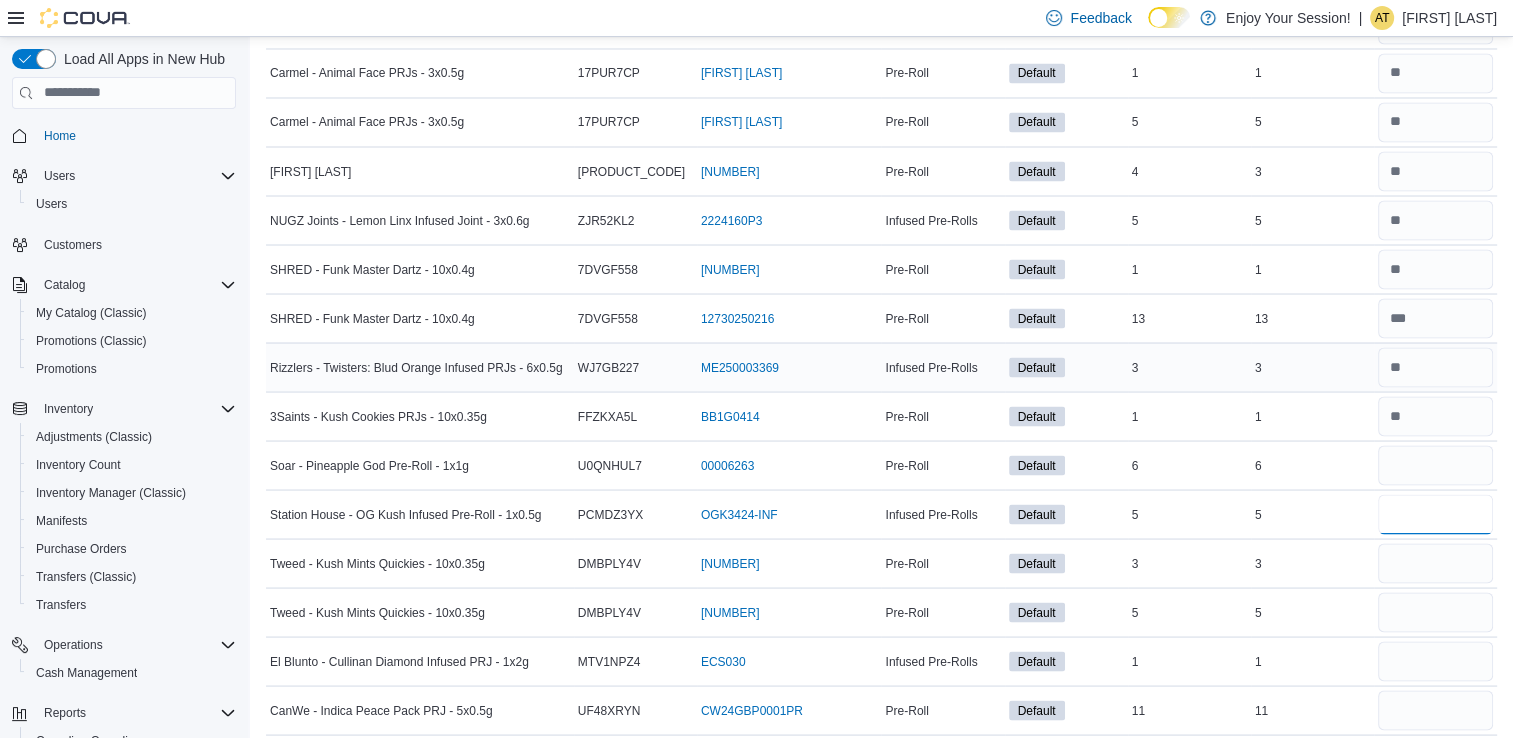 type 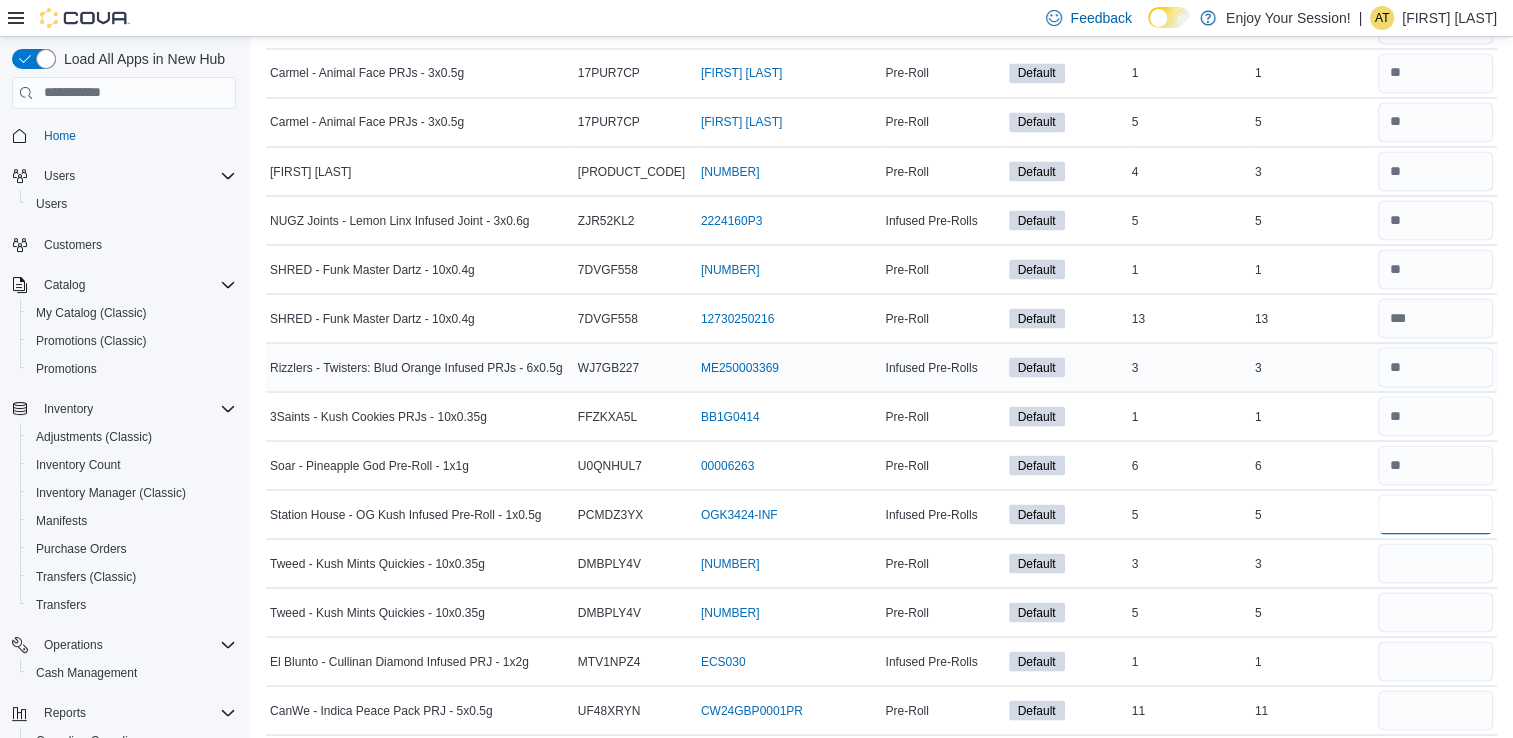 type on "*" 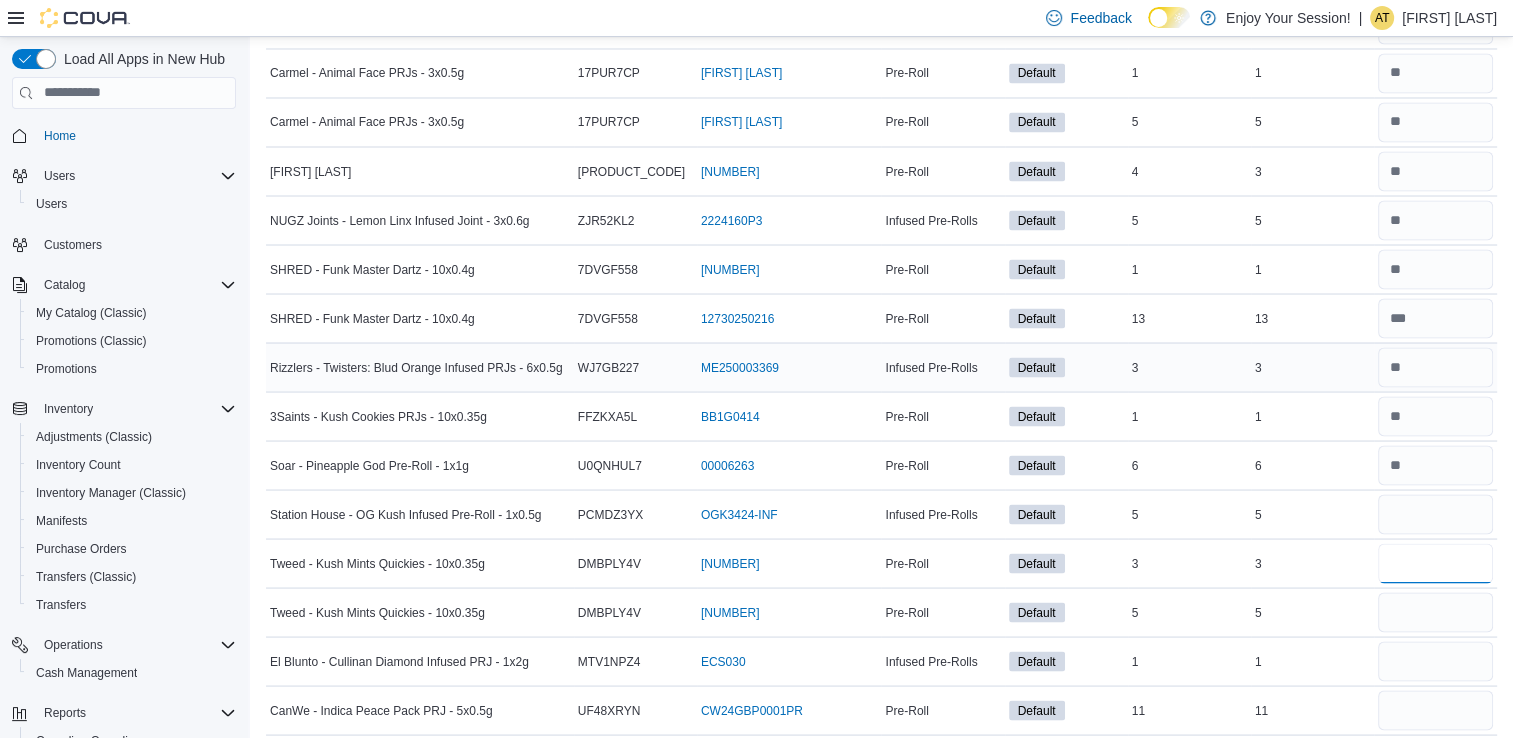type 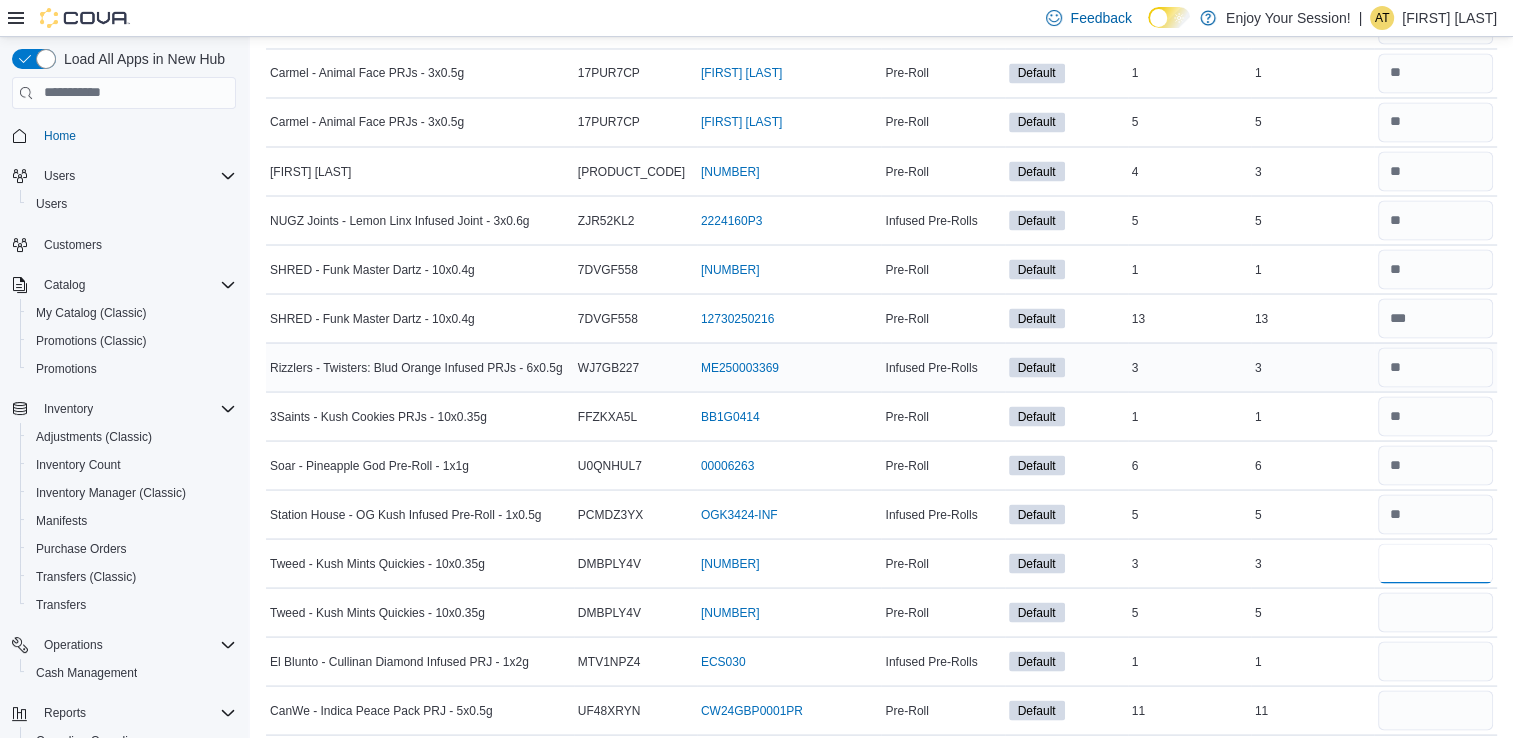 type on "*" 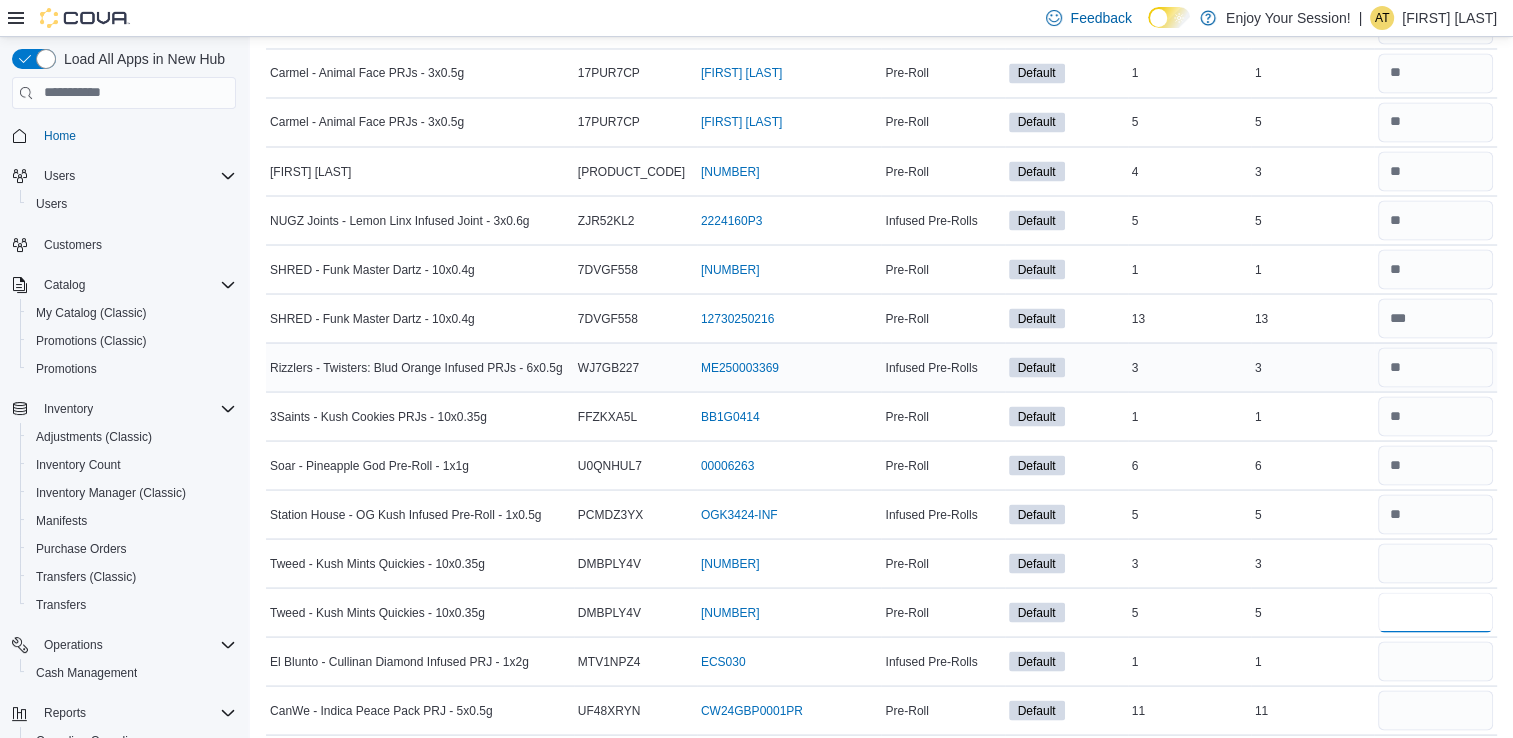 type 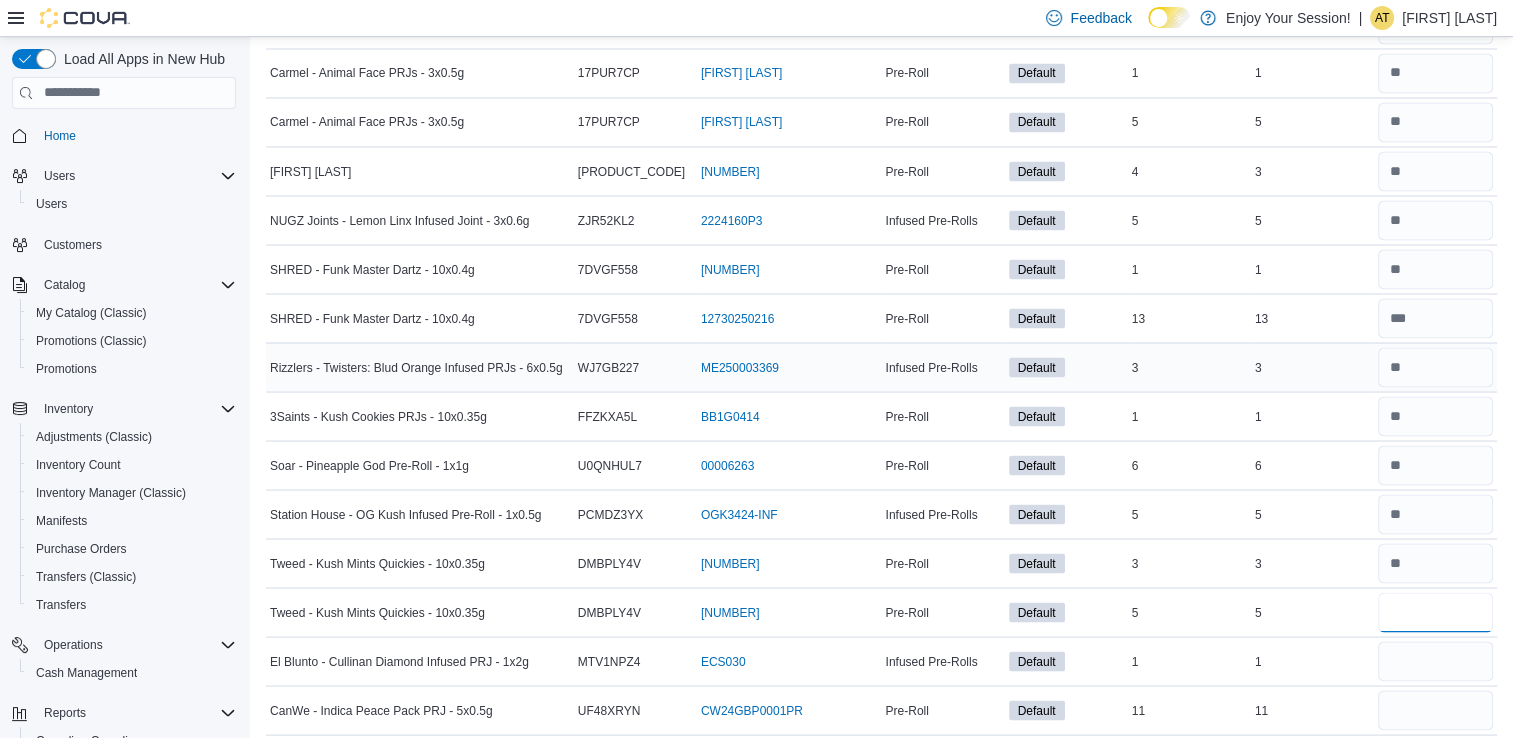 type on "*" 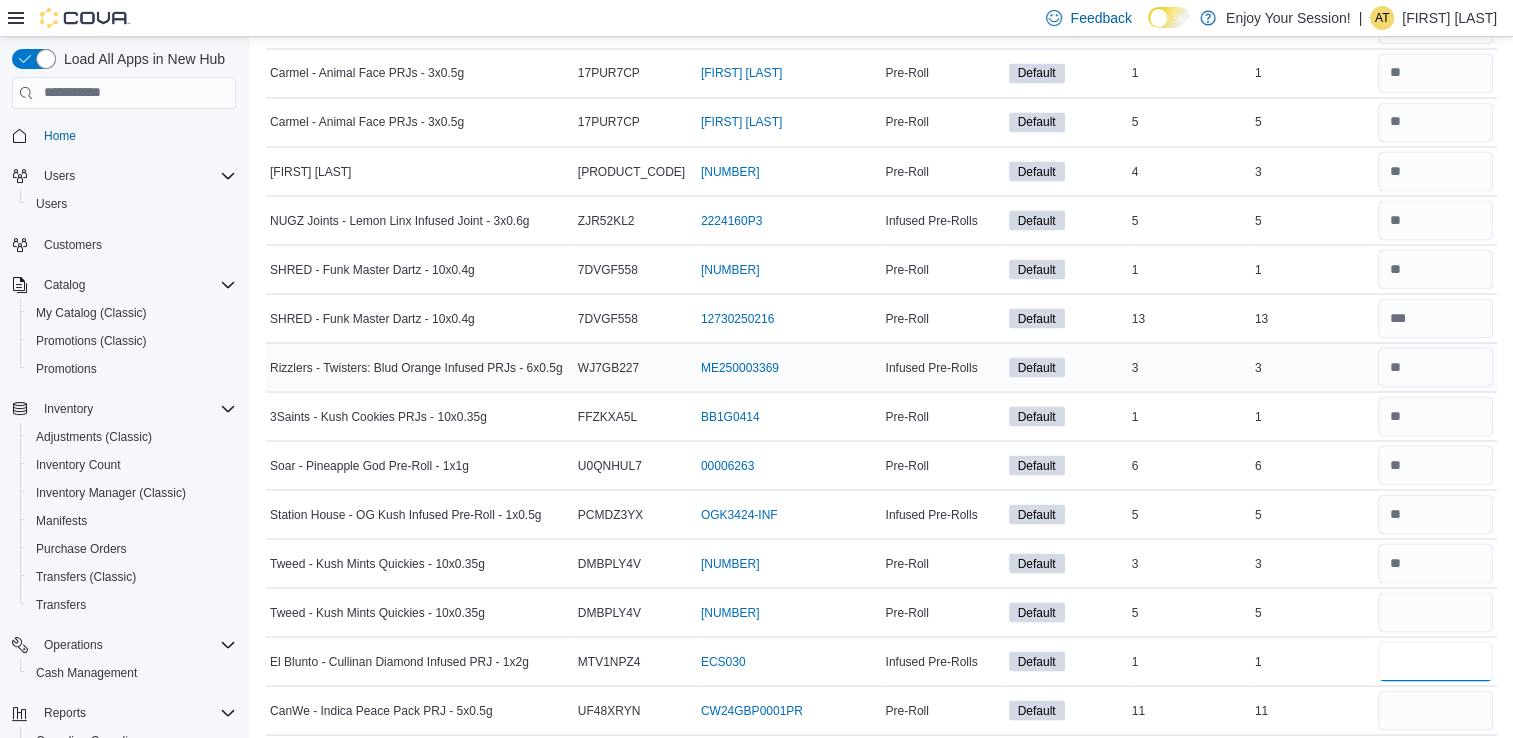type 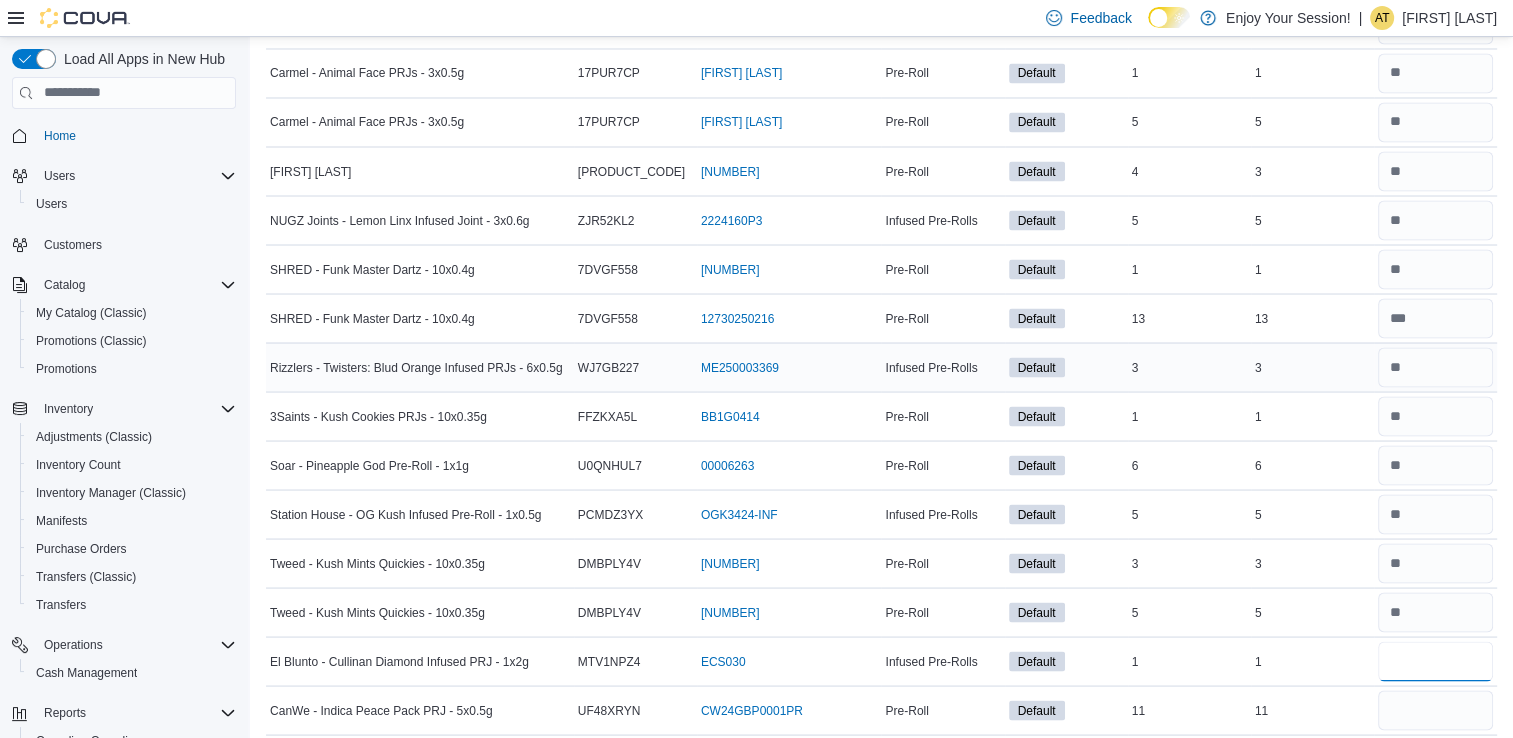 type on "*" 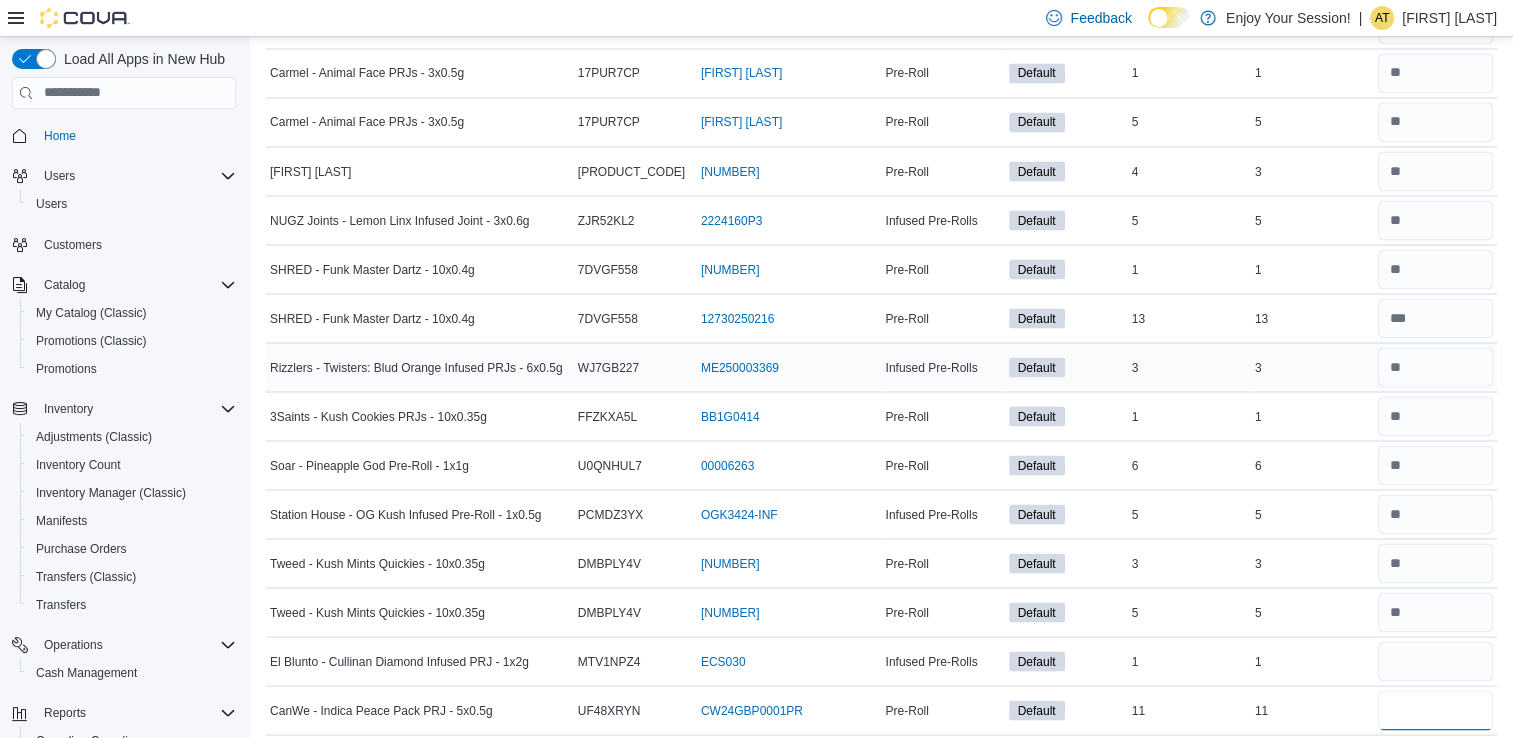 type 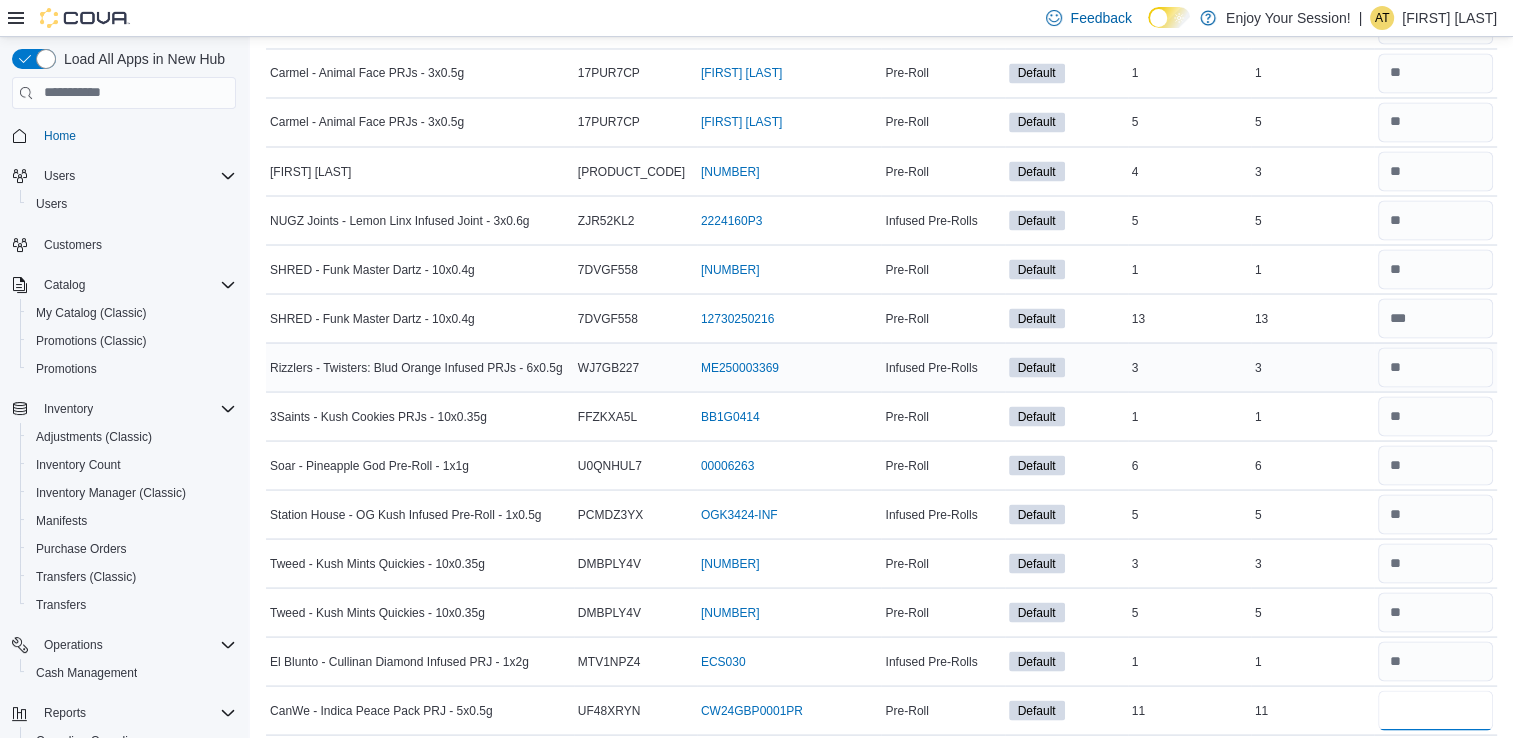 type on "**" 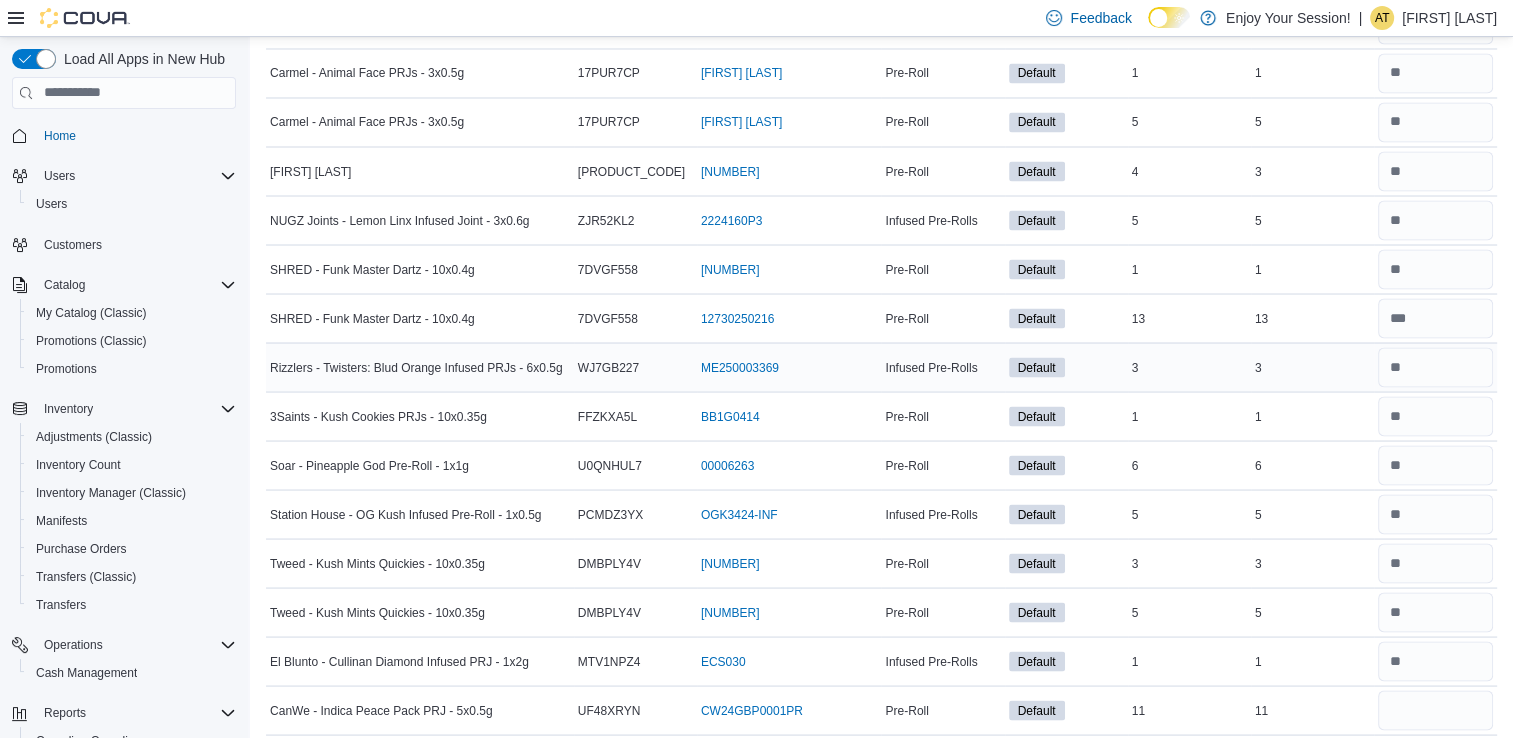 type 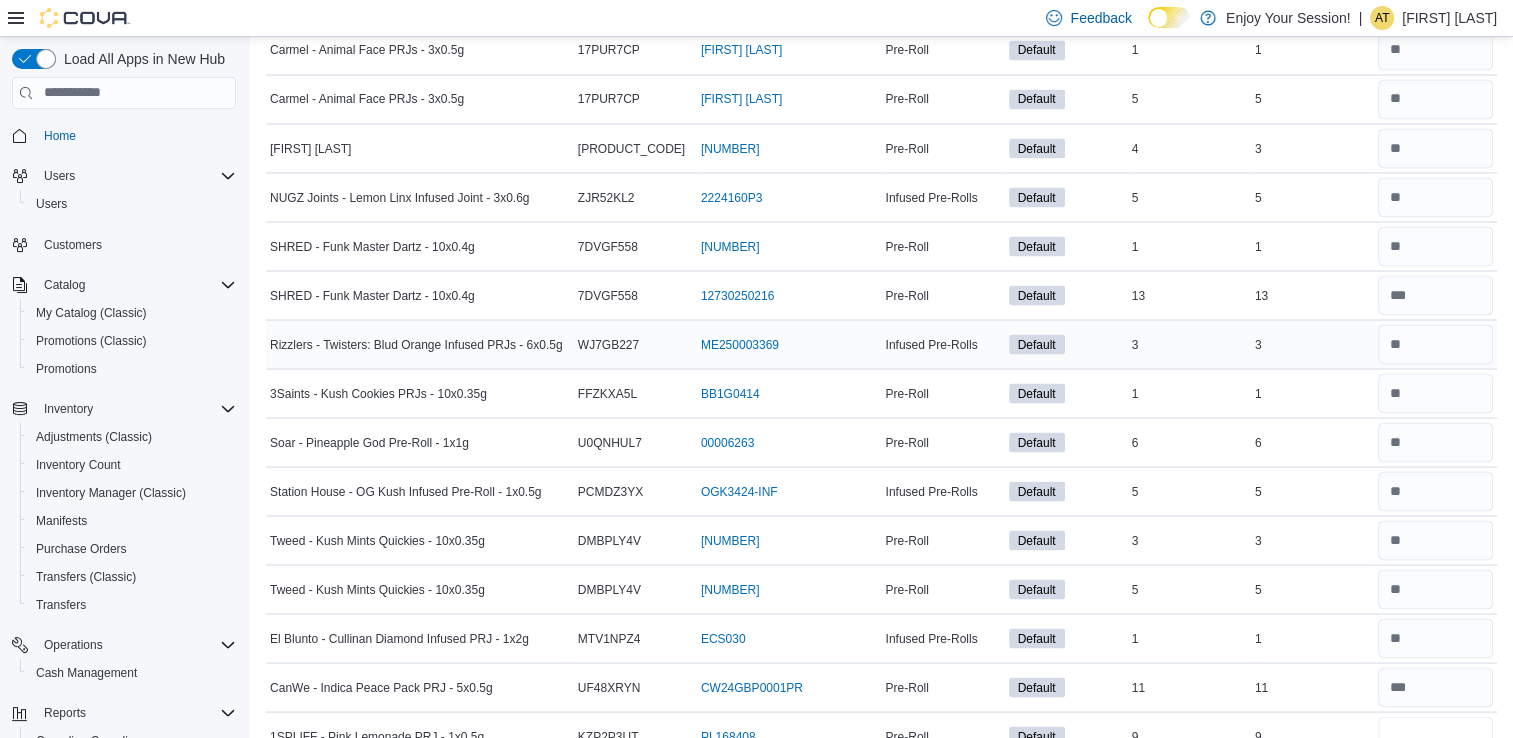type on "*" 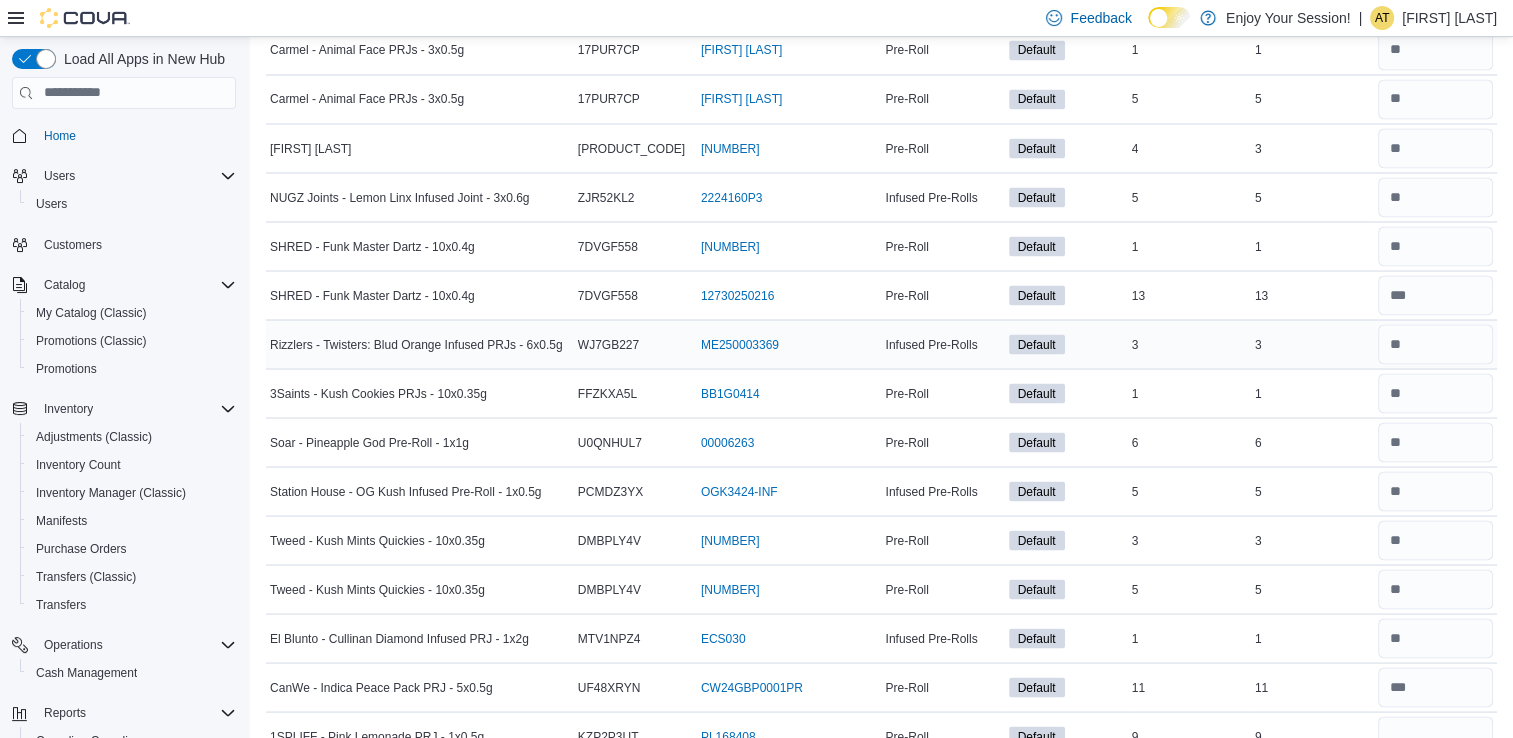 type 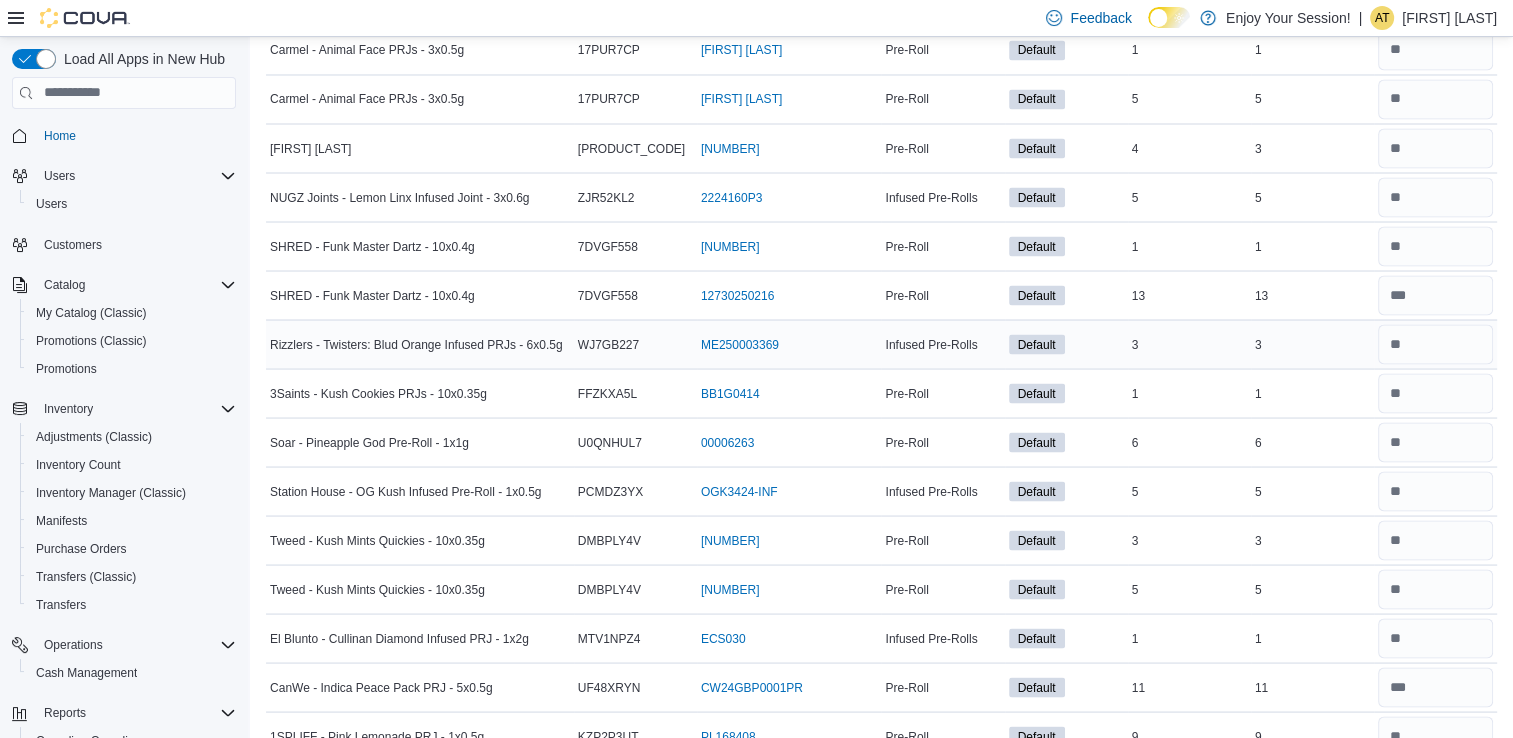 scroll, scrollTop: 4049, scrollLeft: 0, axis: vertical 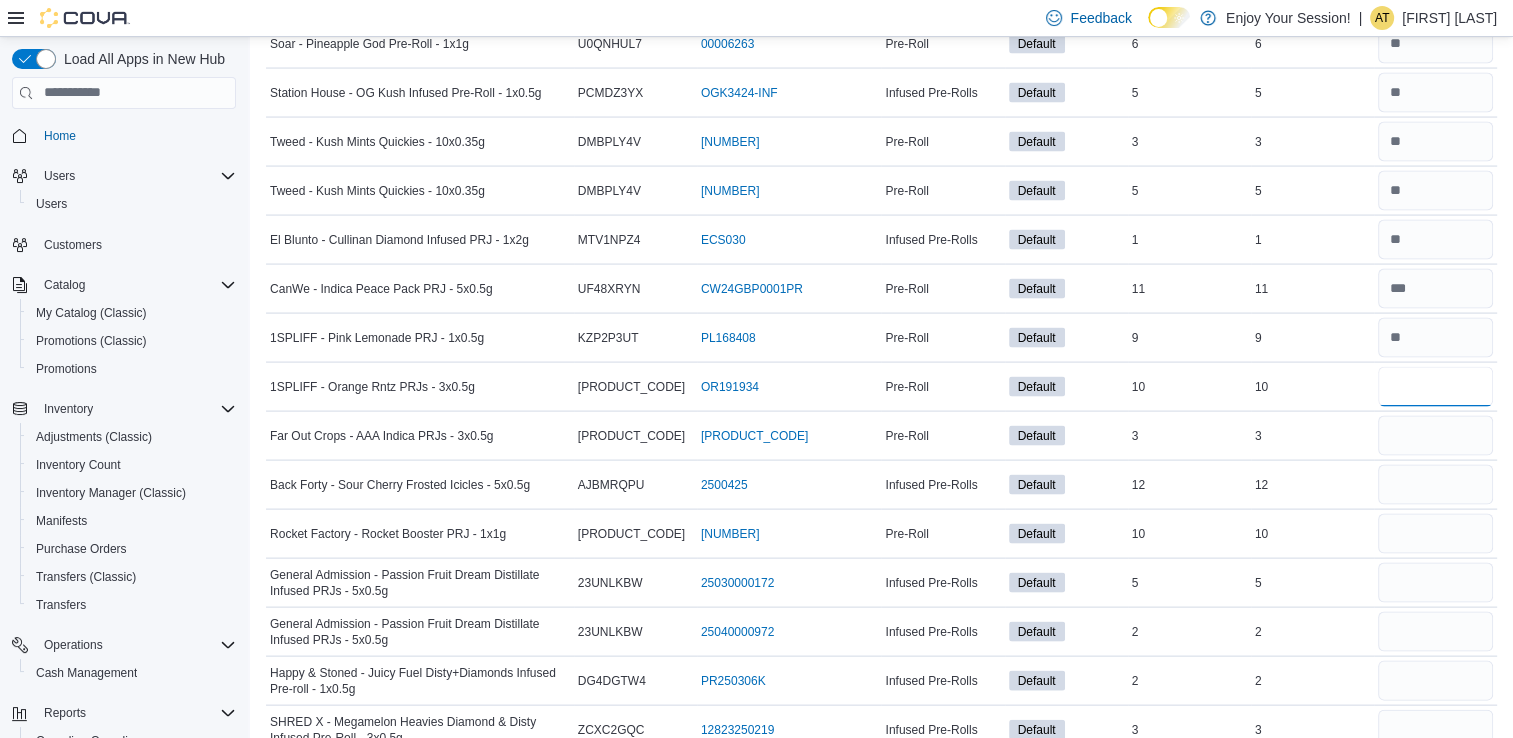 type on "**" 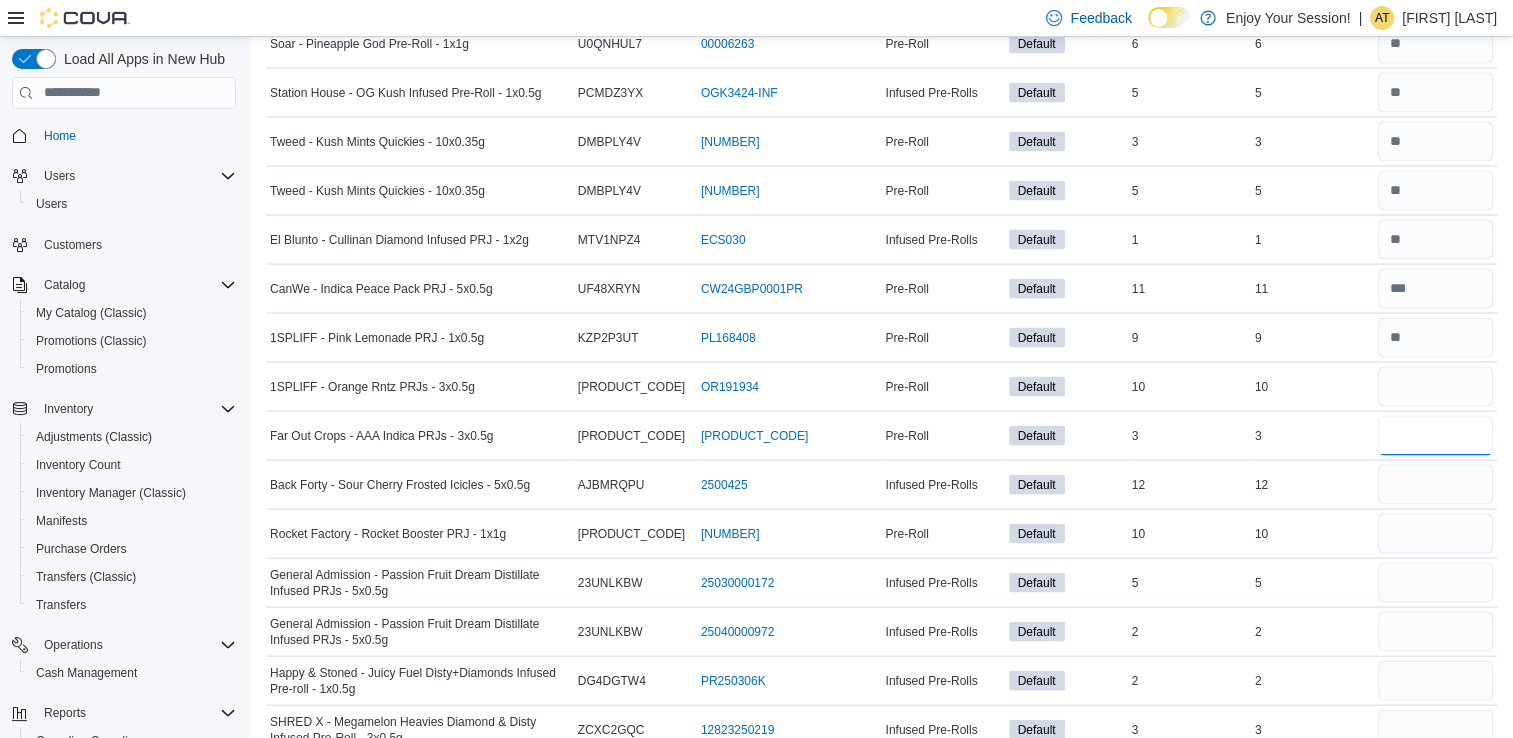 type 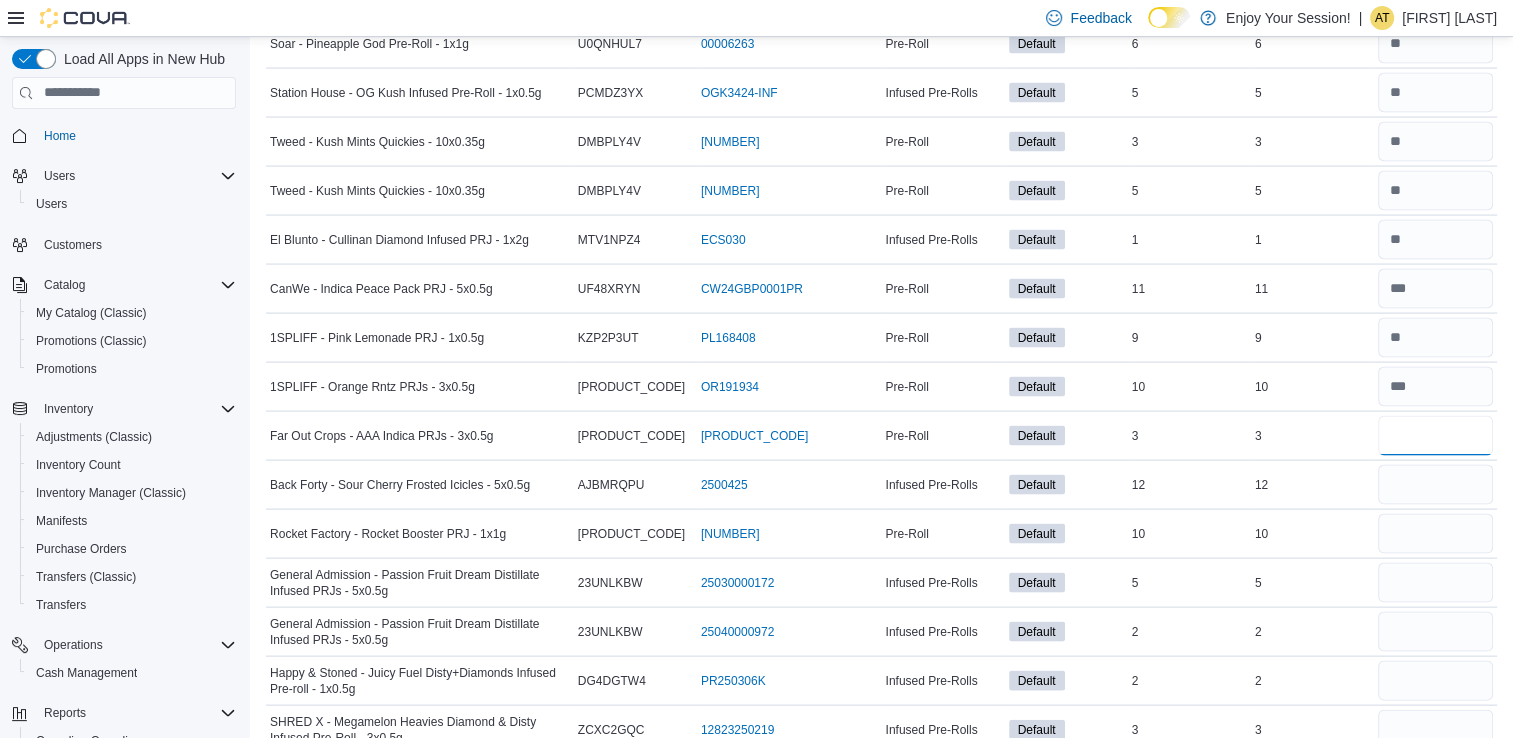 type on "*" 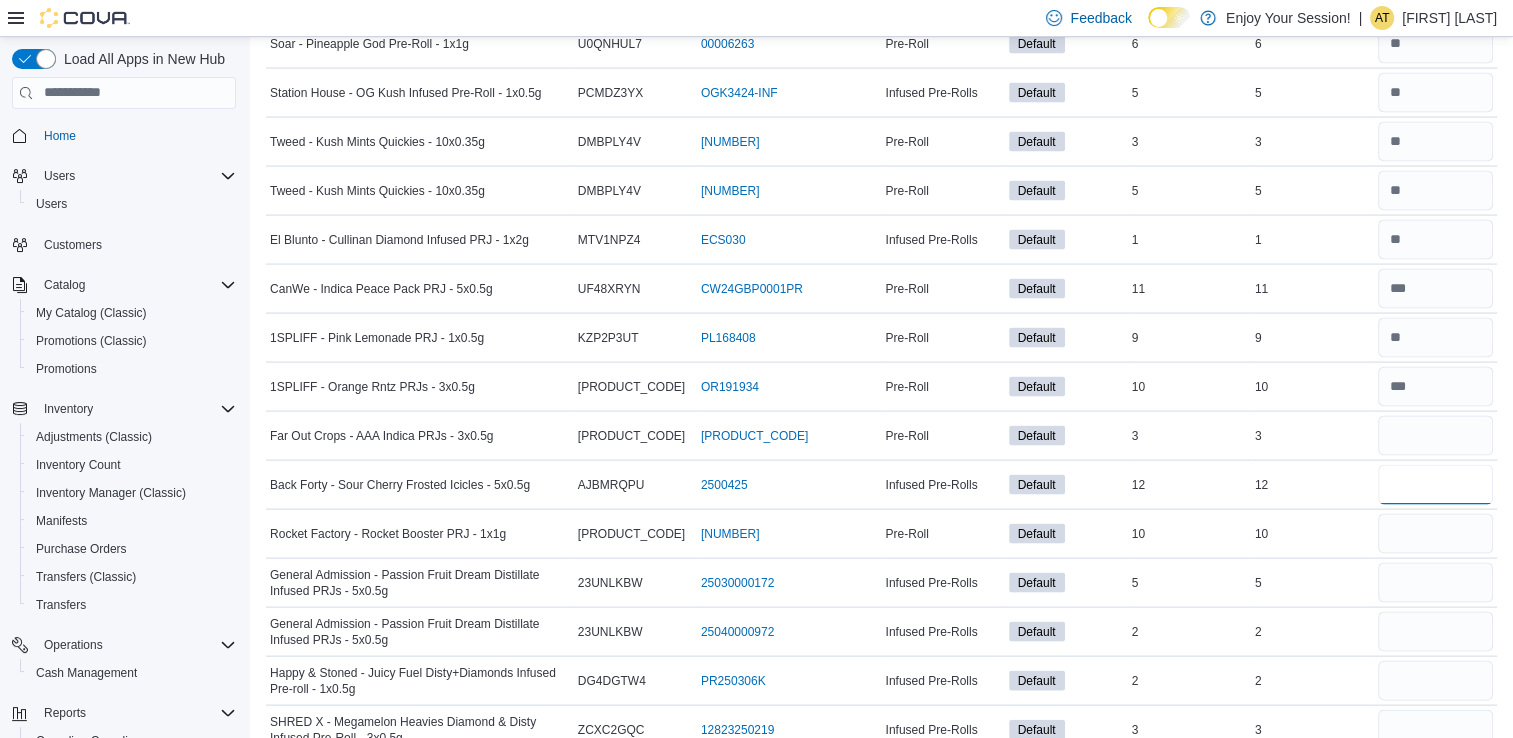 type 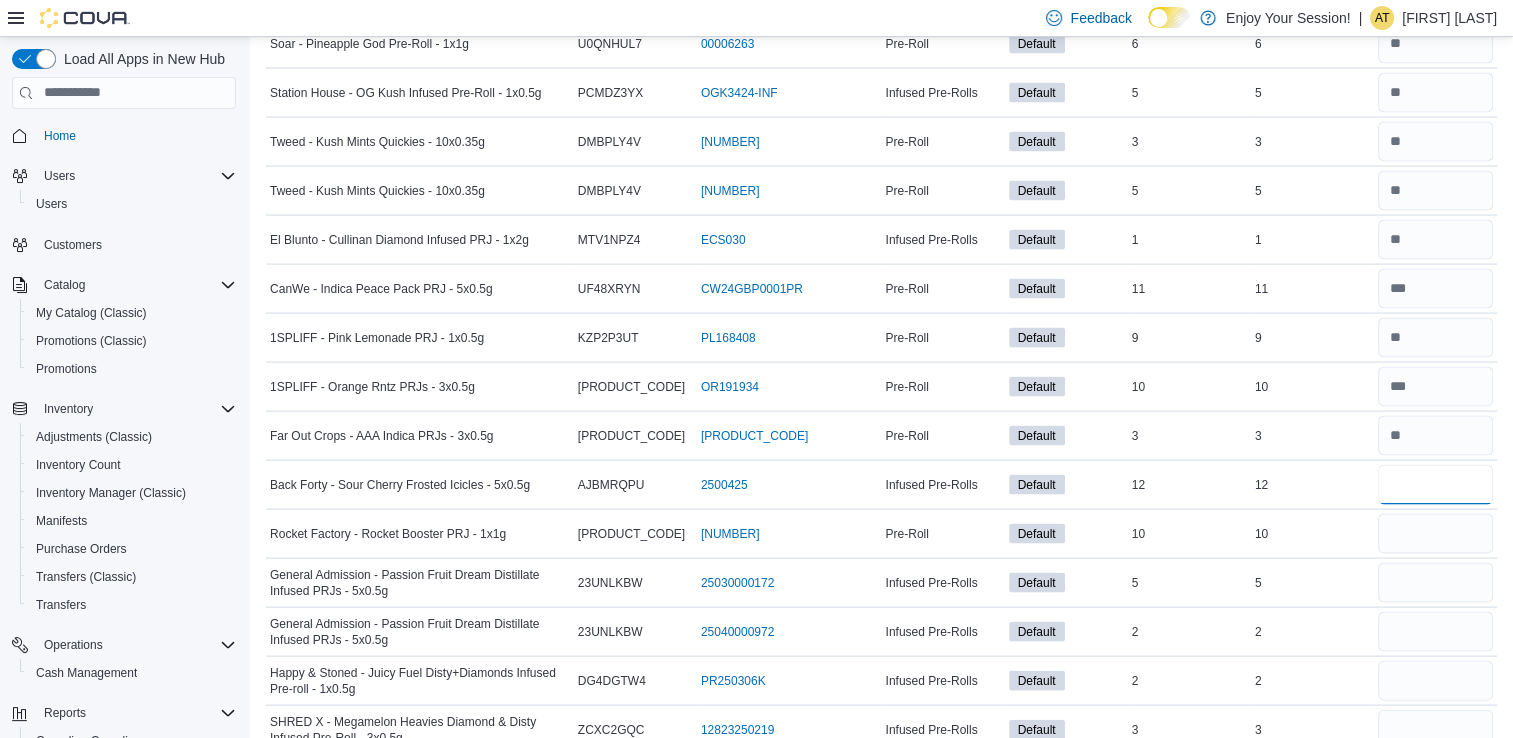 type on "**" 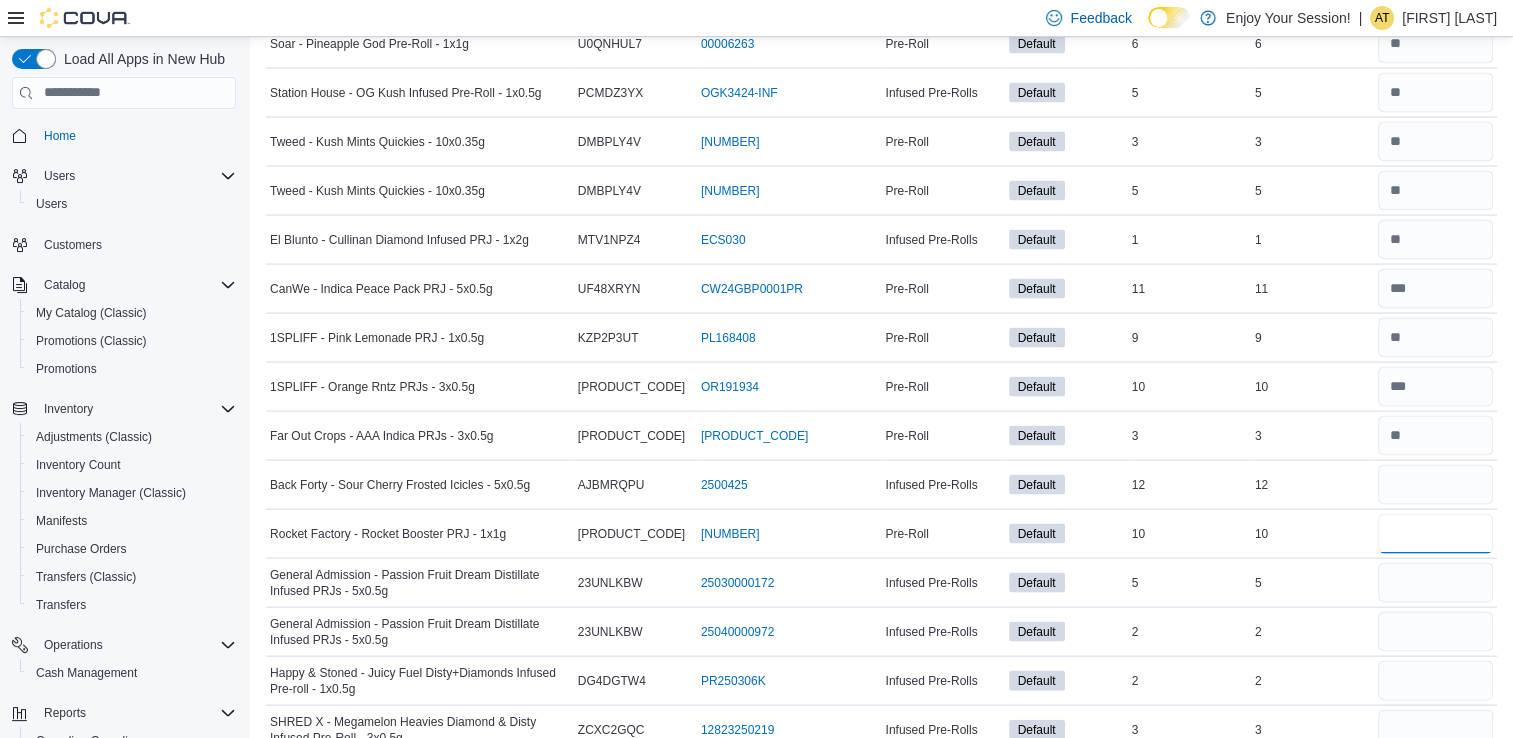 type 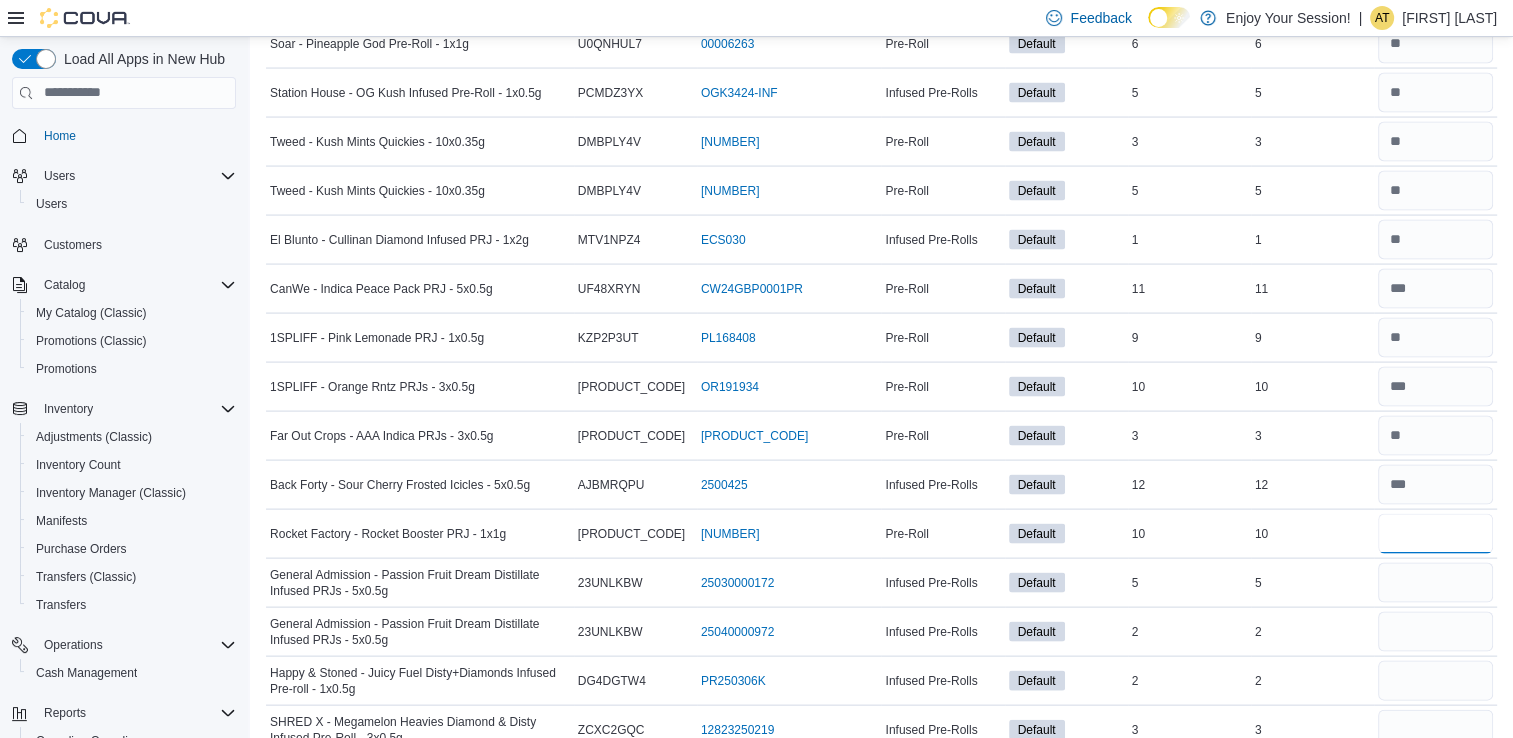 type on "**" 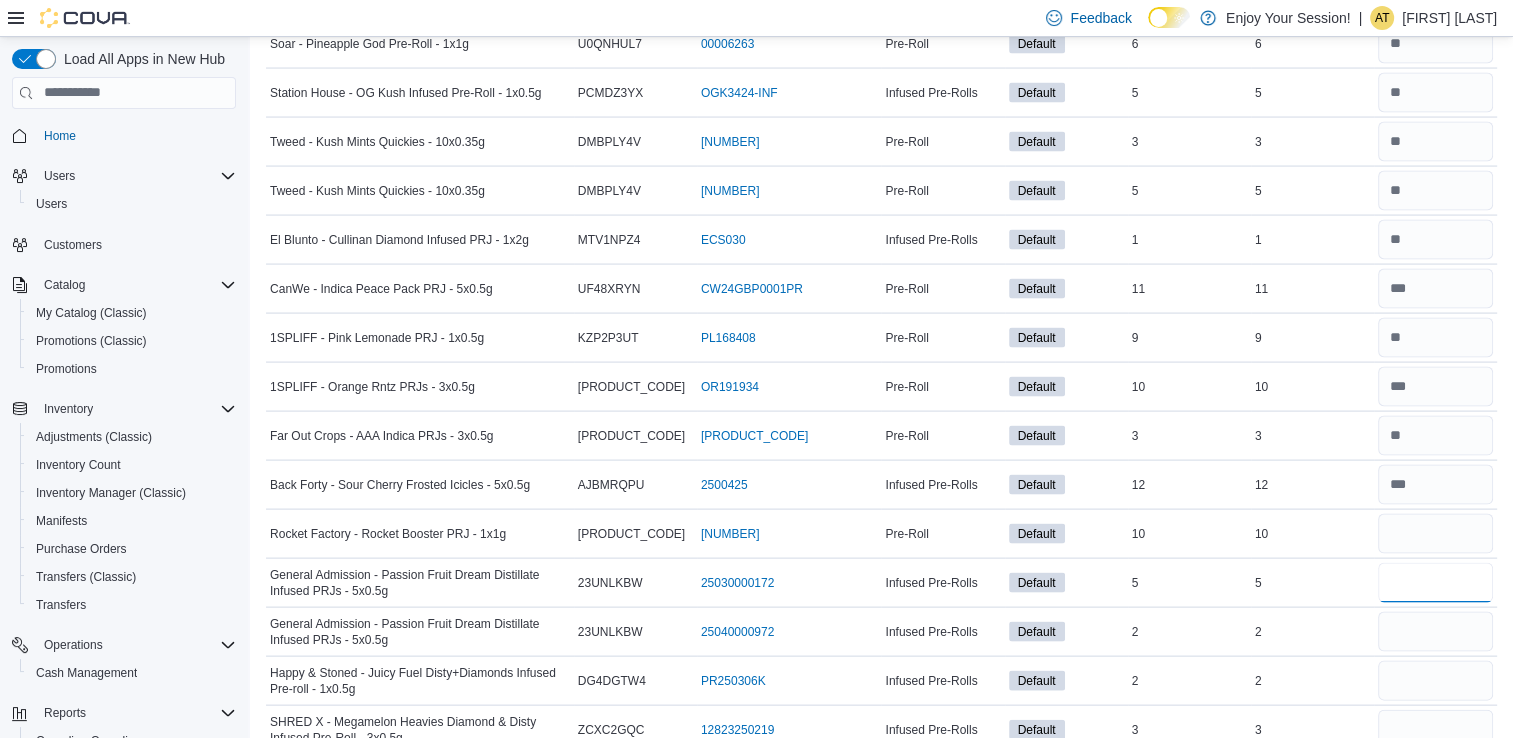 type 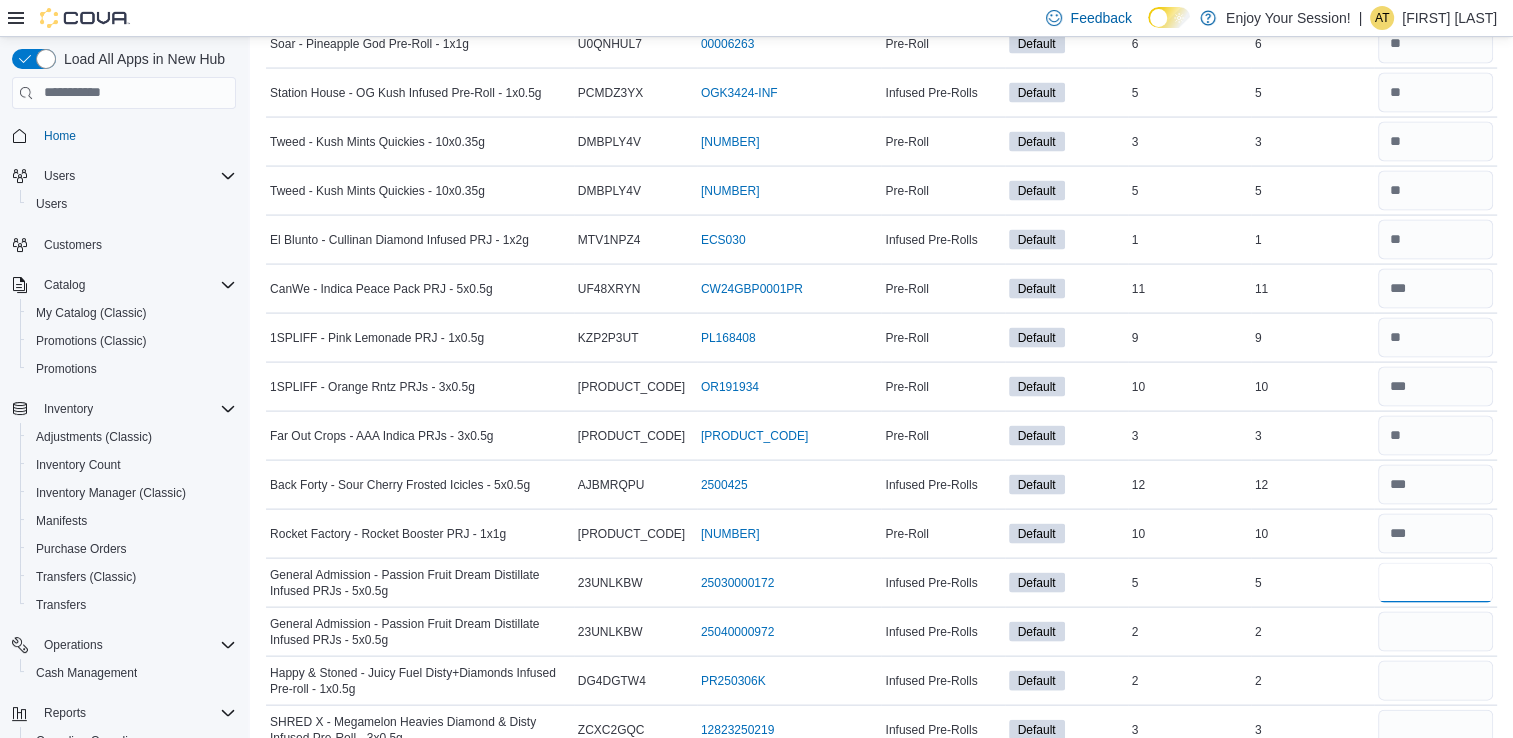 type on "*" 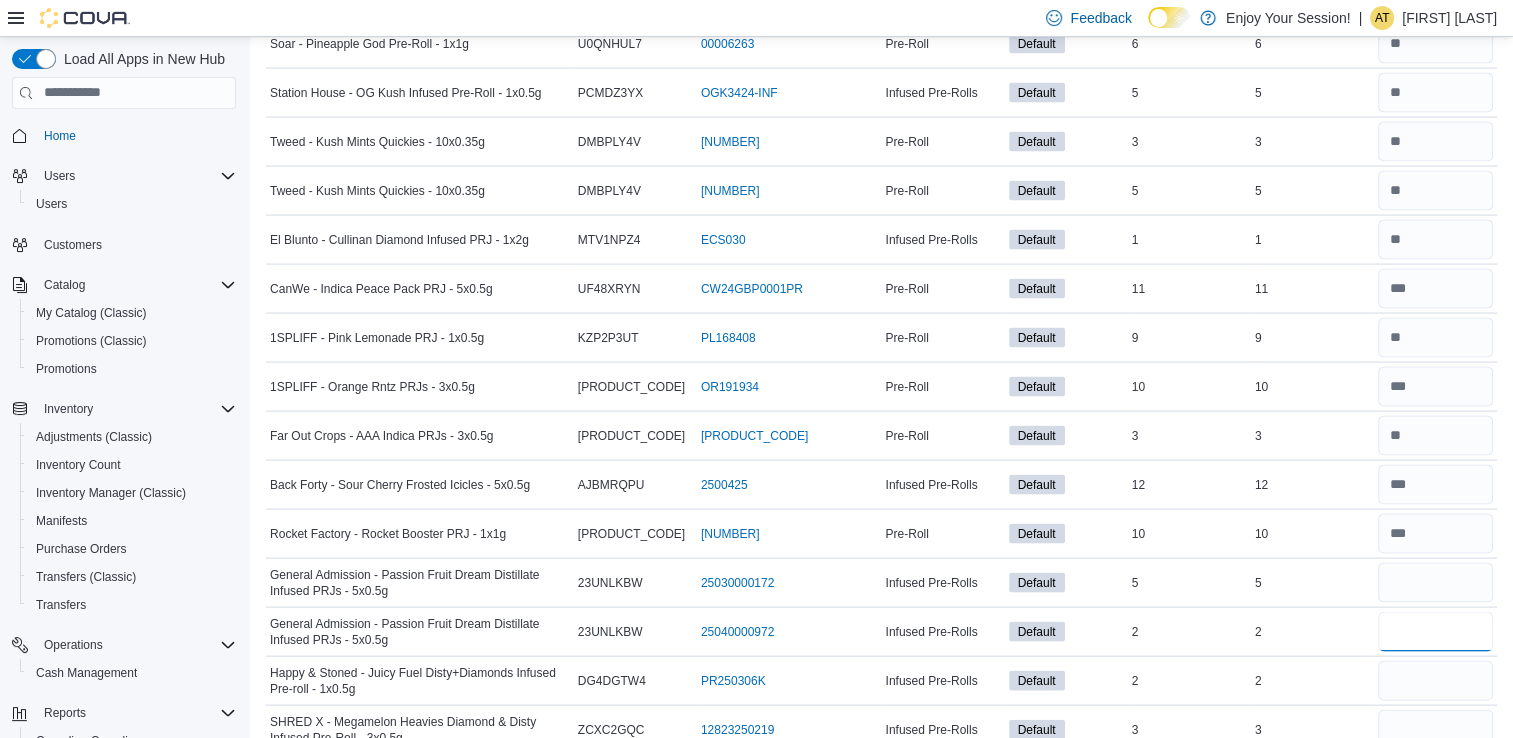 type 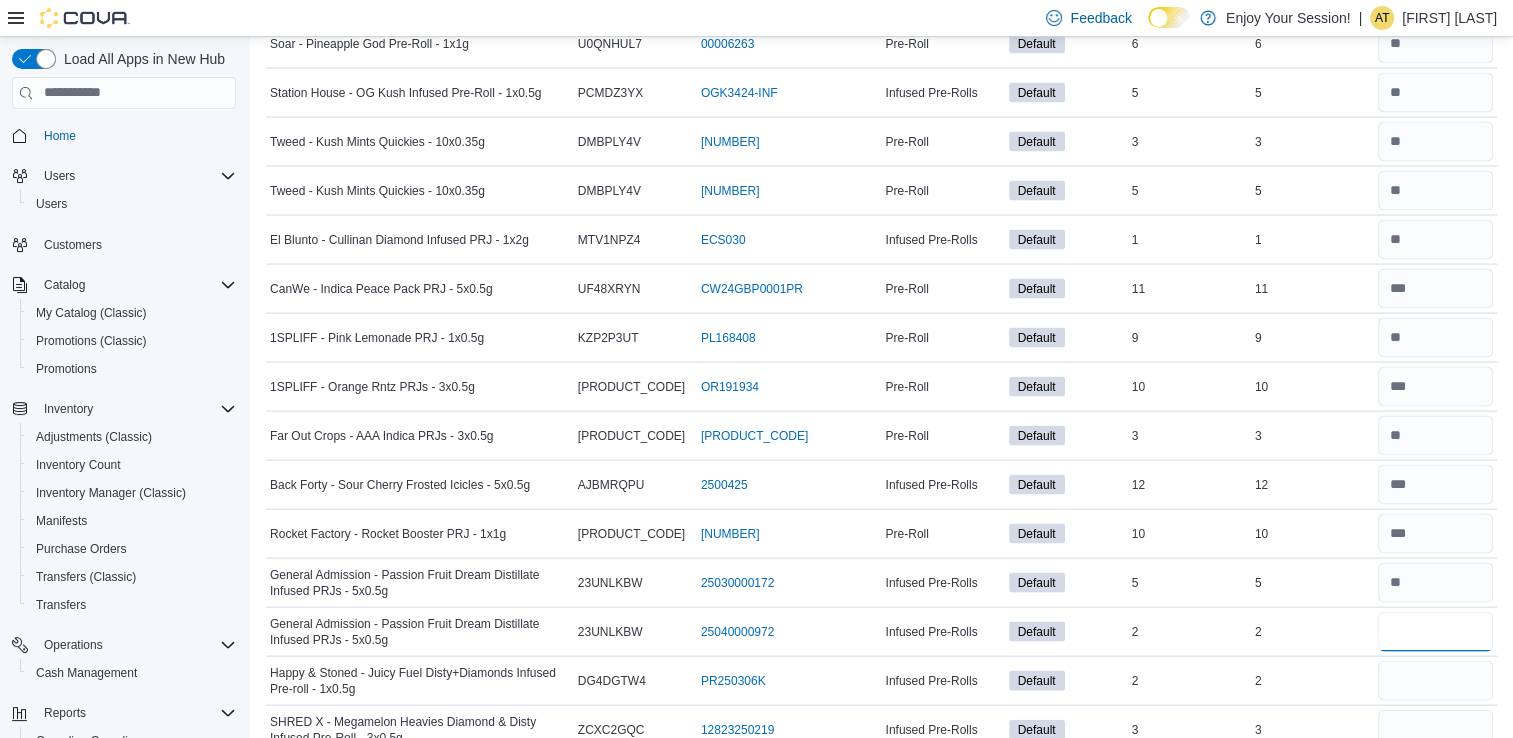 type on "*" 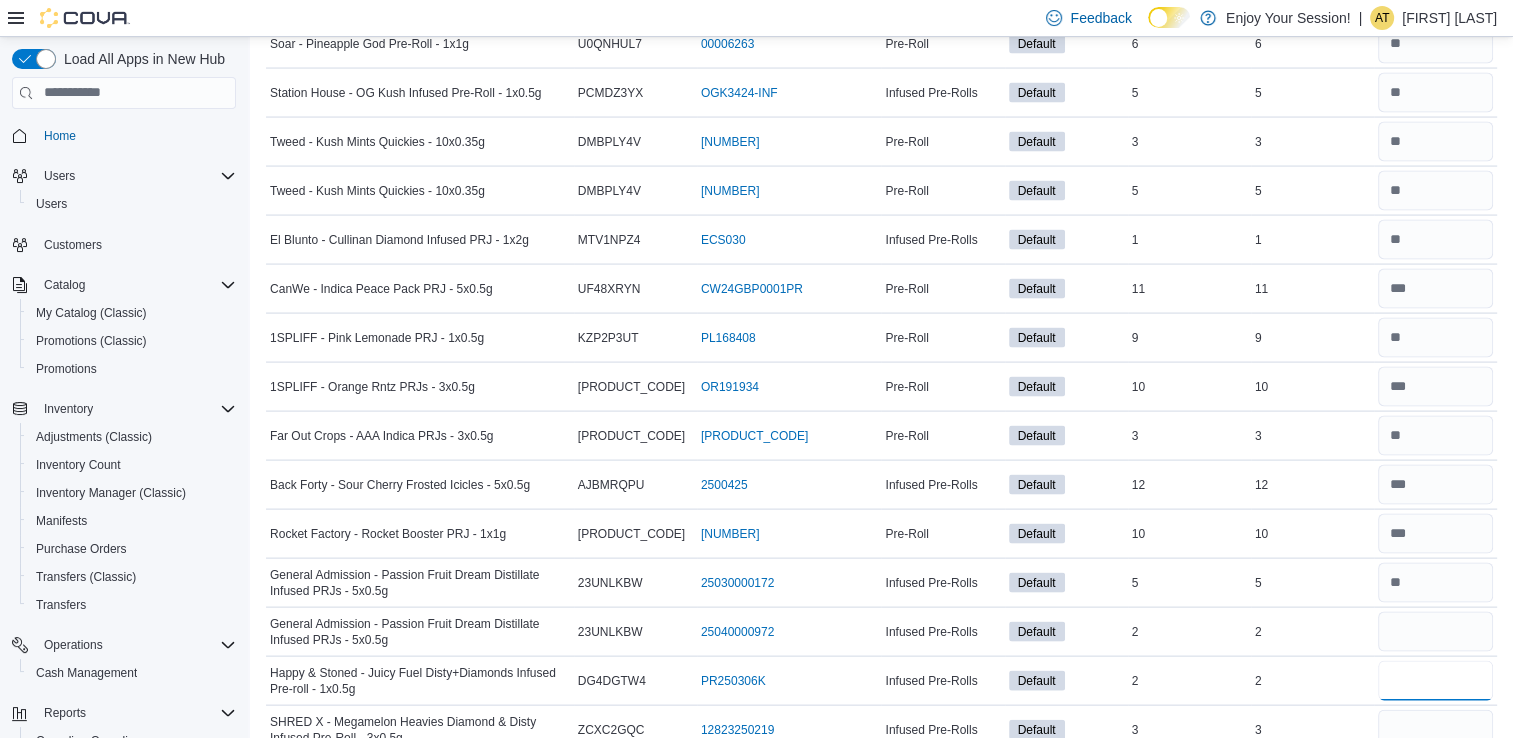 type 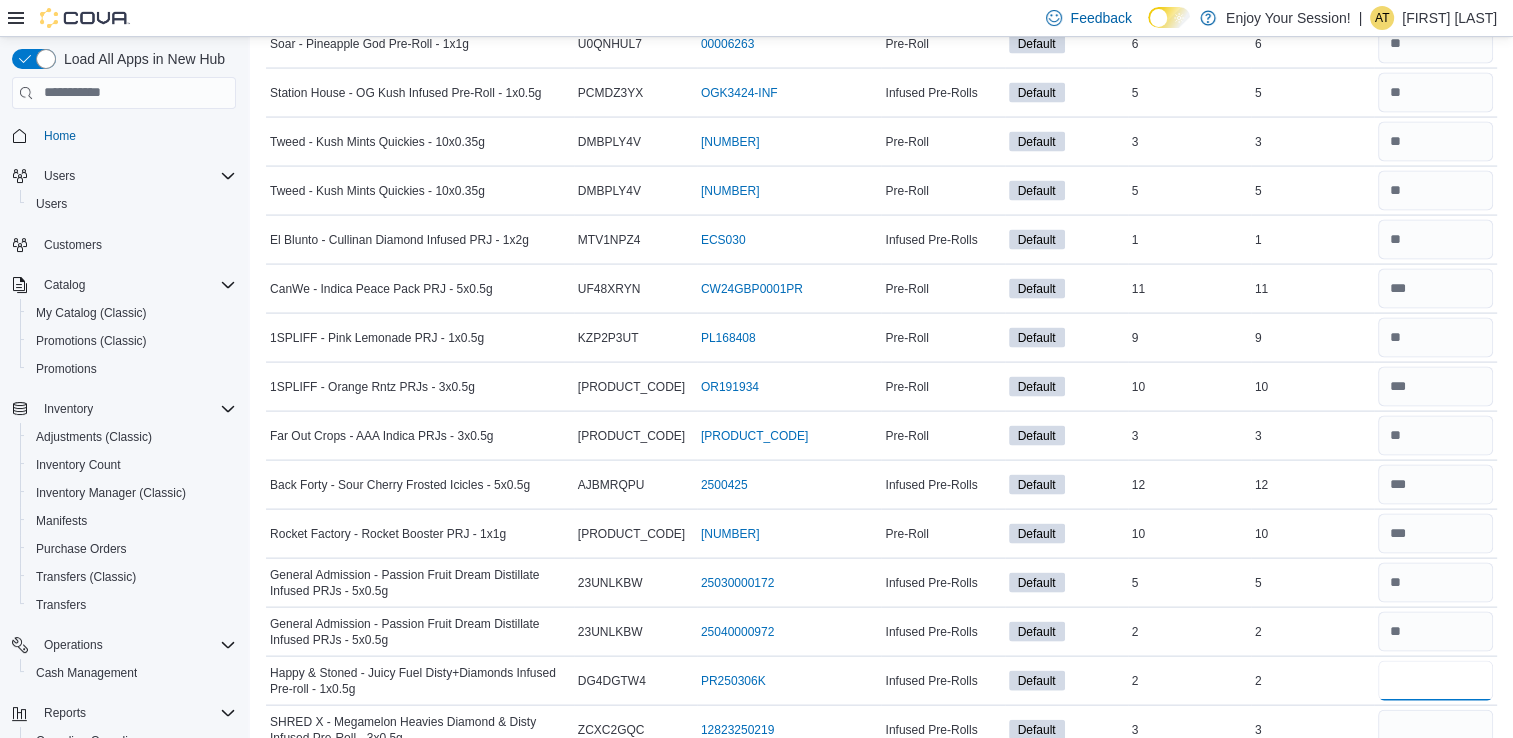 type on "*" 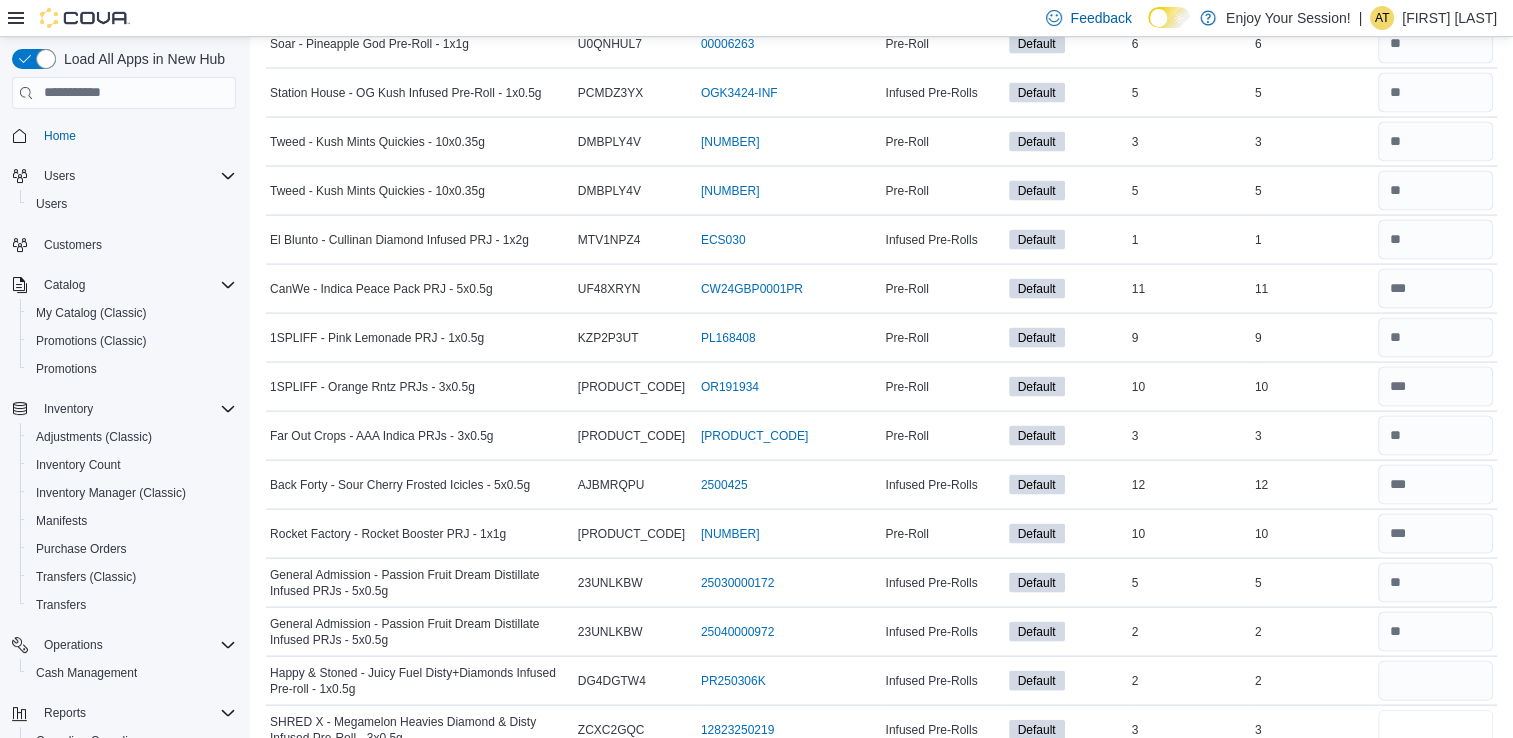 type 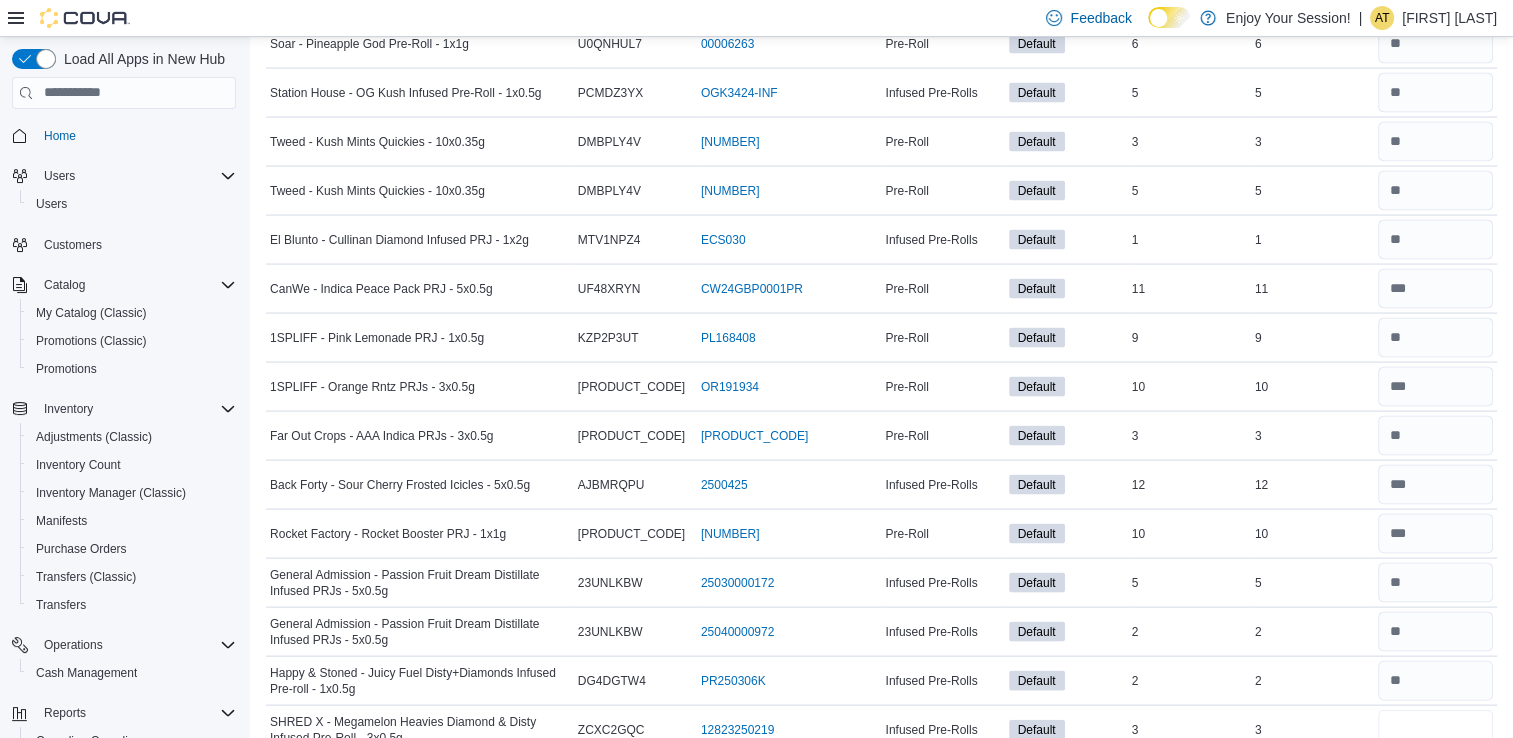 type on "*" 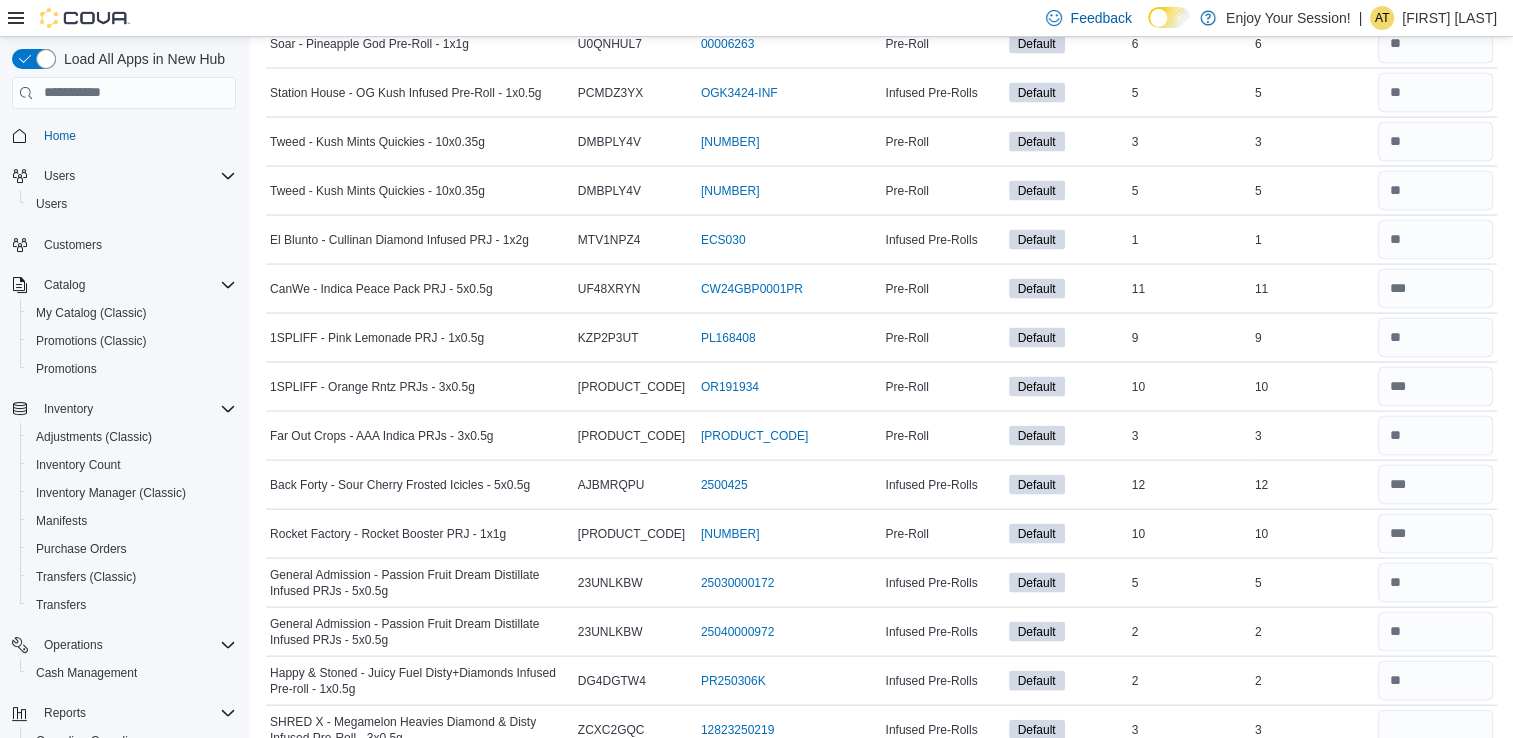 type 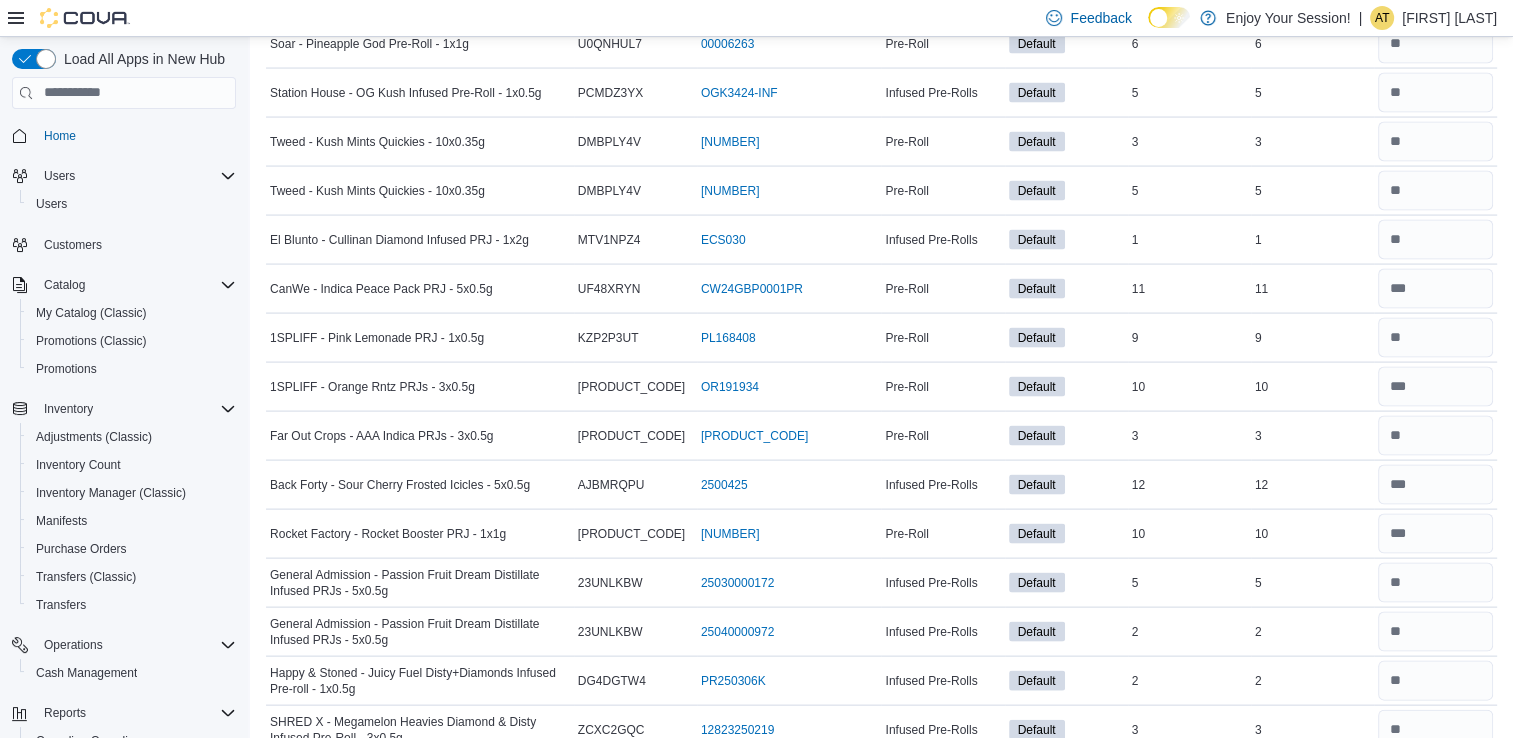 scroll, scrollTop: 4440, scrollLeft: 0, axis: vertical 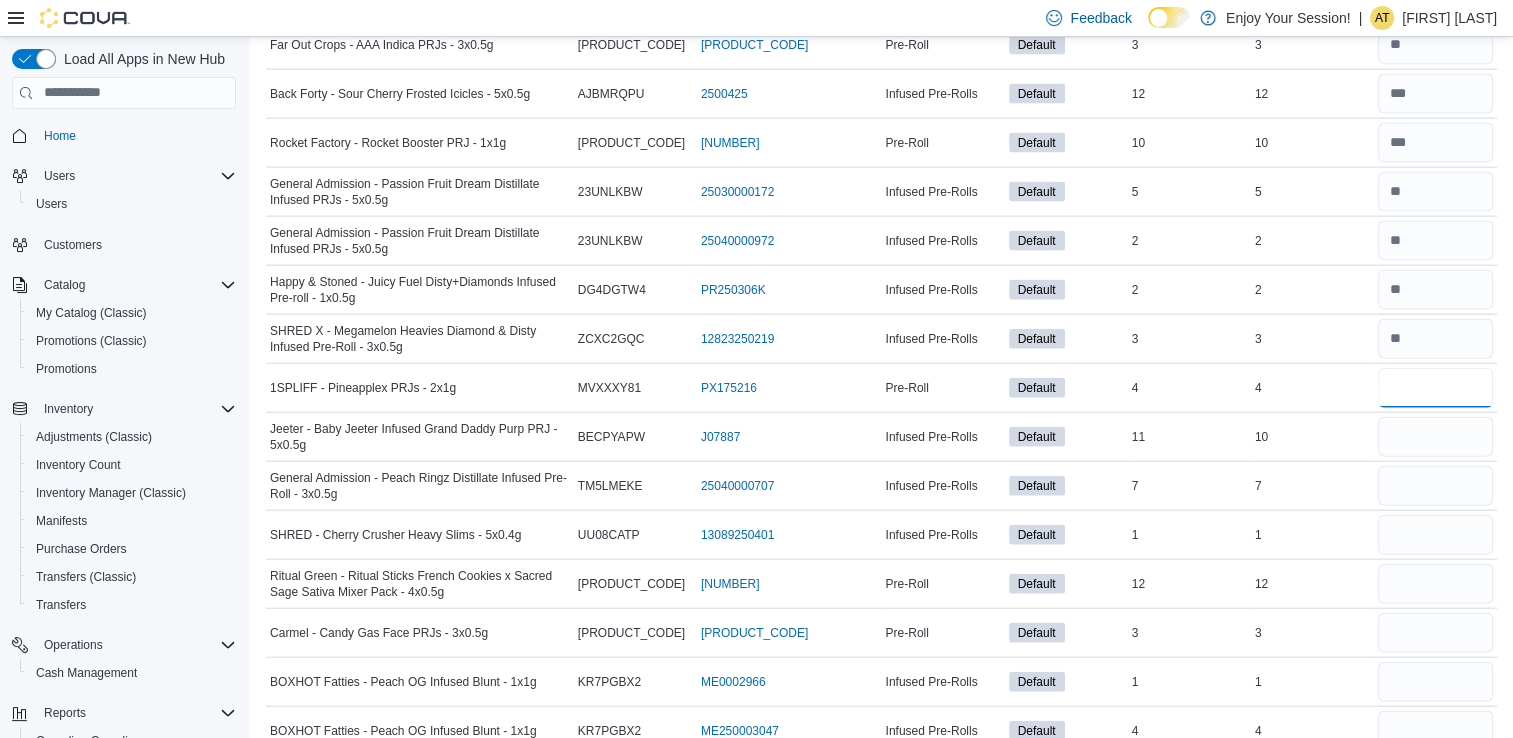 type on "*" 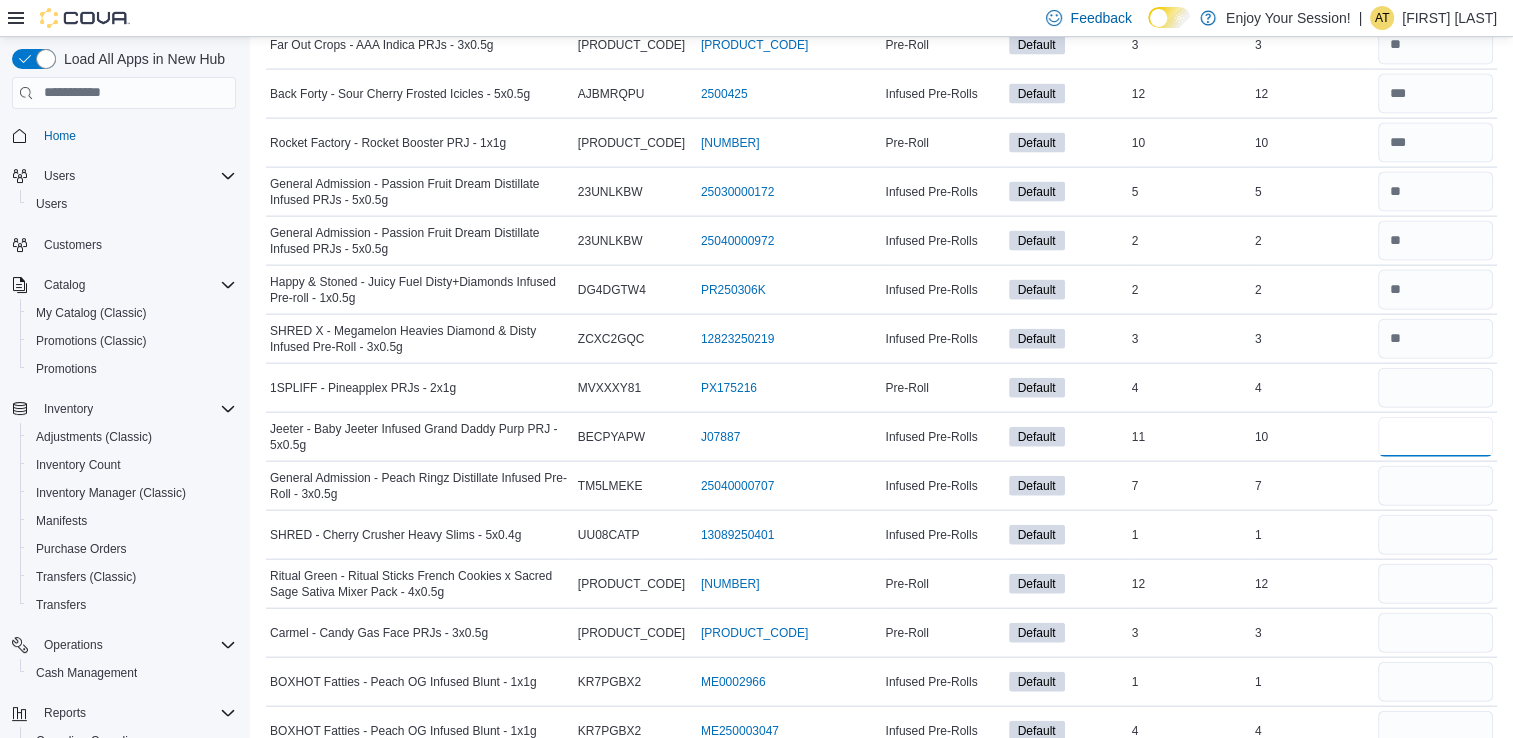 type 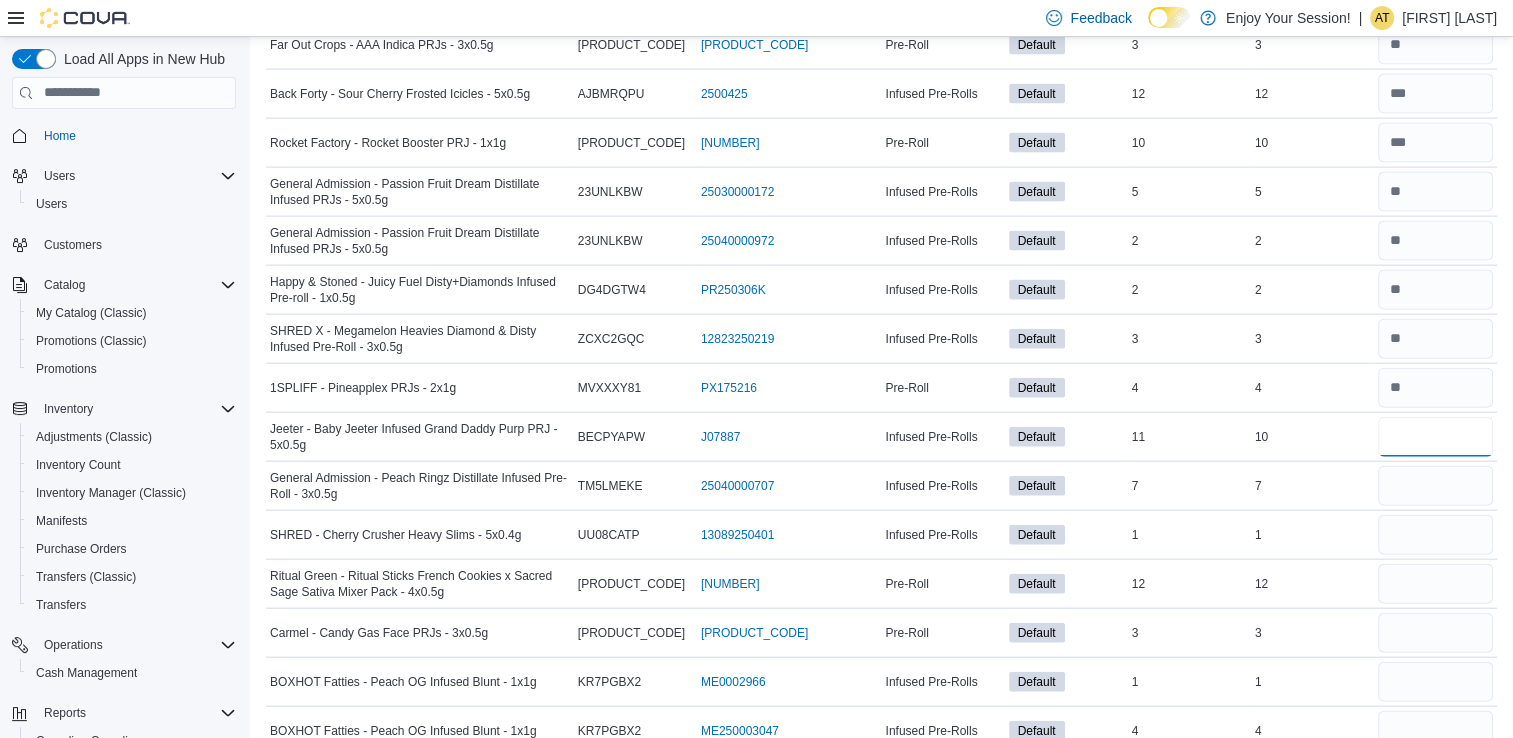 type on "**" 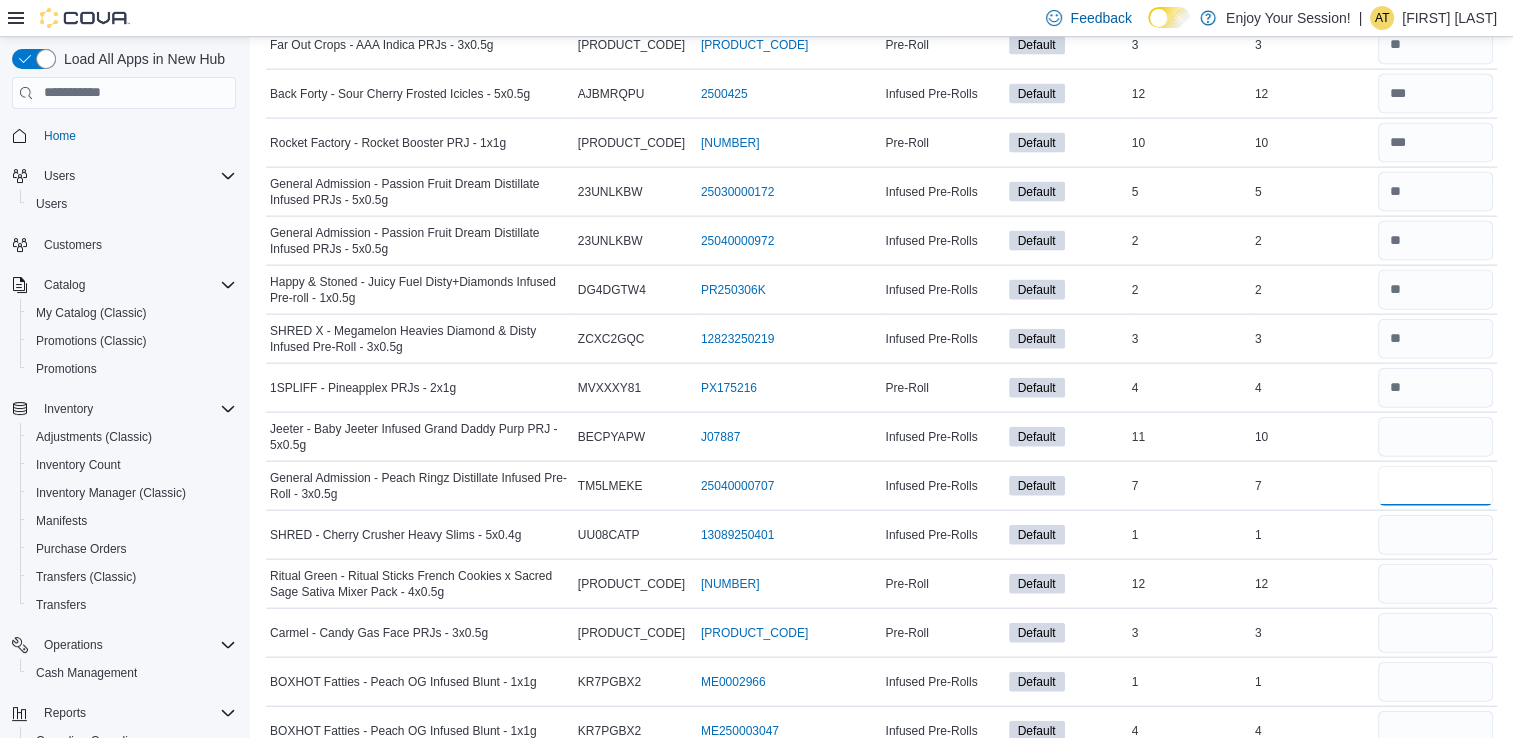 type 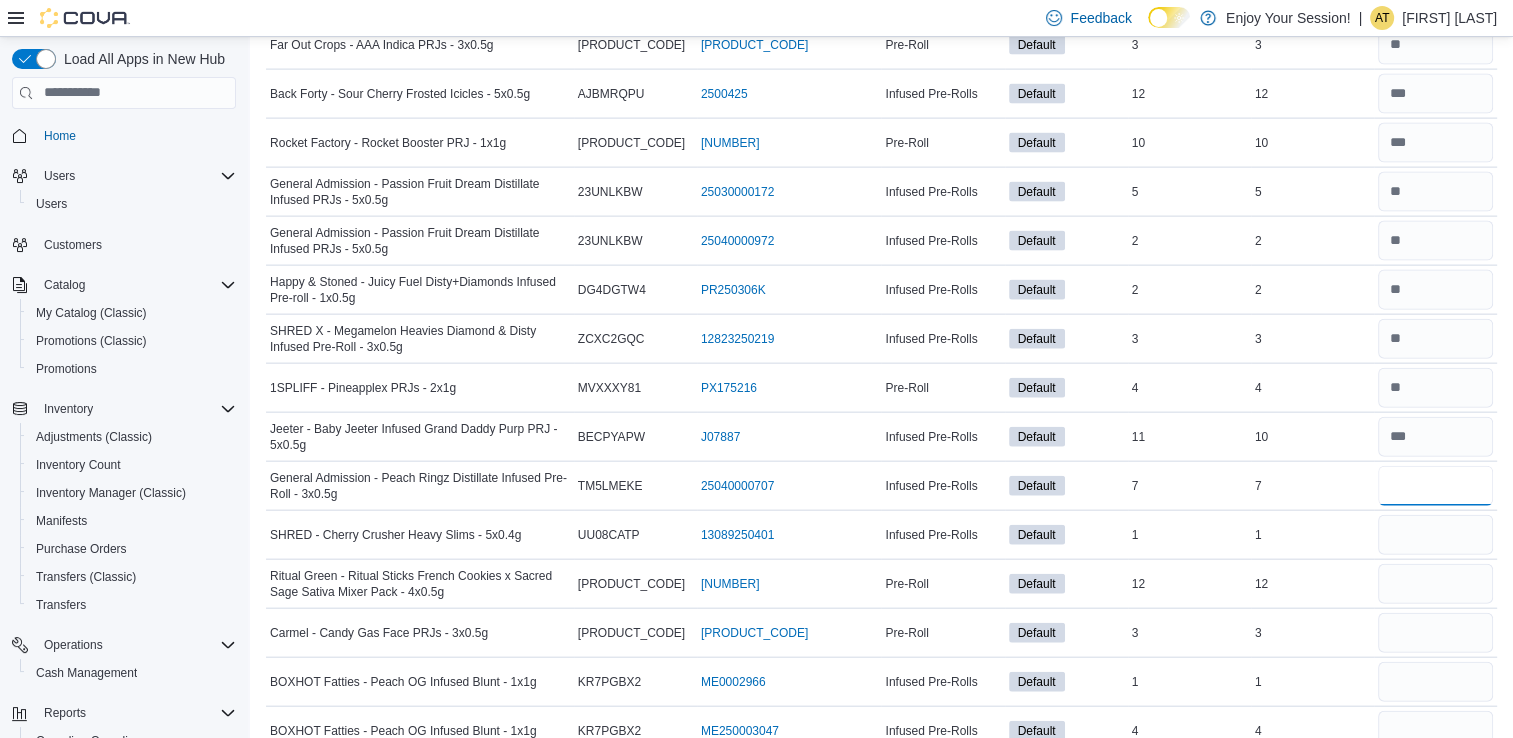 type on "*" 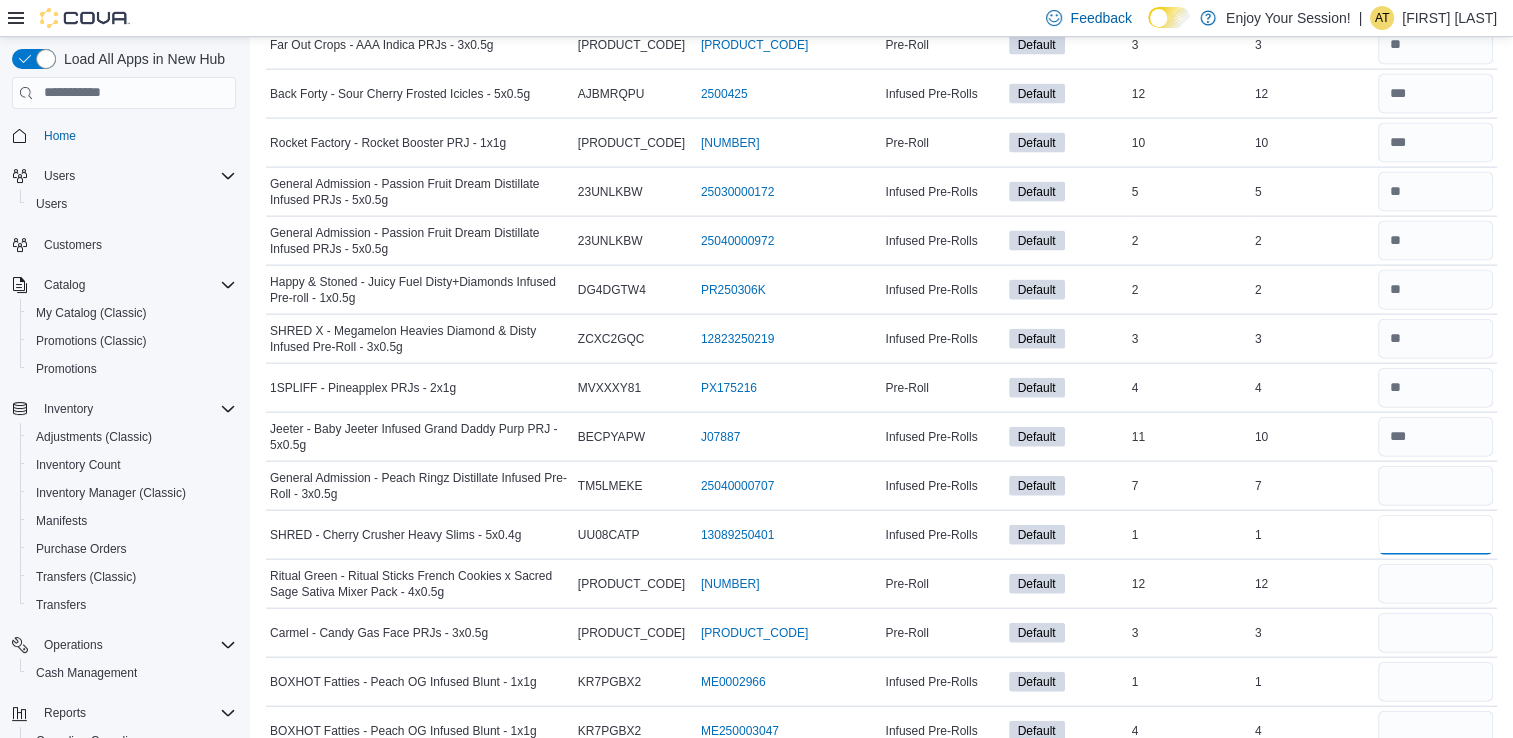 type 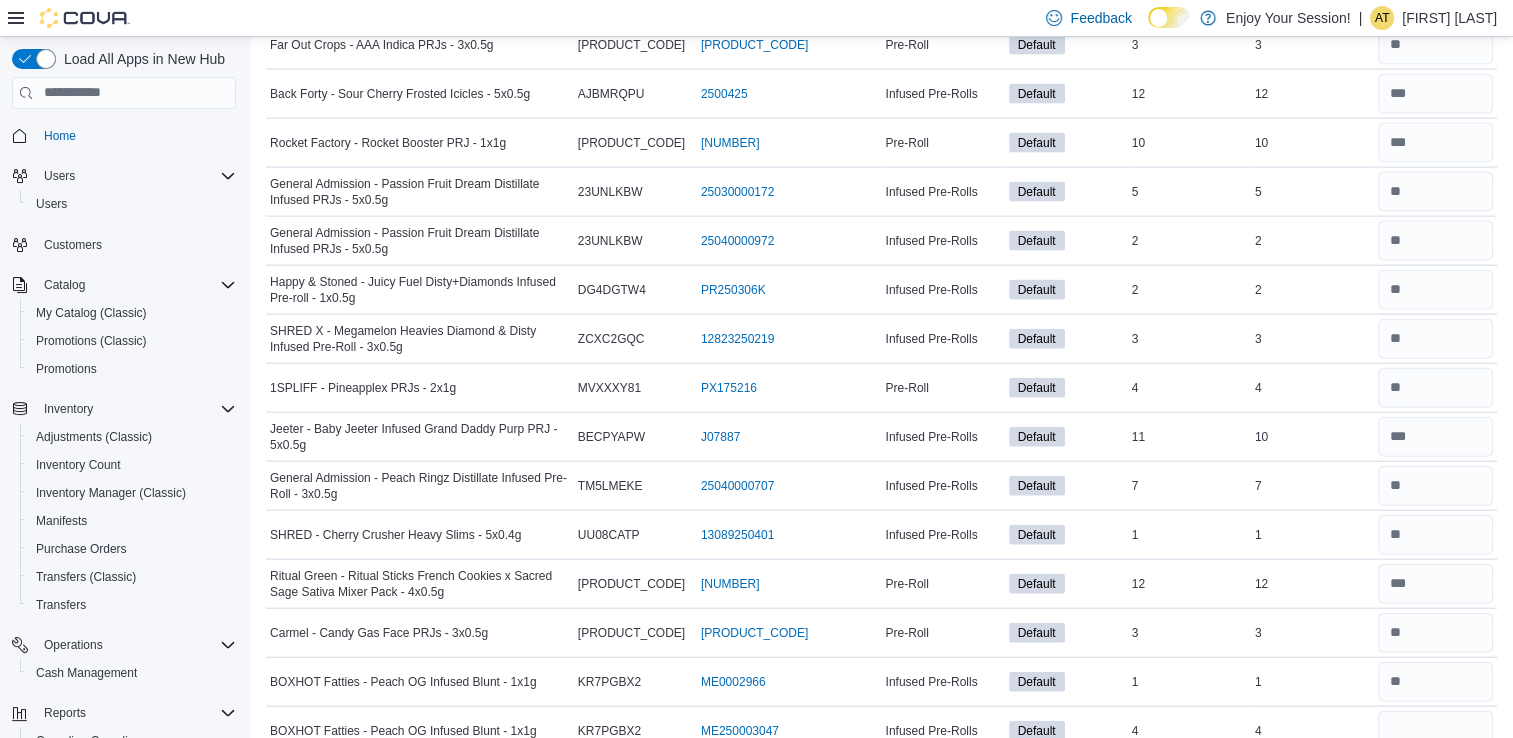 scroll, scrollTop: 4830, scrollLeft: 0, axis: vertical 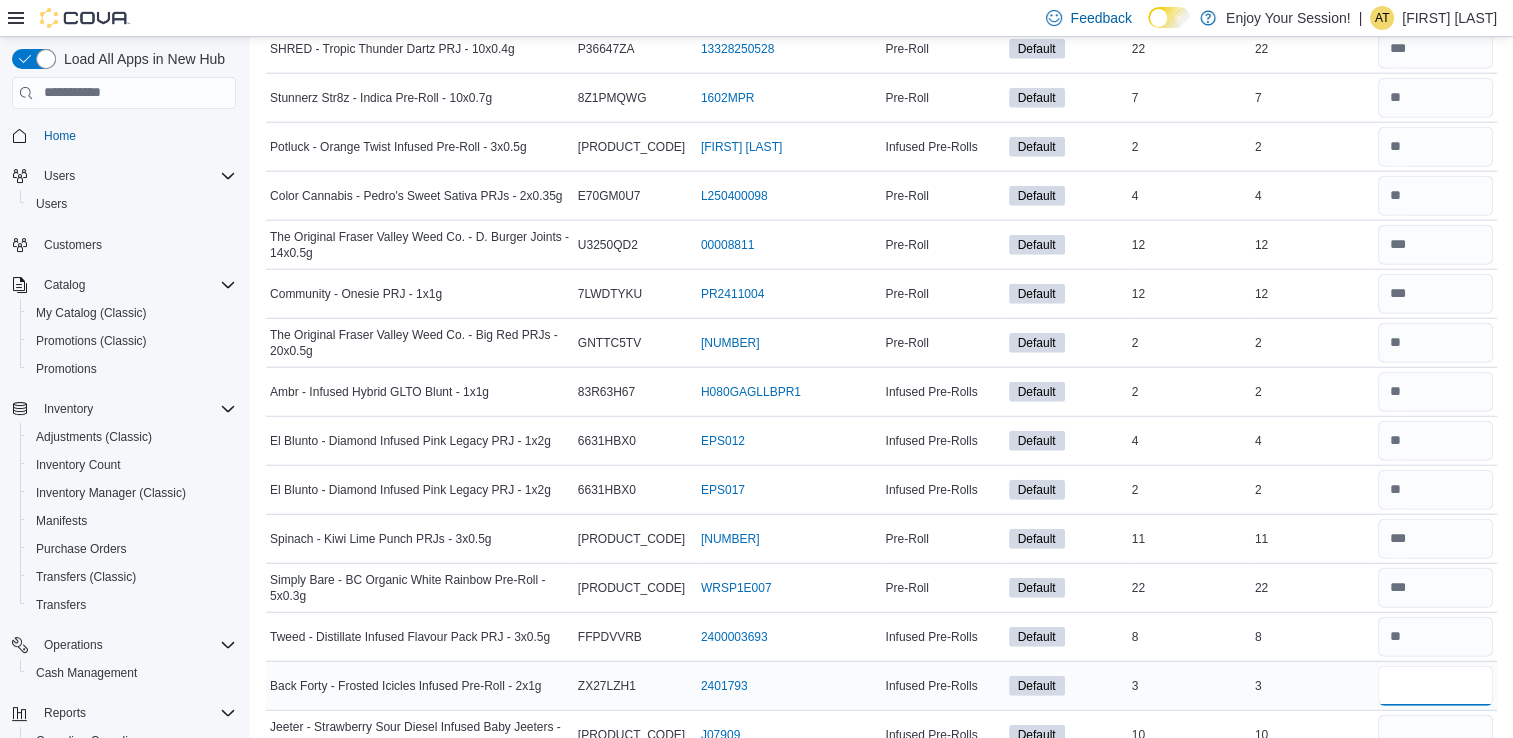 click at bounding box center (1435, 686) 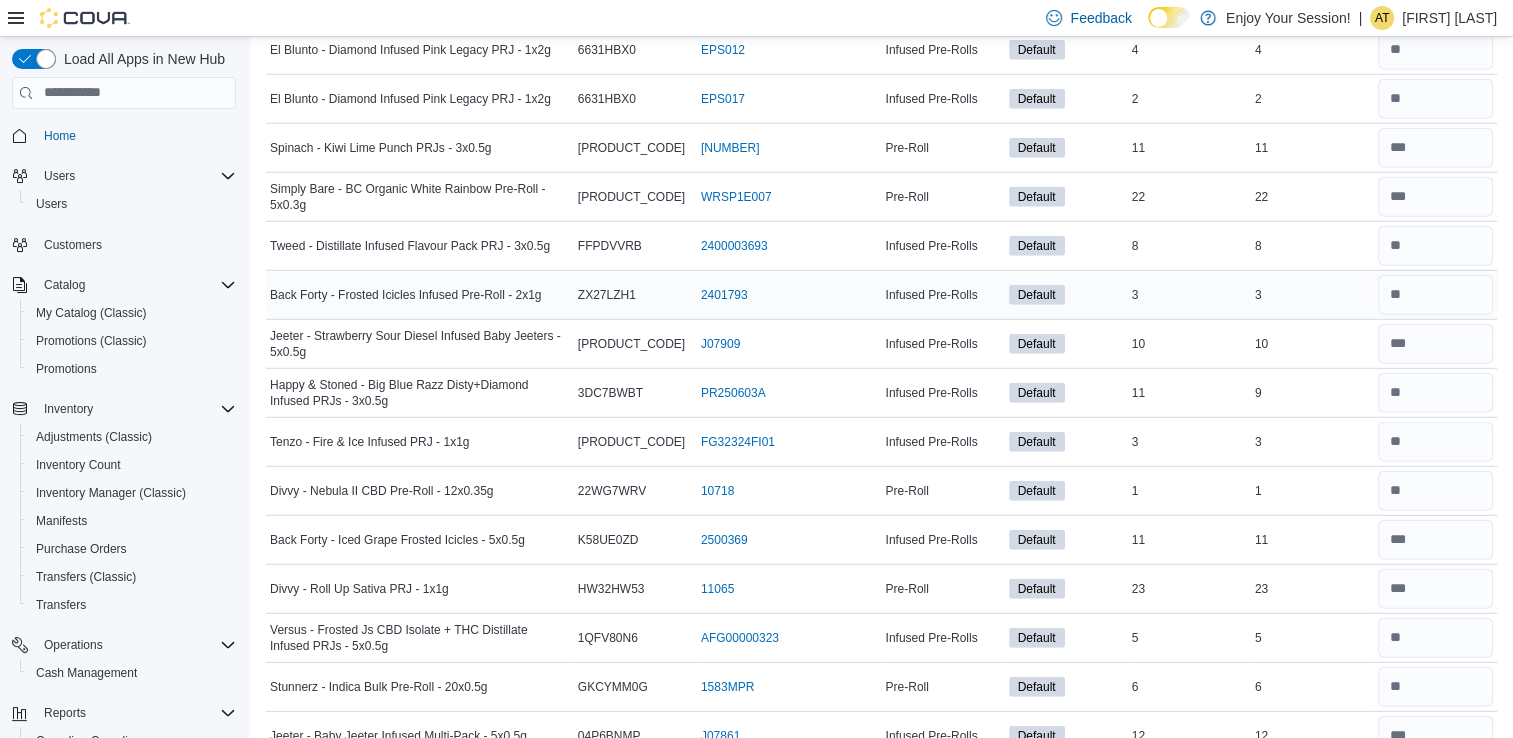 scroll, scrollTop: 6001, scrollLeft: 0, axis: vertical 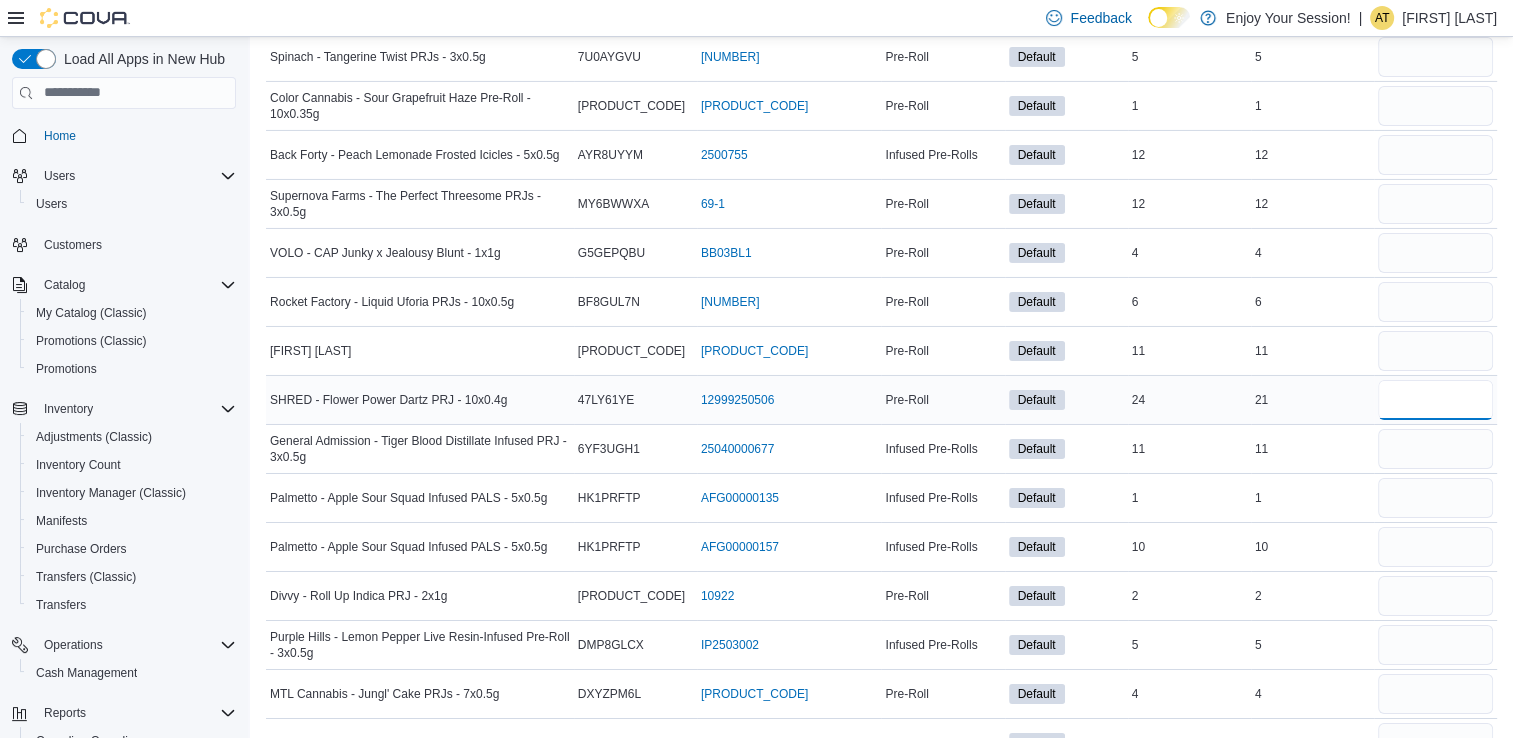 click at bounding box center (1435, 400) 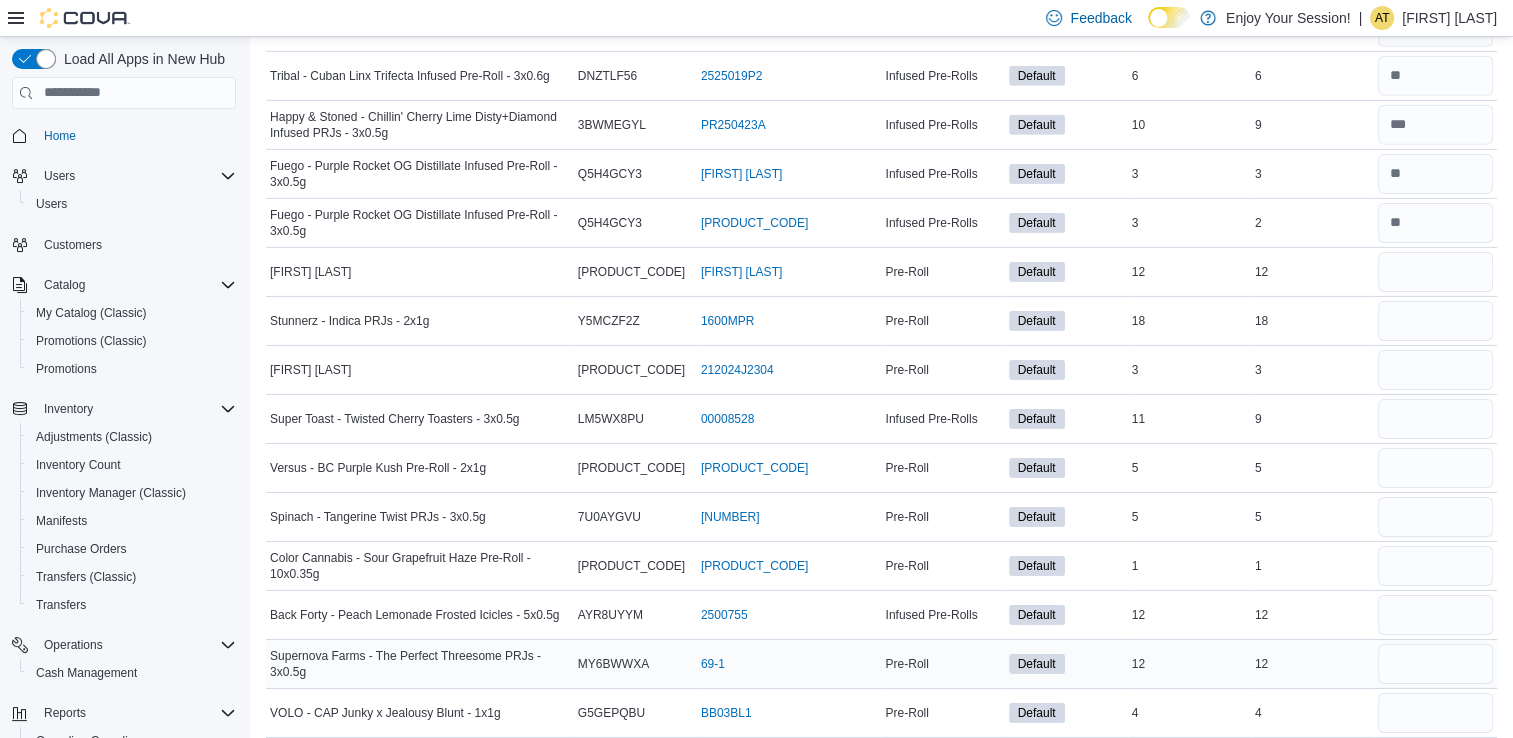 scroll, scrollTop: 6421, scrollLeft: 0, axis: vertical 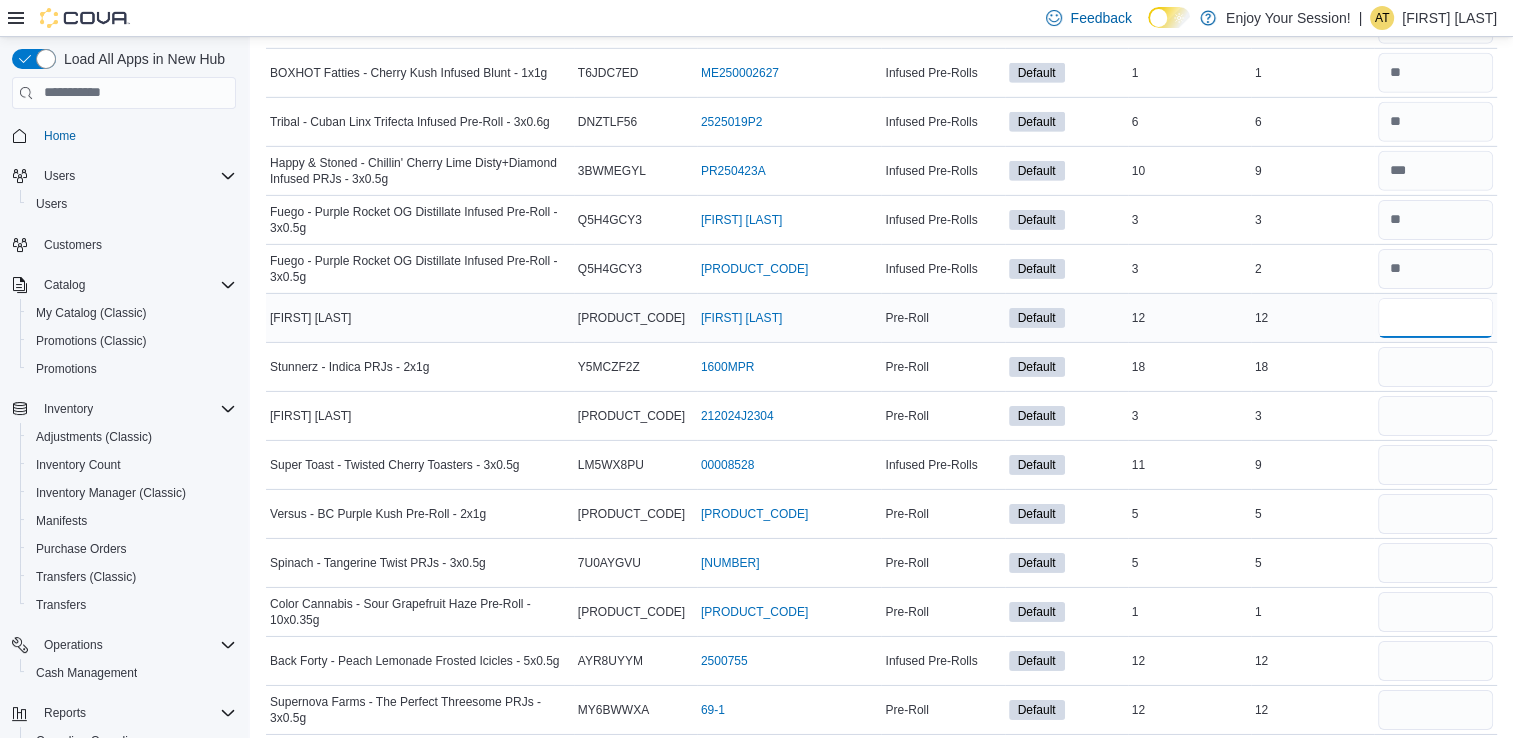 click at bounding box center (1435, 318) 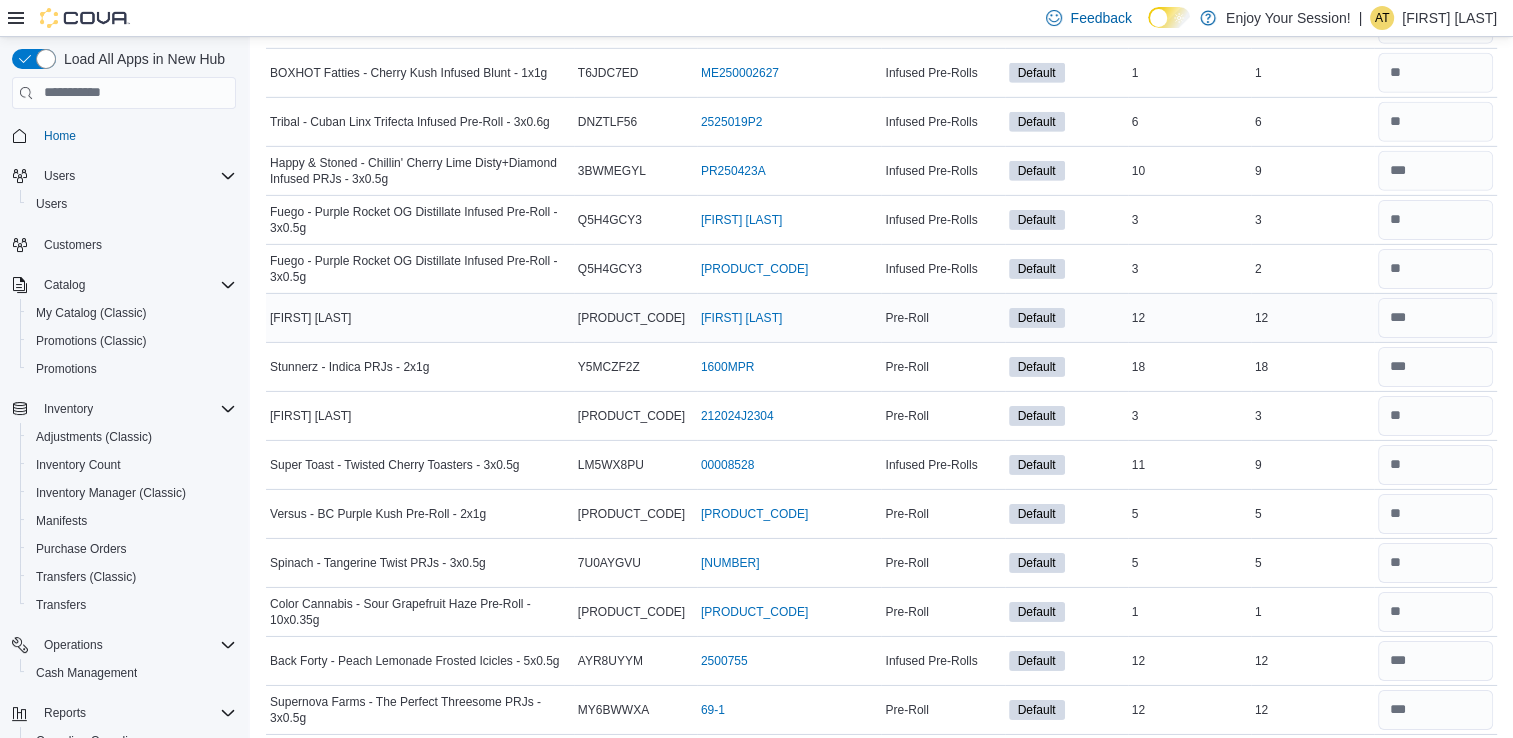 scroll, scrollTop: 6432, scrollLeft: 0, axis: vertical 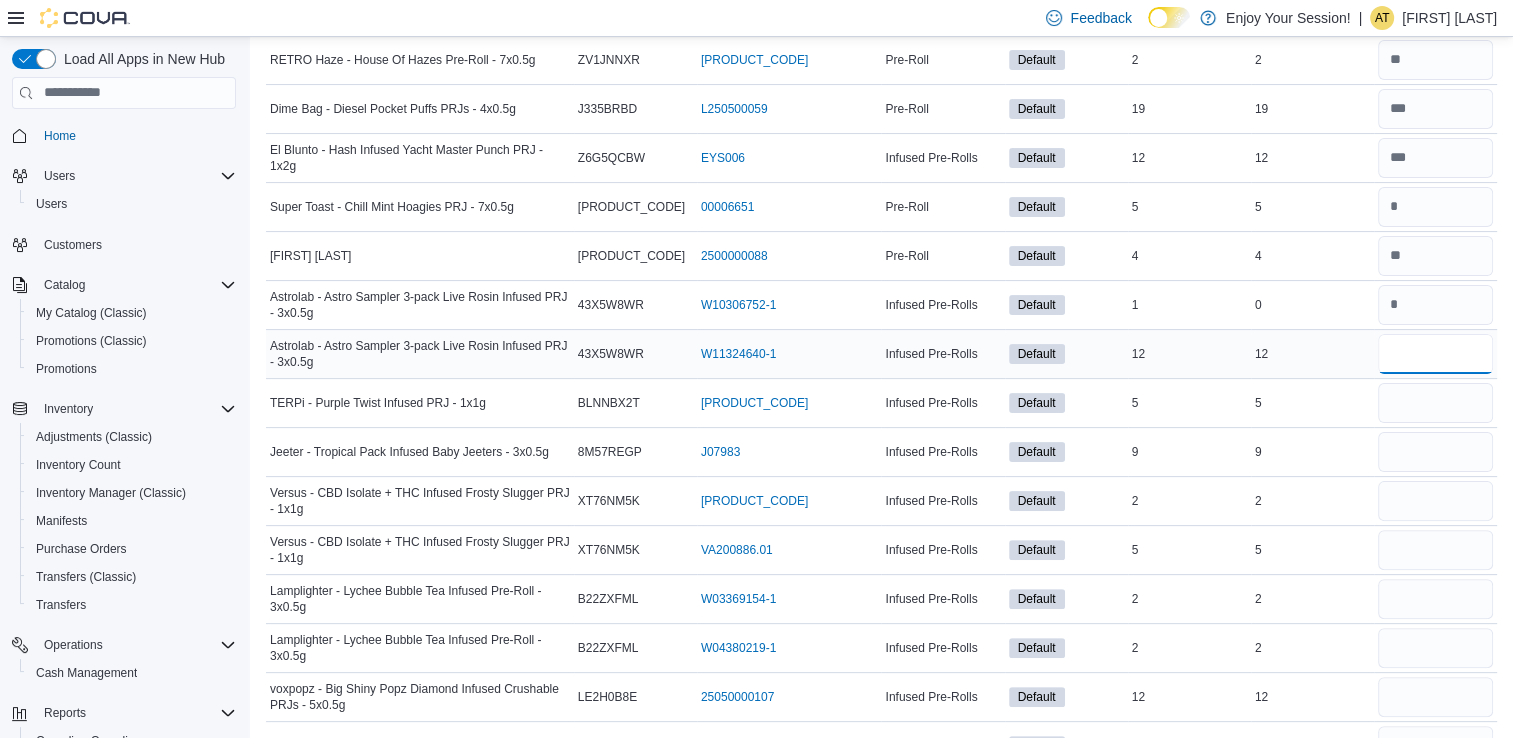 click at bounding box center (1435, 354) 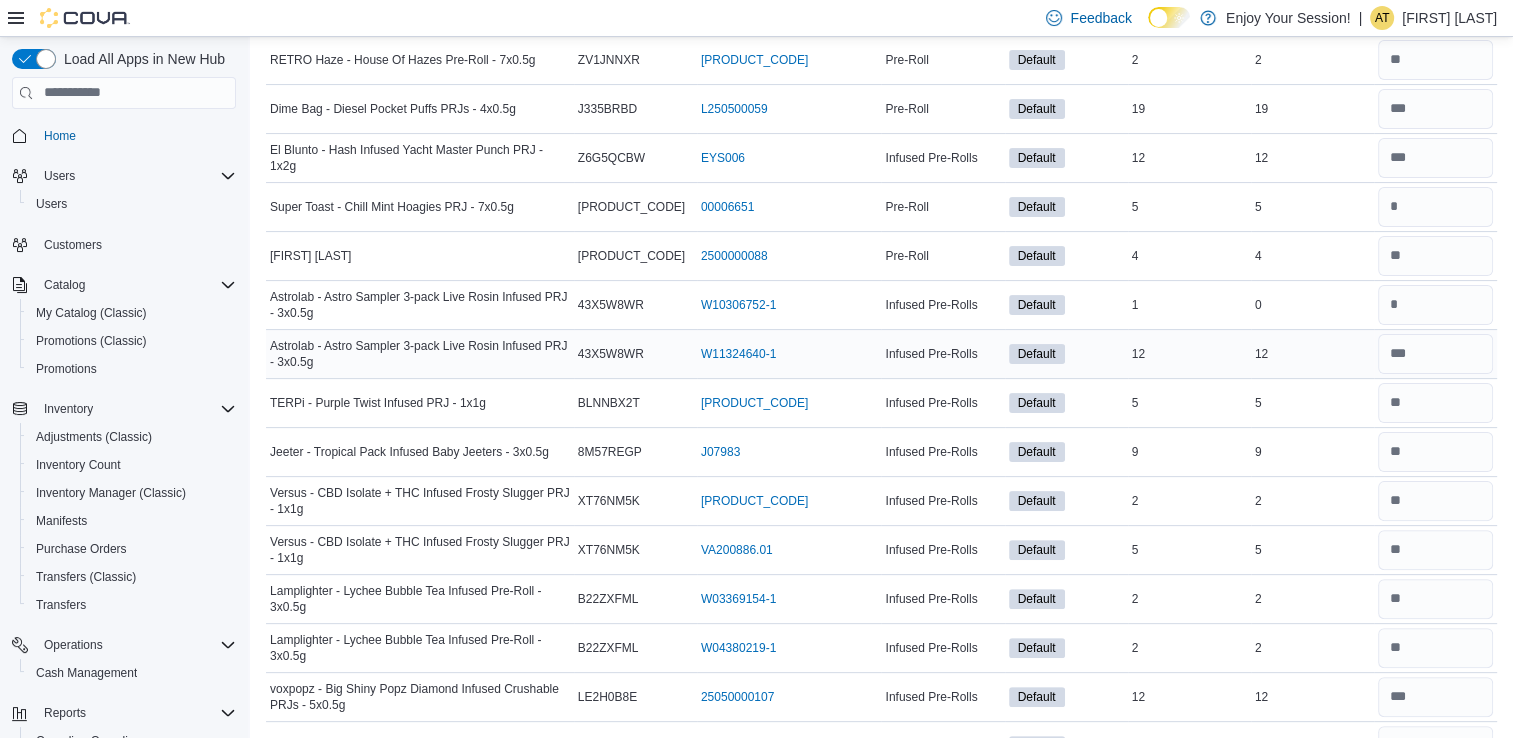 scroll, scrollTop: 8392, scrollLeft: 0, axis: vertical 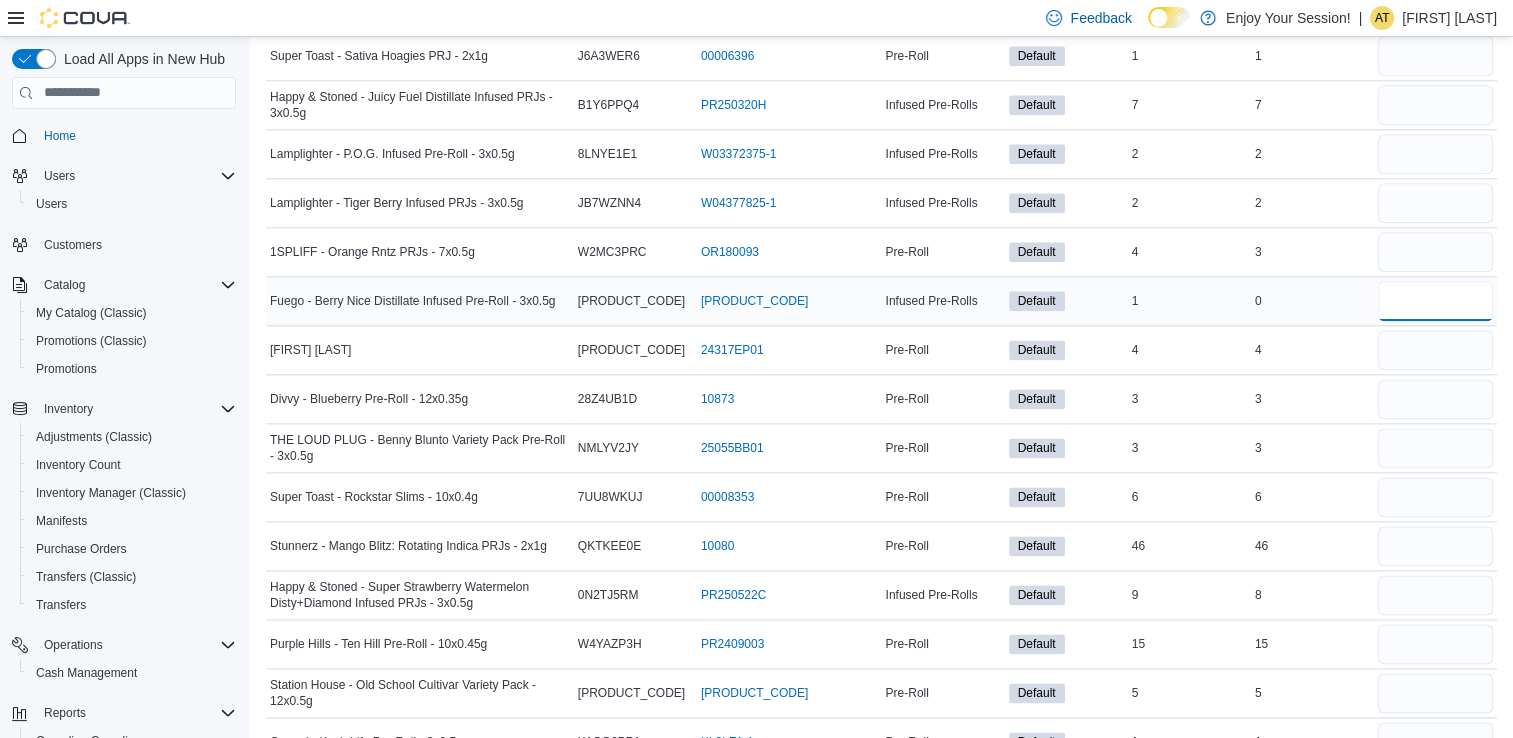 click at bounding box center [1435, 301] 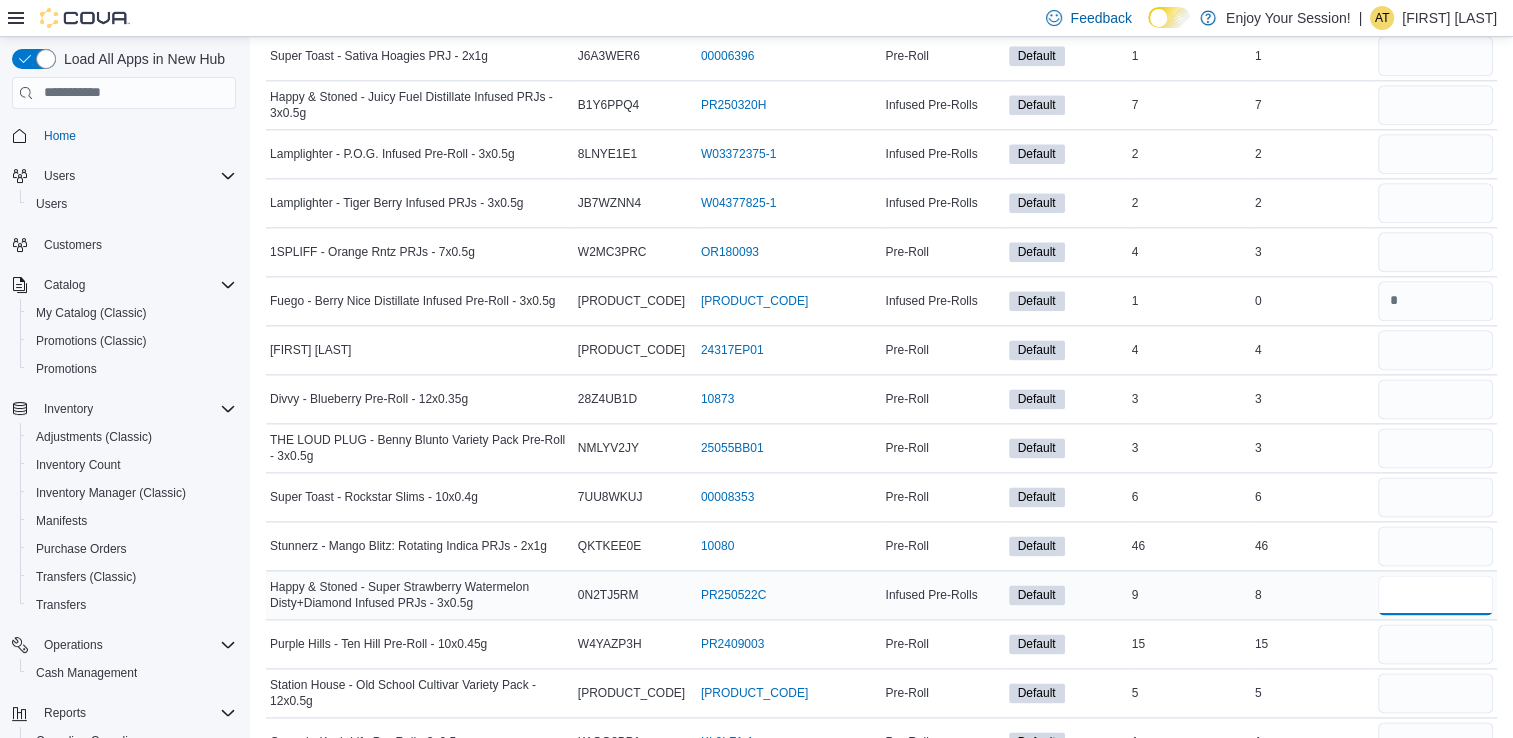 click at bounding box center (1435, 595) 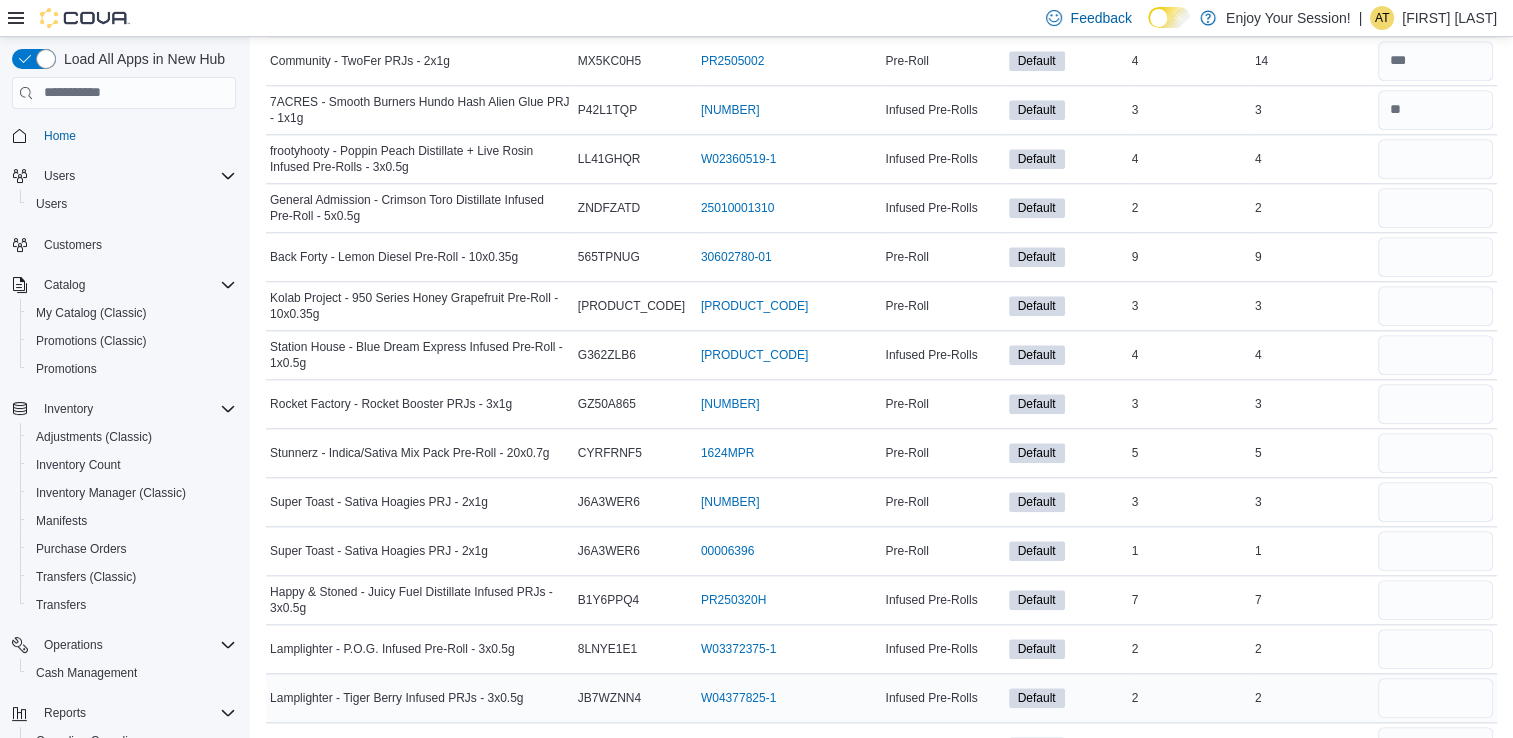 scroll, scrollTop: 9560, scrollLeft: 0, axis: vertical 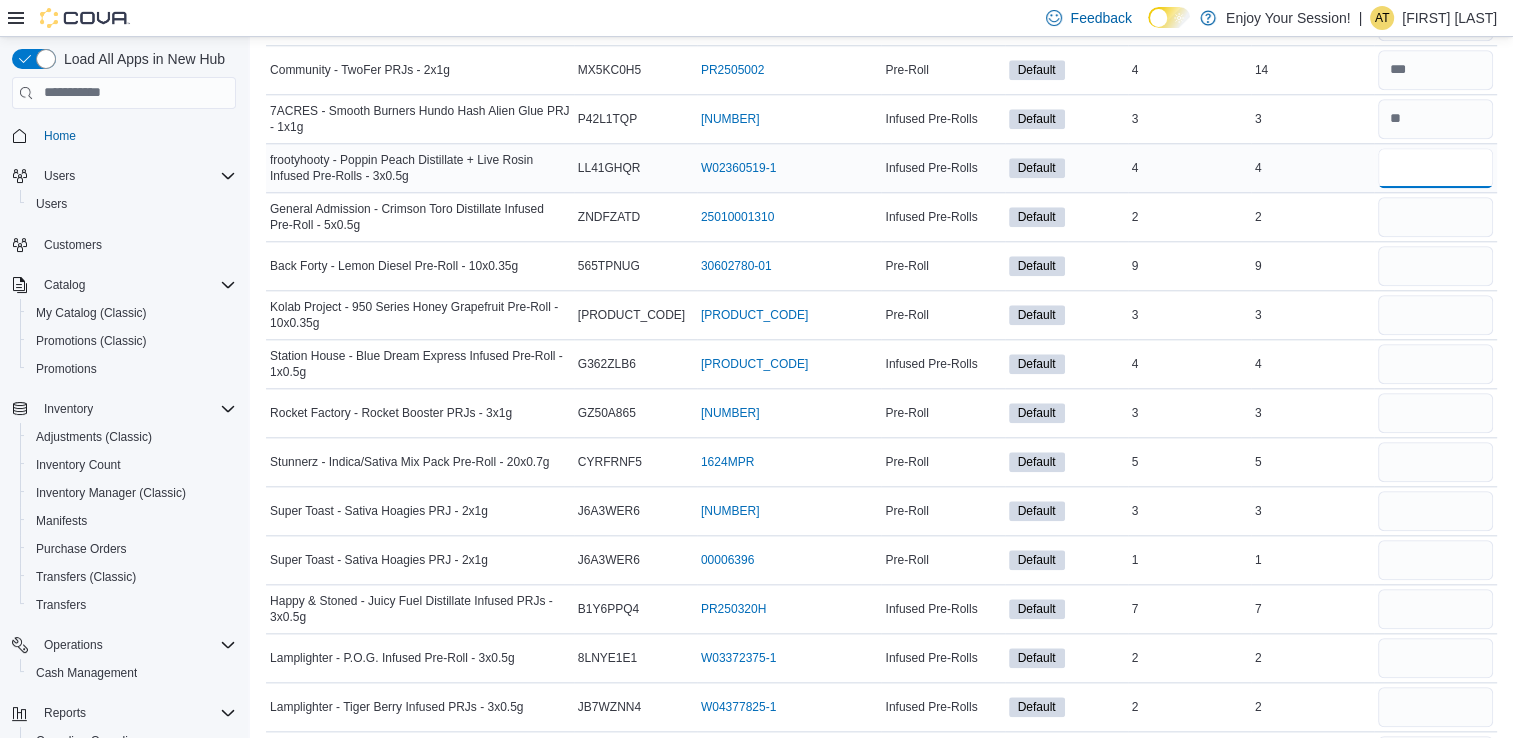 drag, startPoint x: 1365, startPoint y: 142, endPoint x: 1443, endPoint y: 126, distance: 79.624115 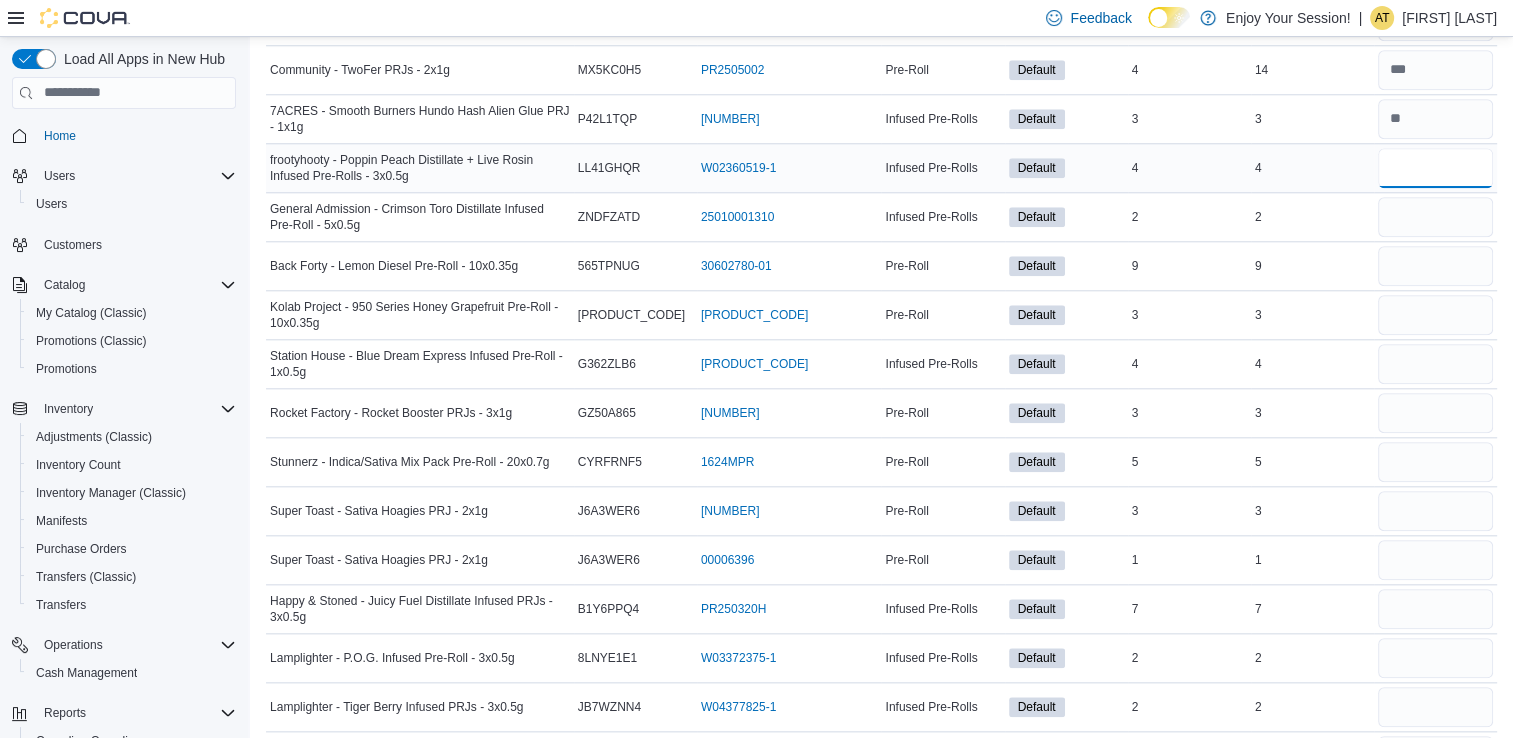 click at bounding box center [1435, 168] 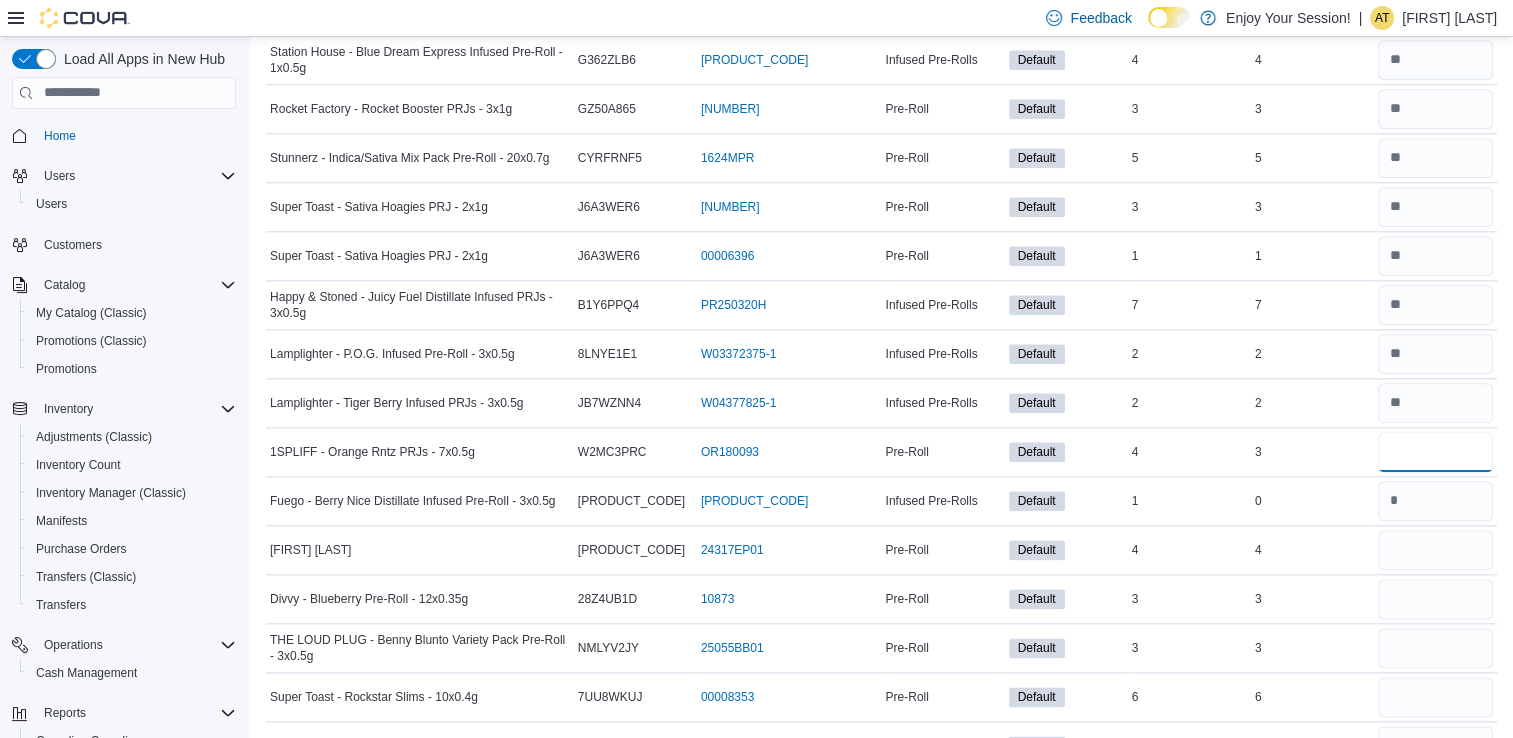 scroll, scrollTop: 10032, scrollLeft: 0, axis: vertical 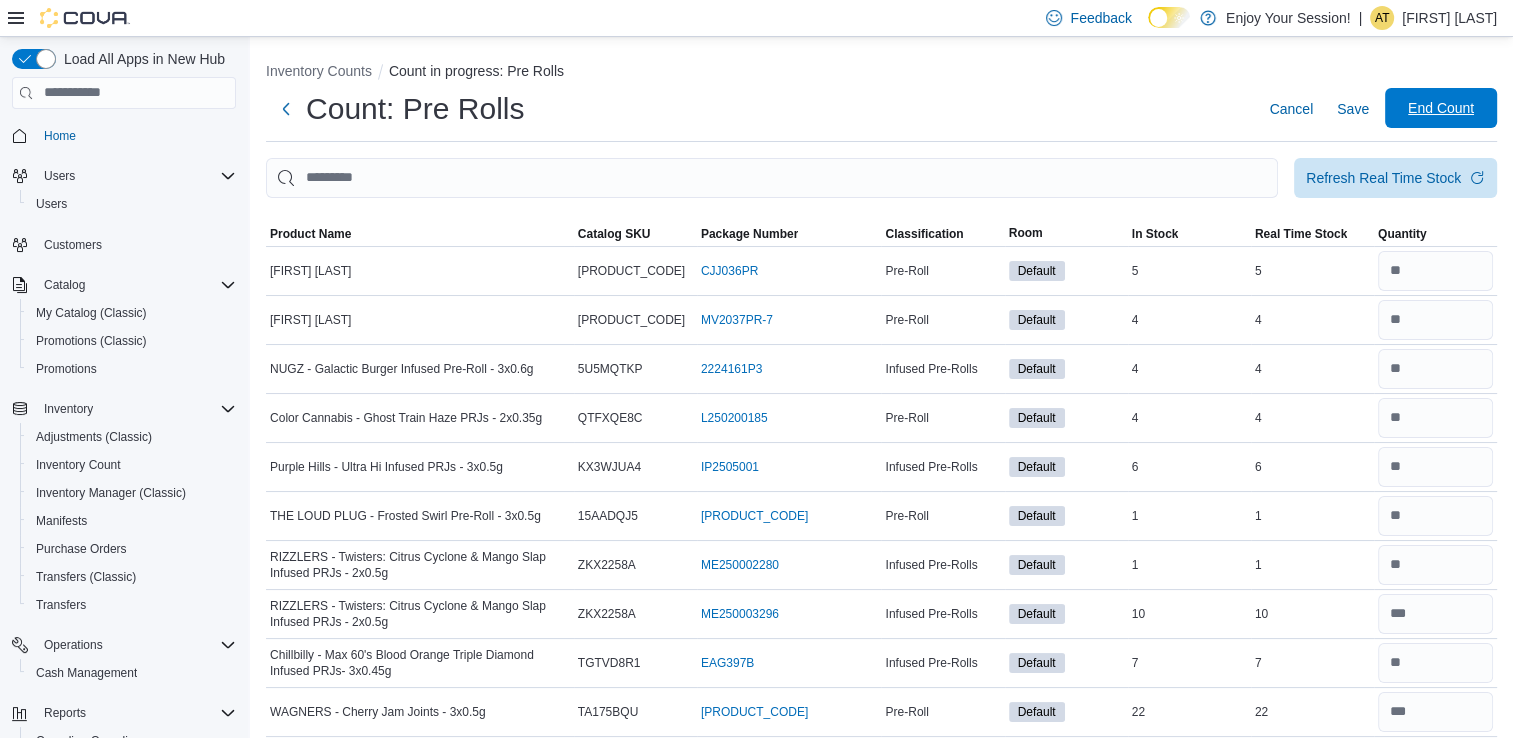 click on "End Count" at bounding box center [1441, 108] 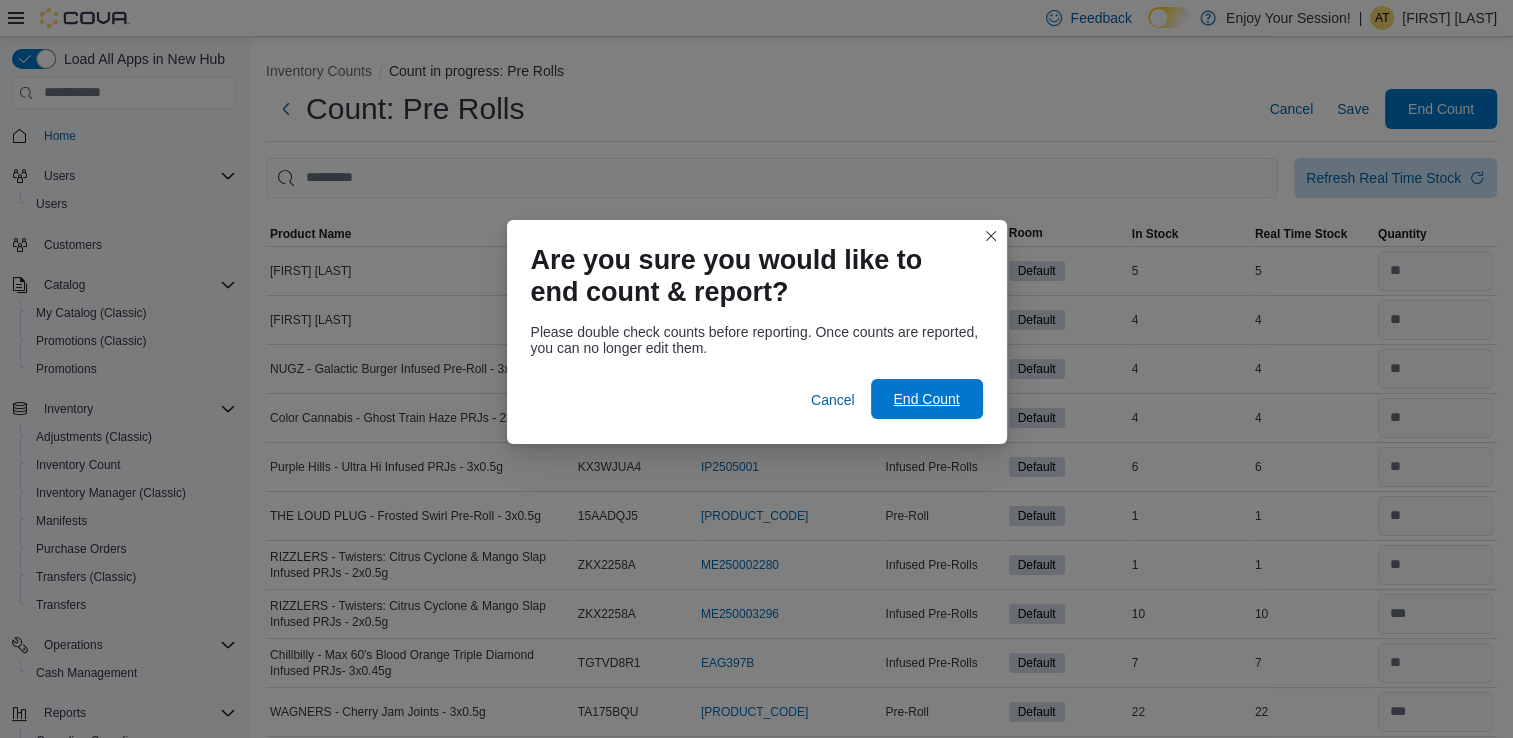 click on "End Count" at bounding box center (926, 399) 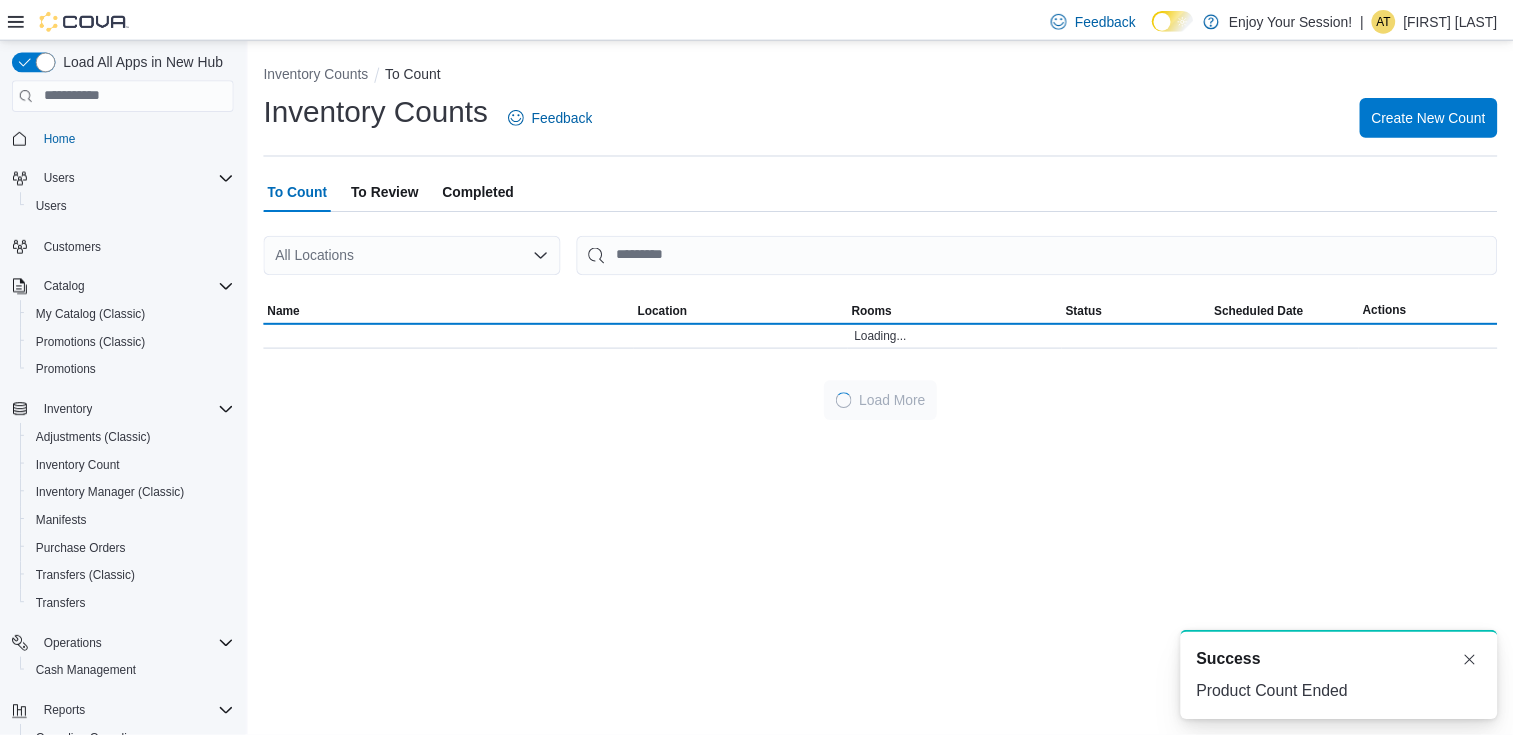 scroll, scrollTop: 0, scrollLeft: 0, axis: both 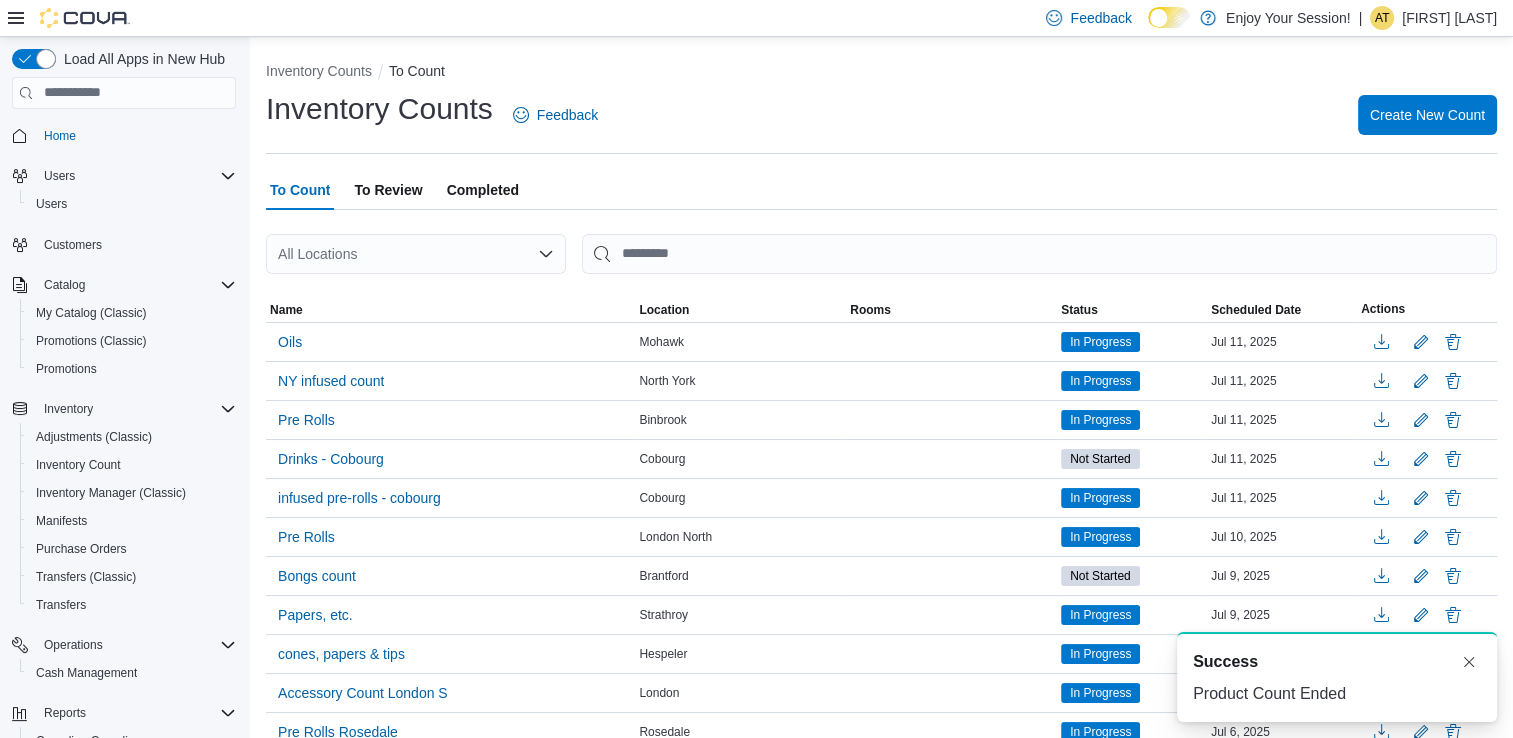 drag, startPoint x: 415, startPoint y: 179, endPoint x: 646, endPoint y: 178, distance: 231.00217 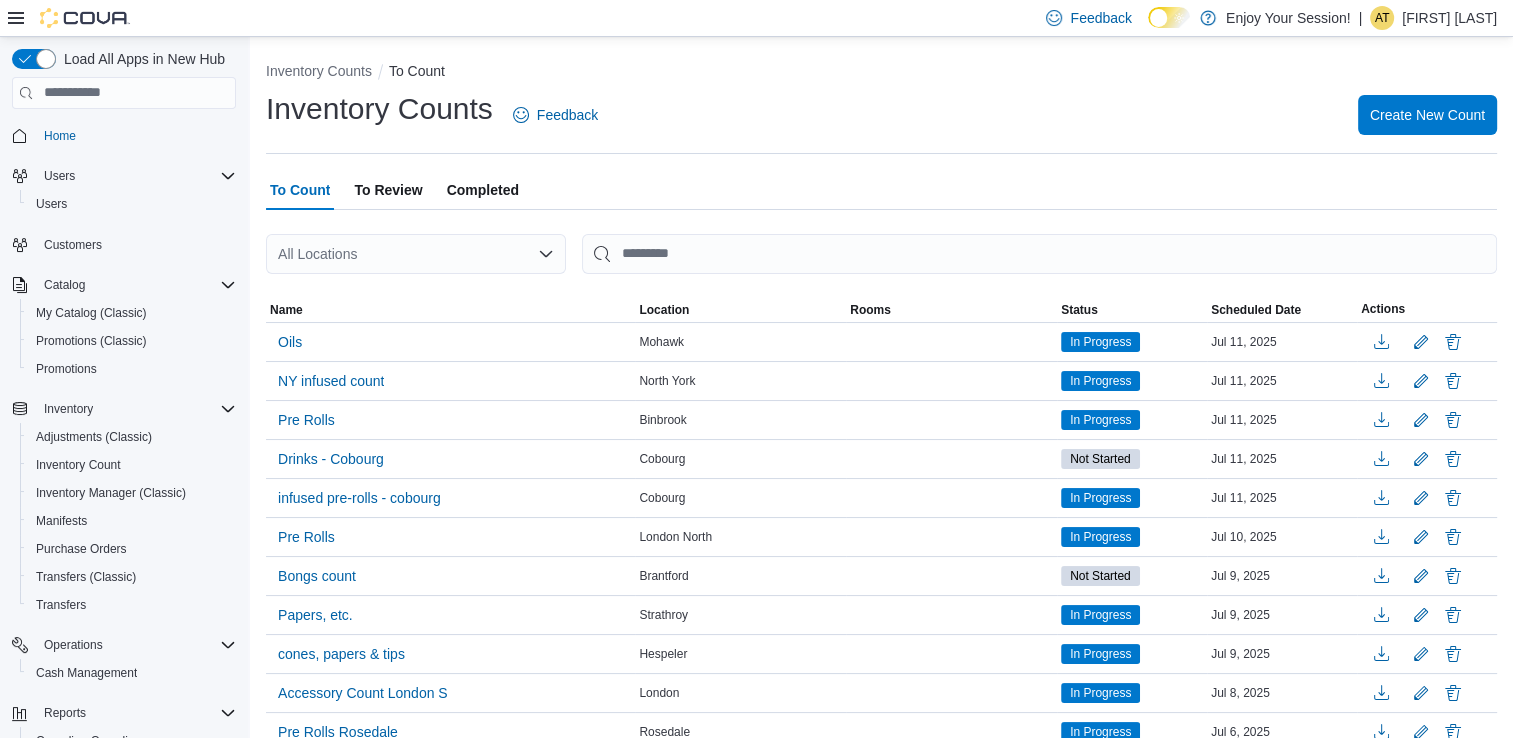 click on "To Review" at bounding box center (388, 190) 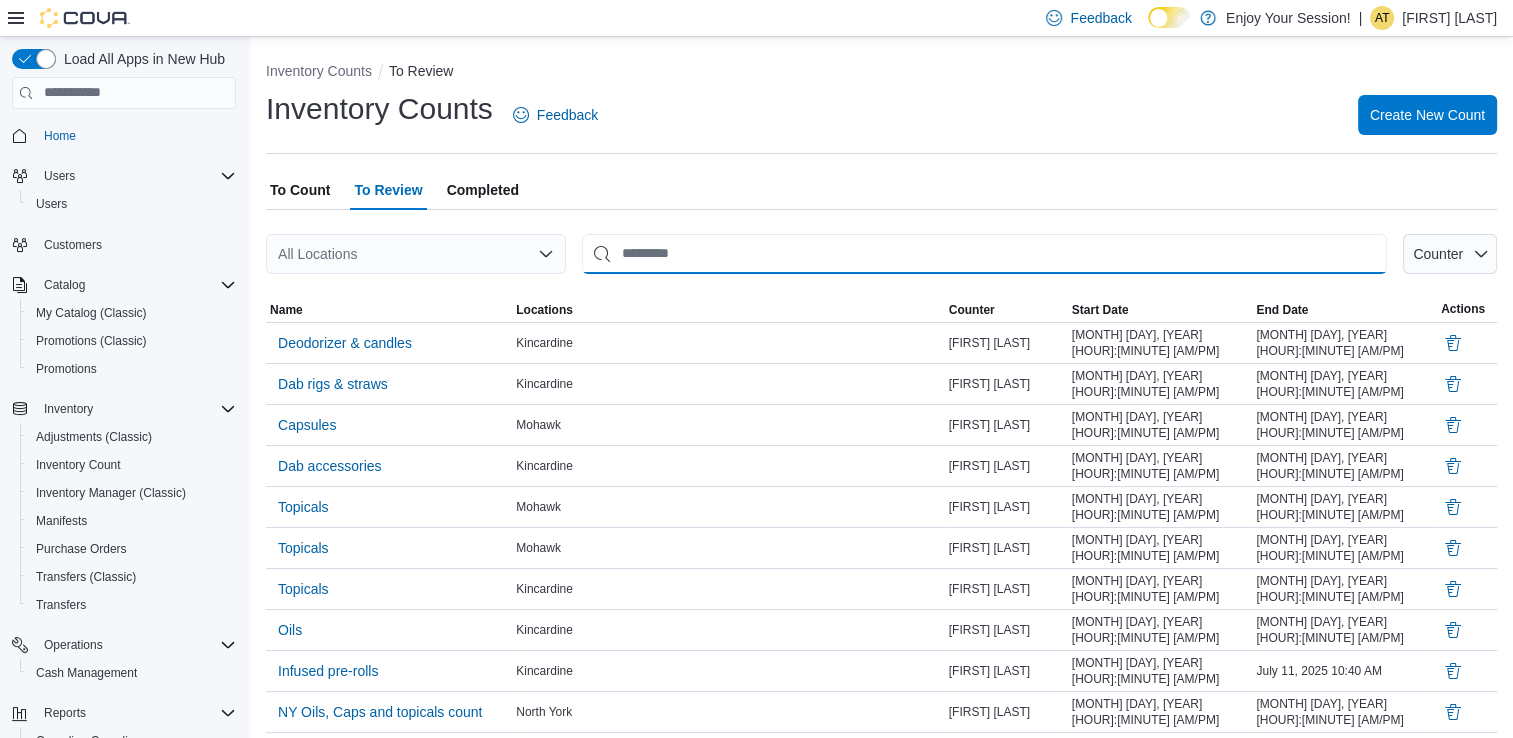 click at bounding box center (984, 254) 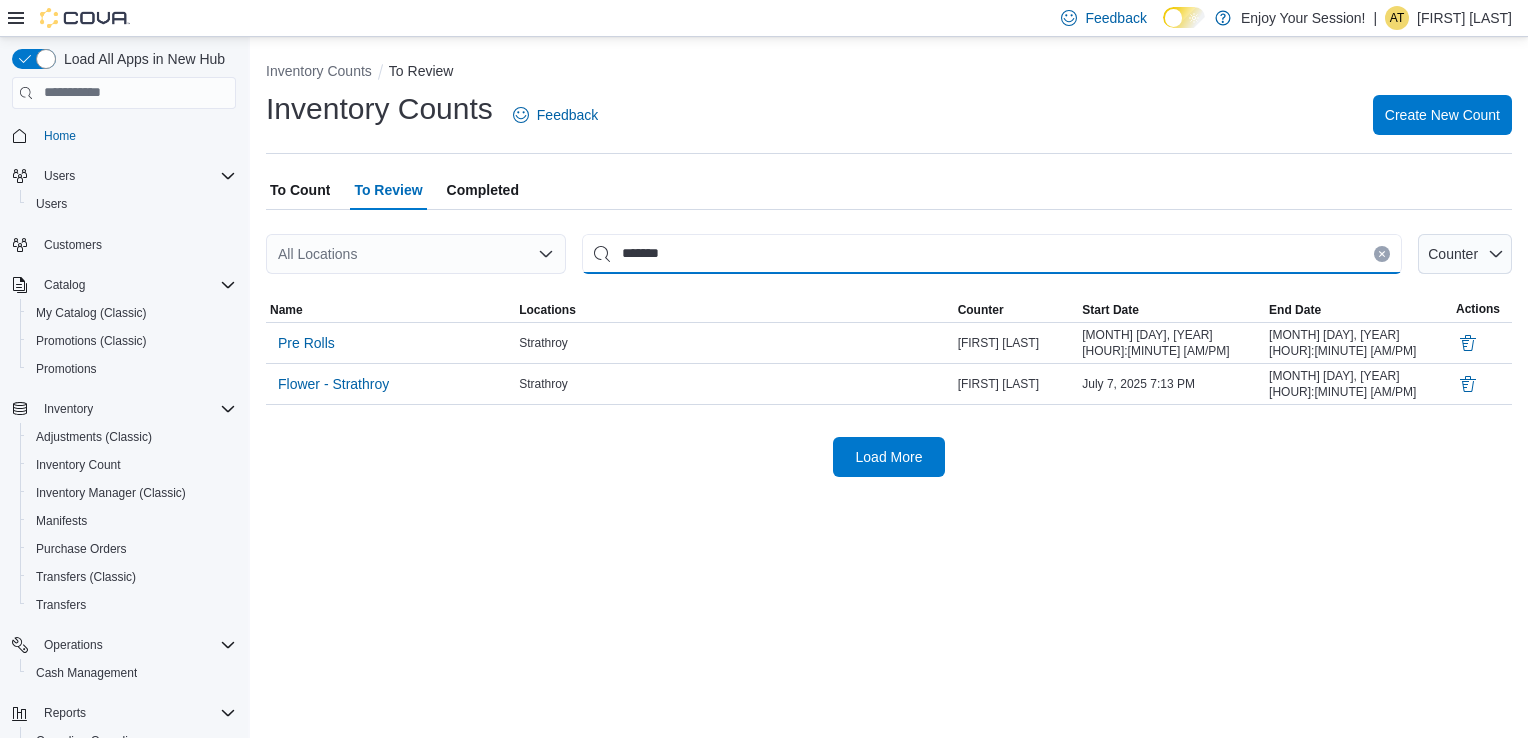 click on "*******" at bounding box center [992, 254] 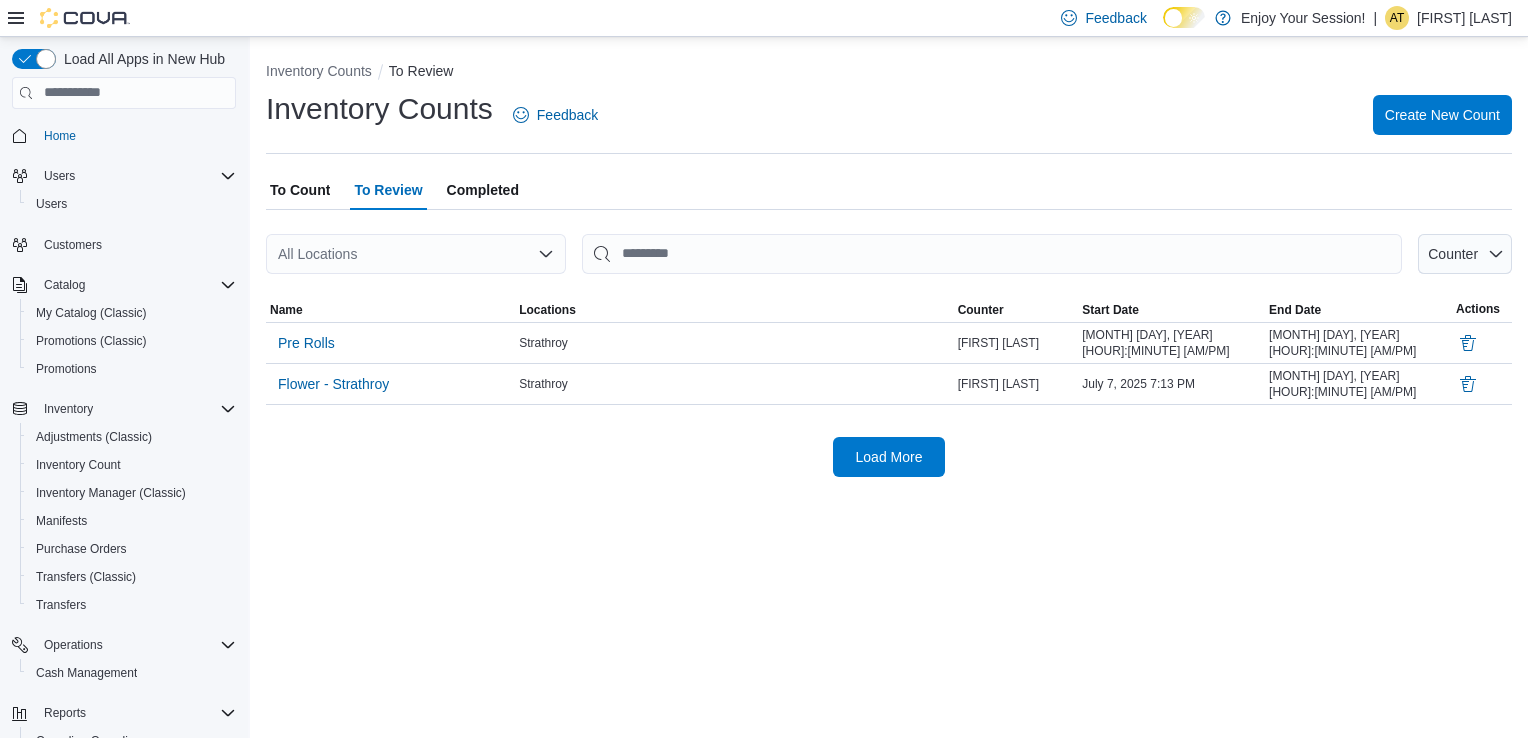 click on "To Count" at bounding box center (300, 190) 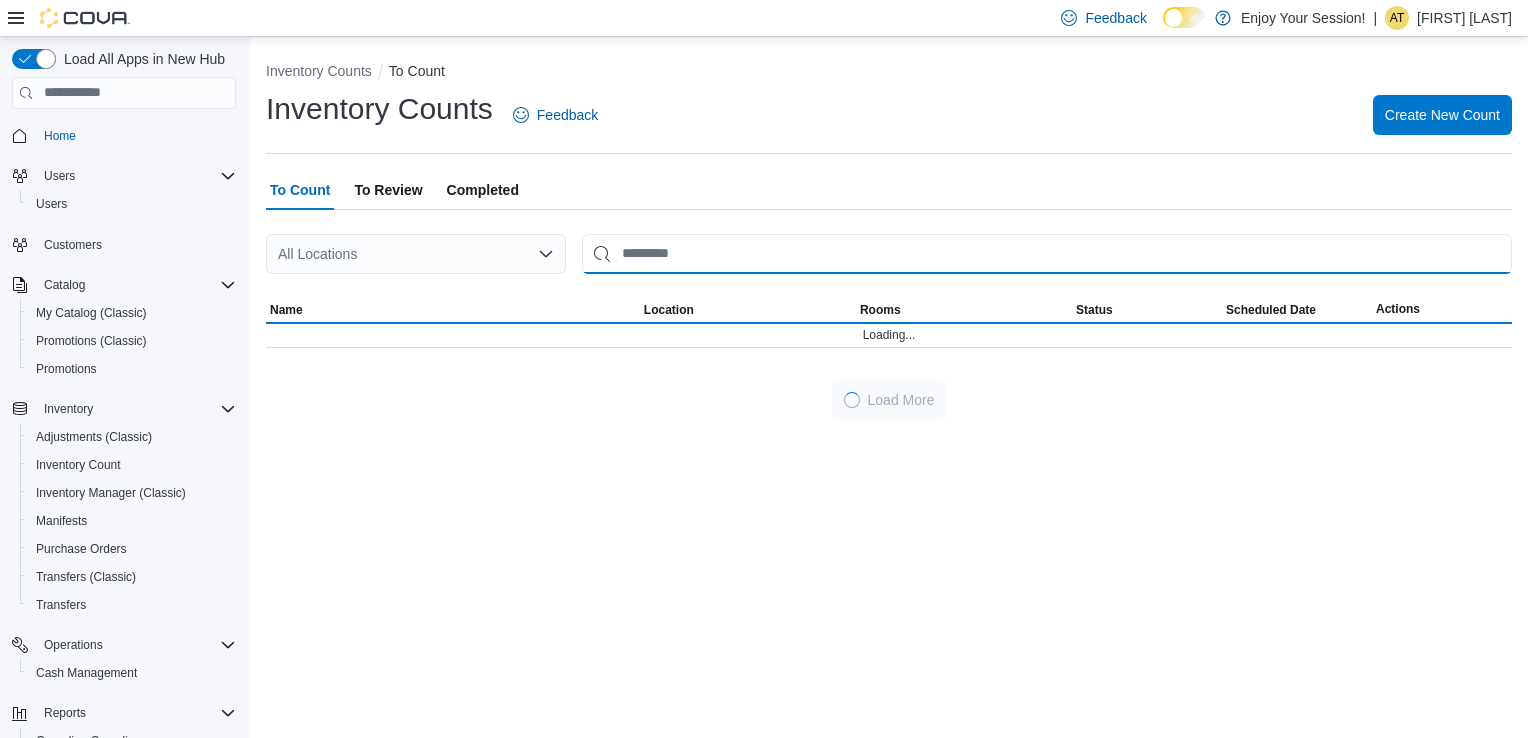 click at bounding box center (1047, 254) 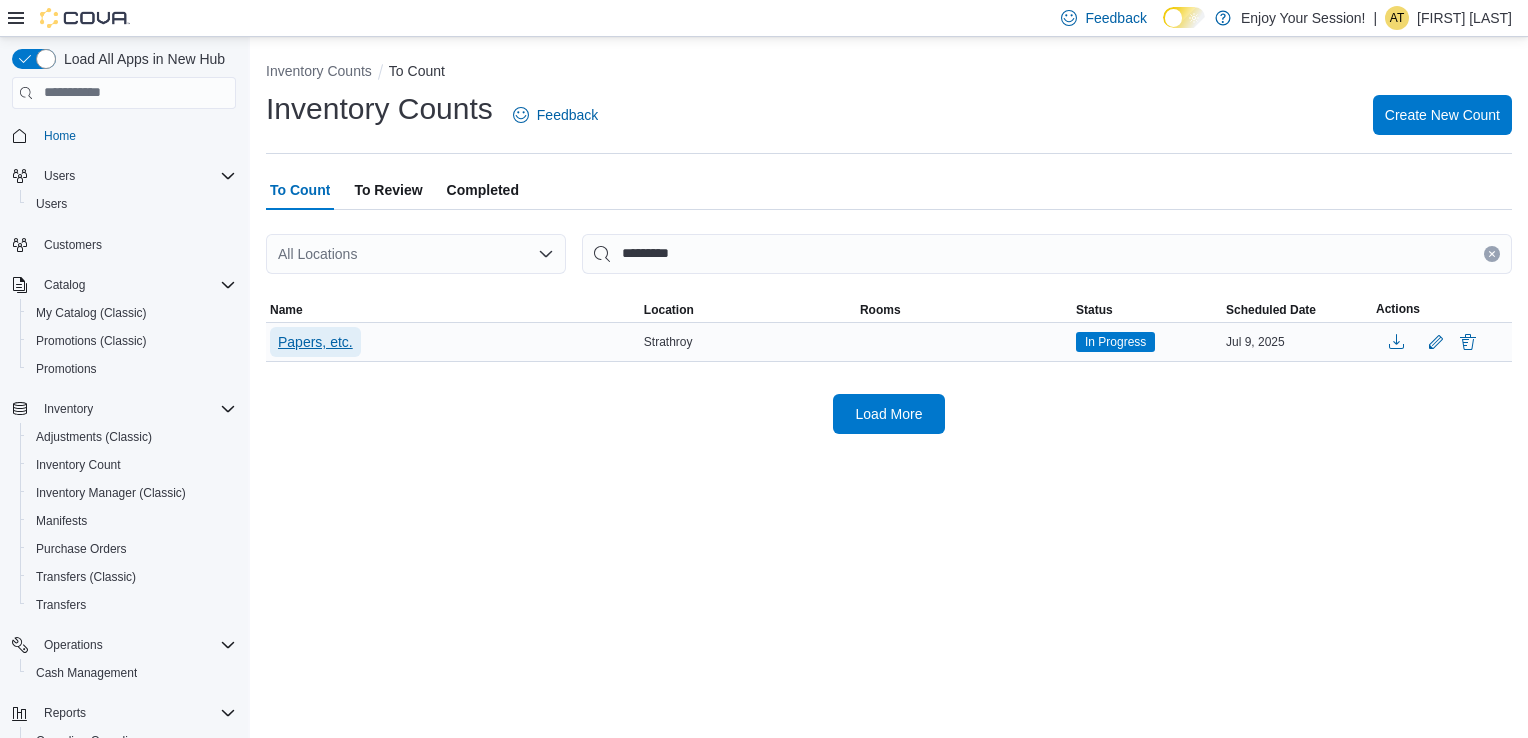 click on "Papers, etc." at bounding box center (315, 342) 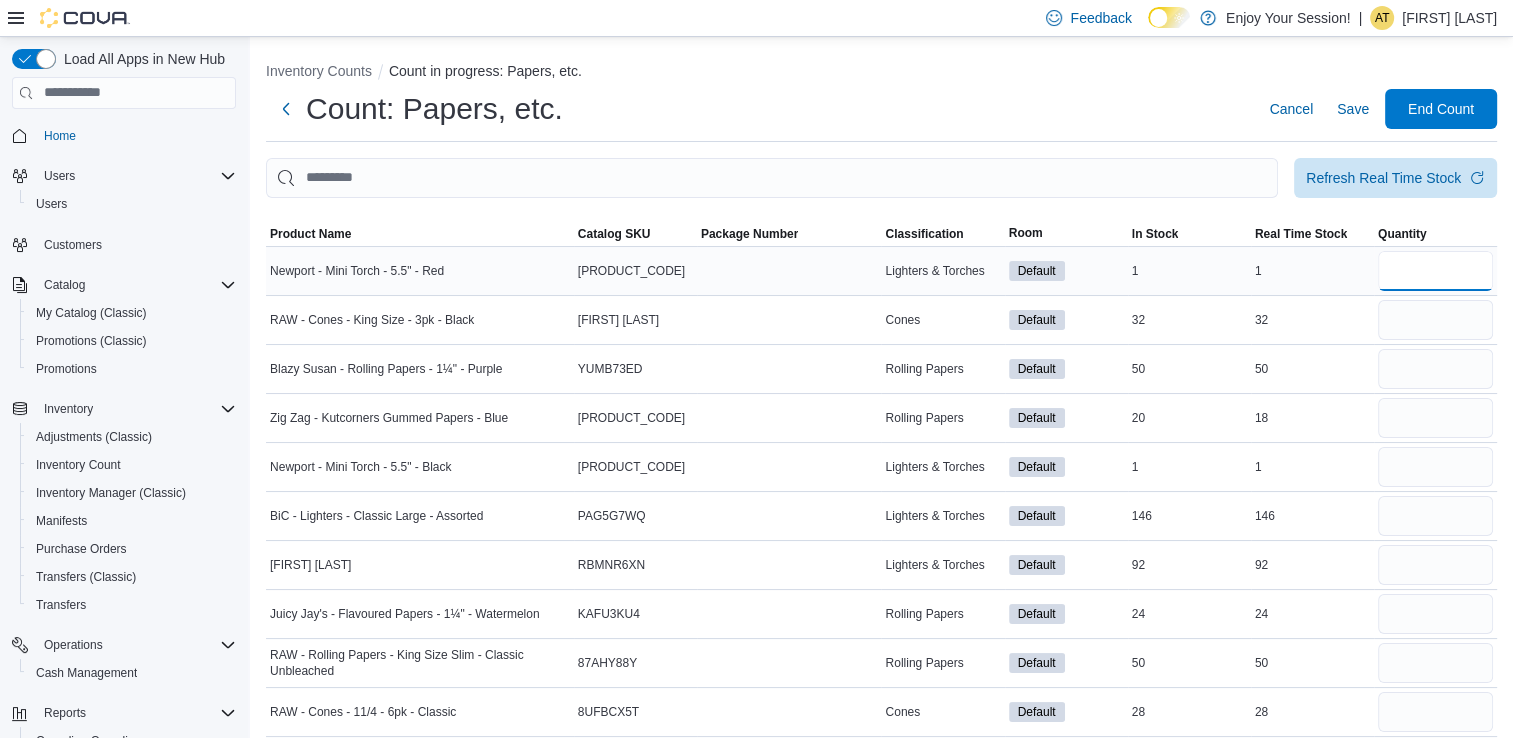 click at bounding box center [1435, 271] 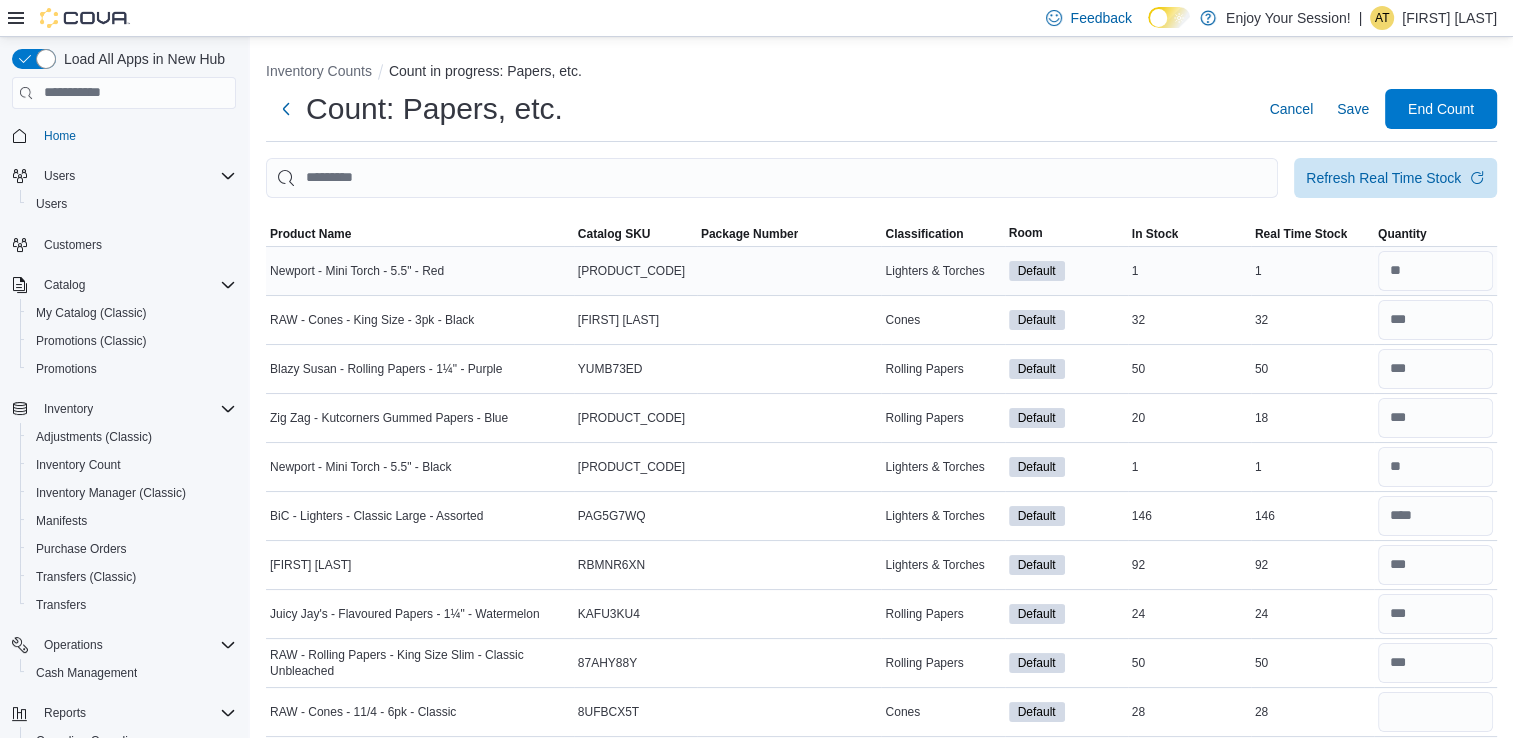 scroll, scrollTop: 389, scrollLeft: 0, axis: vertical 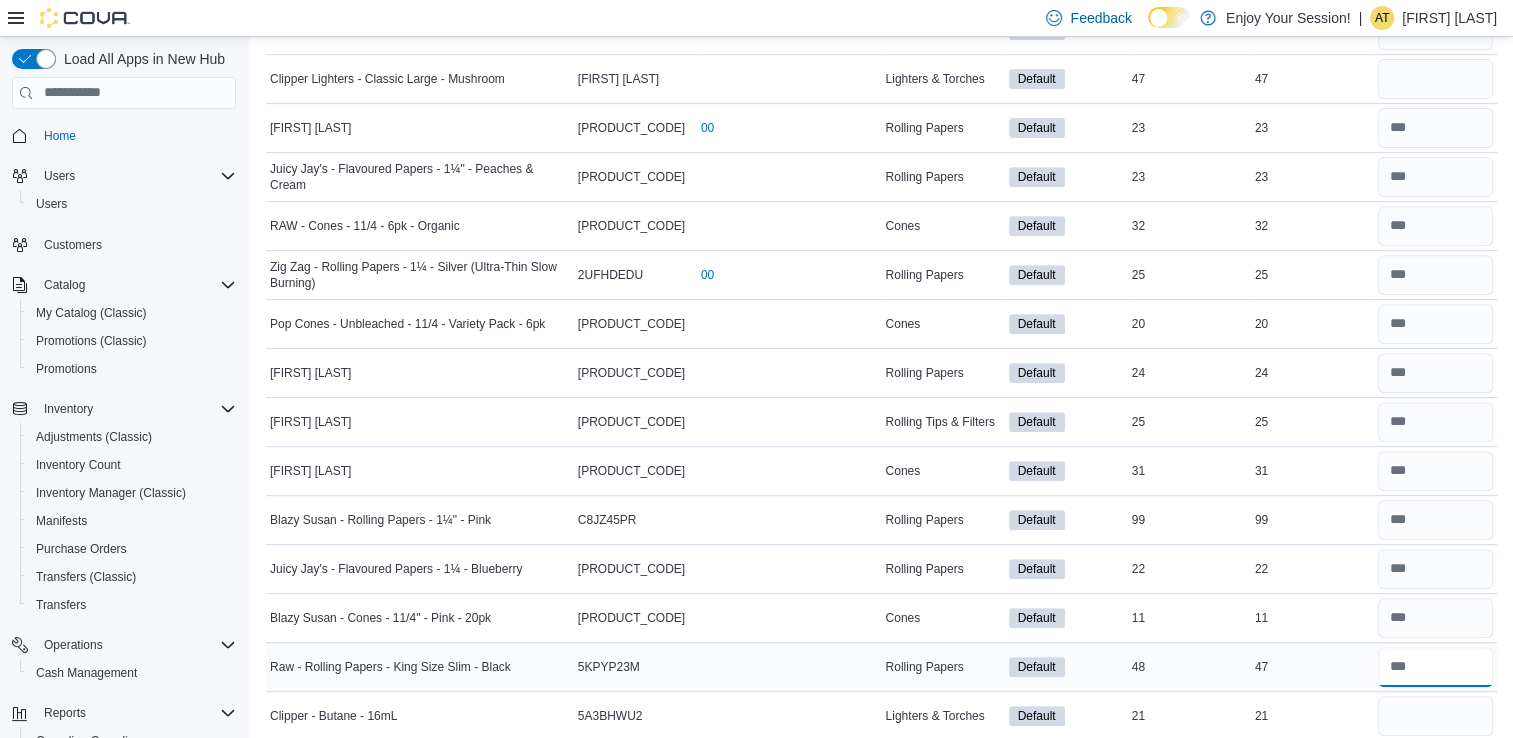 click at bounding box center [1435, 667] 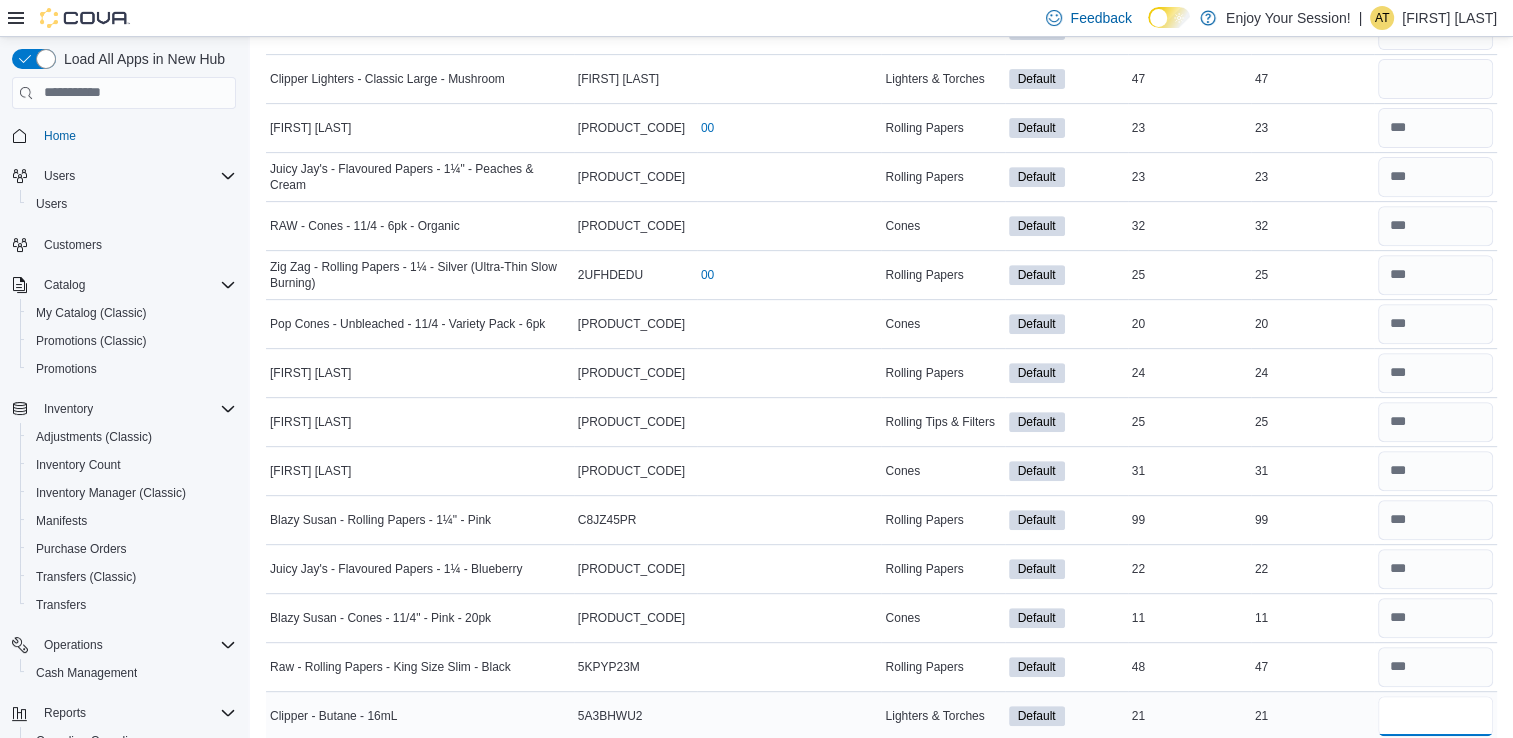 click at bounding box center (1435, 716) 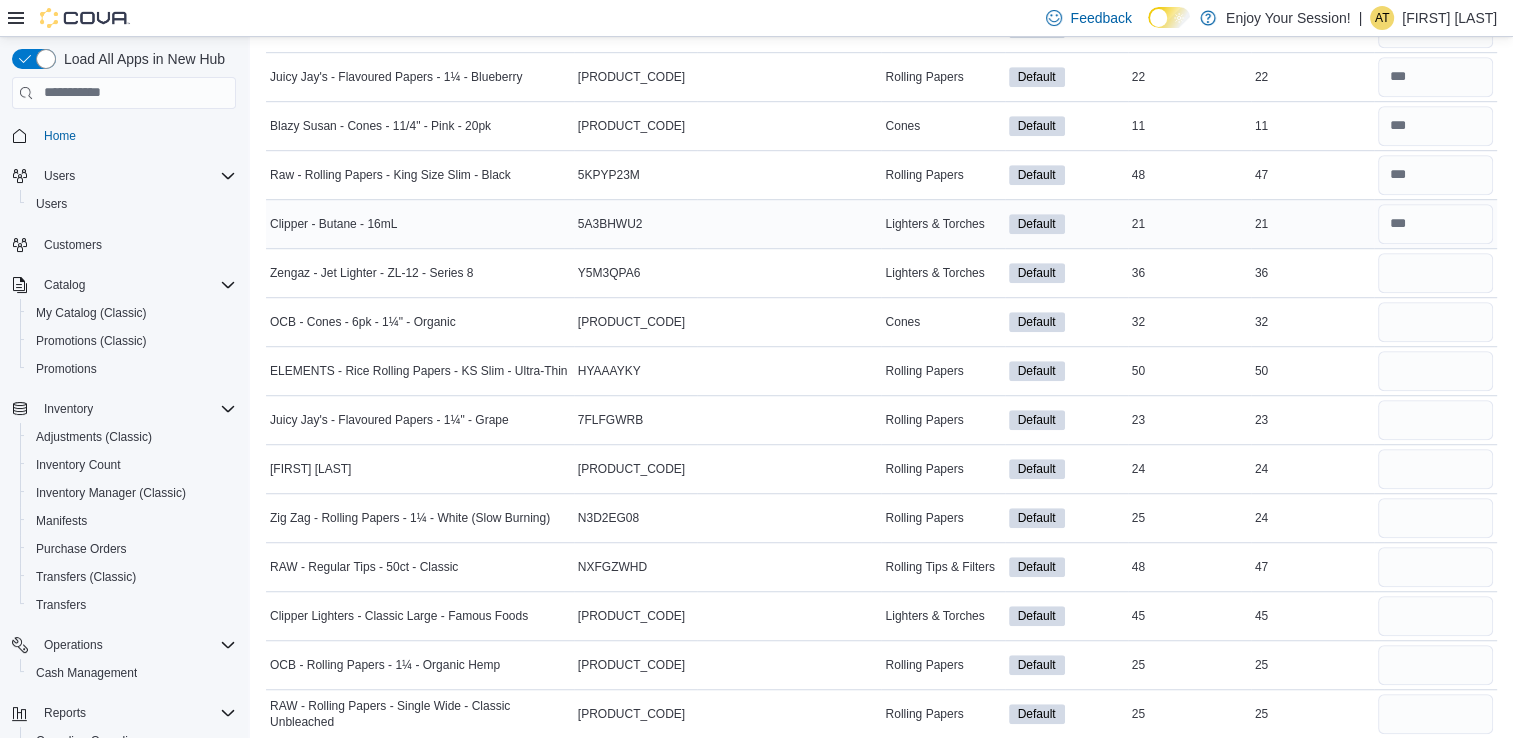 scroll, scrollTop: 1280, scrollLeft: 0, axis: vertical 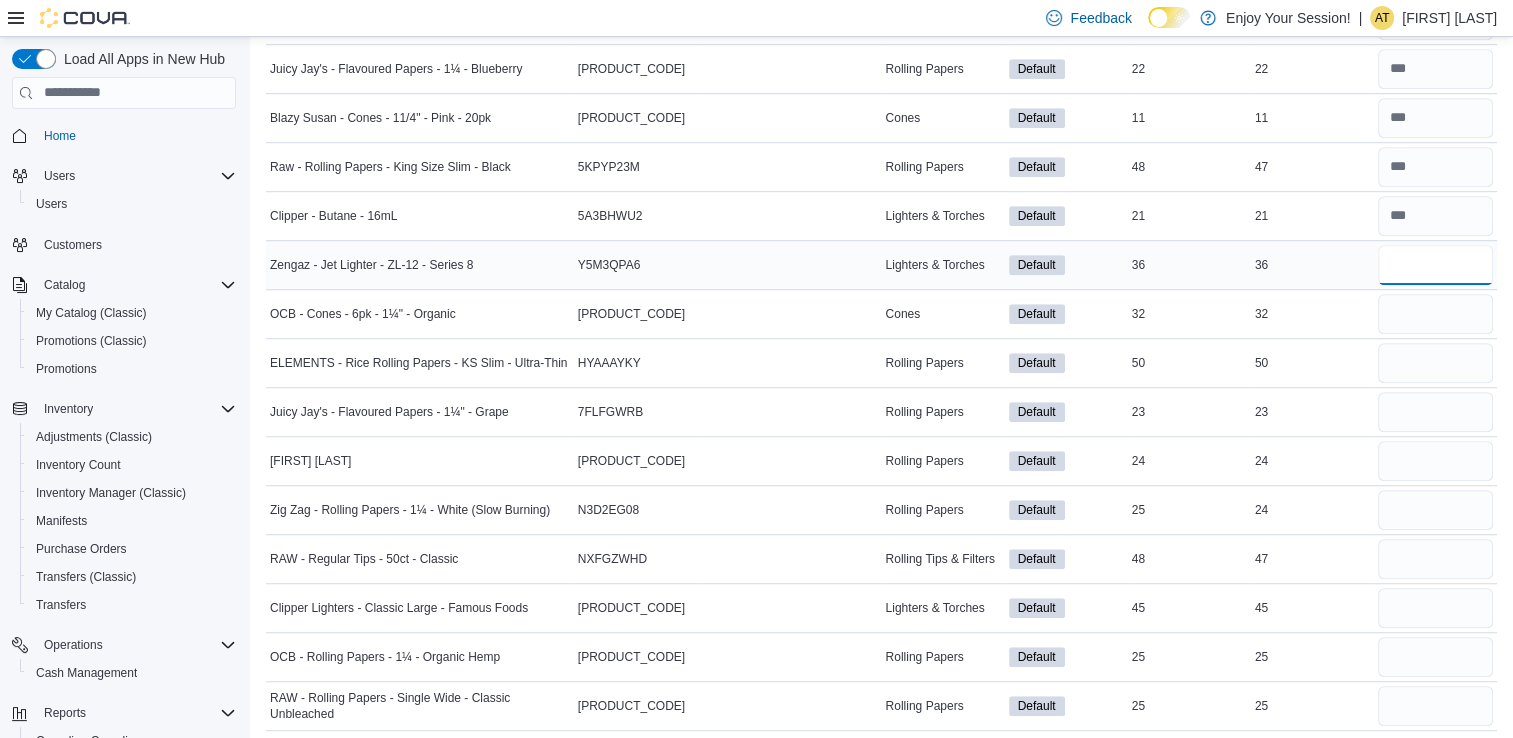 click at bounding box center [1435, 265] 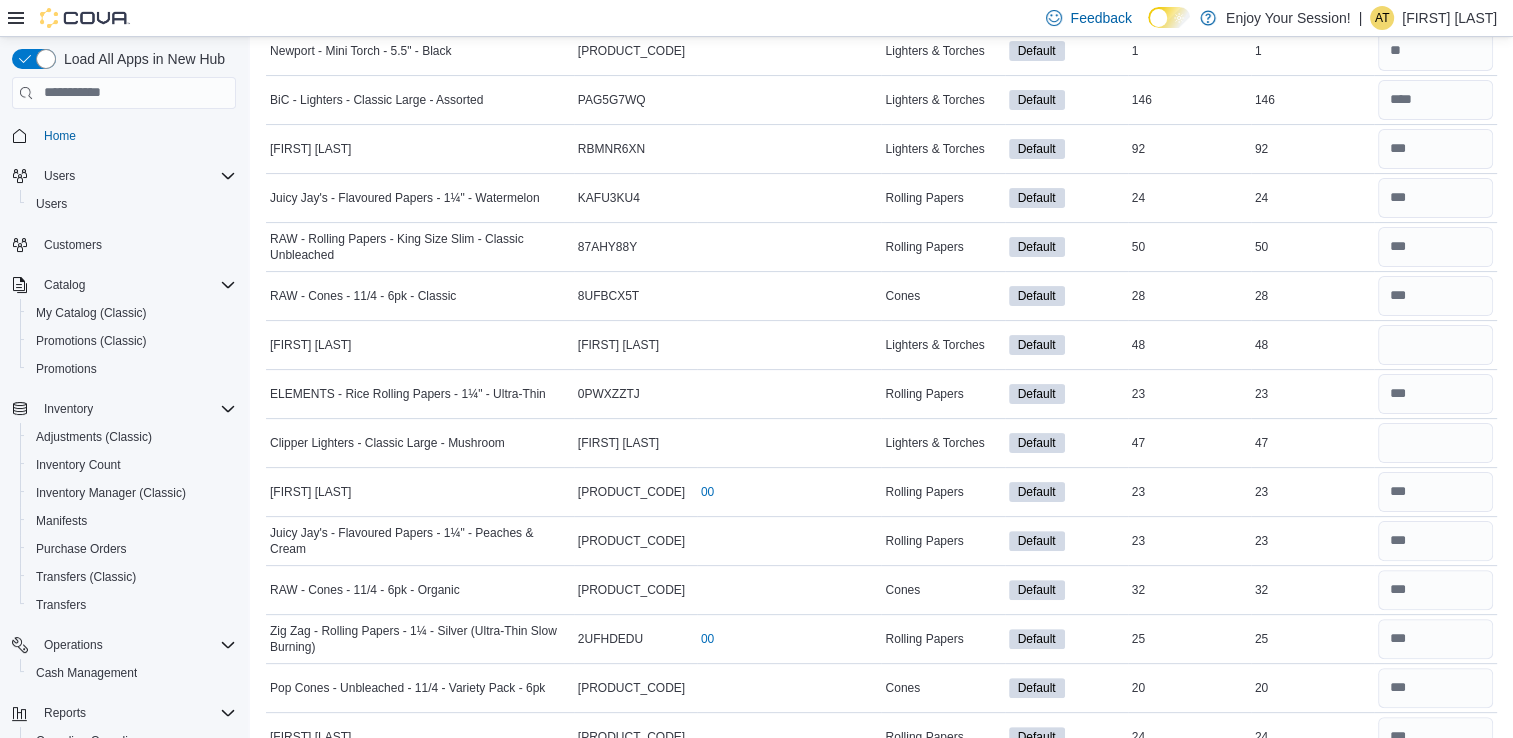 scroll, scrollTop: 550, scrollLeft: 0, axis: vertical 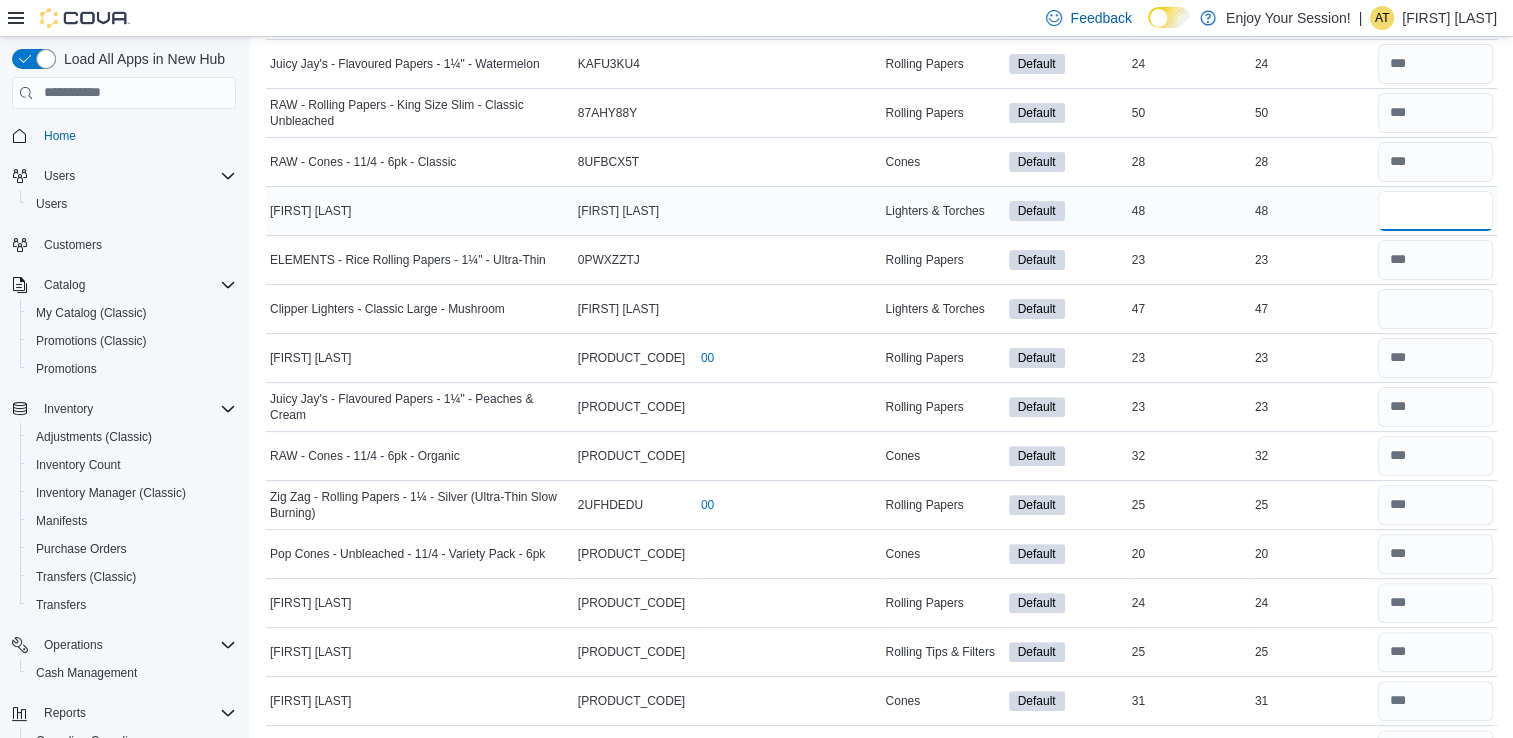 click at bounding box center [1435, 211] 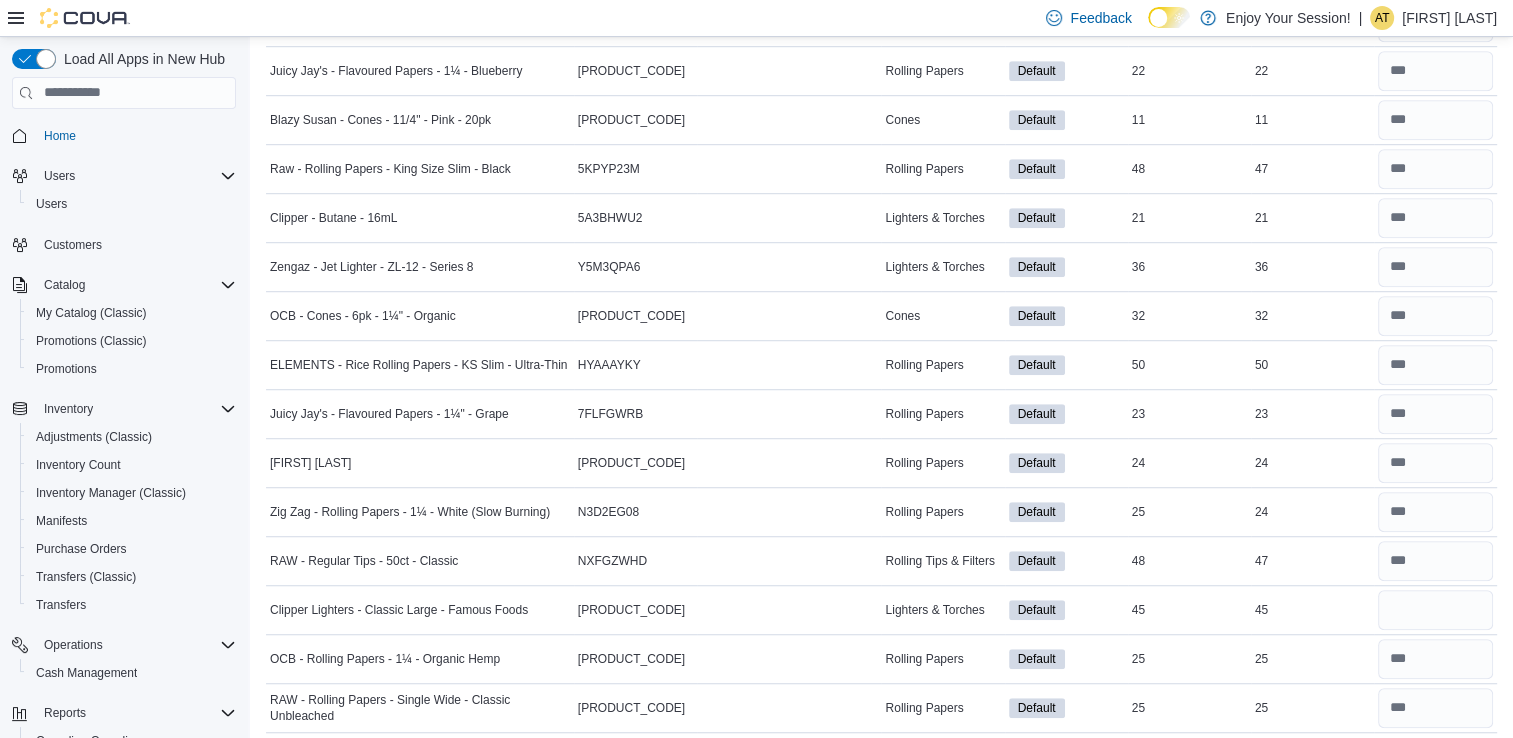 scroll, scrollTop: 1280, scrollLeft: 0, axis: vertical 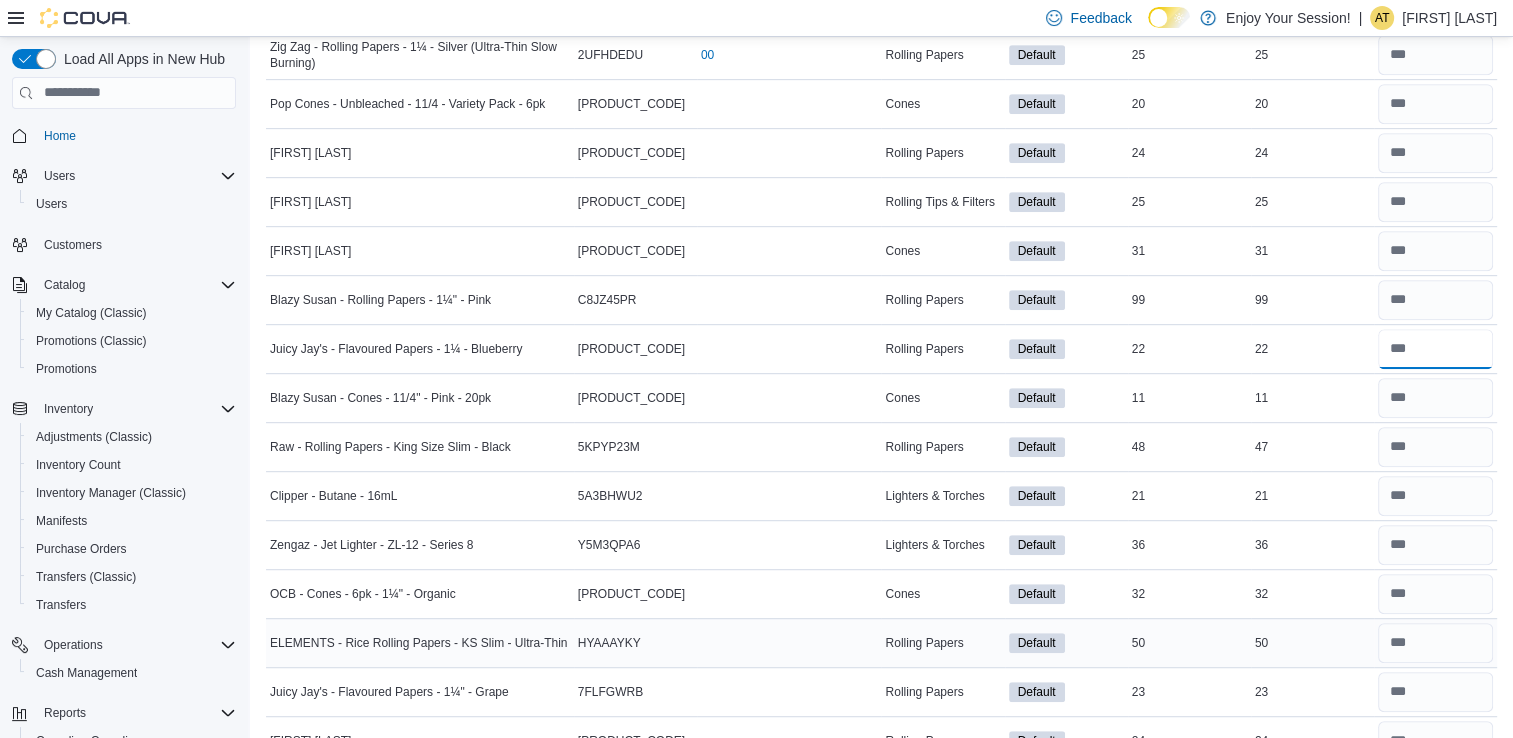 click at bounding box center (1435, 349) 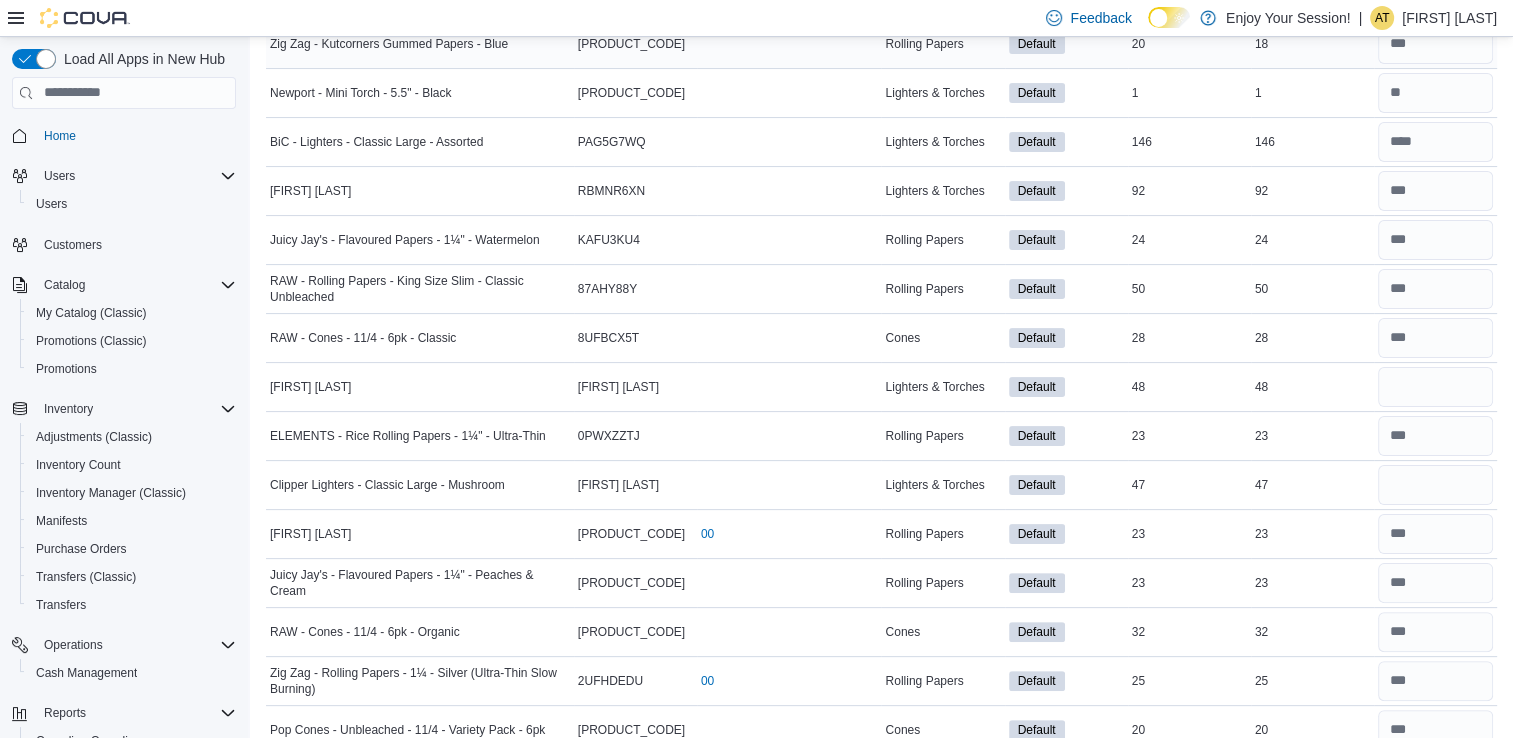 scroll, scrollTop: 379, scrollLeft: 0, axis: vertical 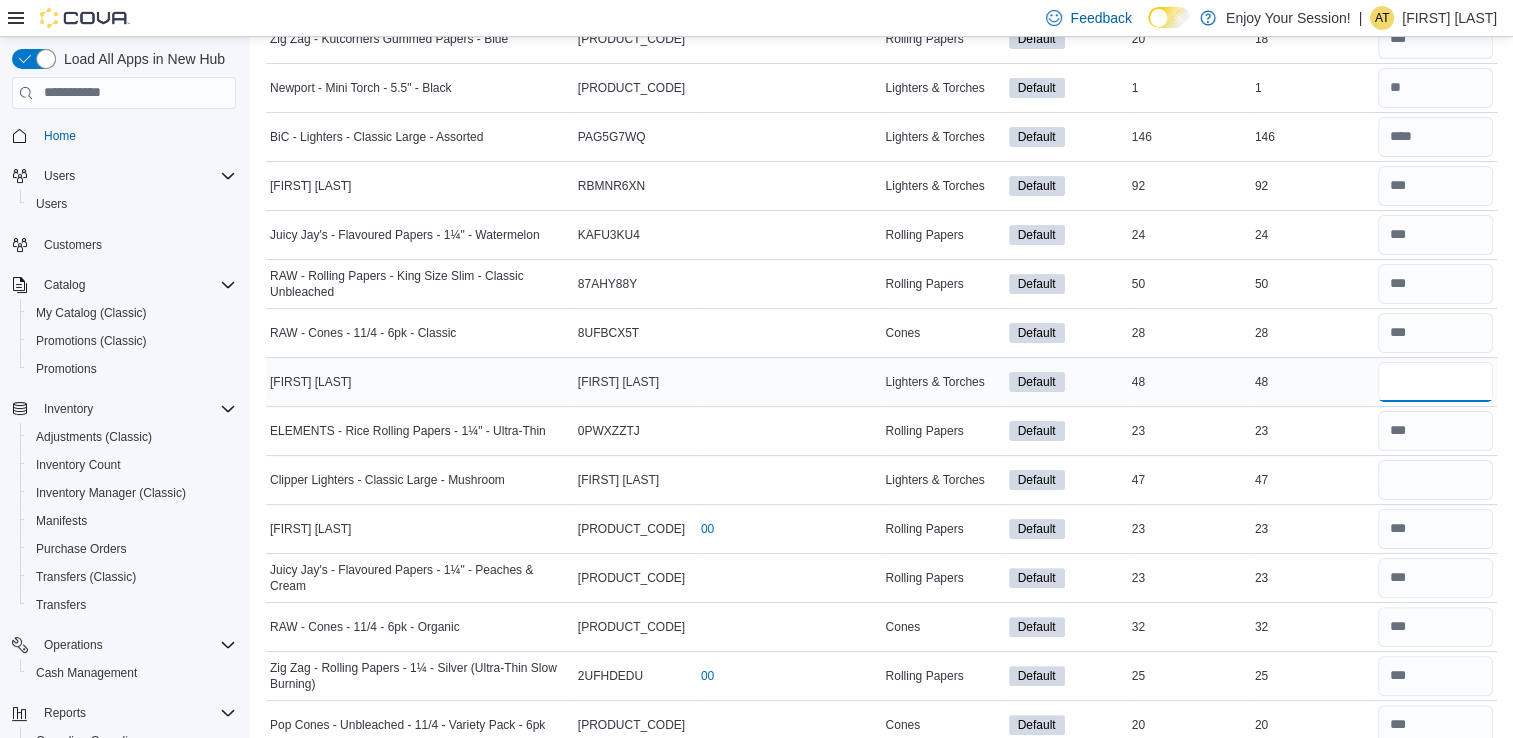 click at bounding box center [1435, 382] 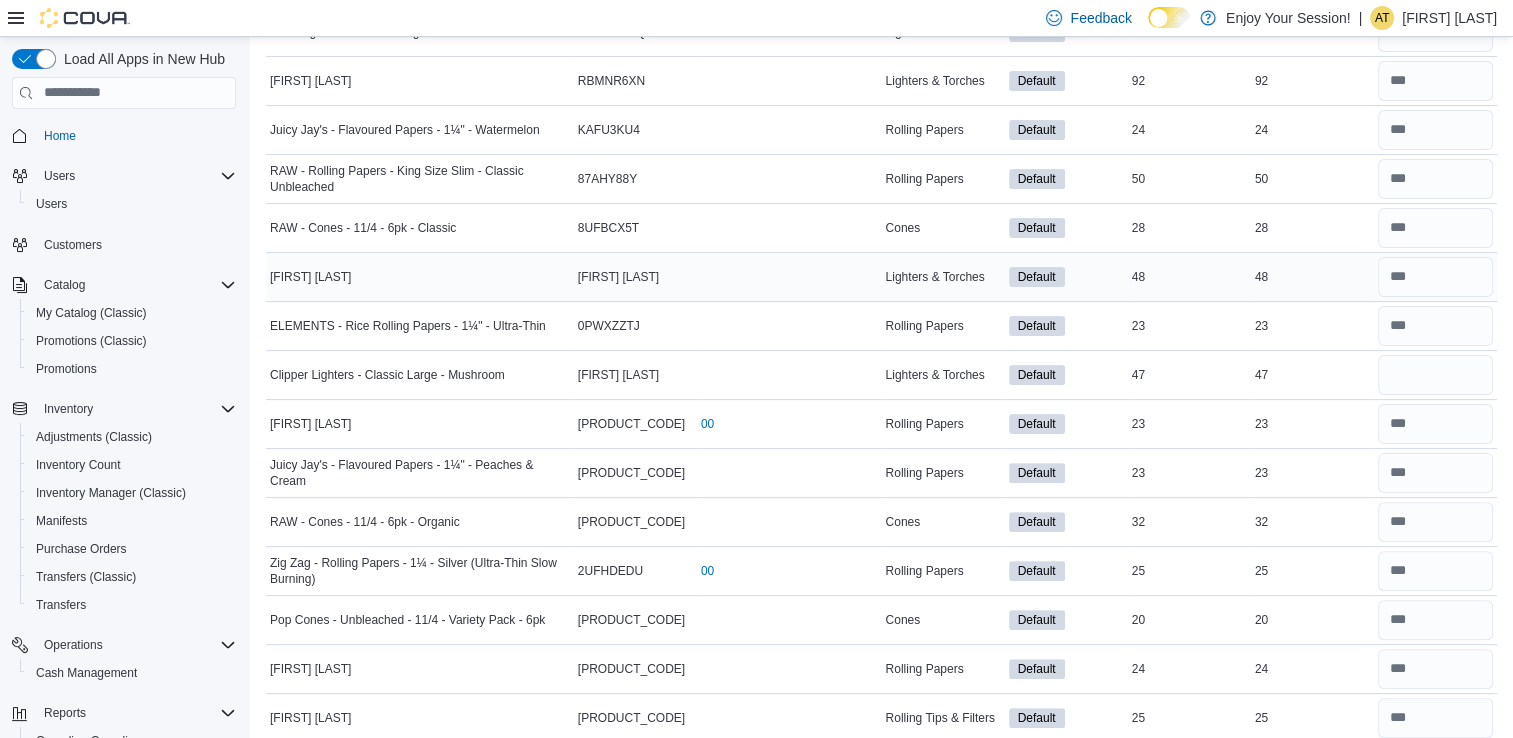 scroll, scrollTop: 486, scrollLeft: 0, axis: vertical 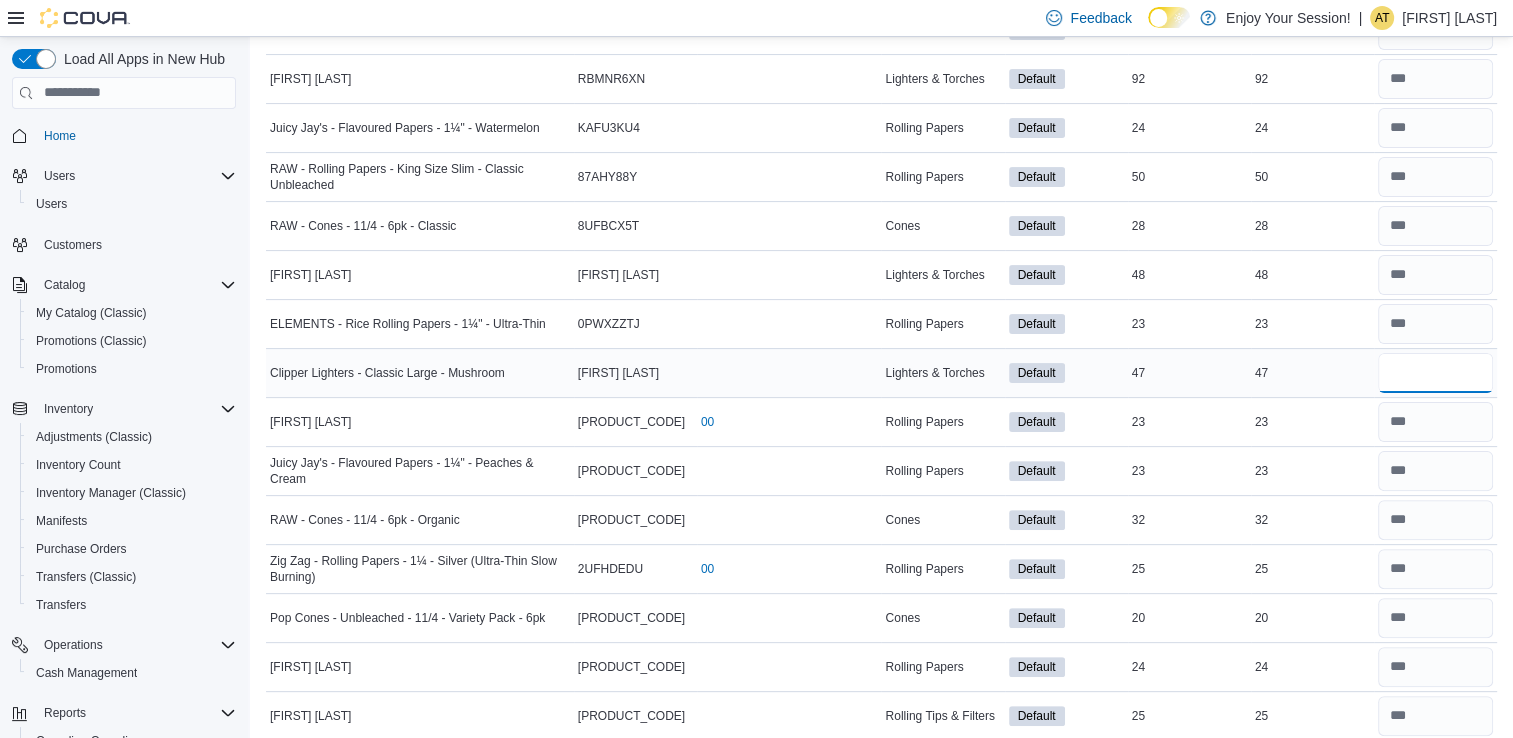click at bounding box center [1435, 373] 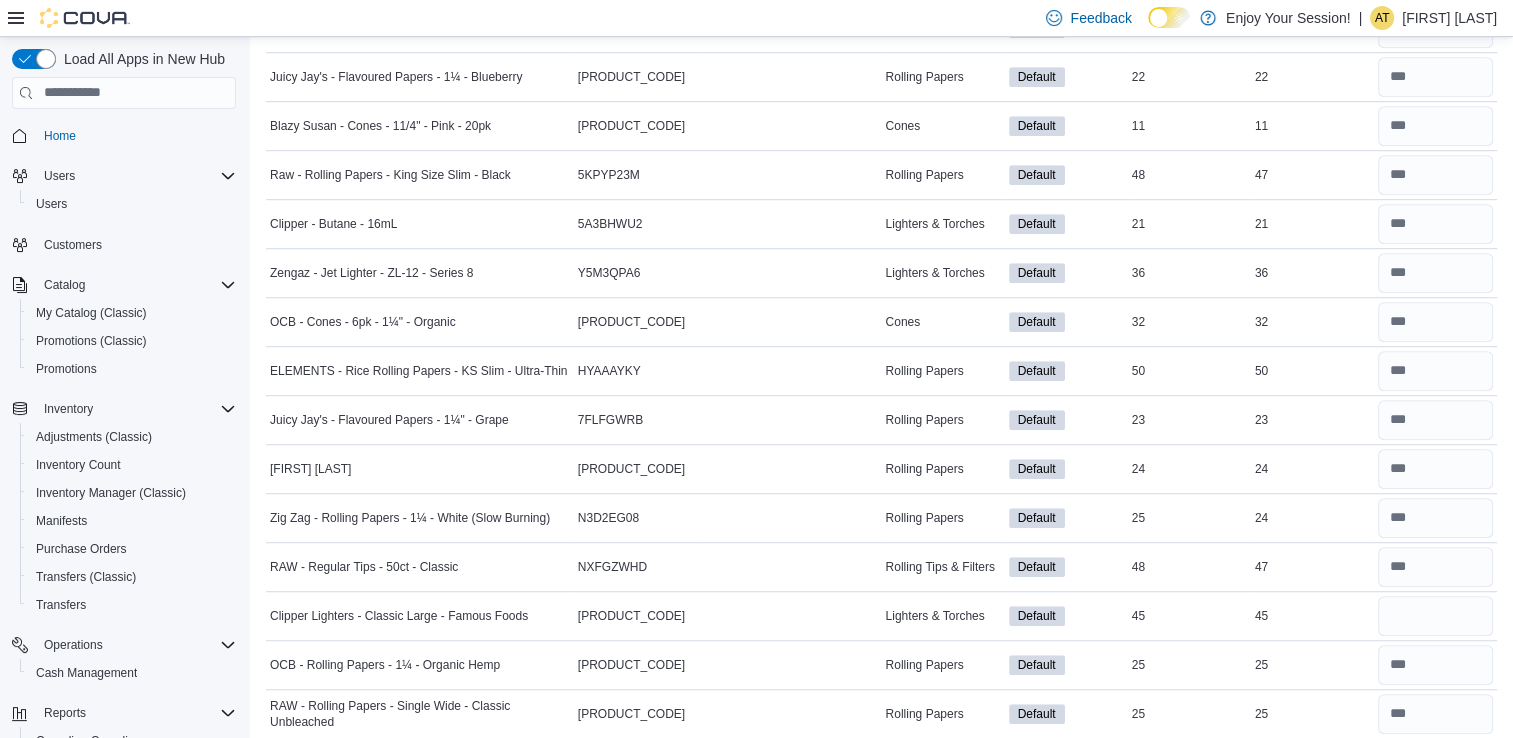 scroll, scrollTop: 1280, scrollLeft: 0, axis: vertical 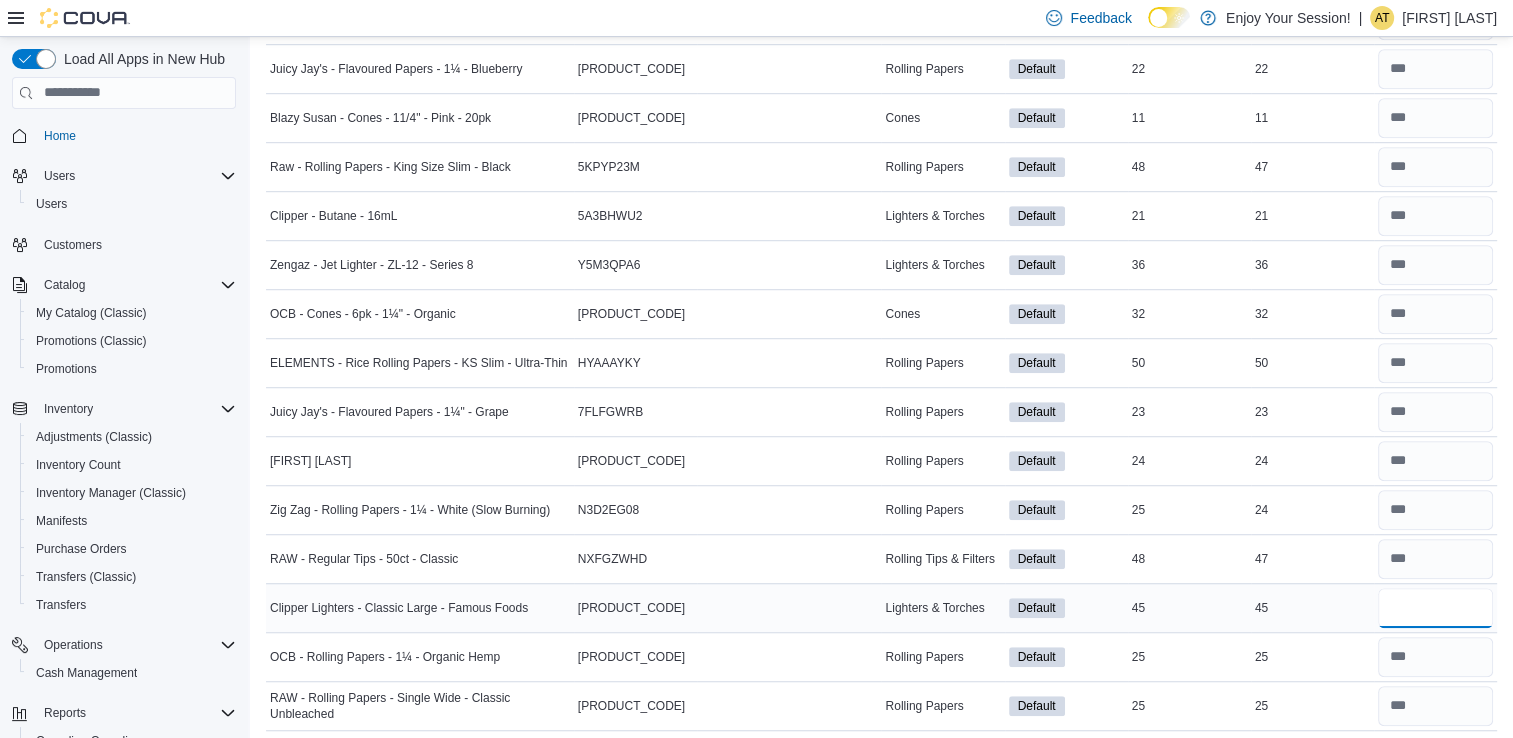 click at bounding box center (1435, 608) 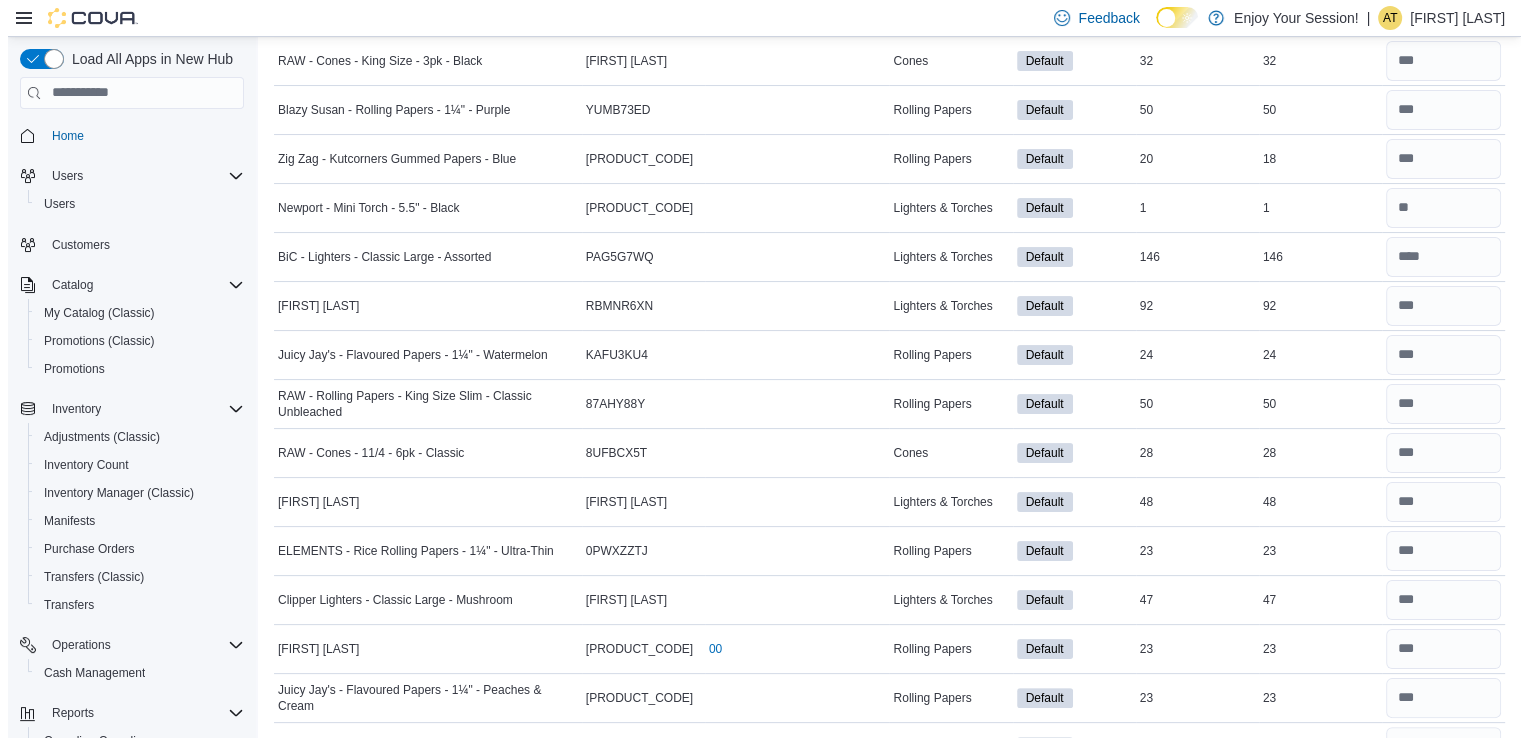scroll, scrollTop: 0, scrollLeft: 0, axis: both 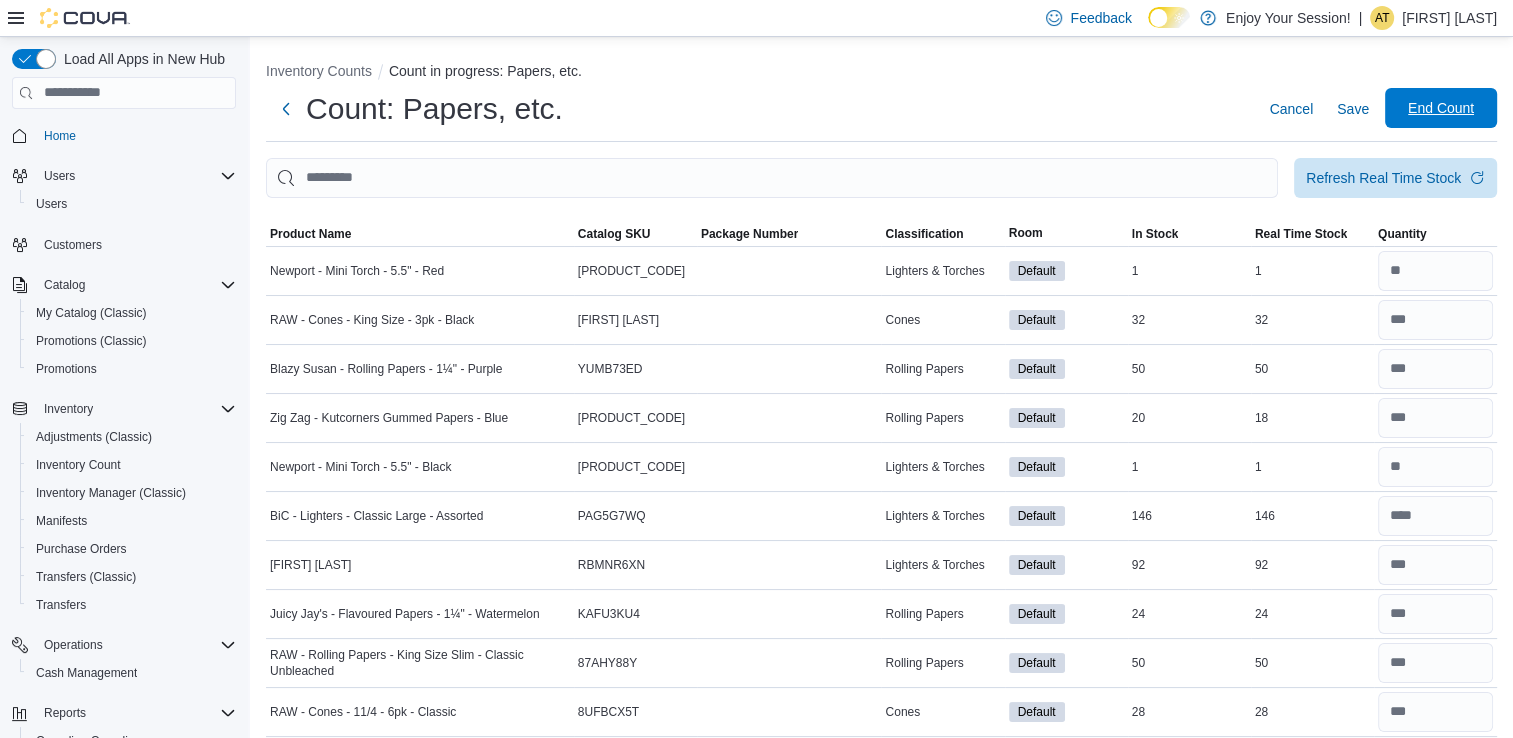 click on "End Count" at bounding box center (1441, 108) 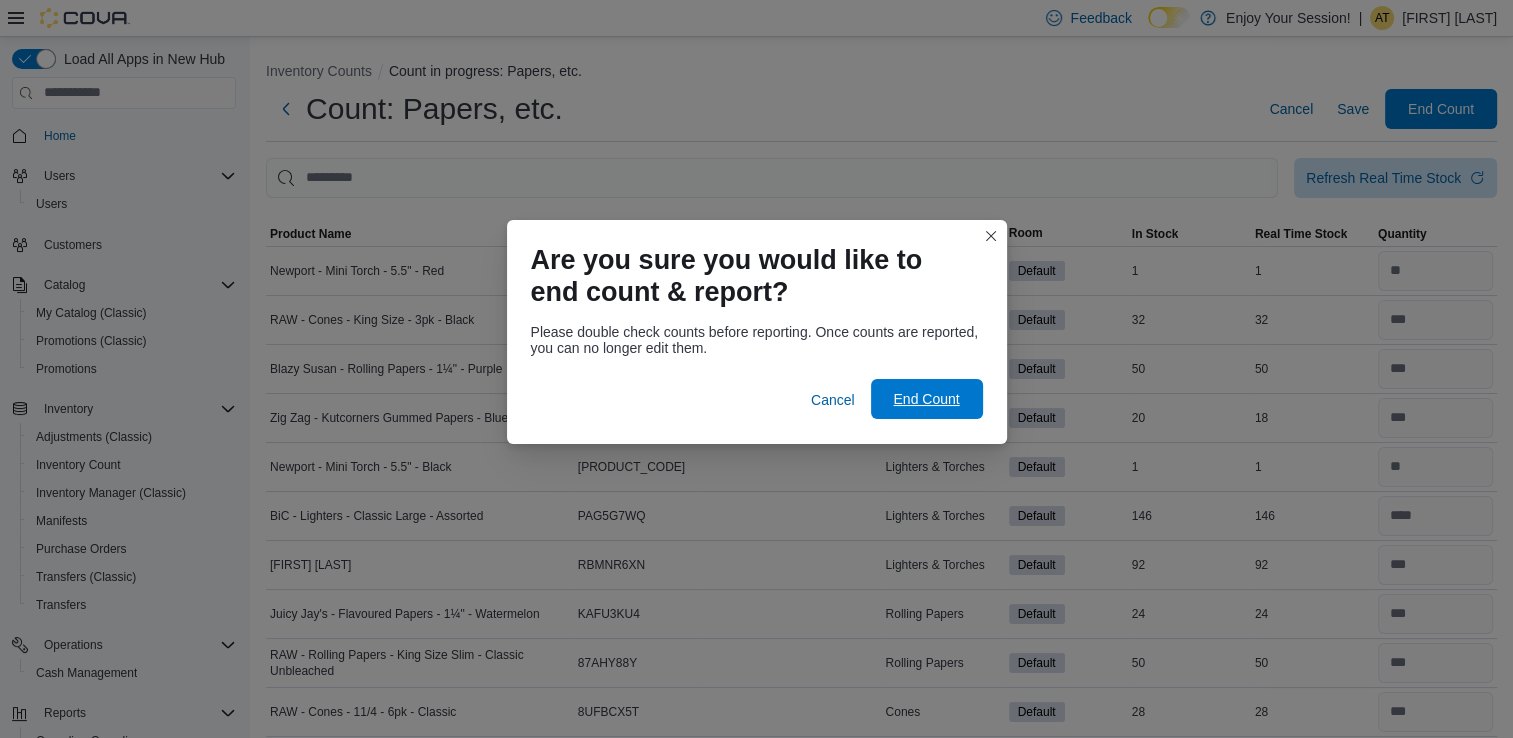 click on "End Count" at bounding box center (926, 399) 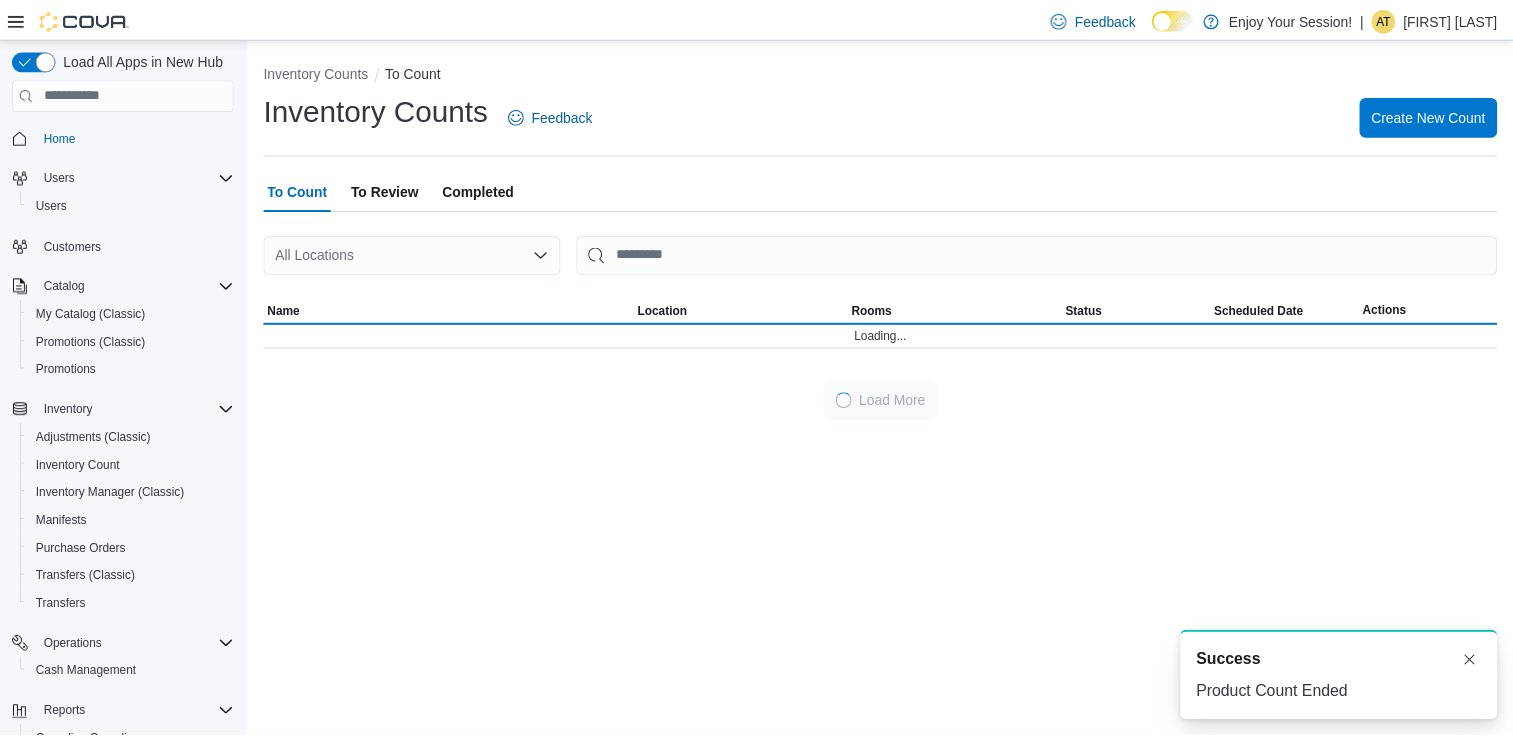 scroll, scrollTop: 0, scrollLeft: 0, axis: both 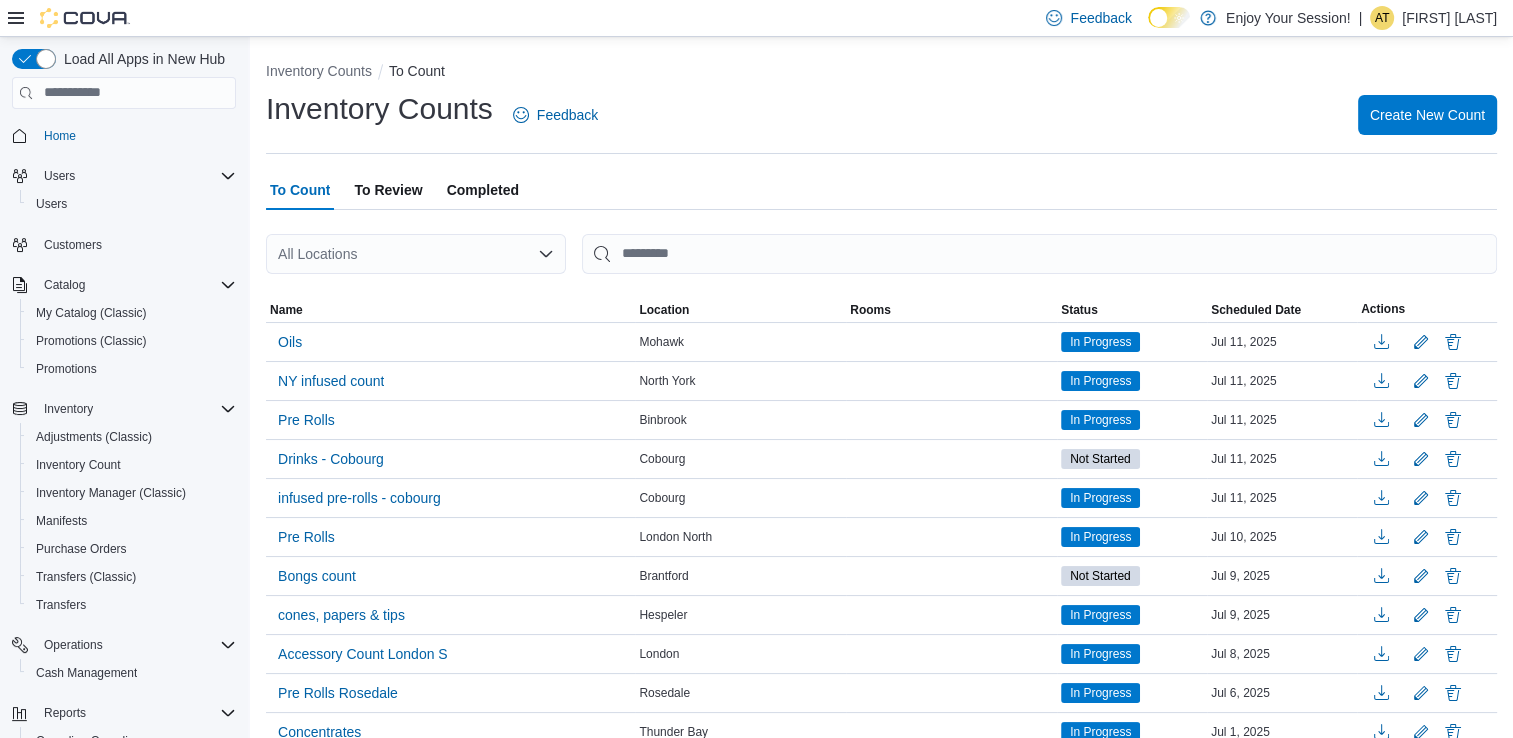 click on "Feedback Dark Mode Enjoy Your Session! | AT [FIRST] [LAST]" at bounding box center [1267, 18] 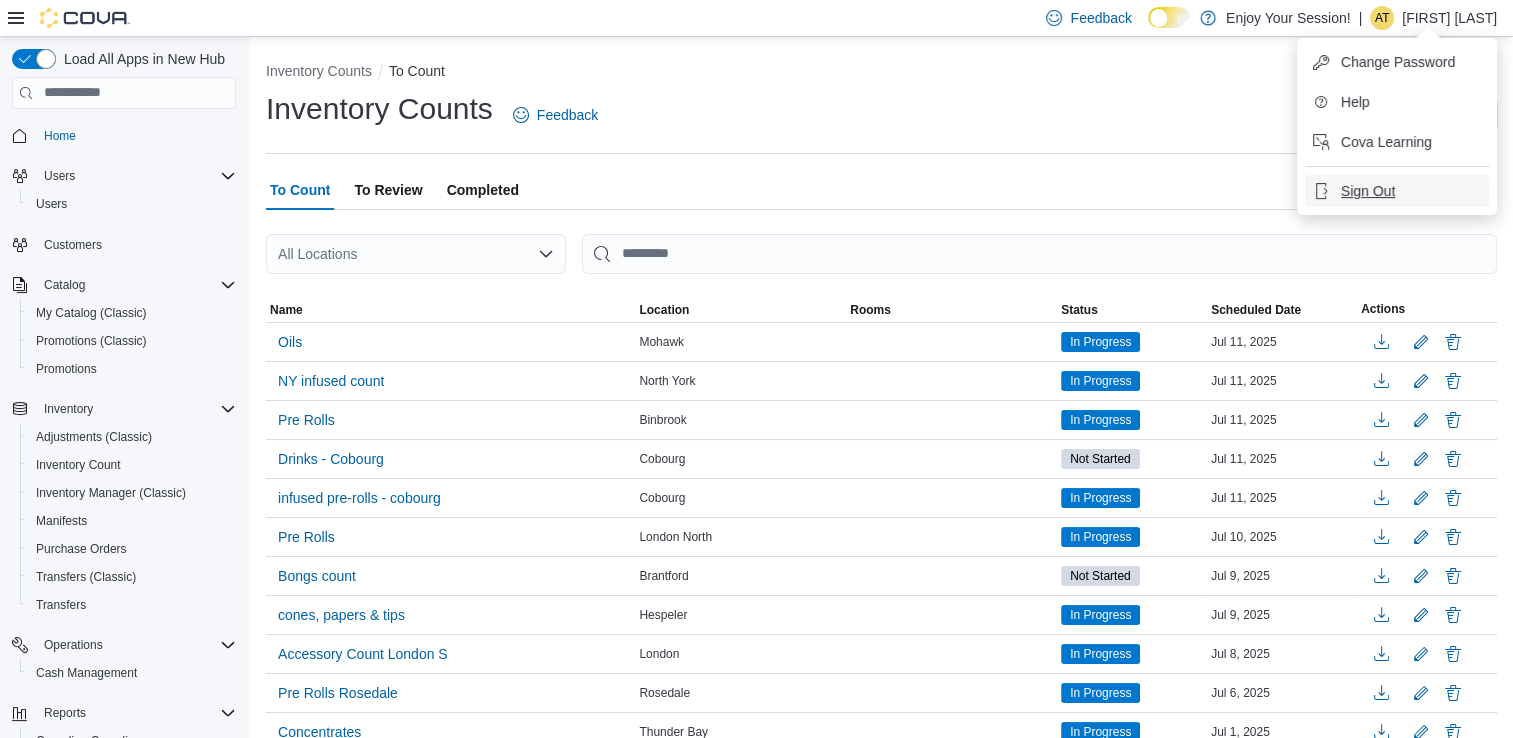 click on "Sign Out" at bounding box center [1368, 191] 